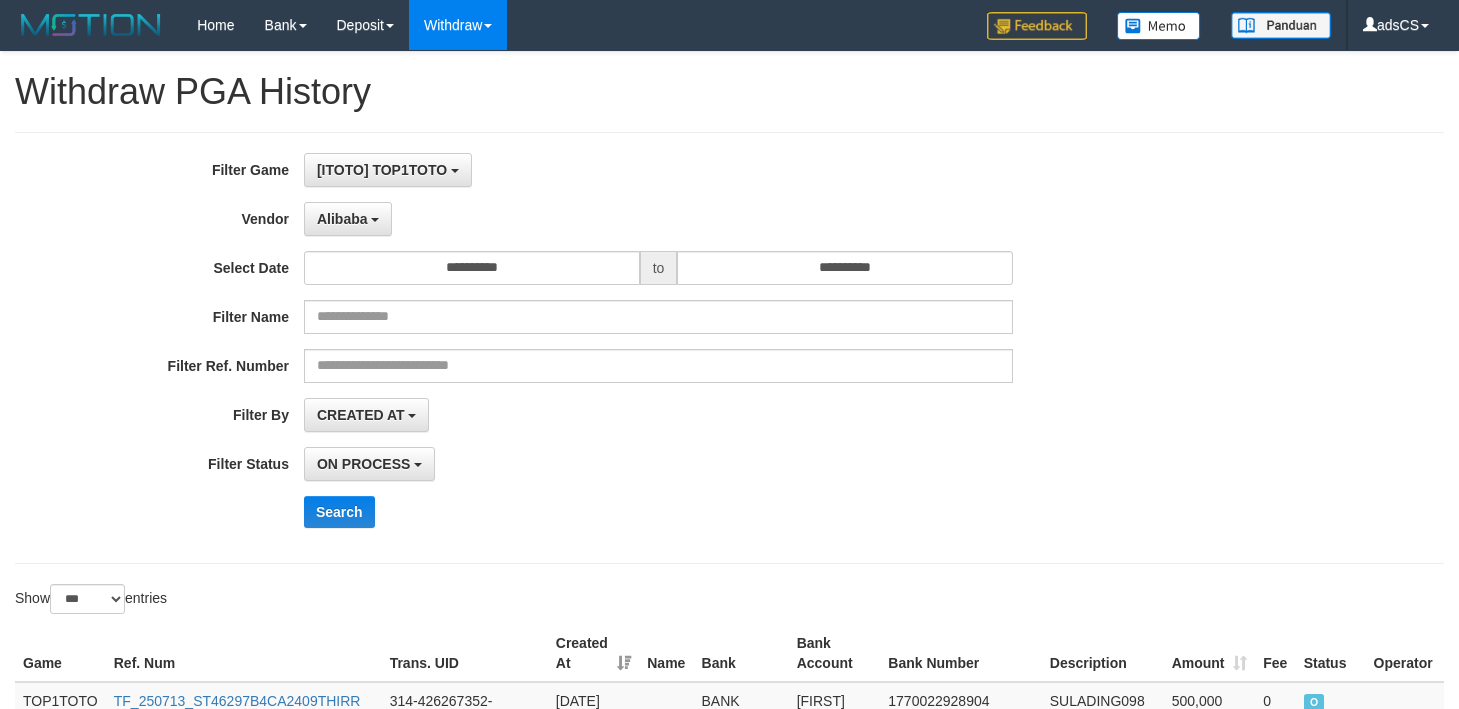 select on "**********" 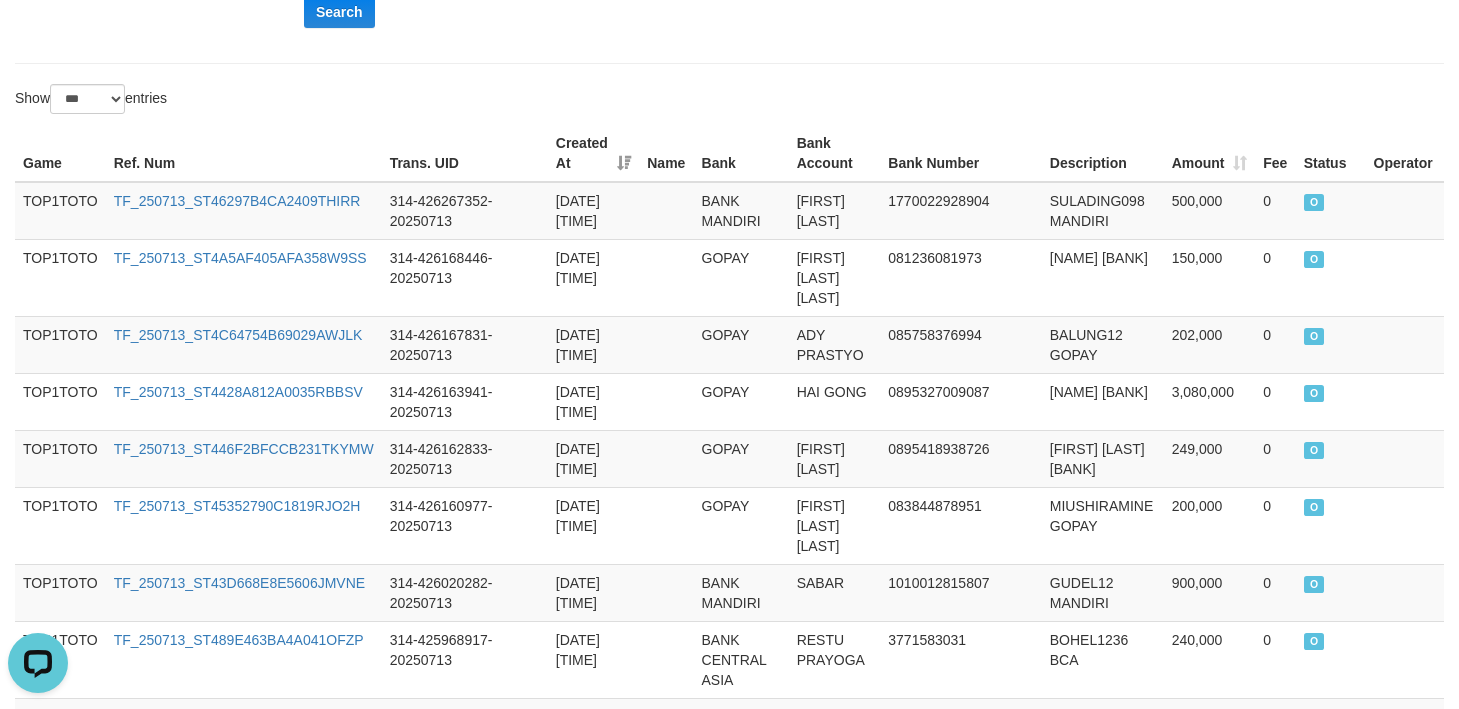 scroll, scrollTop: 0, scrollLeft: 0, axis: both 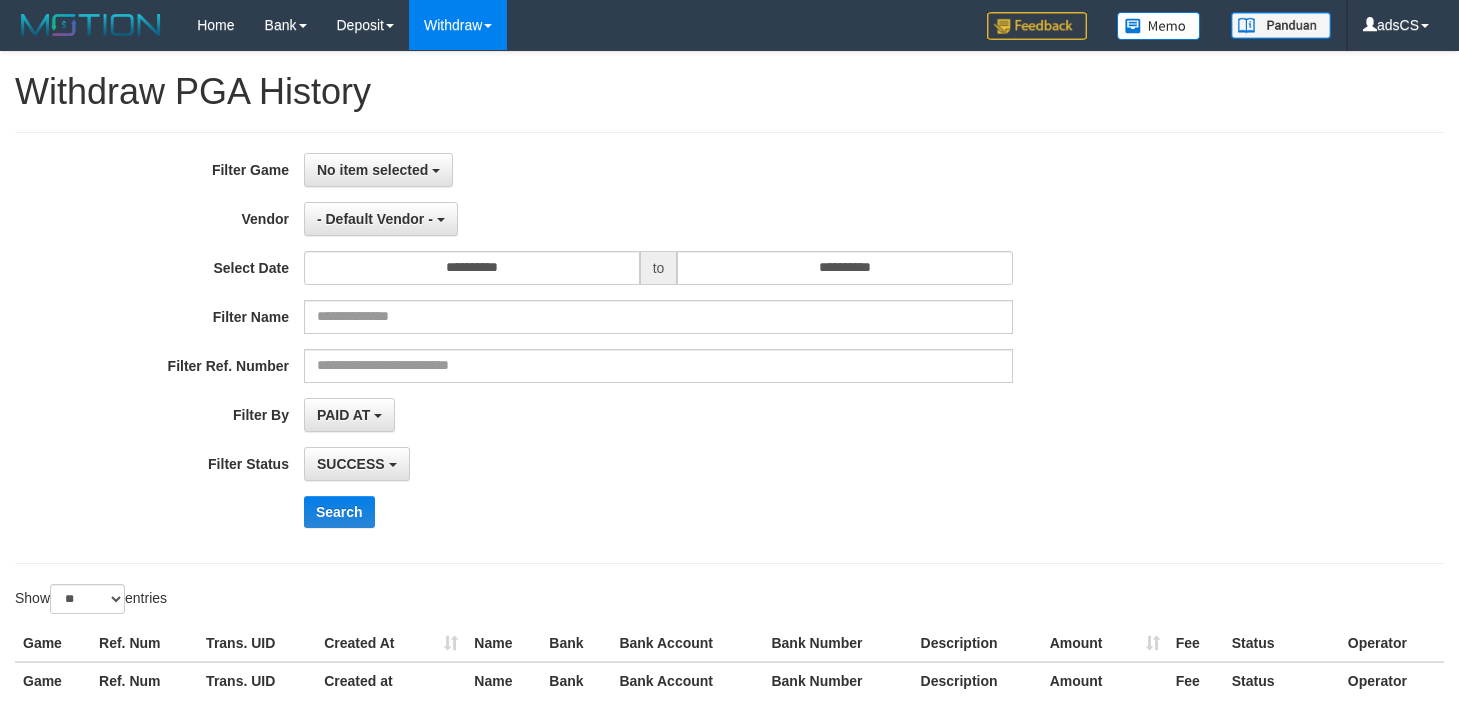 select 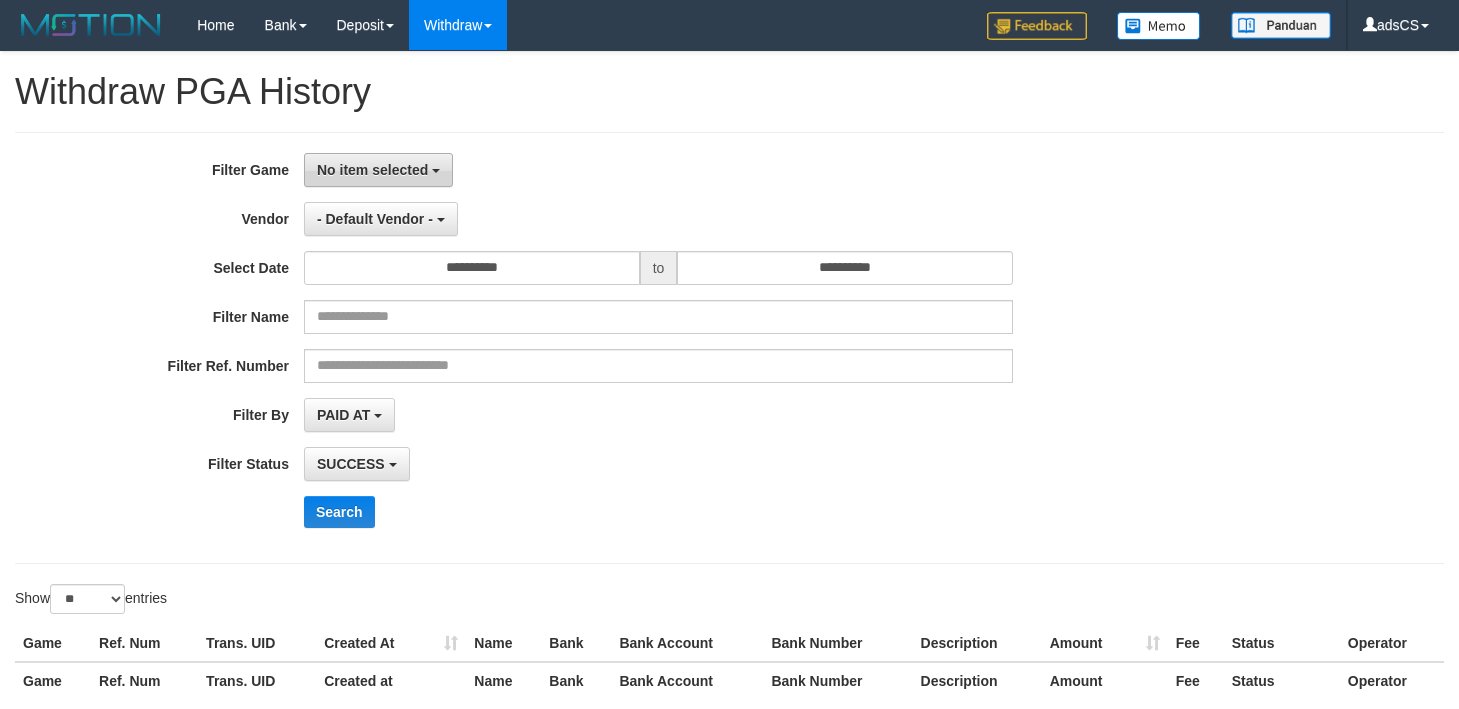 click on "No item selected" at bounding box center (372, 170) 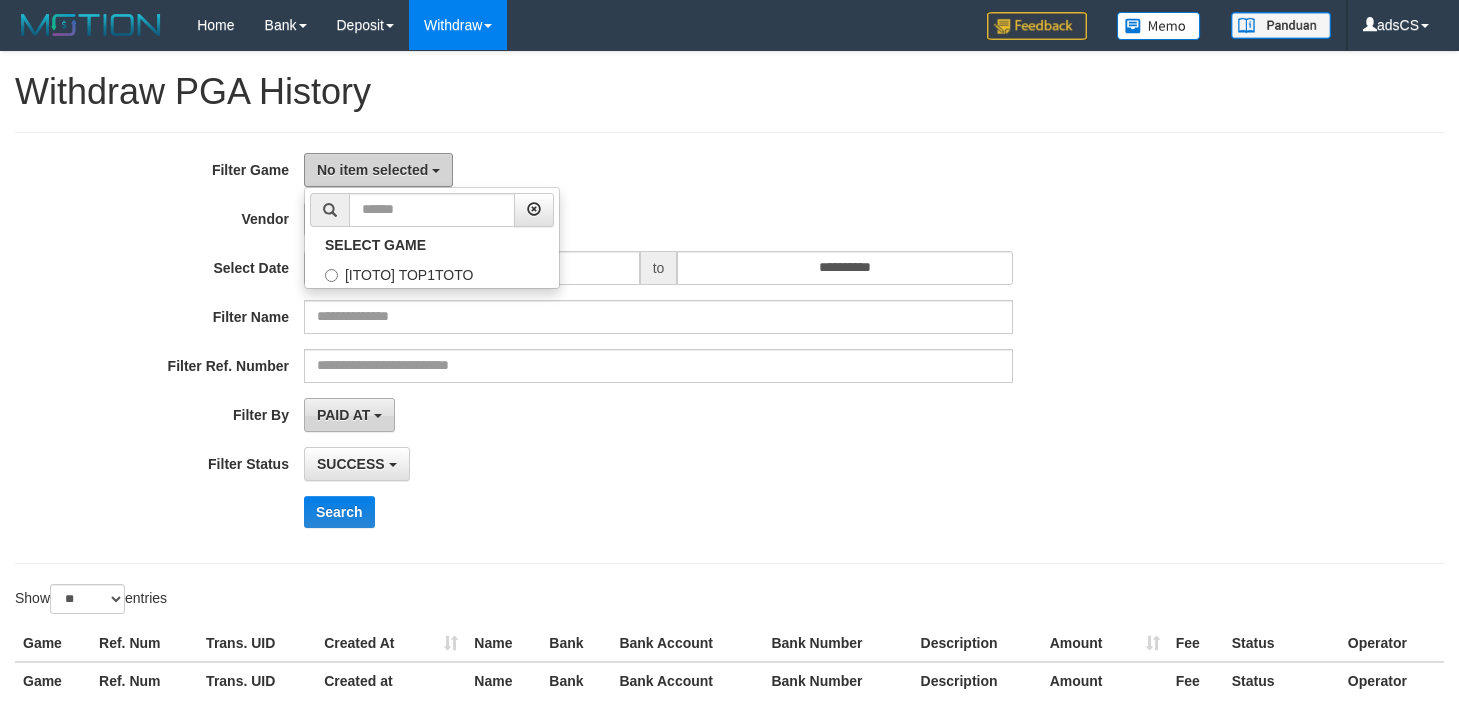 scroll, scrollTop: 172, scrollLeft: 0, axis: vertical 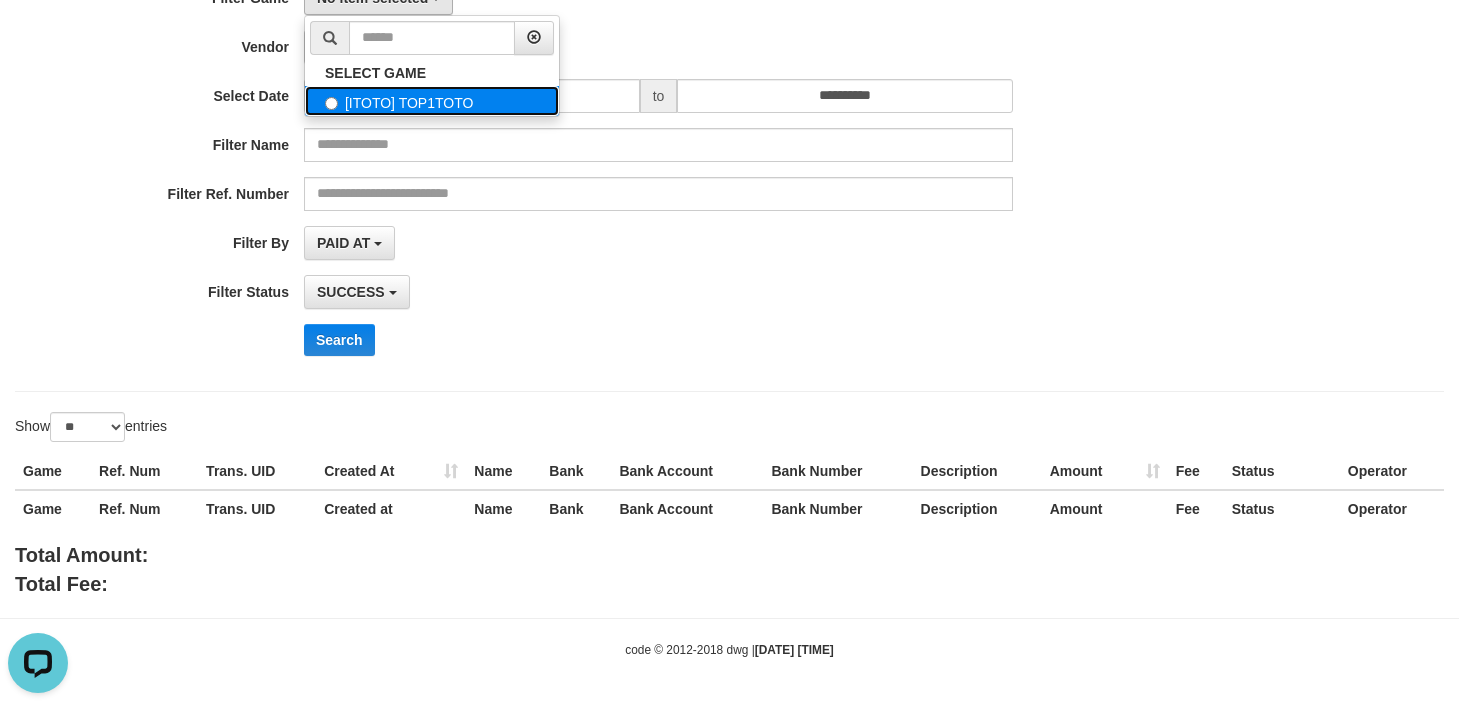 click on "[ITOTO] TOP1TOTO" at bounding box center [432, 101] 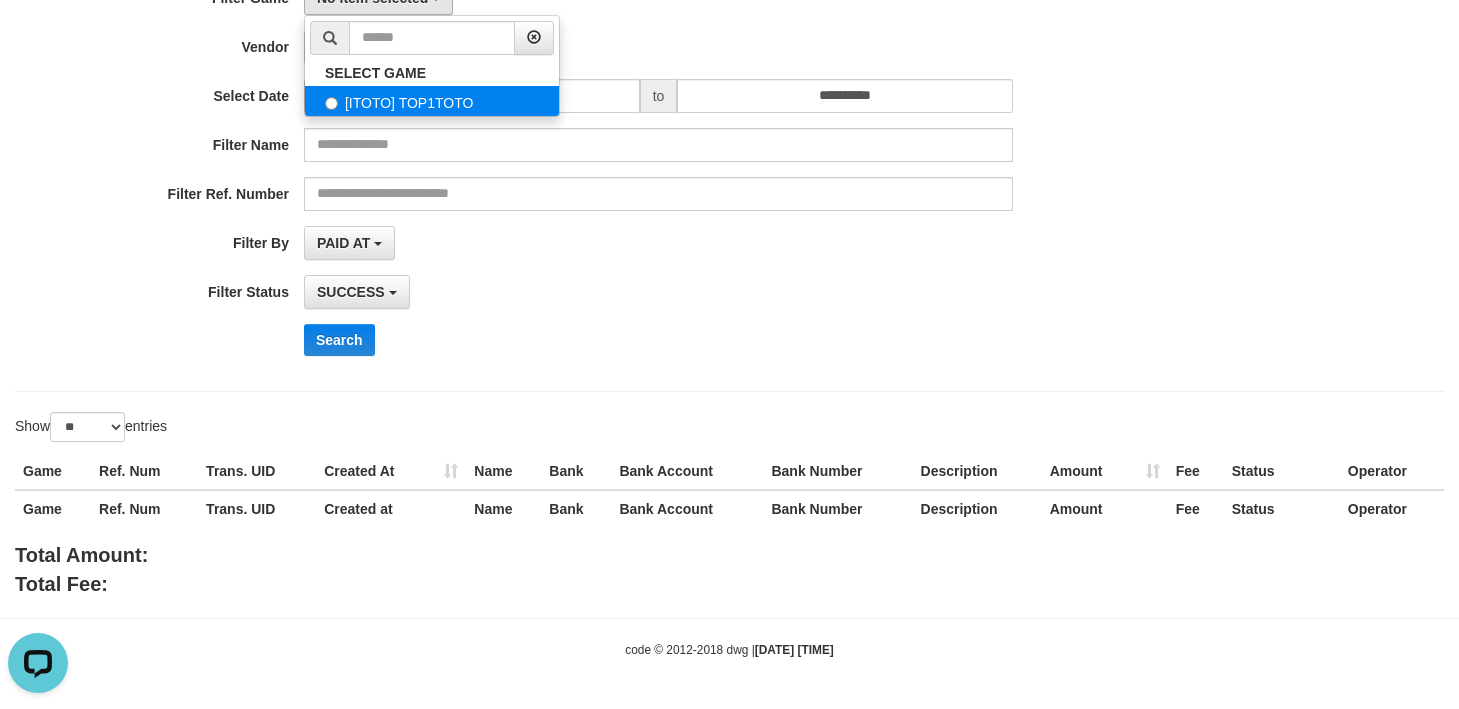 select on "***" 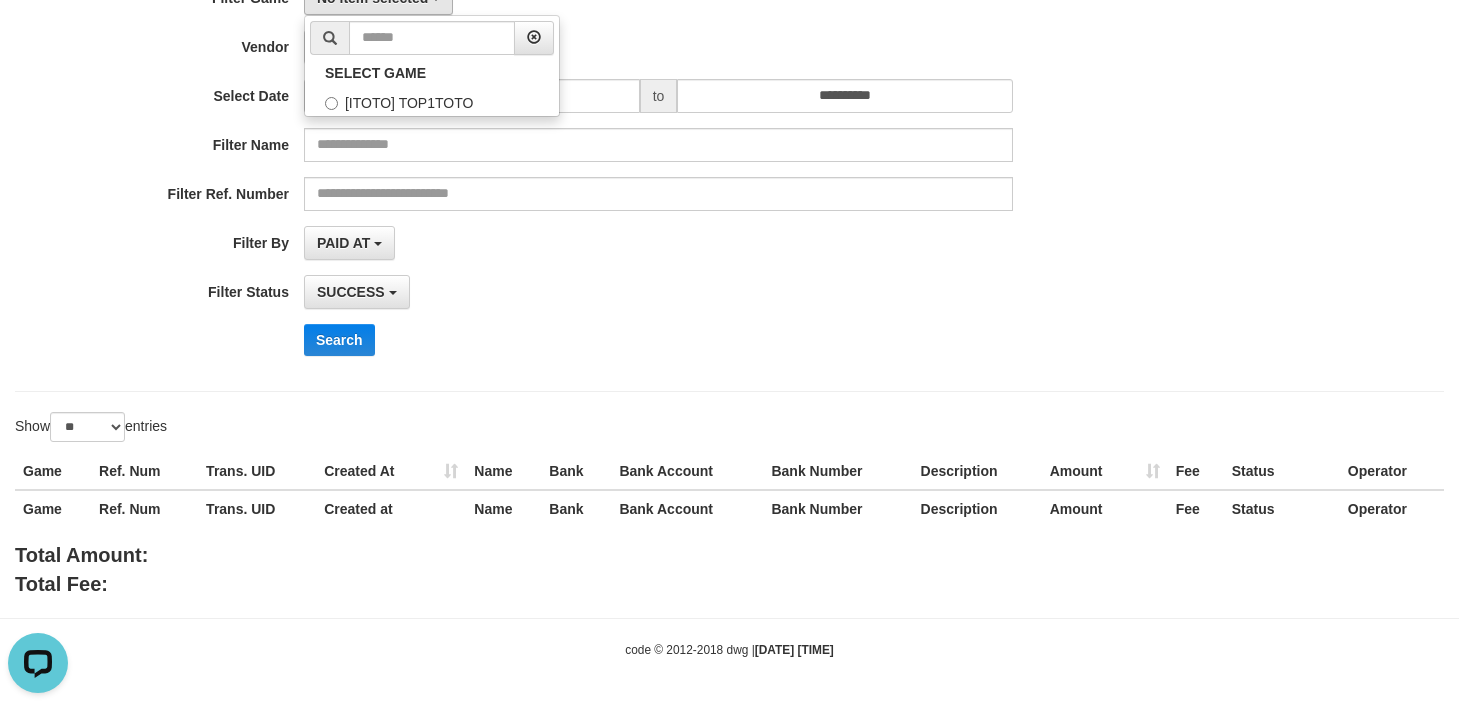 scroll, scrollTop: 18, scrollLeft: 0, axis: vertical 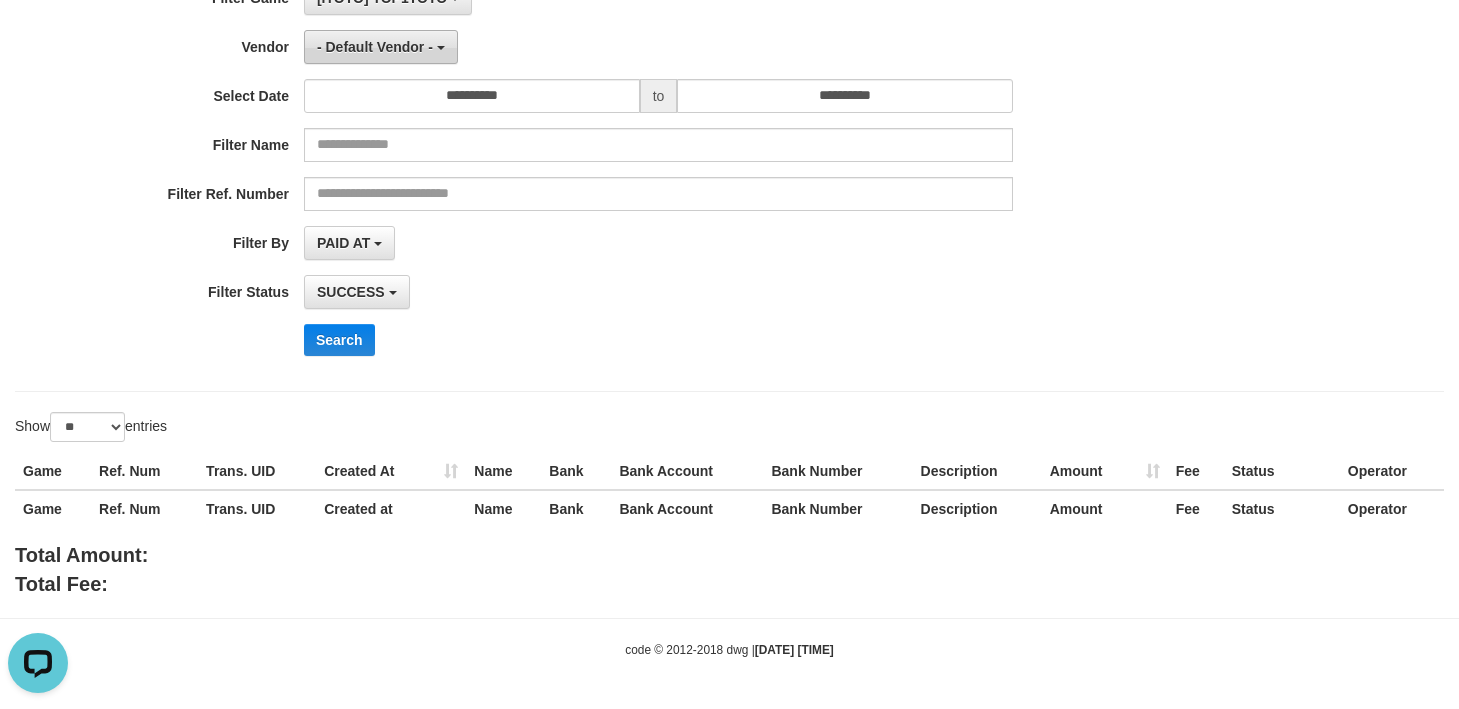 click on "- Default Vendor -" at bounding box center [375, 47] 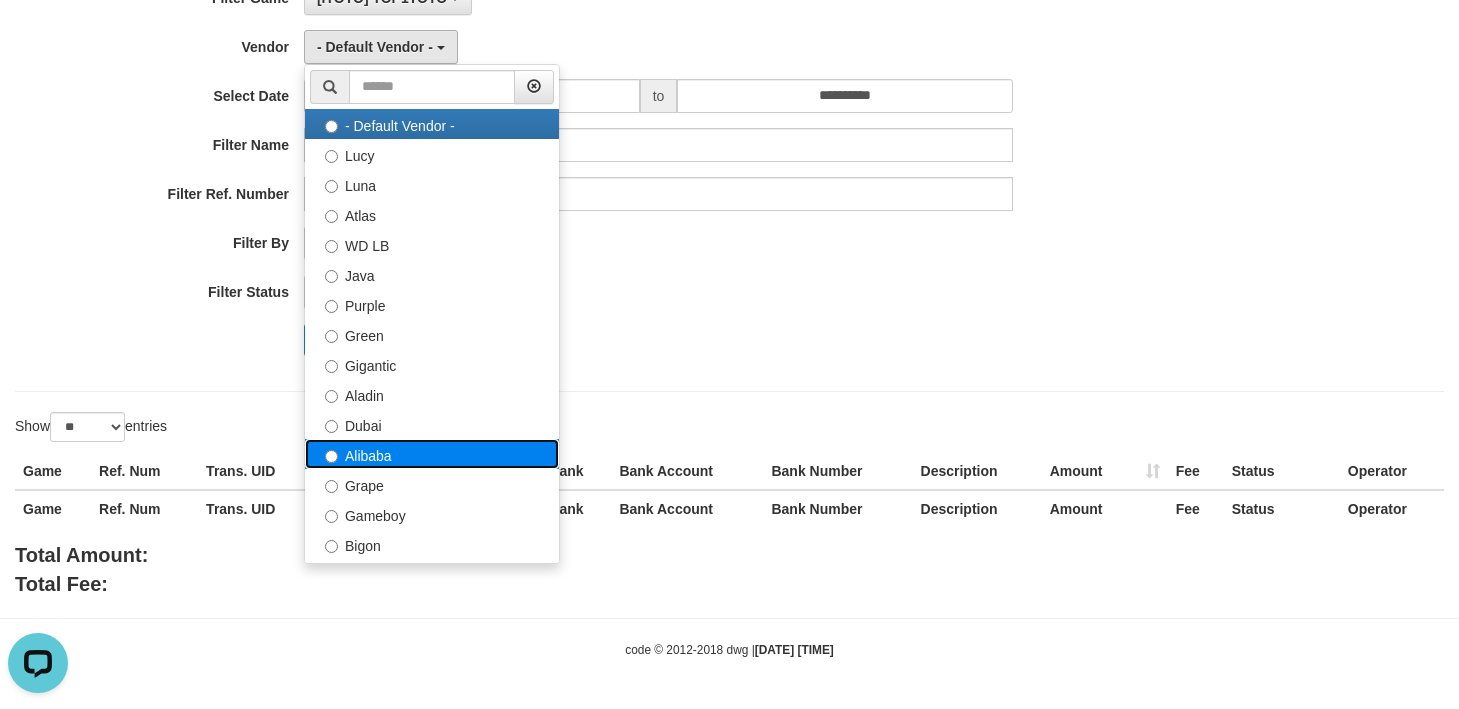 click on "Alibaba" at bounding box center [432, 454] 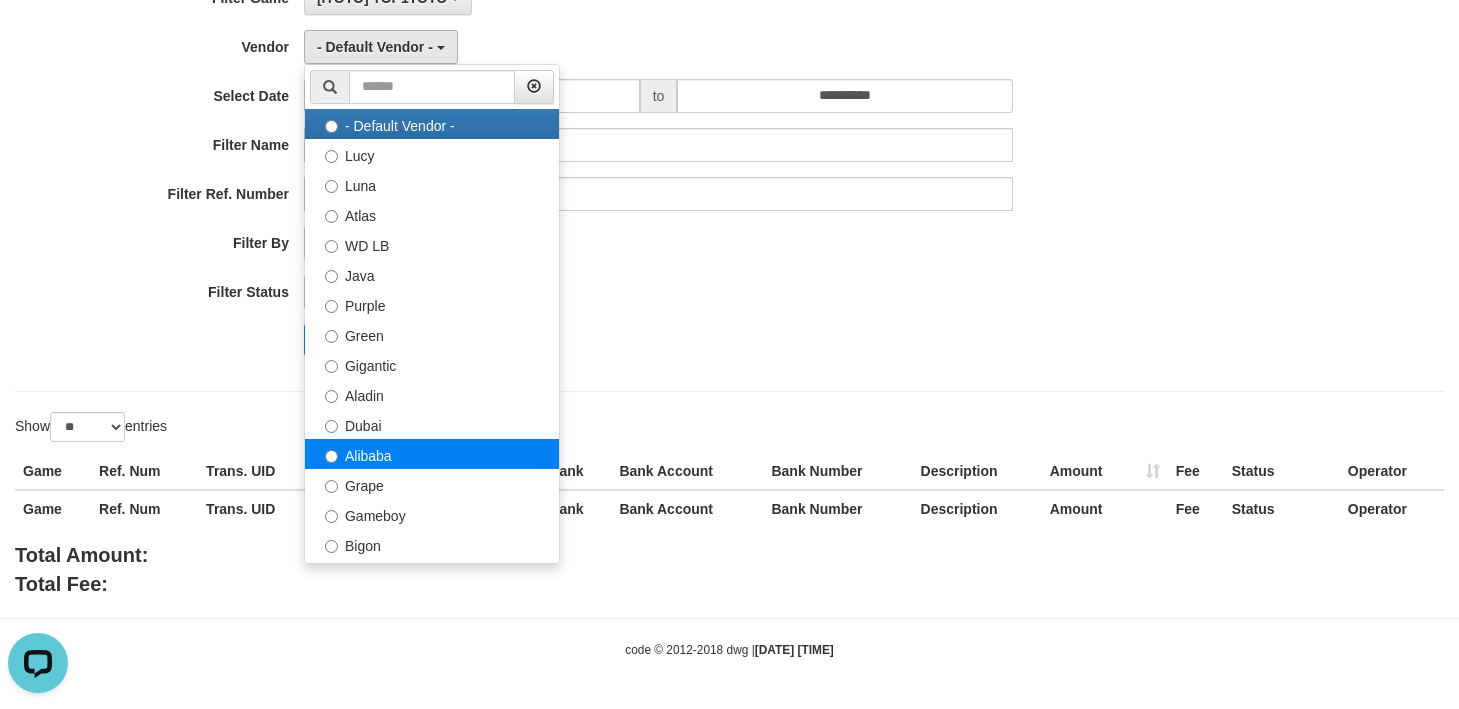 select on "**********" 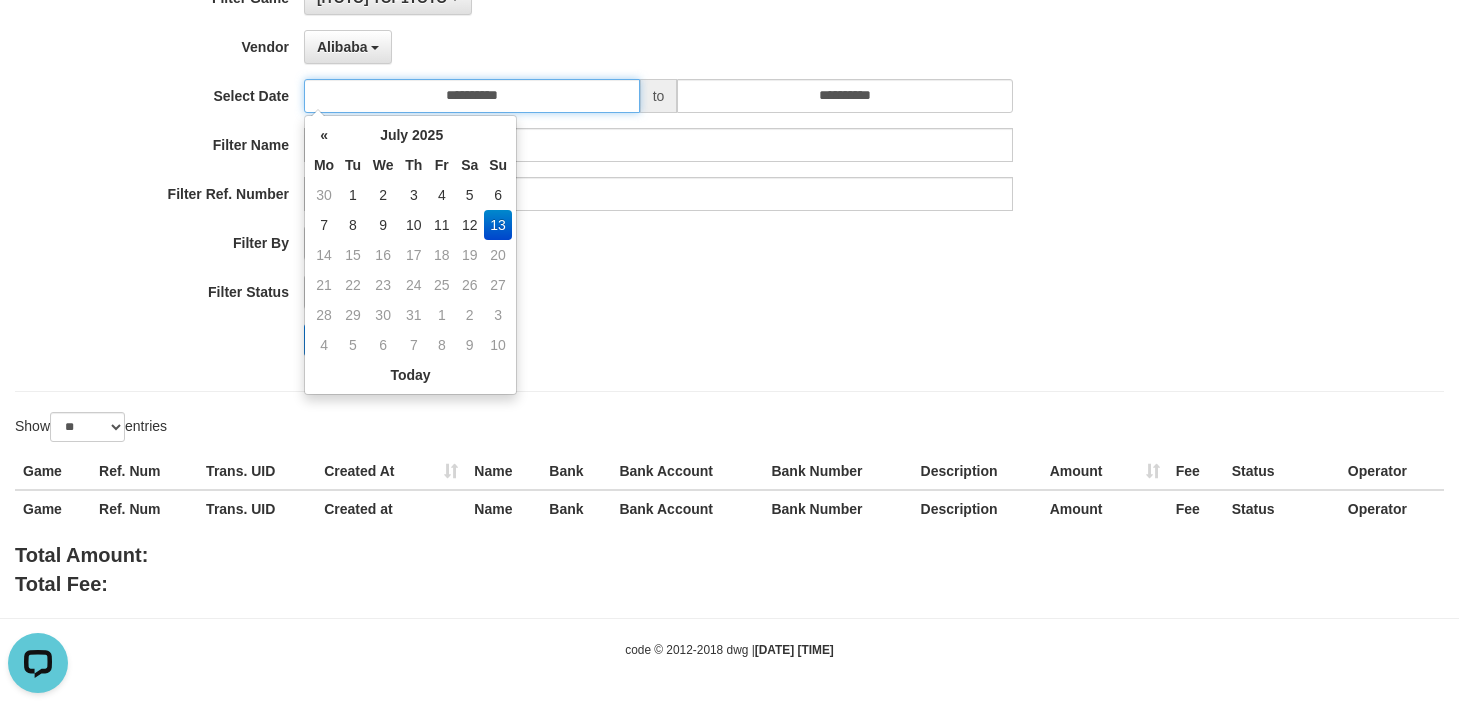 click on "**********" at bounding box center (472, 96) 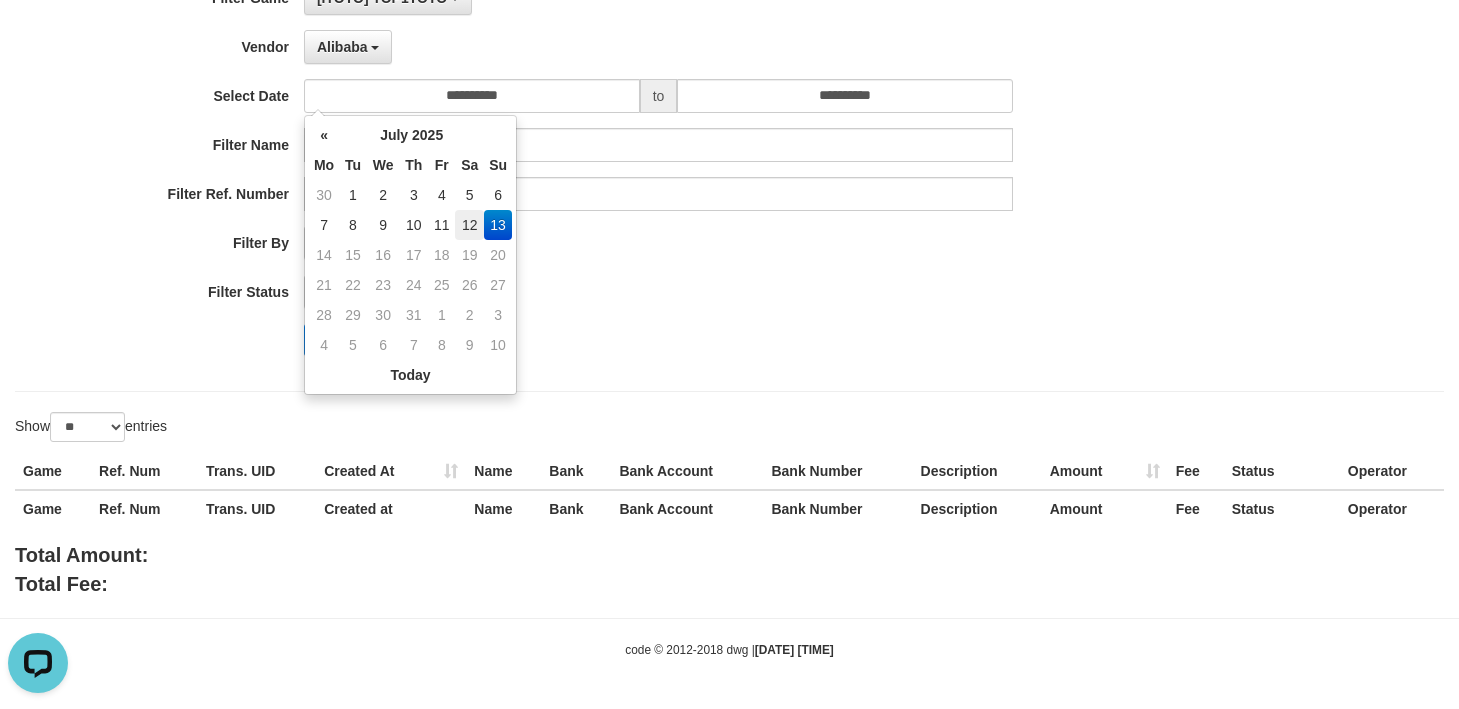click on "12" at bounding box center [469, 225] 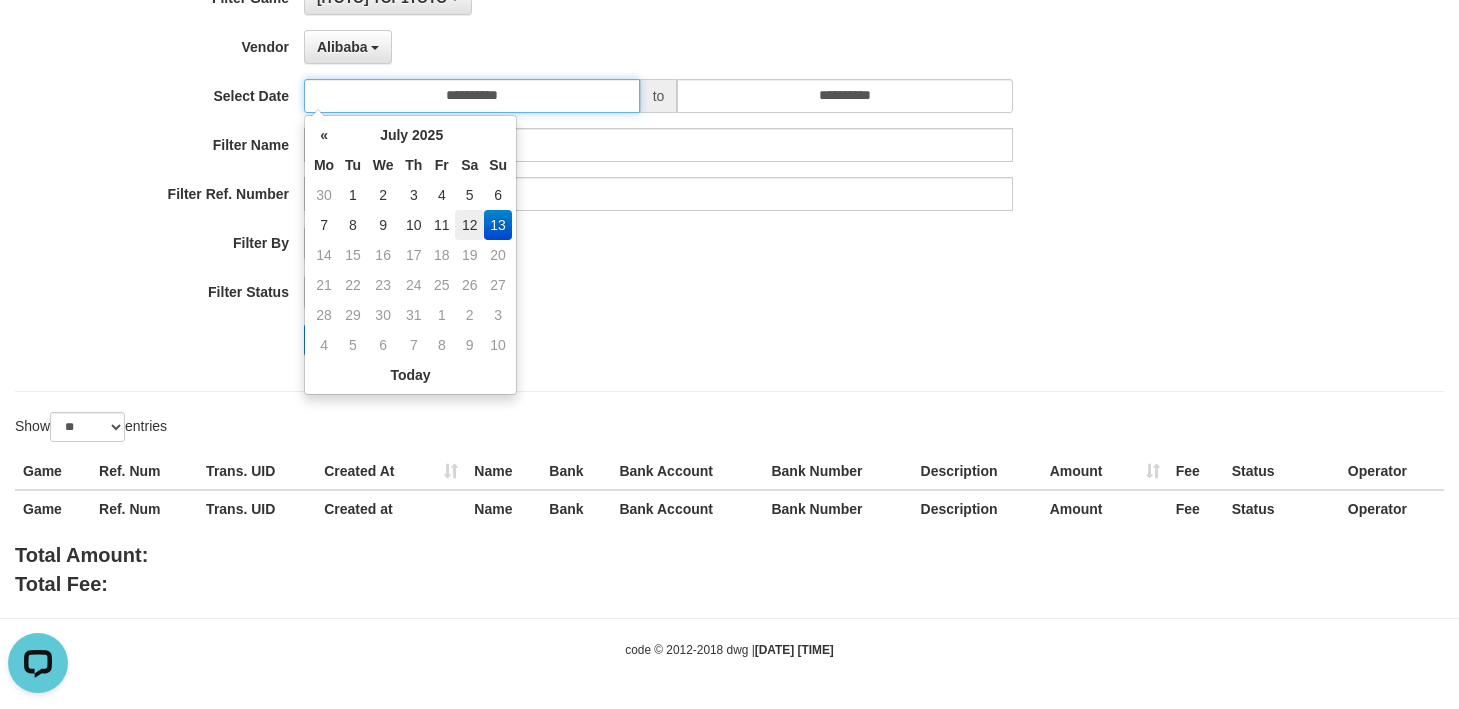 type on "**********" 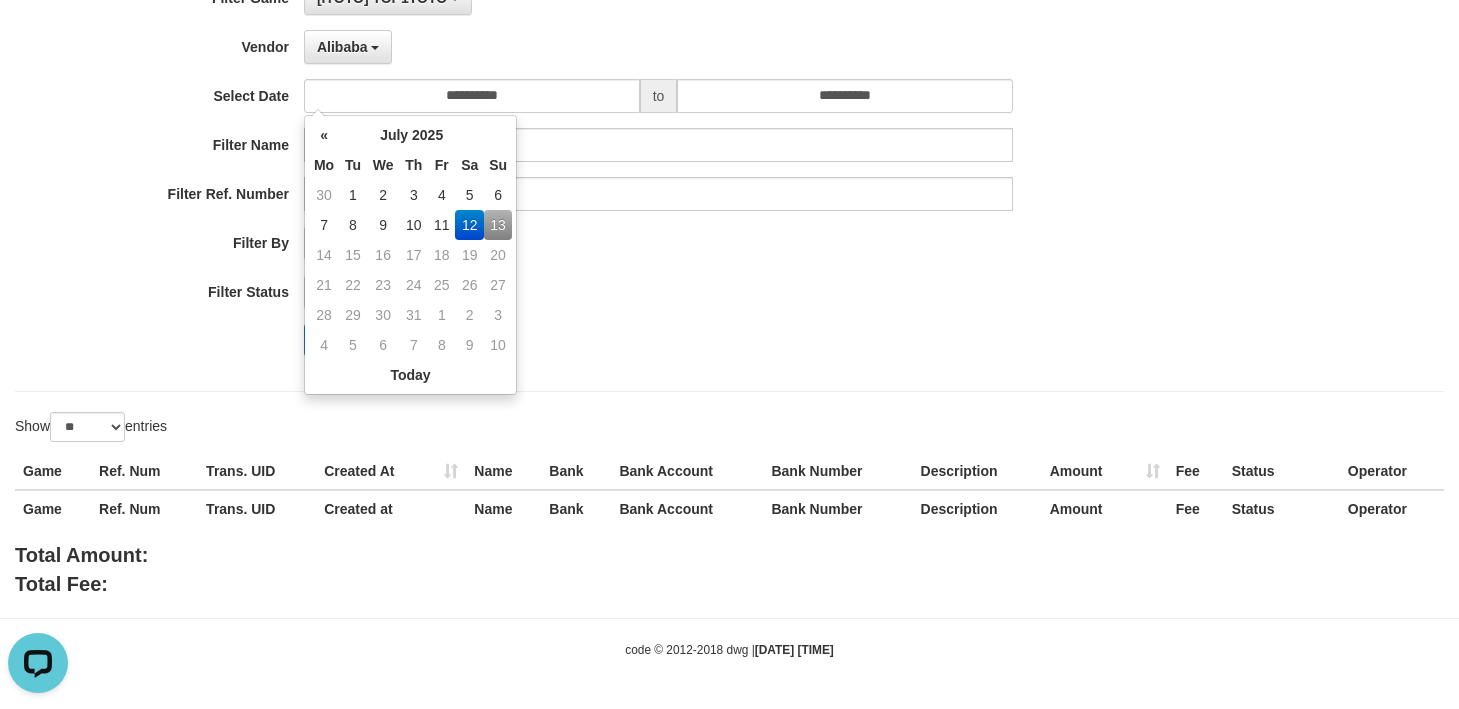 click on "PAID AT
PAID AT
CREATED AT" at bounding box center (658, 243) 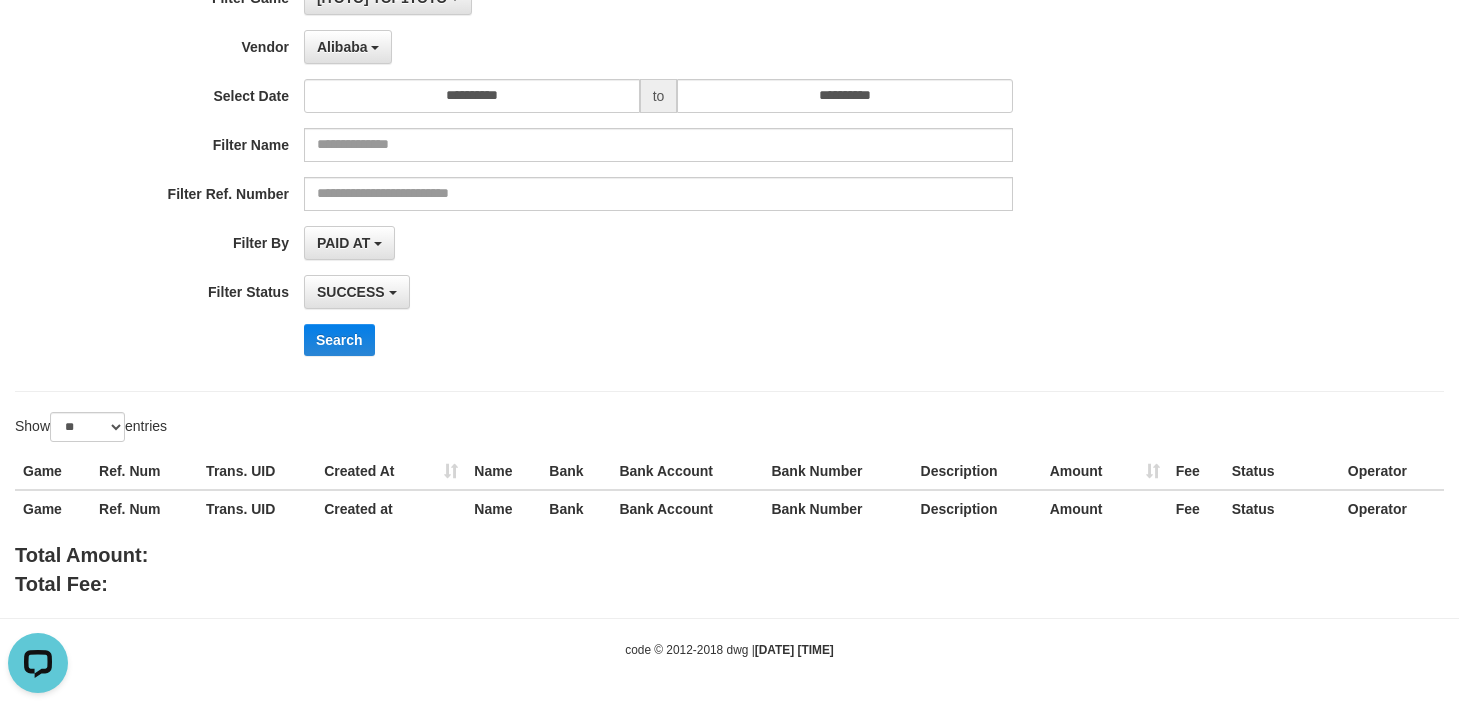 click on "**********" at bounding box center (608, 176) 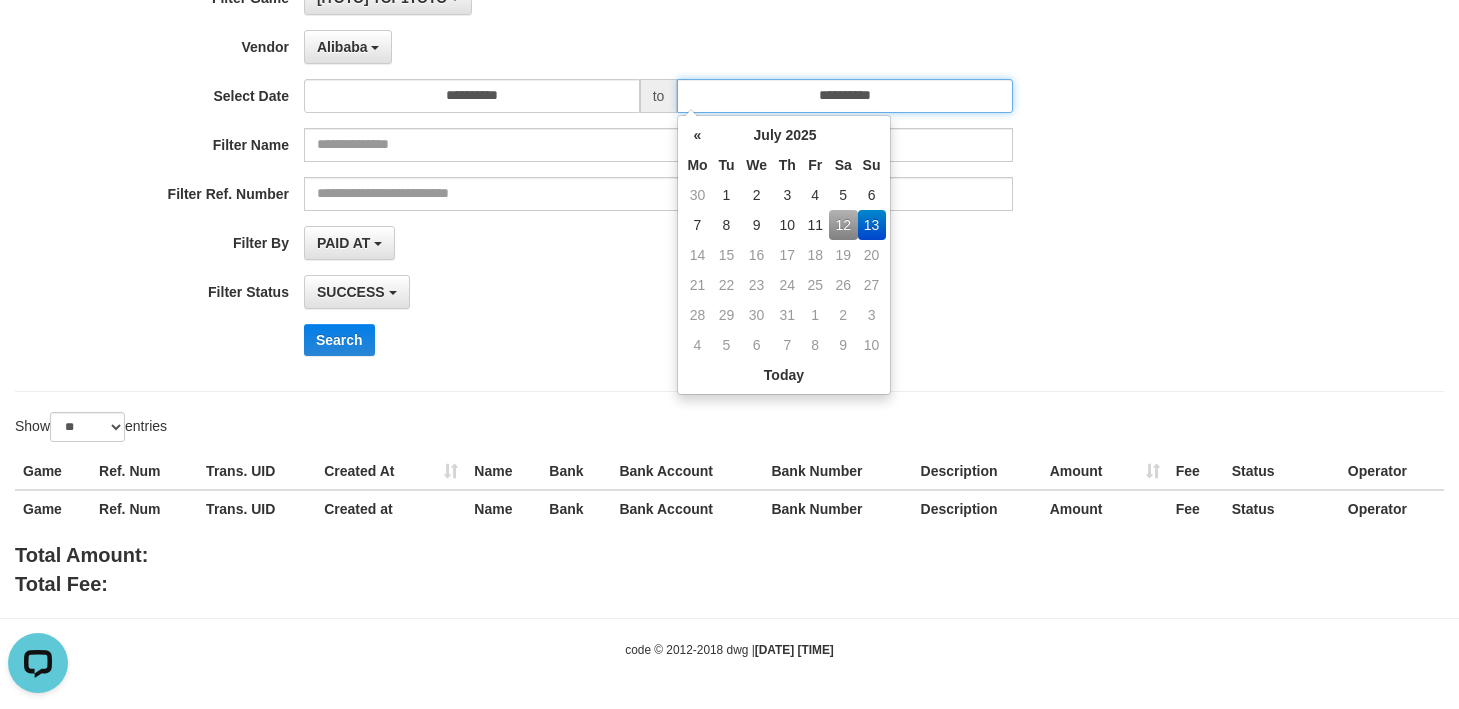 click on "**********" at bounding box center [845, 96] 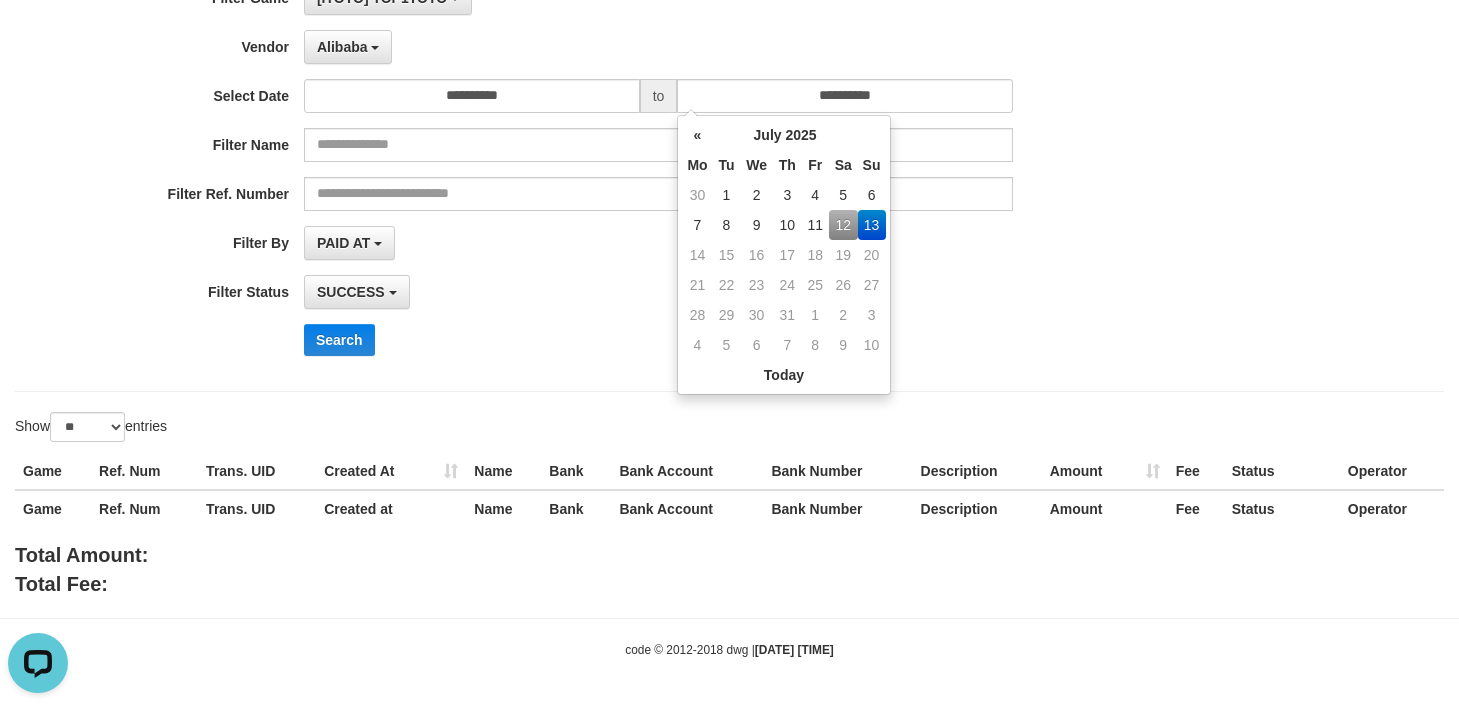 click on "12" at bounding box center (843, 225) 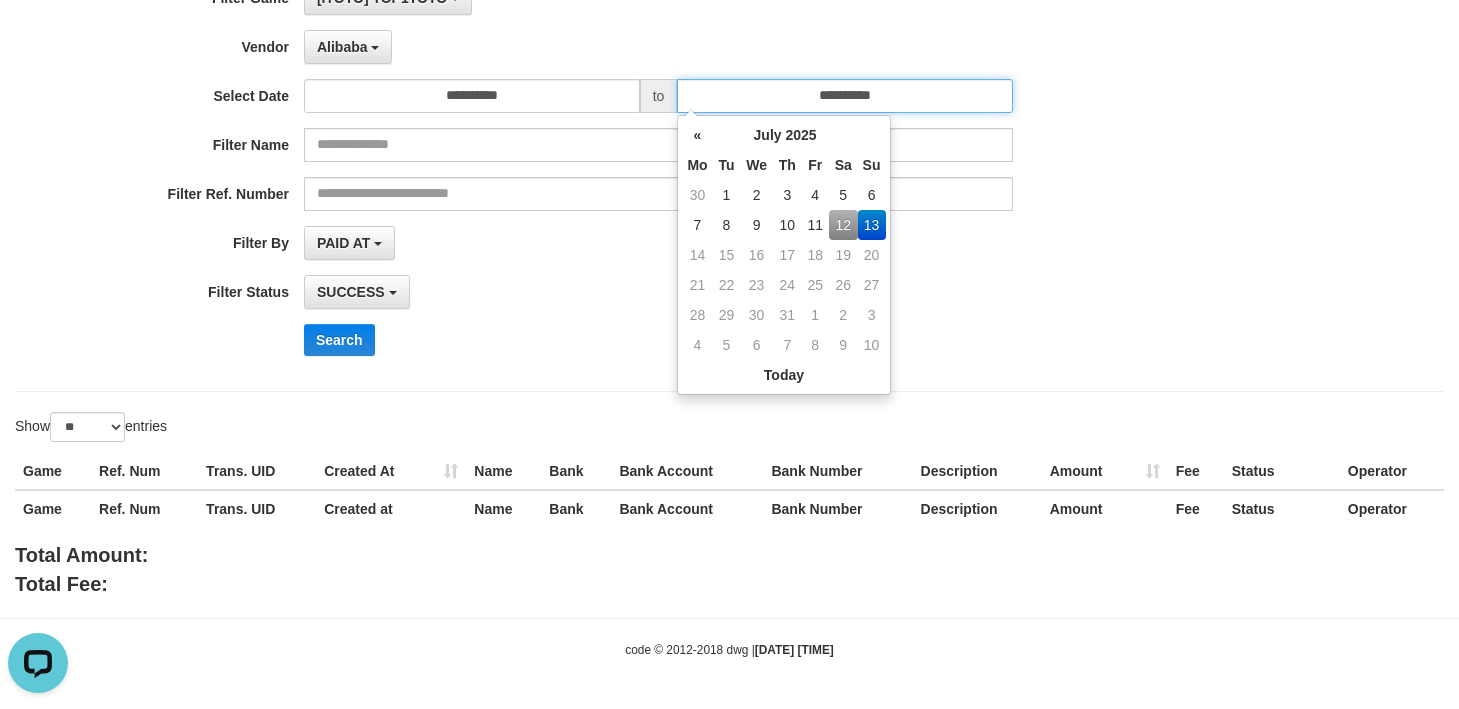 type on "**********" 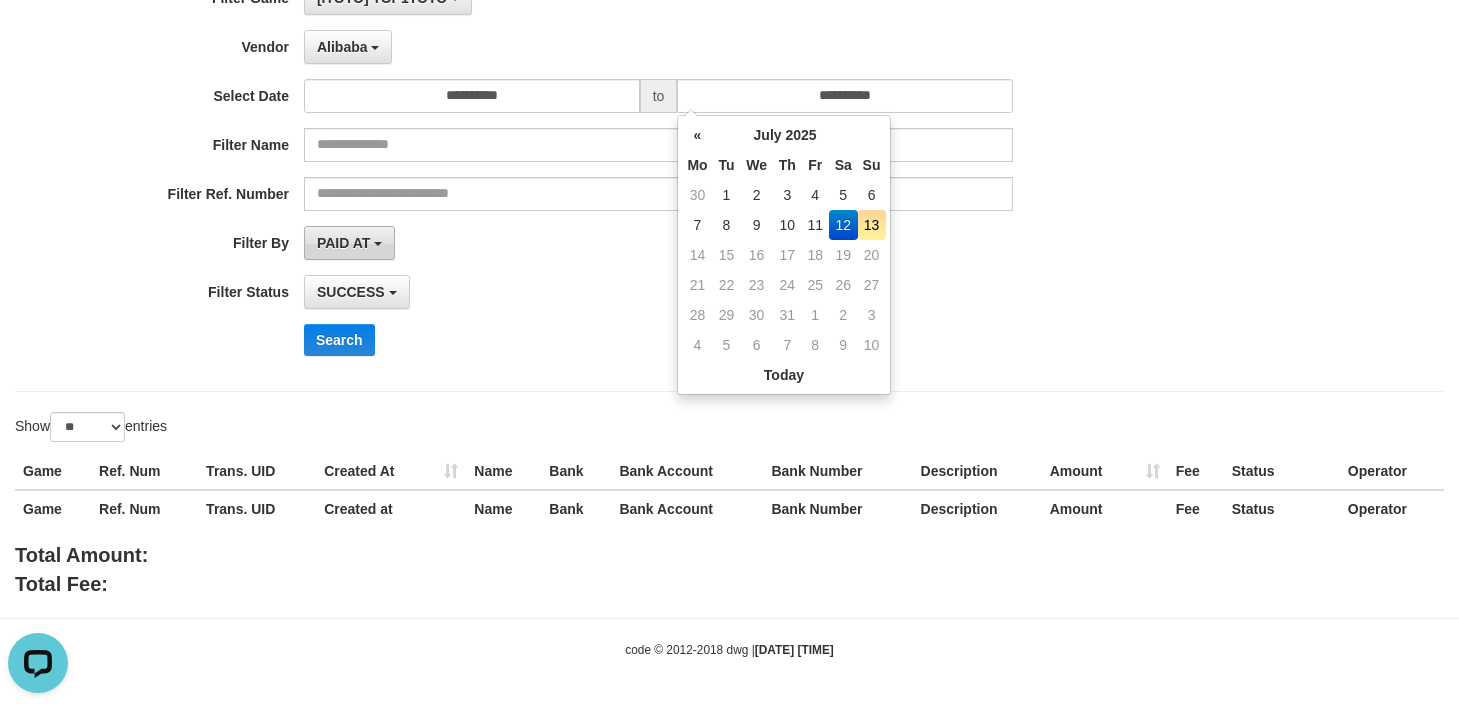 click on "PAID AT" at bounding box center (343, 243) 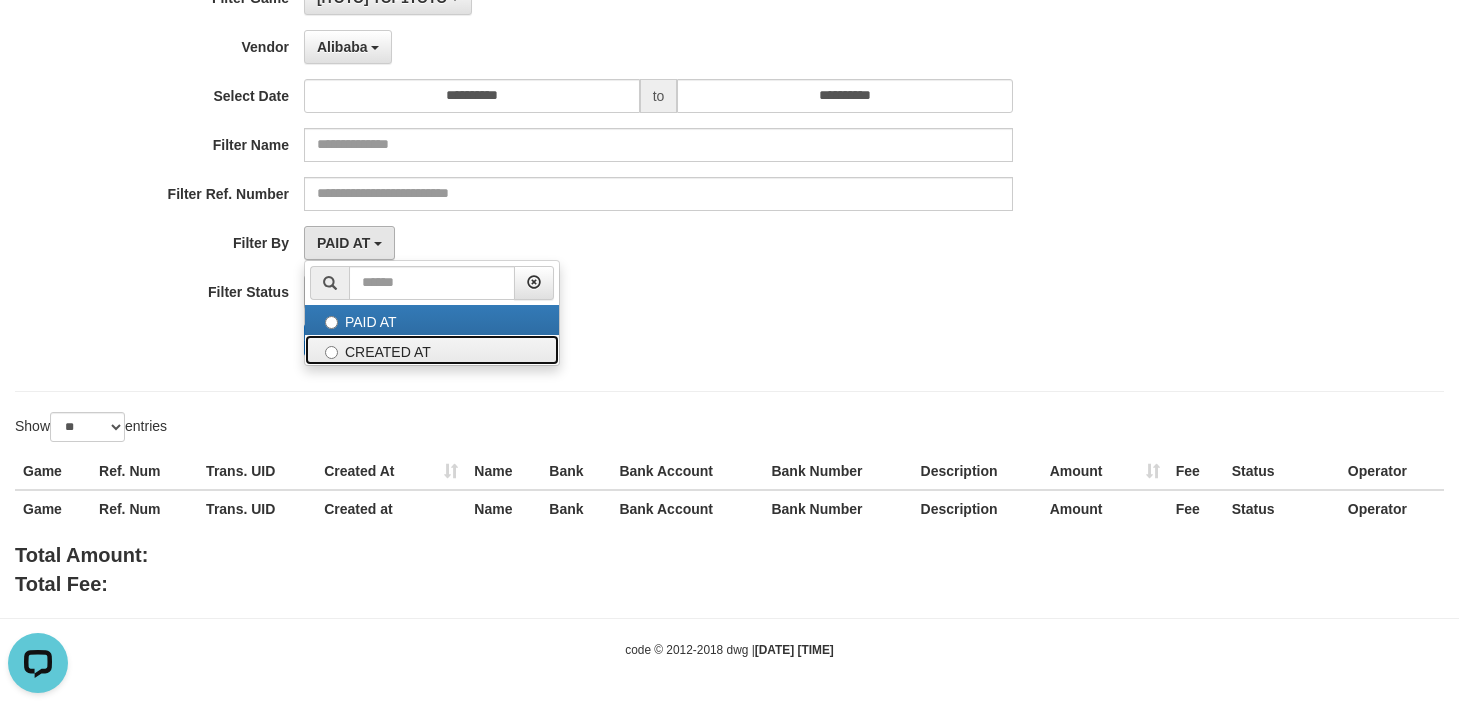 click on "CREATED AT" at bounding box center [432, 350] 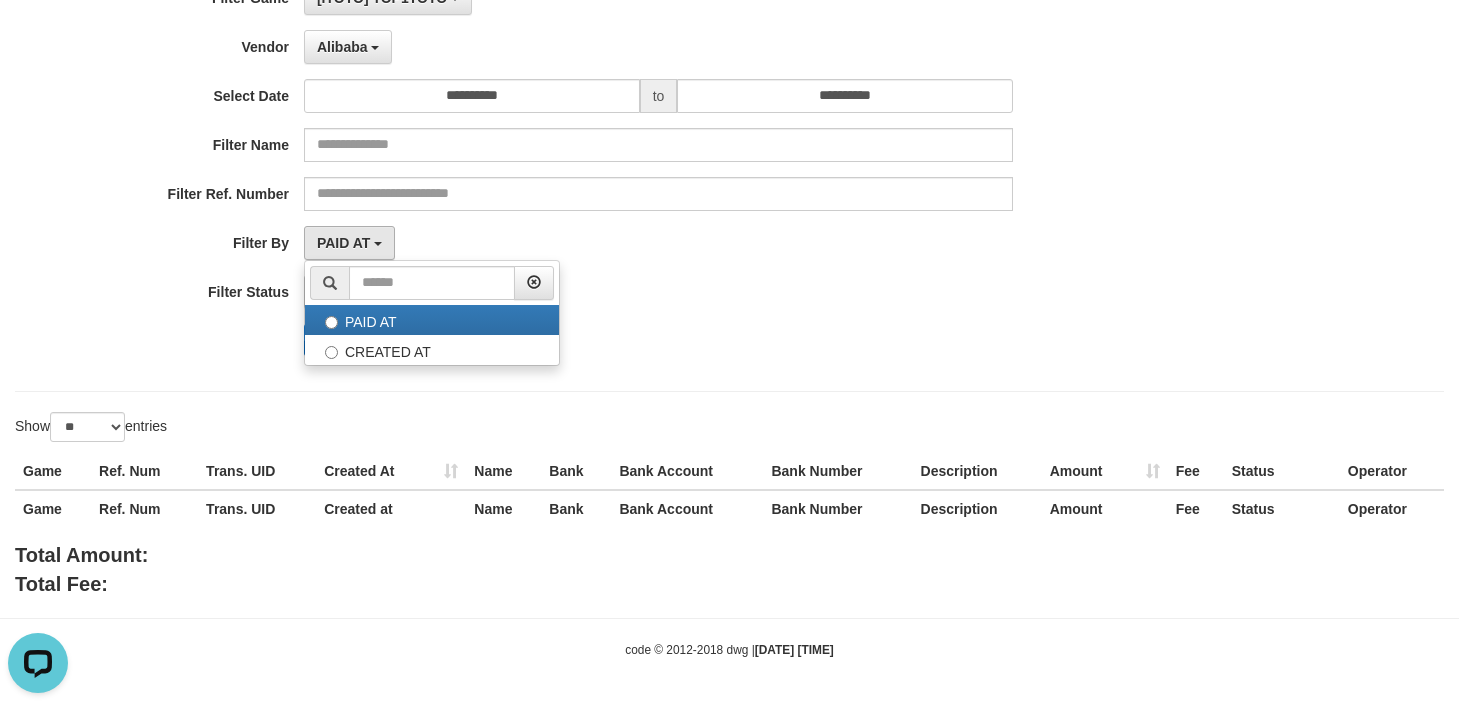 select on "*" 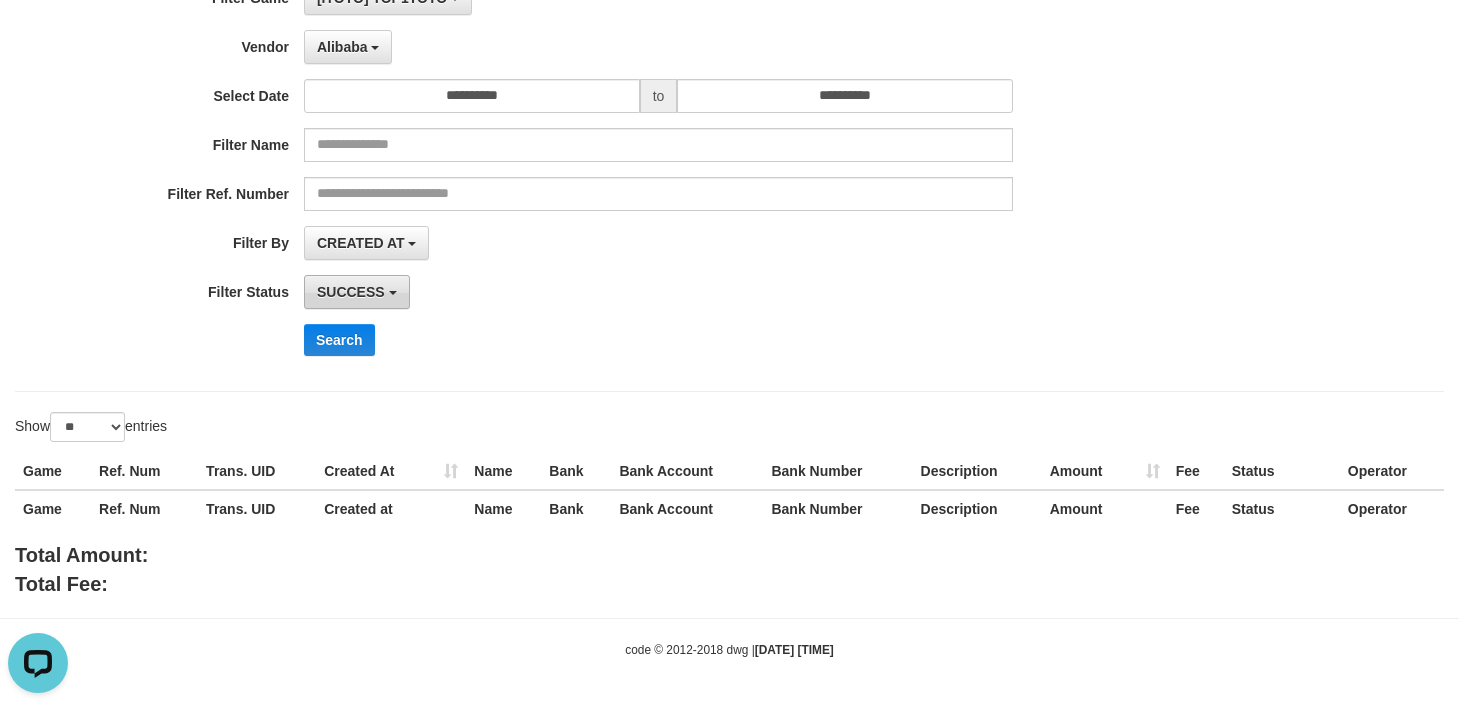 click on "SUCCESS" at bounding box center [351, 292] 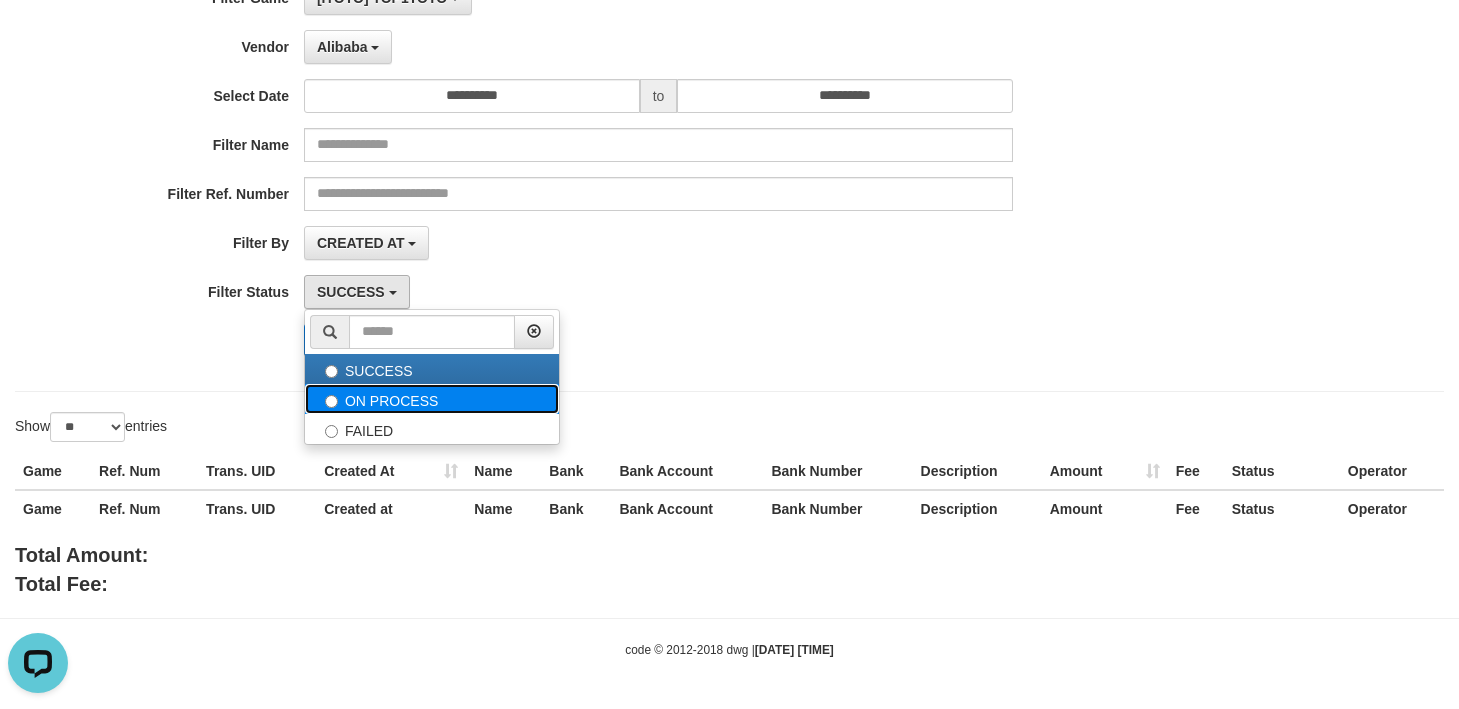 click on "ON PROCESS" at bounding box center (432, 399) 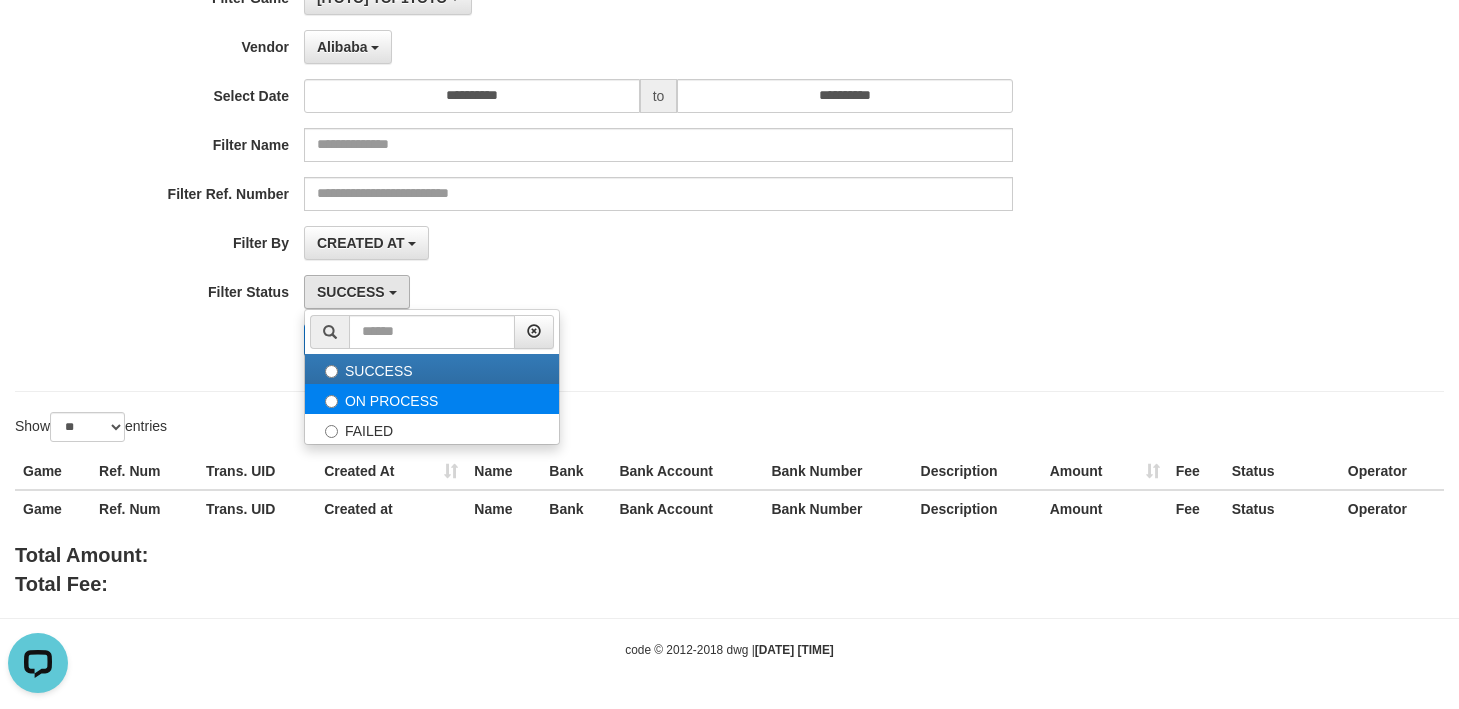 select on "*" 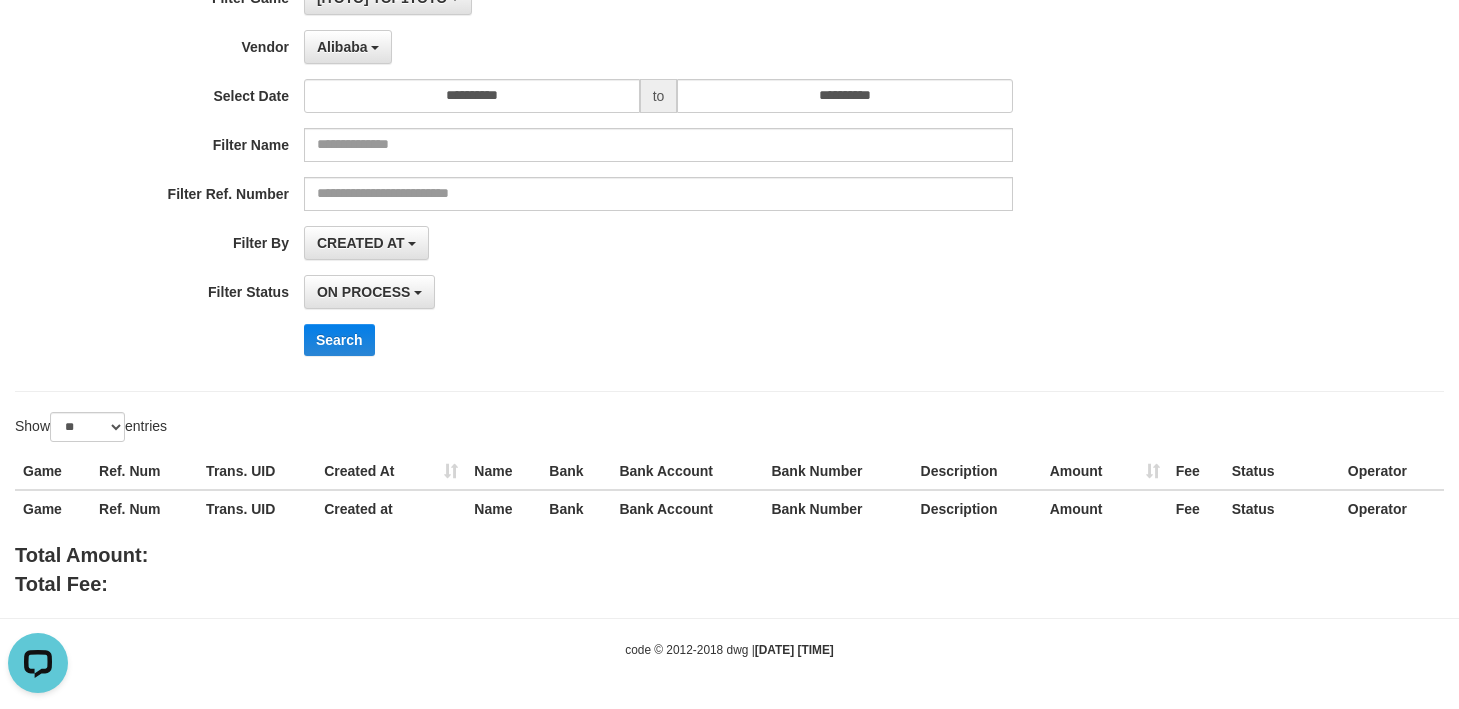 click on "Show  ** ** ** ***  entries" at bounding box center [91, 427] 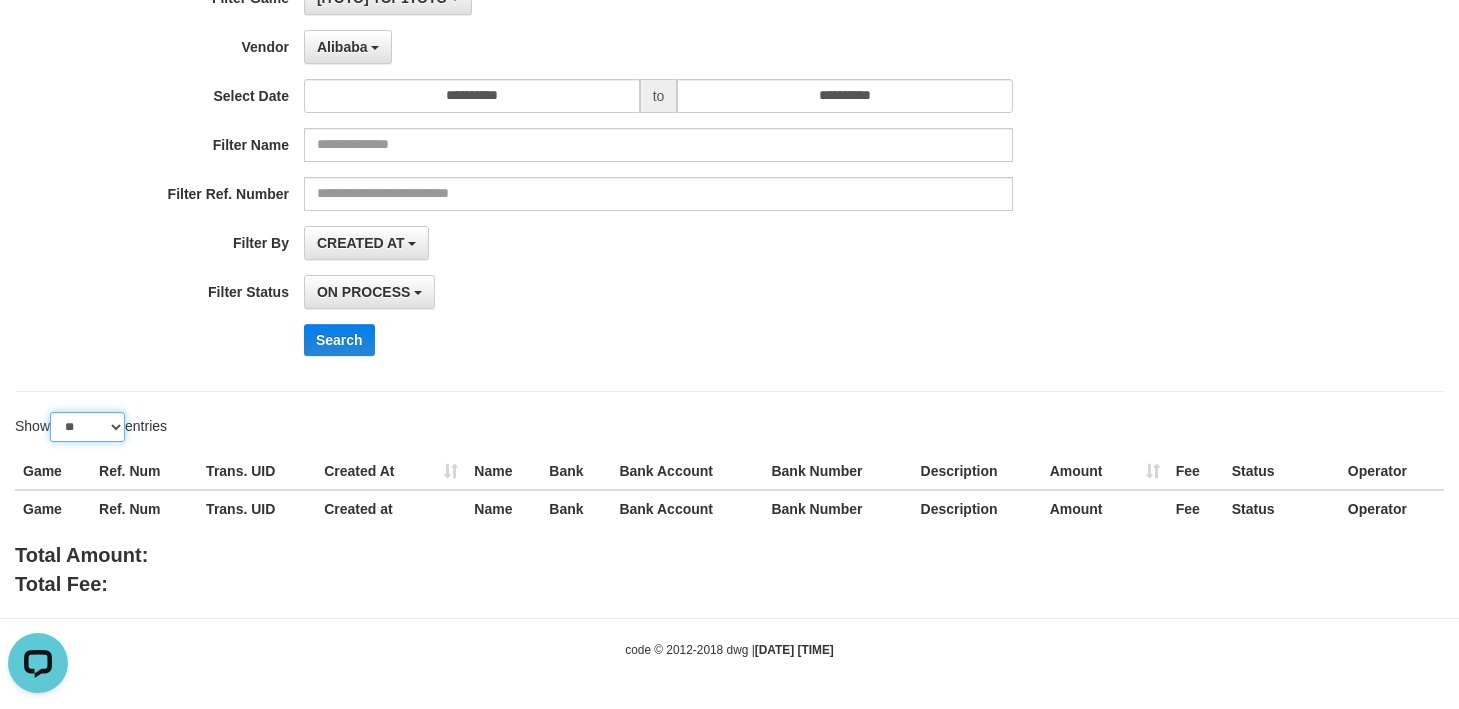 click on "** ** ** ***" at bounding box center (87, 427) 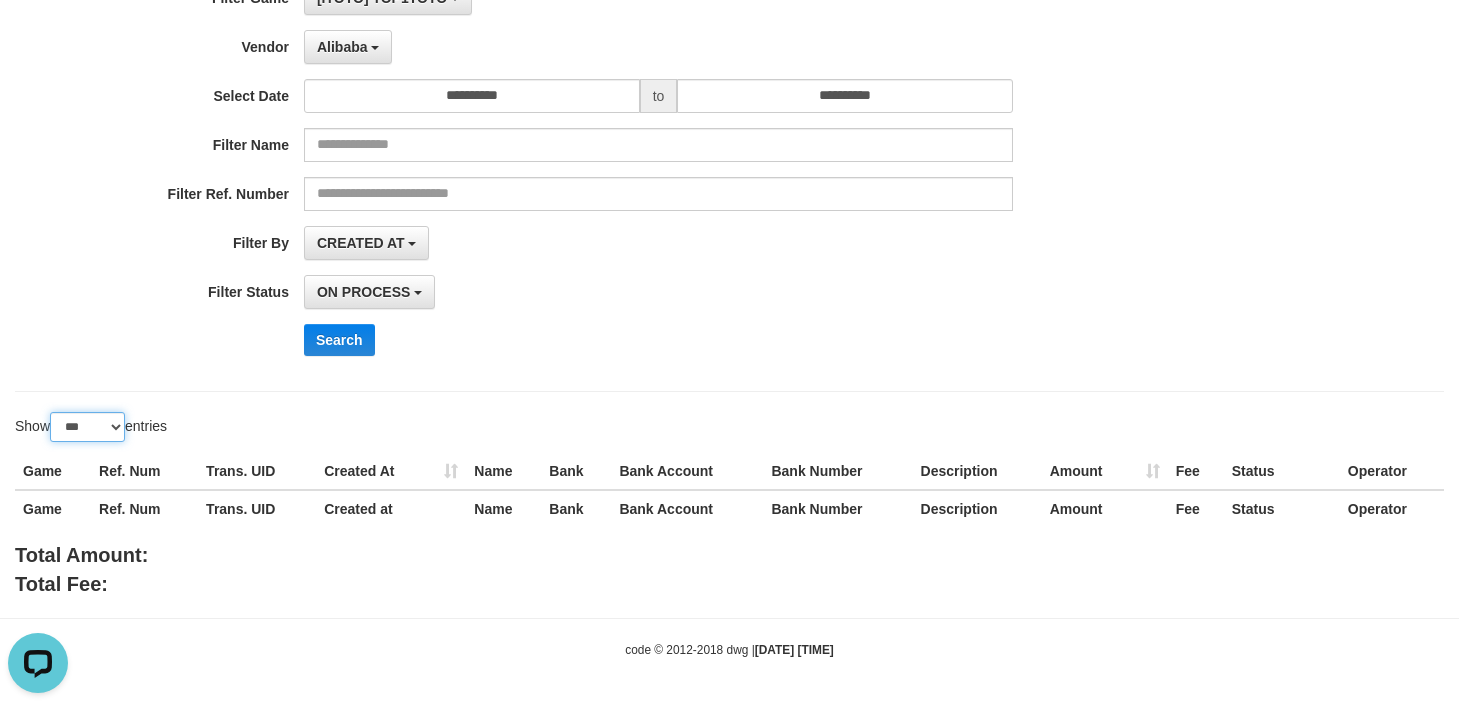 click on "** ** ** ***" at bounding box center [87, 427] 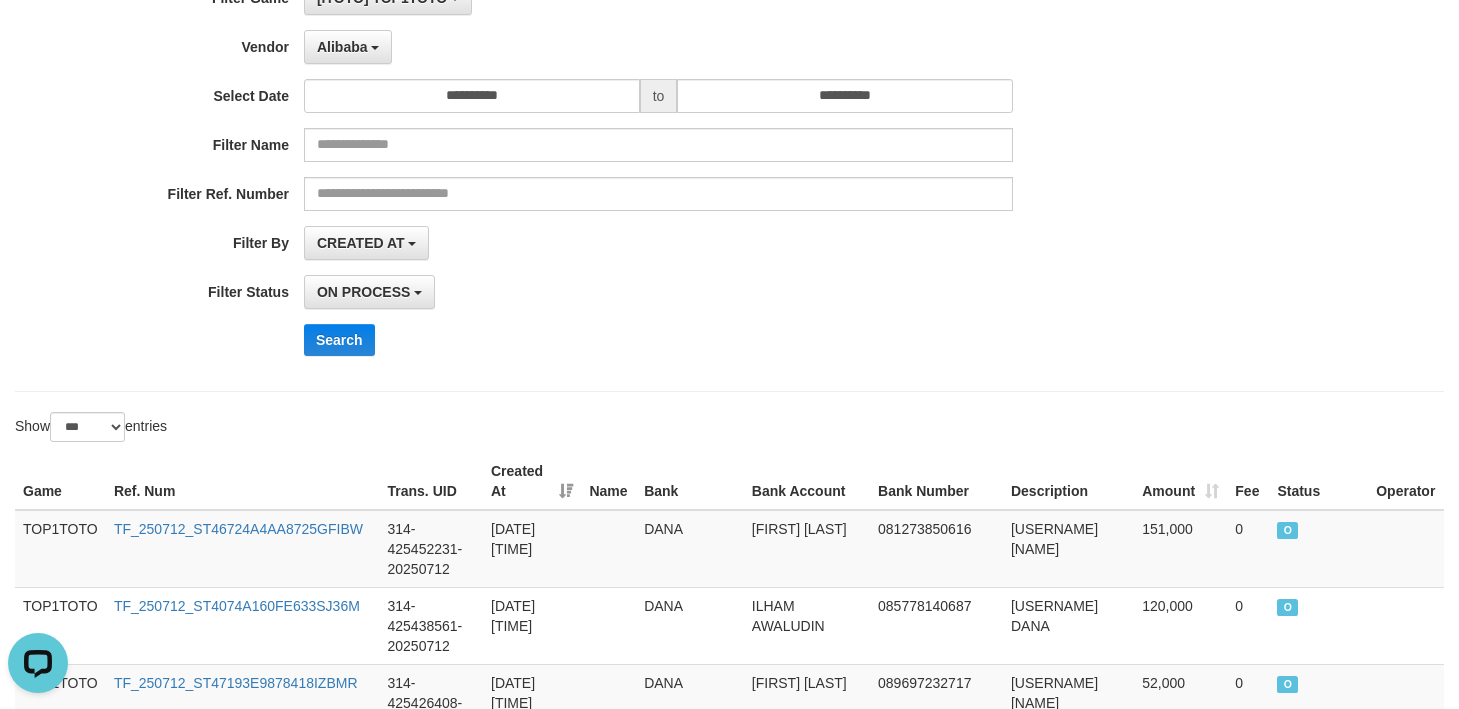 click on "Bank" at bounding box center [690, 481] 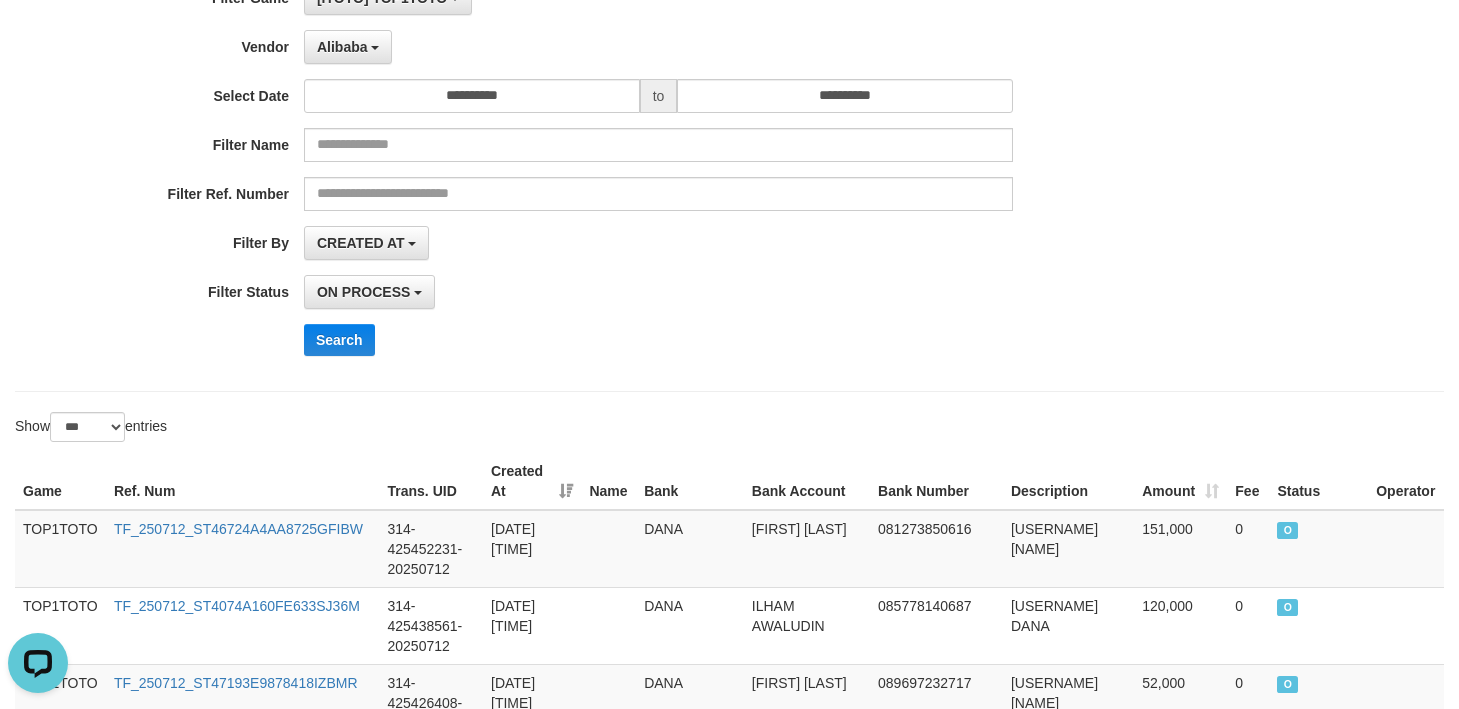 scroll, scrollTop: 654, scrollLeft: 0, axis: vertical 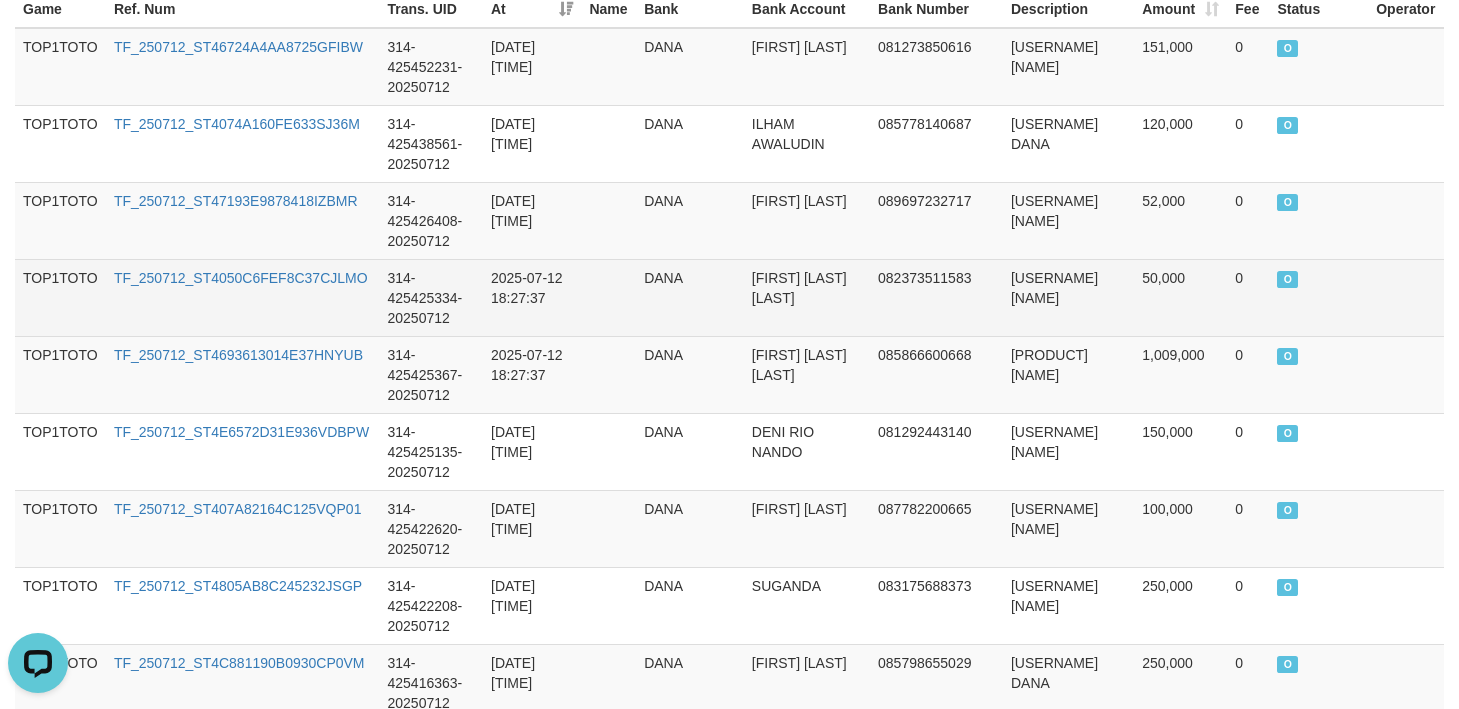 click on "DANA" at bounding box center [690, 297] 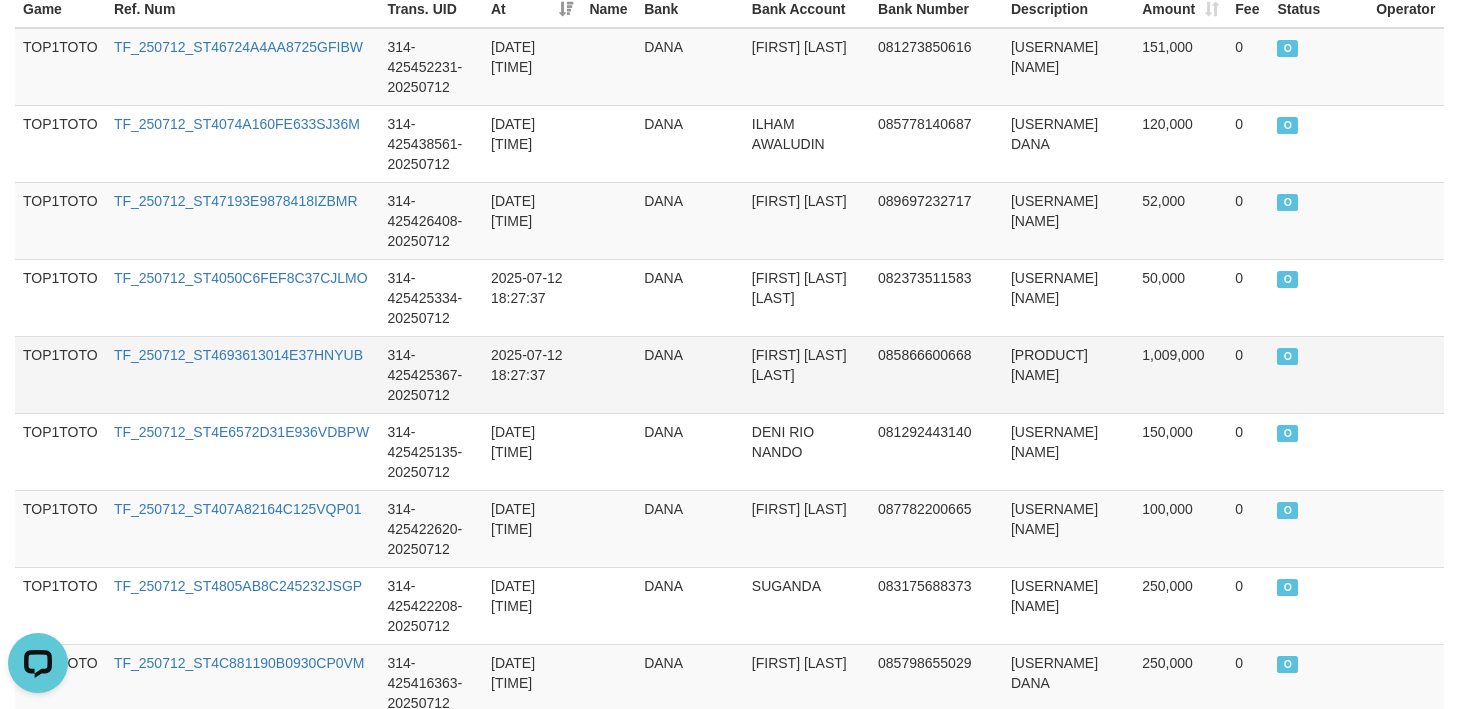 click at bounding box center [608, 374] 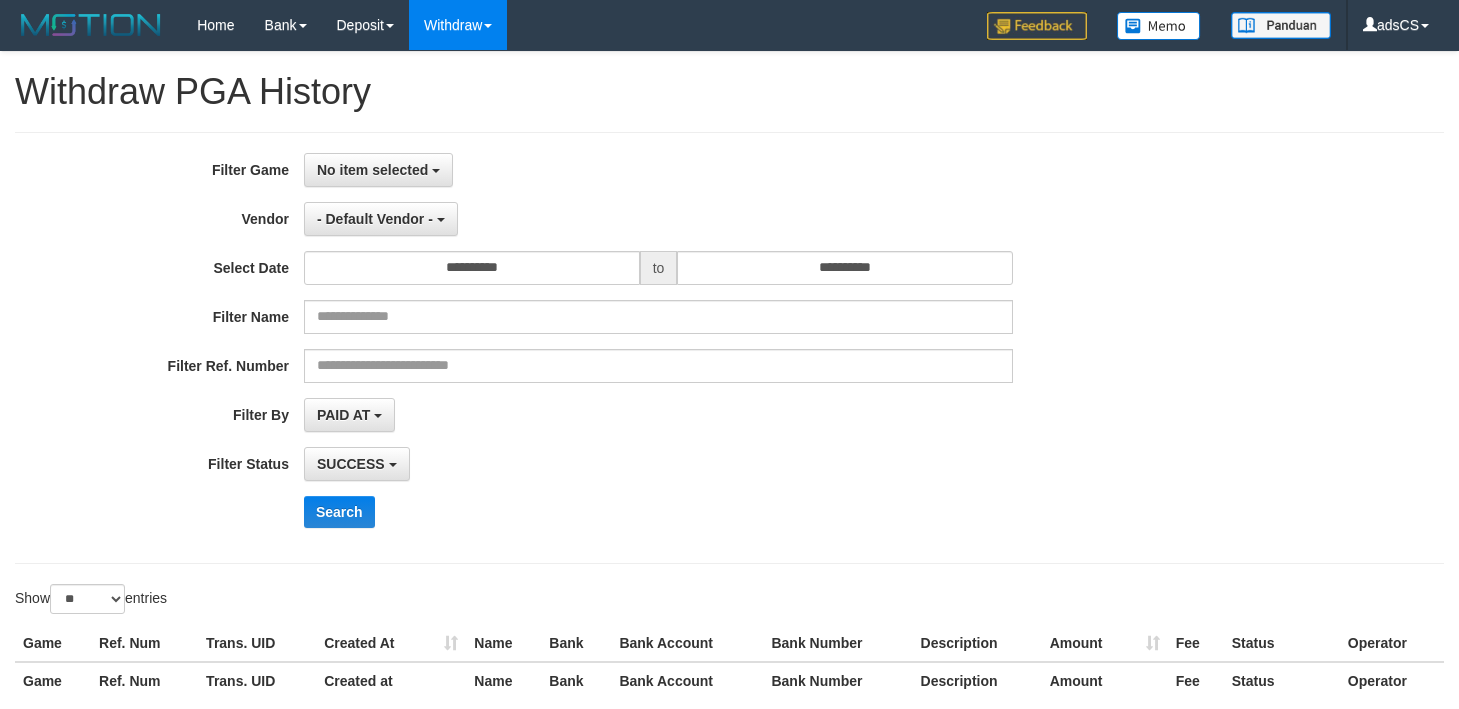 select 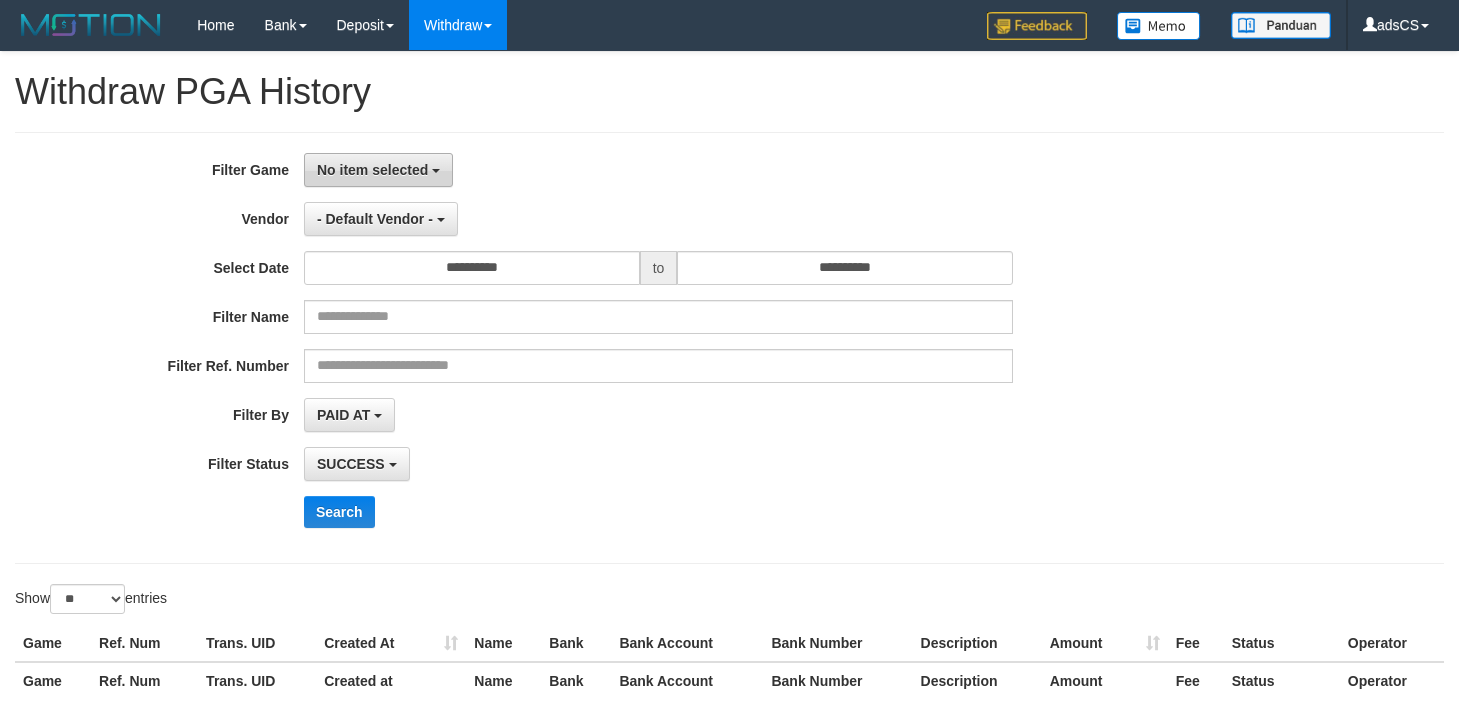 scroll, scrollTop: 172, scrollLeft: 0, axis: vertical 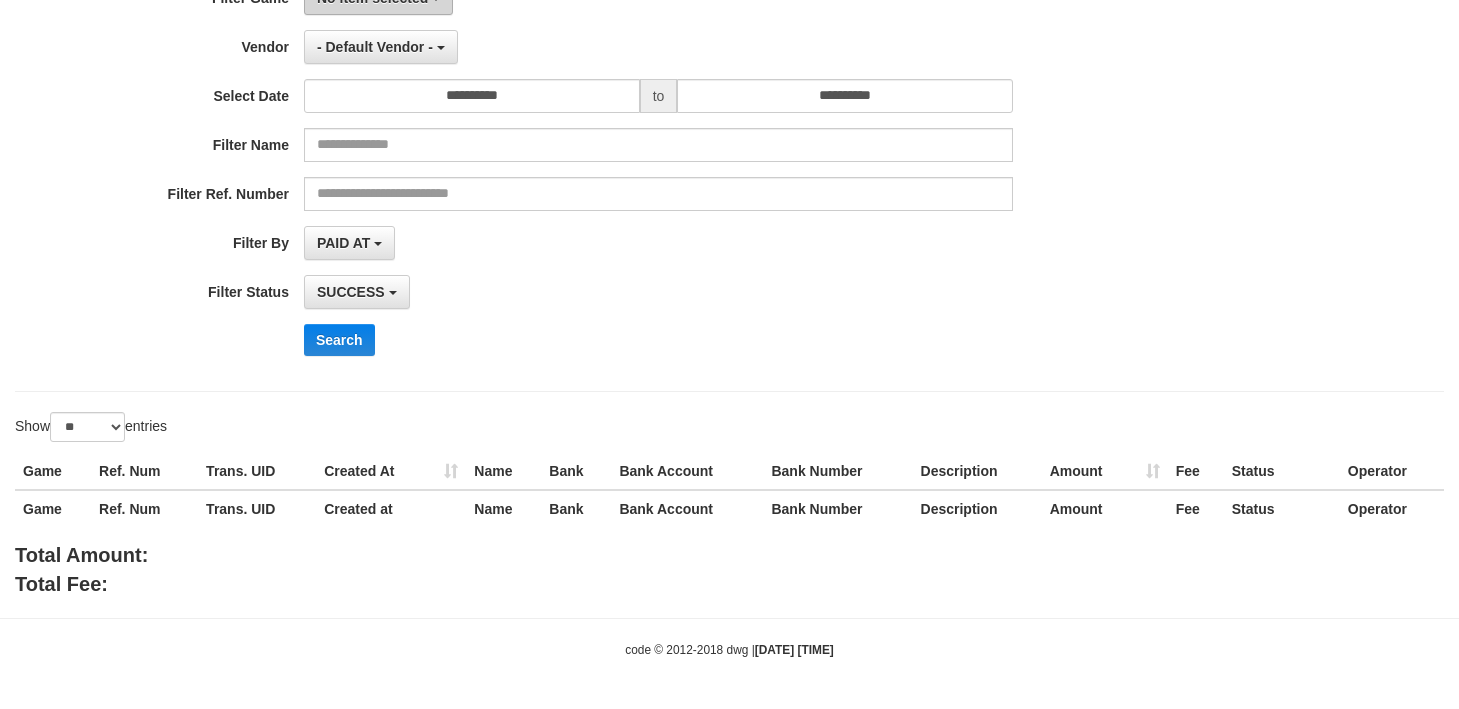 click on "**********" at bounding box center (608, 176) 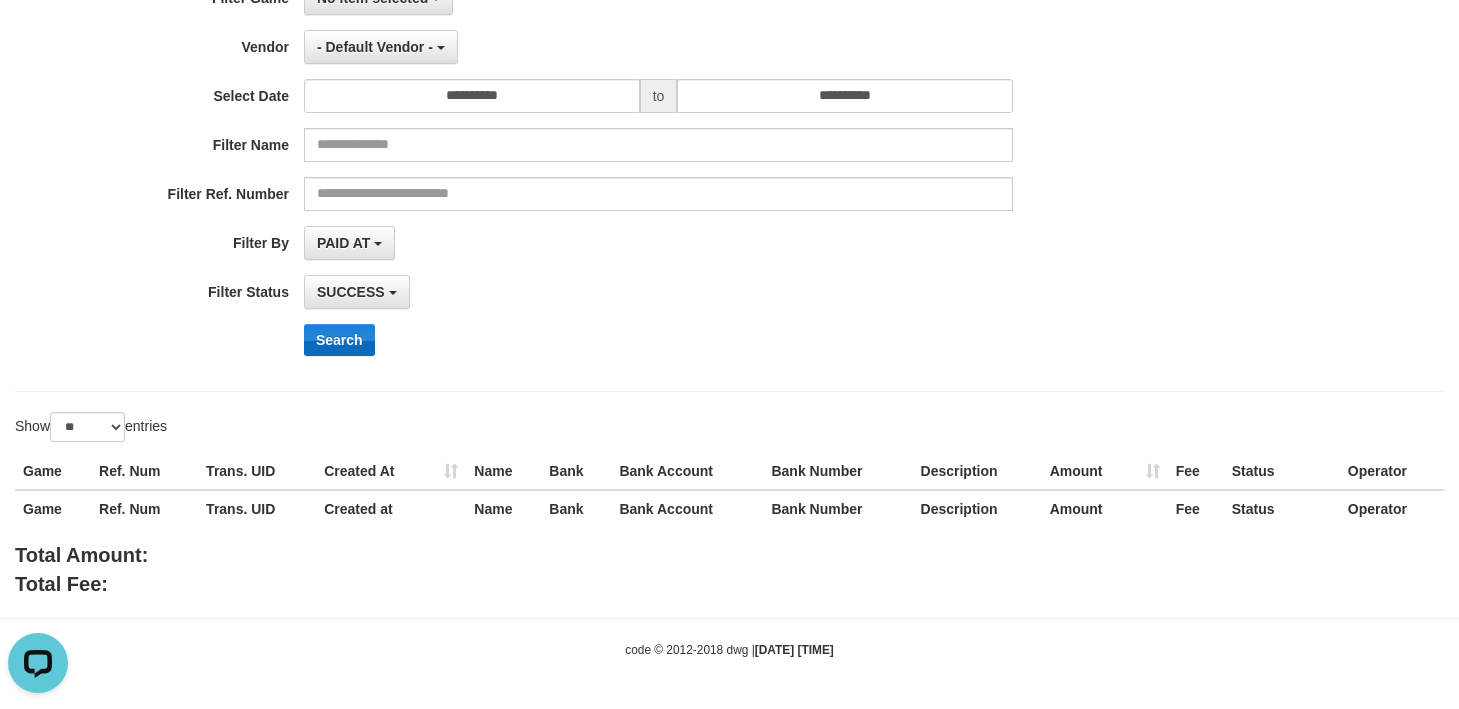 scroll, scrollTop: 0, scrollLeft: 0, axis: both 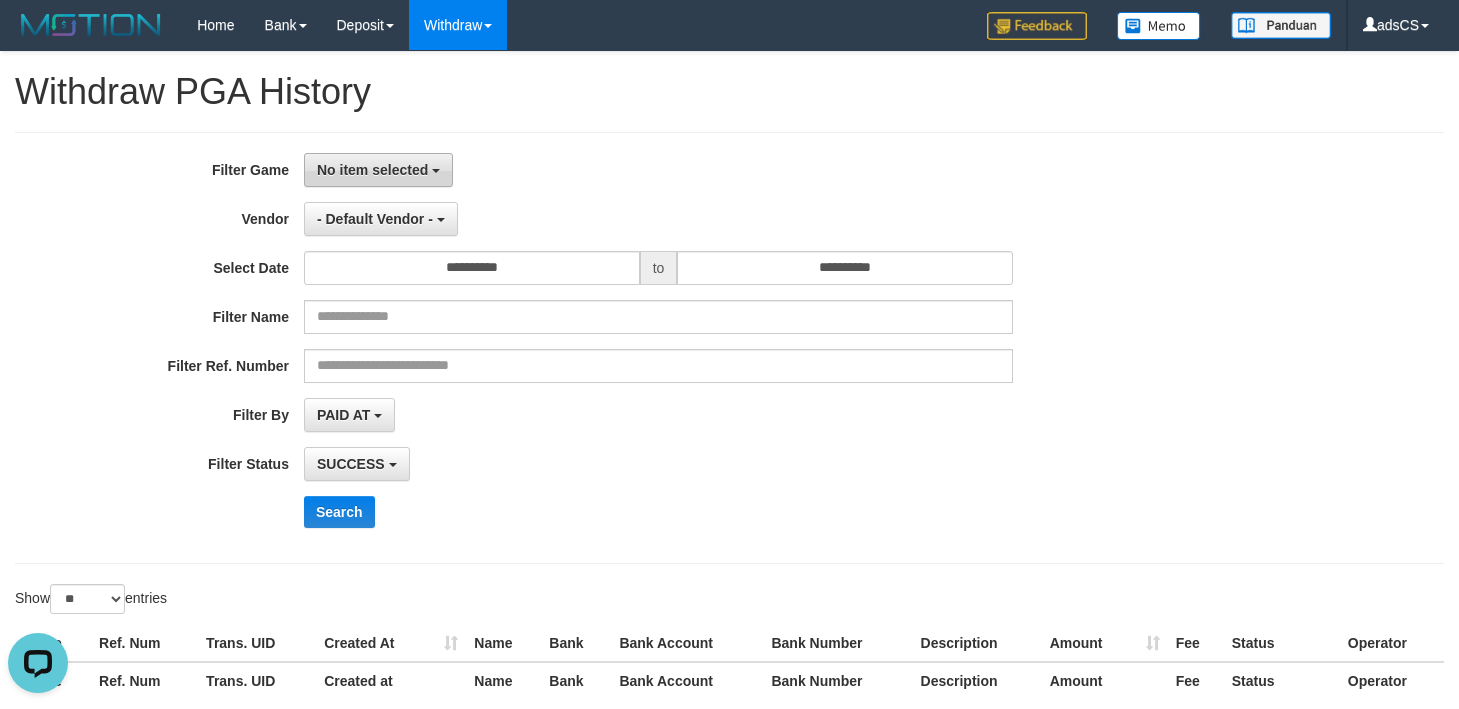 click on "No item selected" at bounding box center [372, 170] 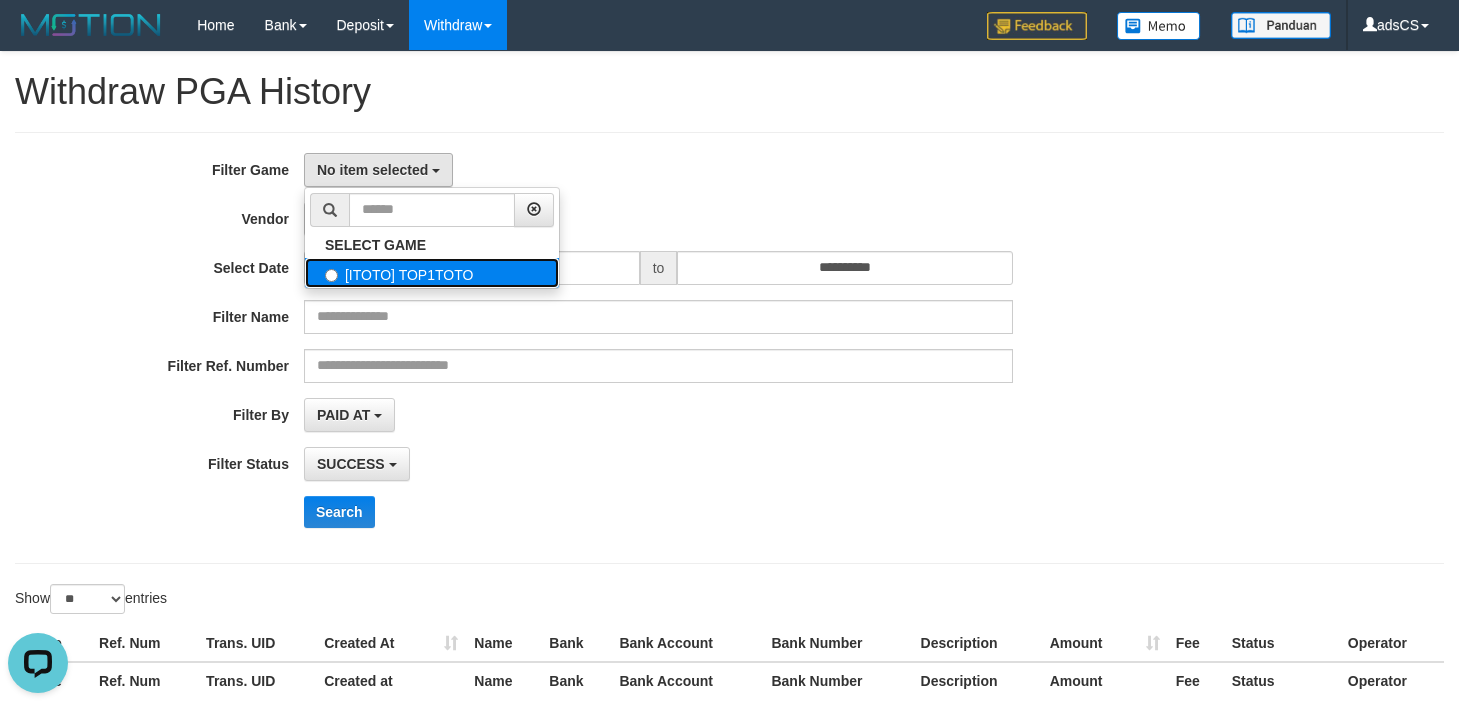 click on "[ITOTO] TOP1TOTO" at bounding box center [432, 273] 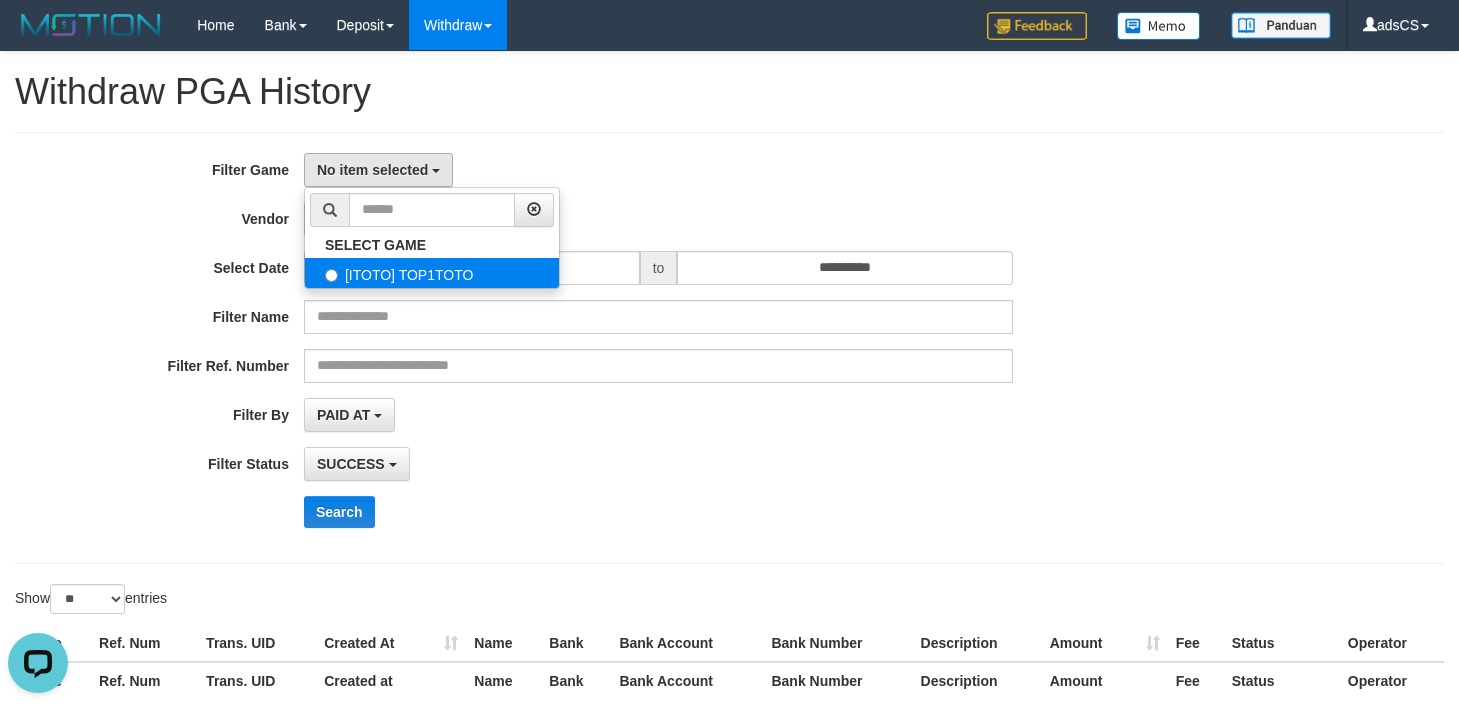 select on "***" 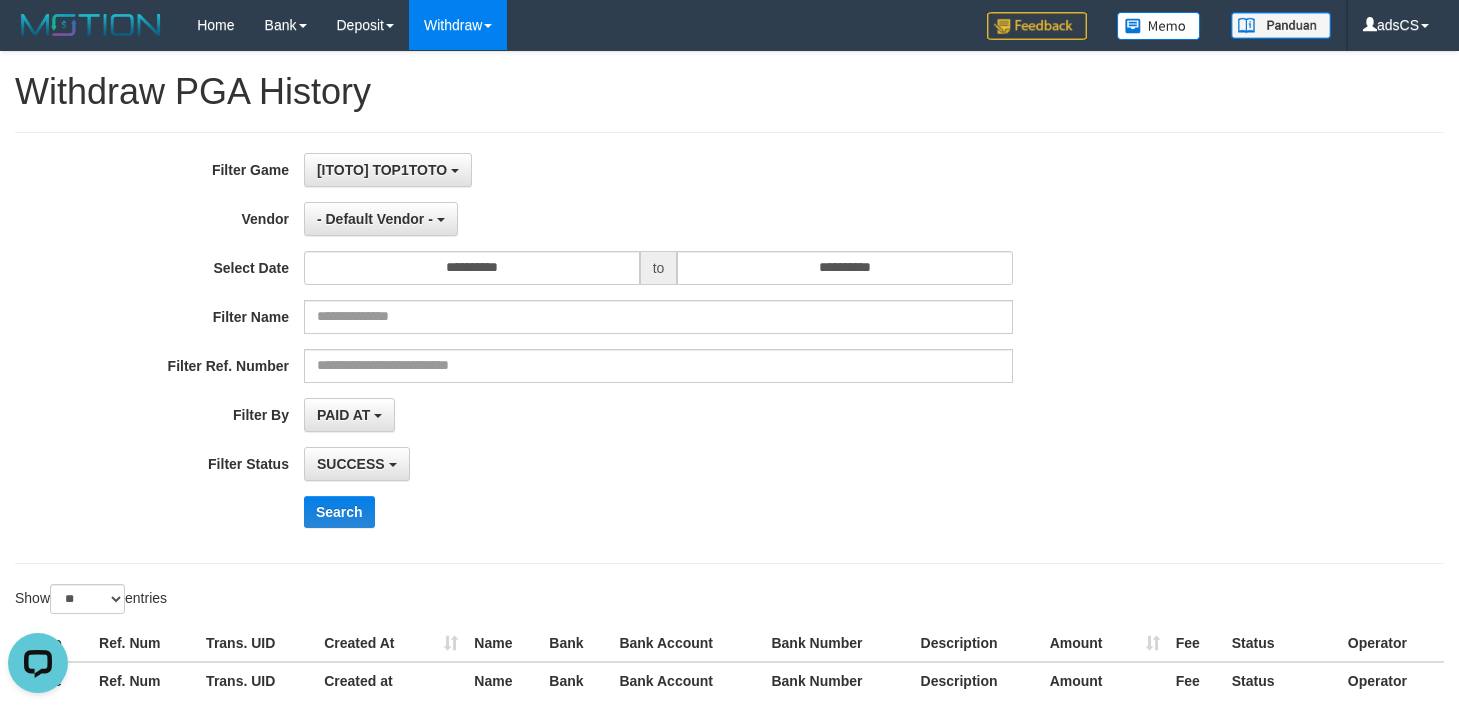 scroll, scrollTop: 18, scrollLeft: 0, axis: vertical 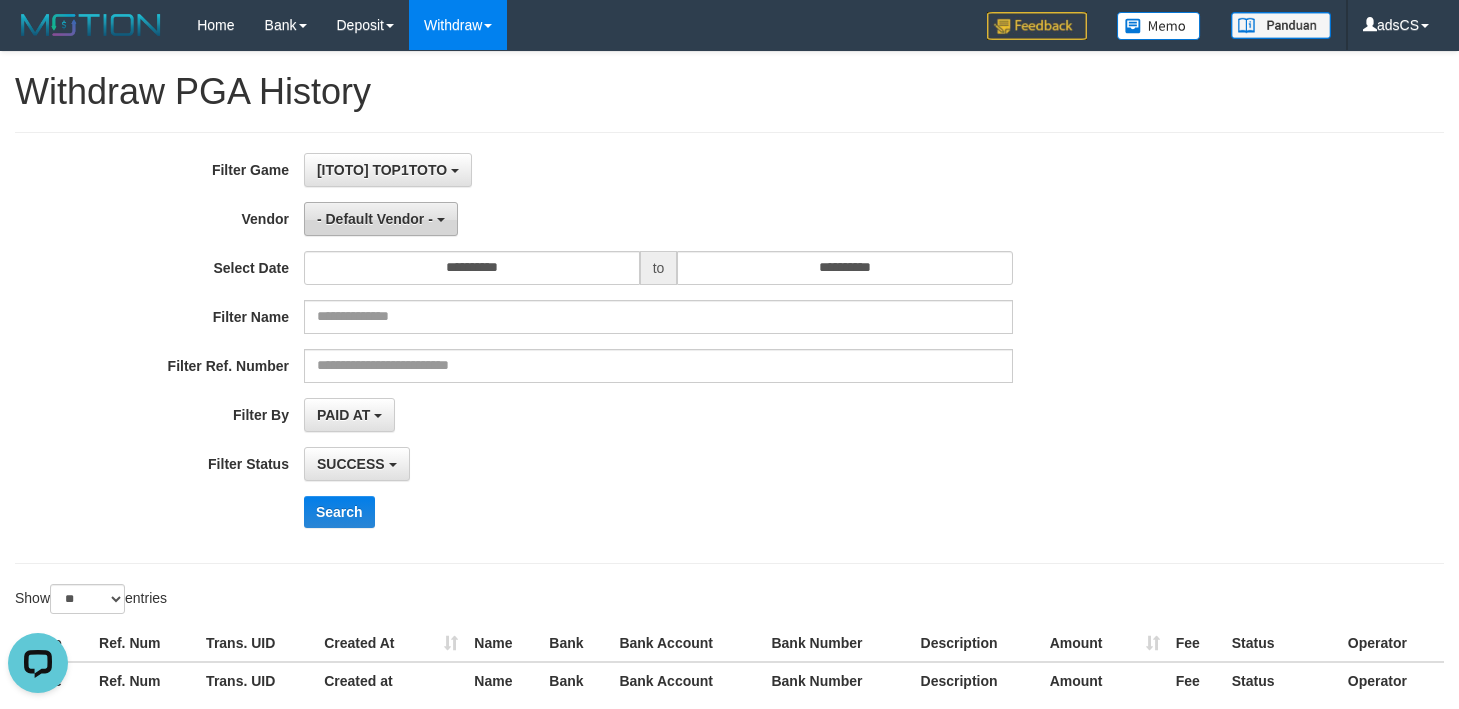 click on "- Default Vendor -" at bounding box center (375, 219) 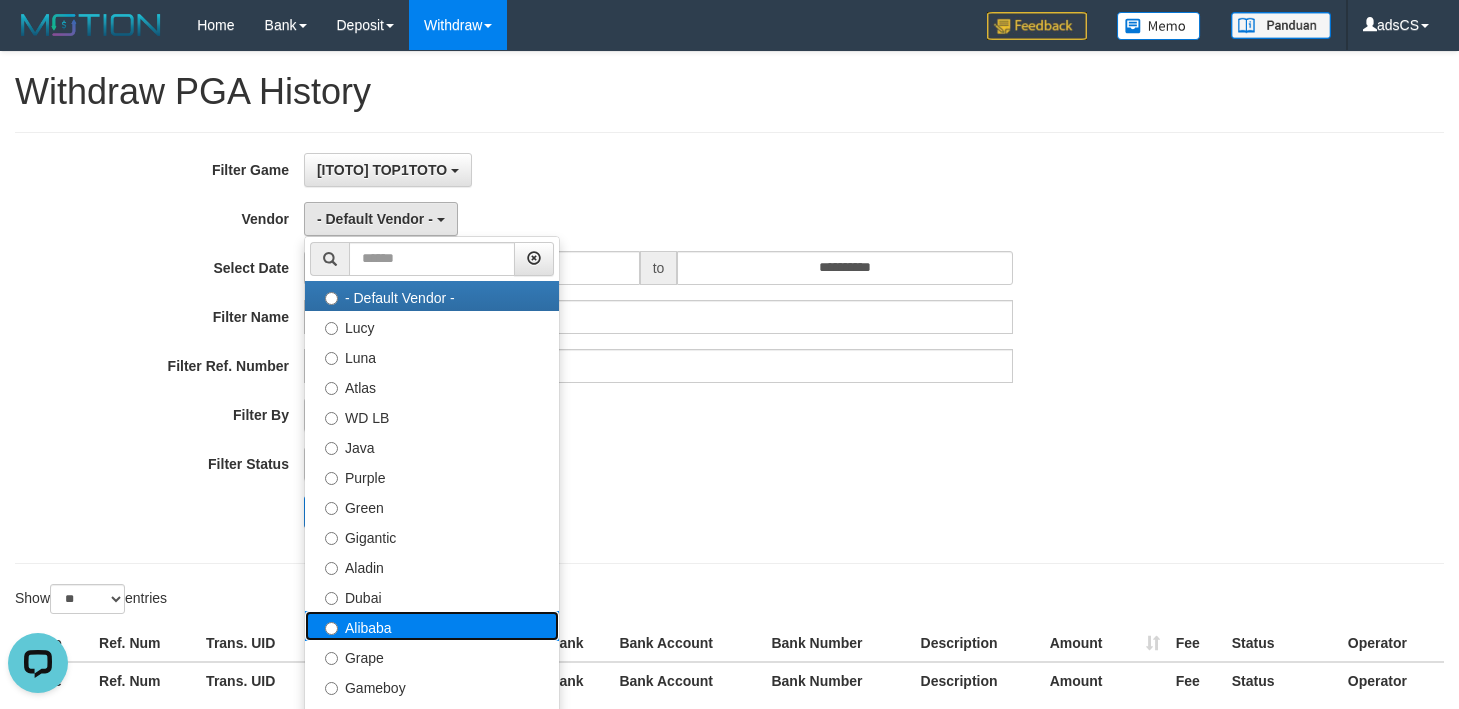 click on "Alibaba" at bounding box center (432, 626) 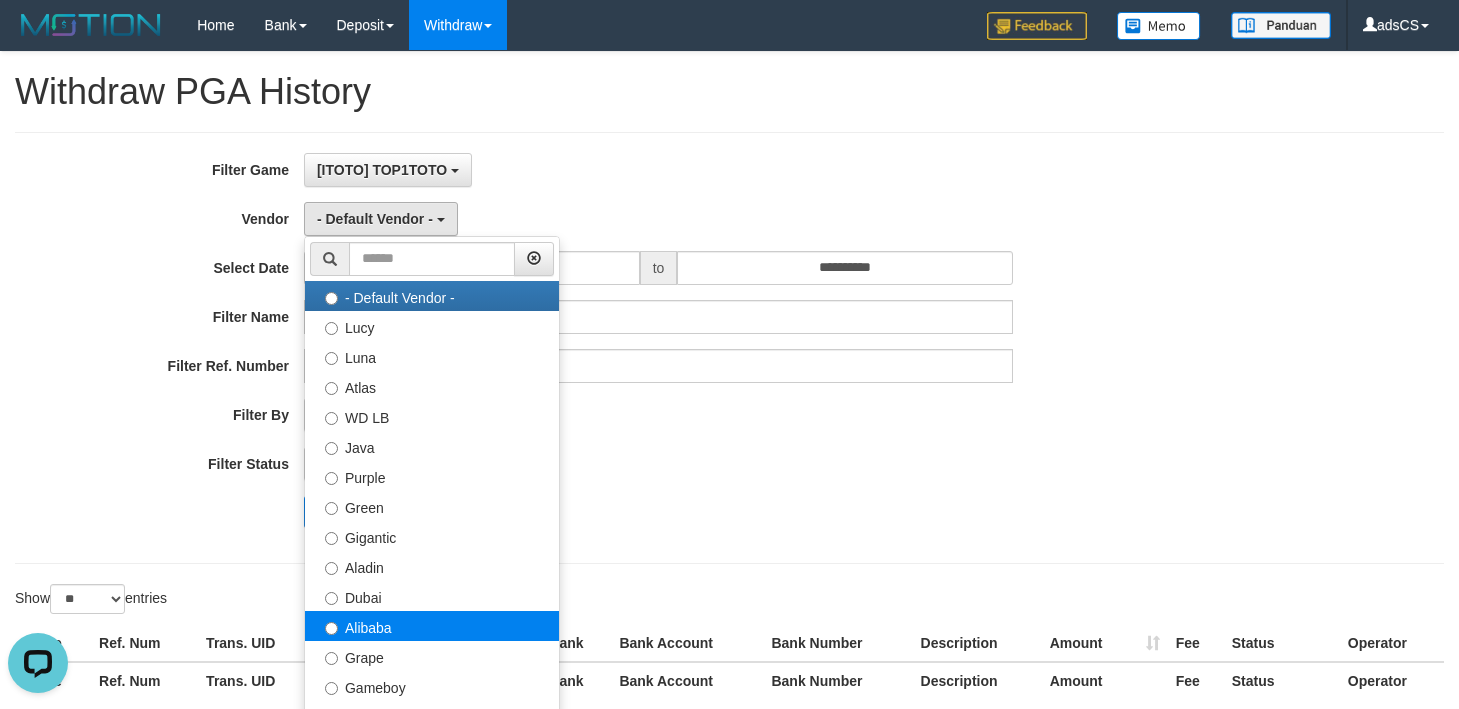 select on "**********" 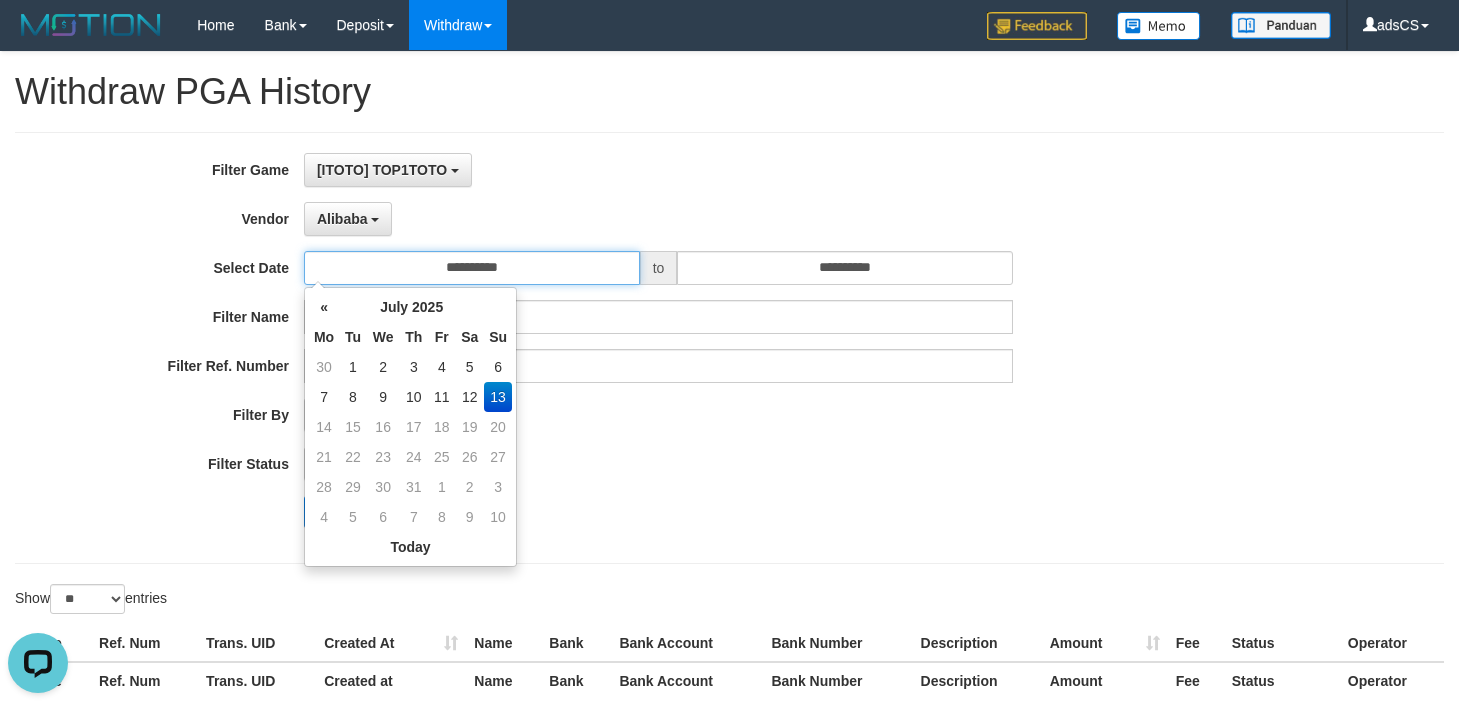 click on "**********" at bounding box center (472, 268) 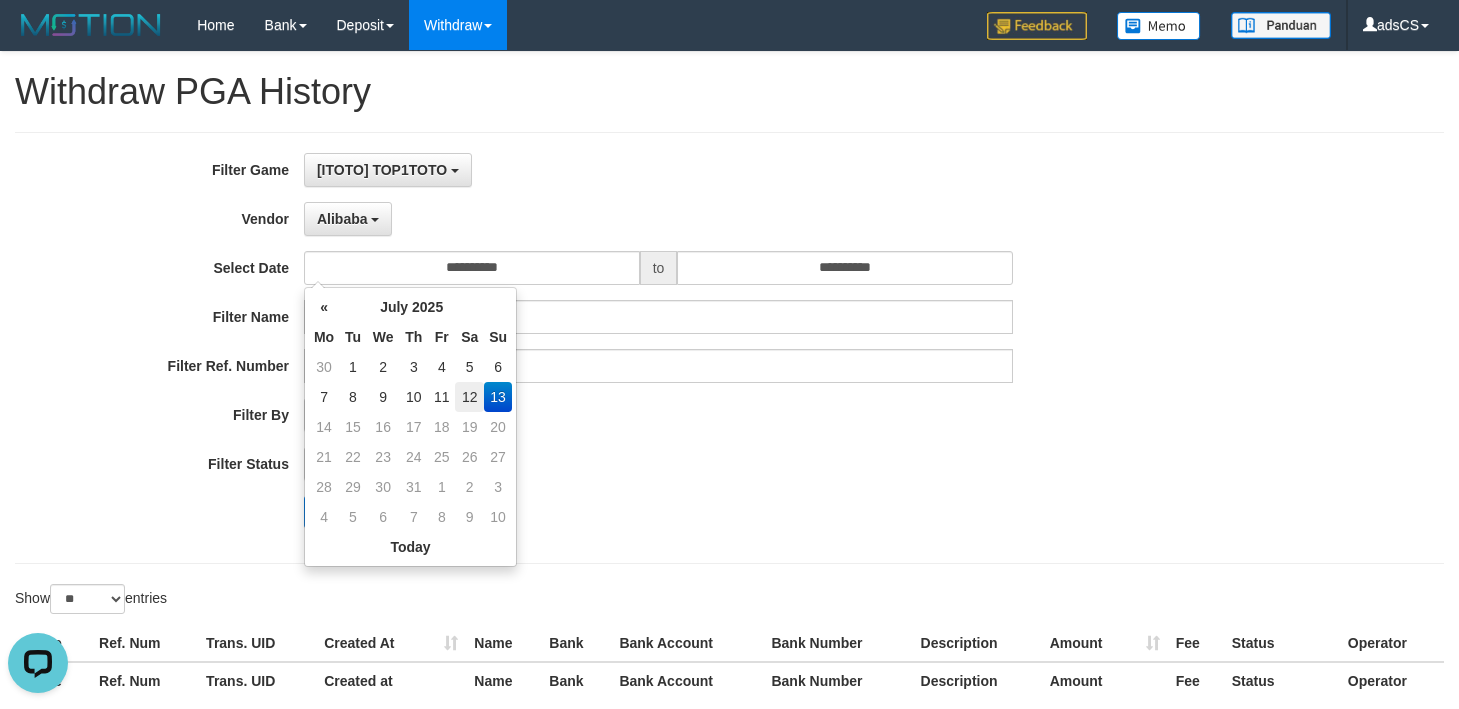 click on "12" at bounding box center [469, 397] 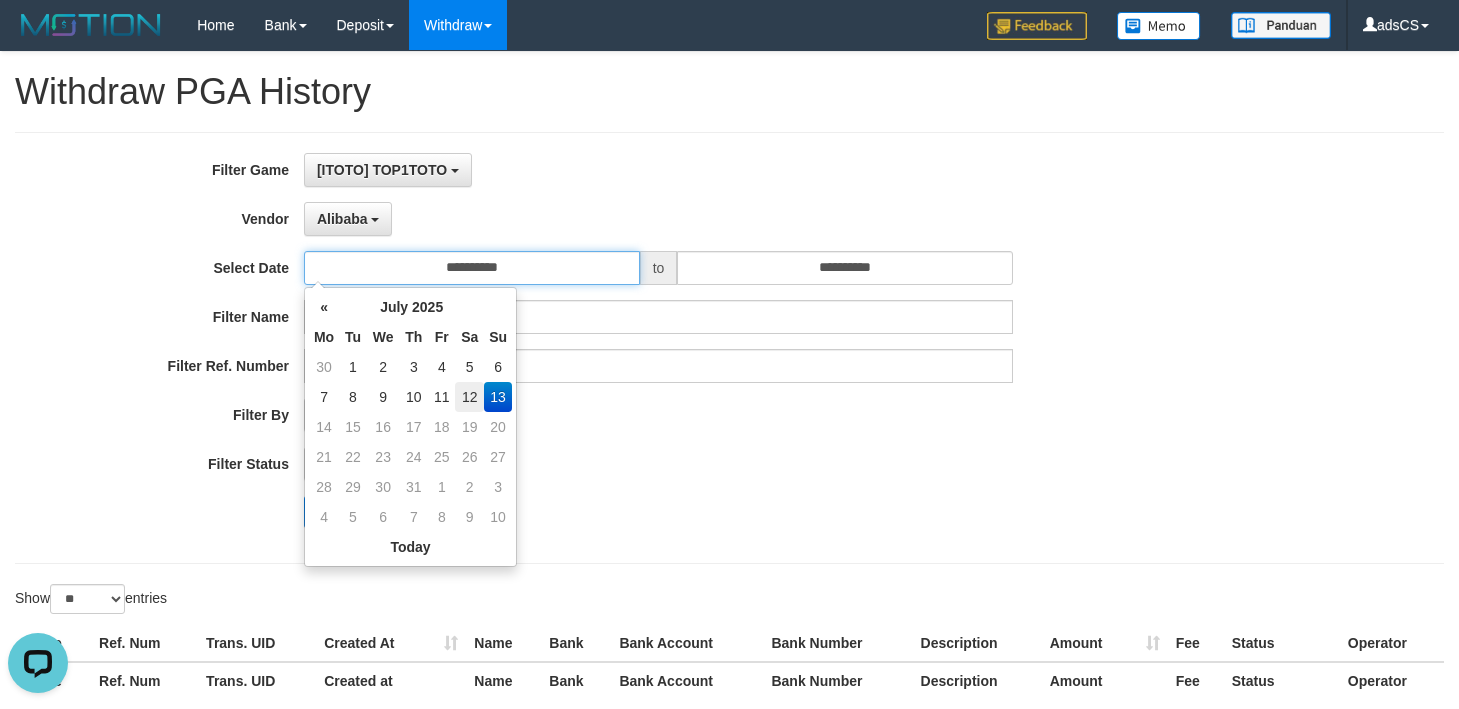 type on "**********" 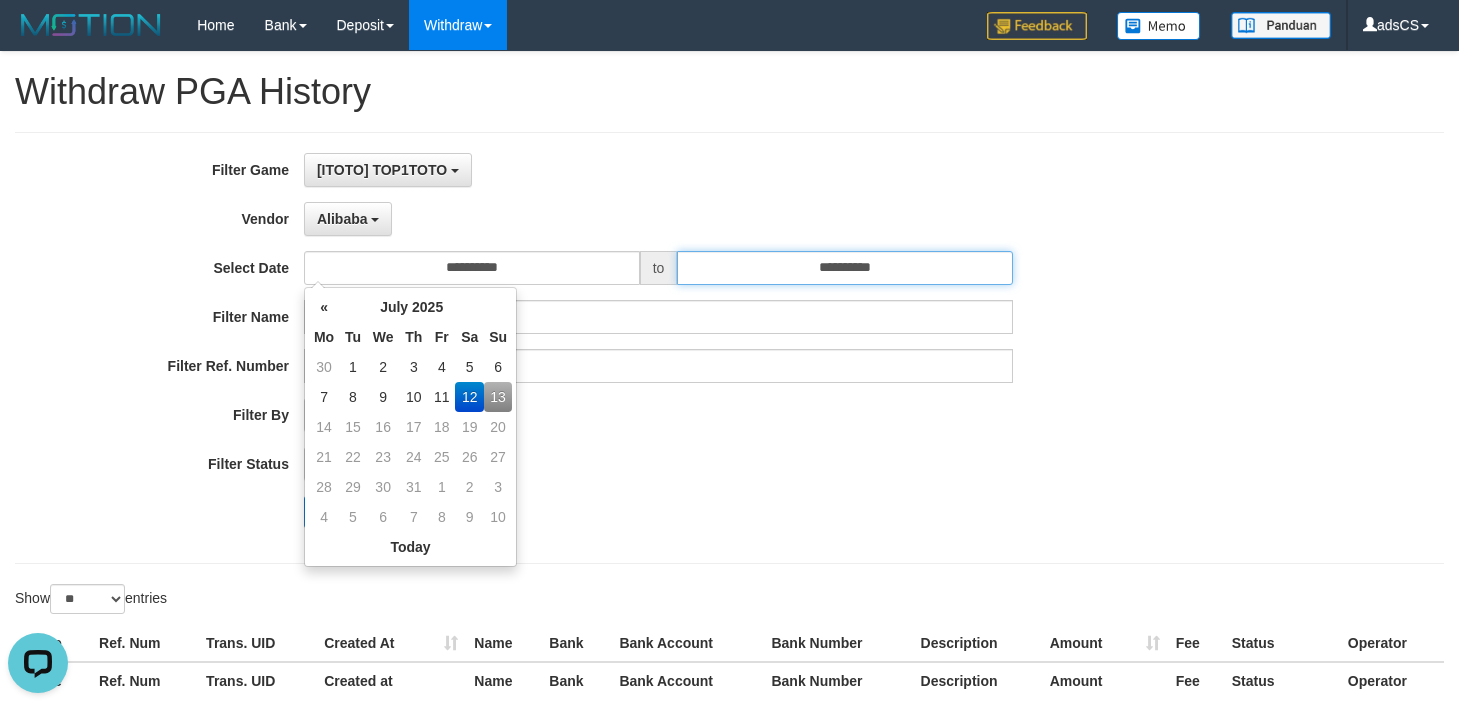 drag, startPoint x: 886, startPoint y: 262, endPoint x: 881, endPoint y: 278, distance: 16.763054 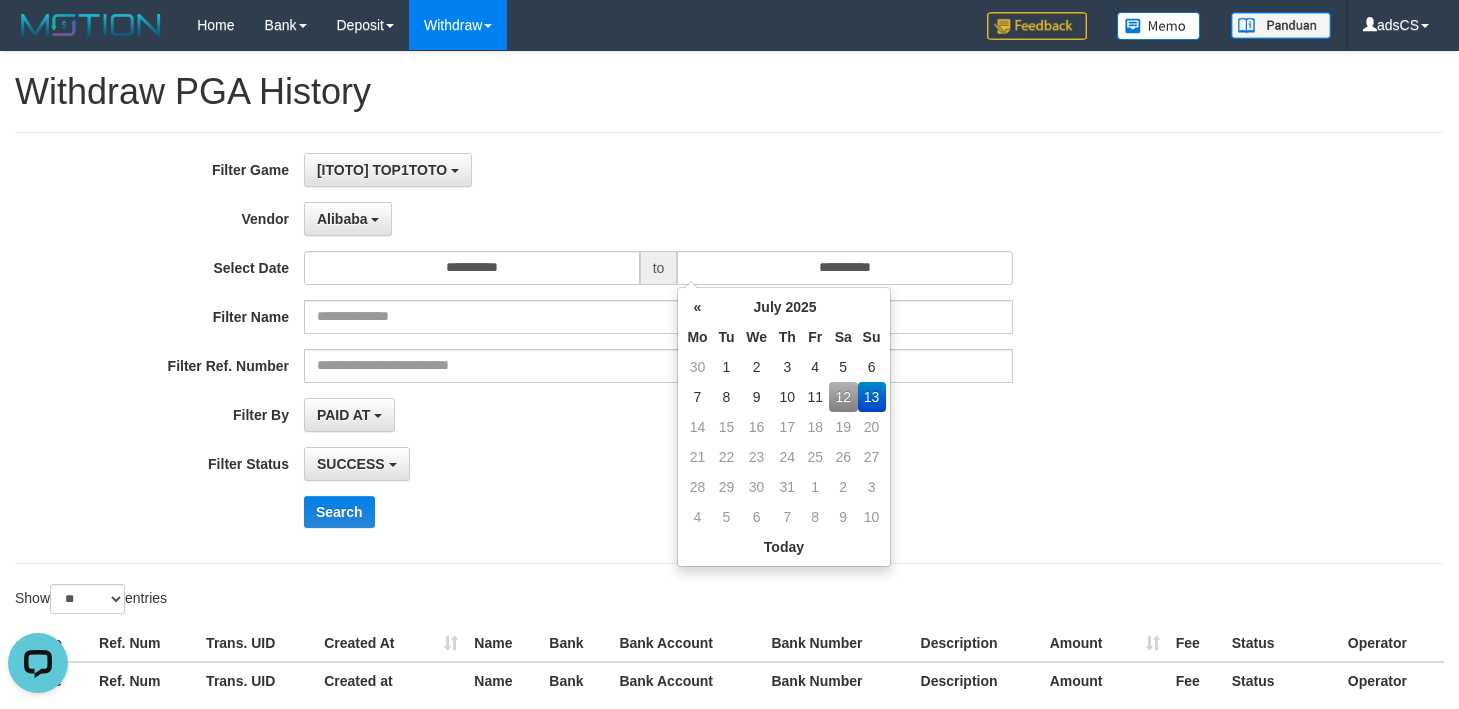 click on "12" at bounding box center (843, 397) 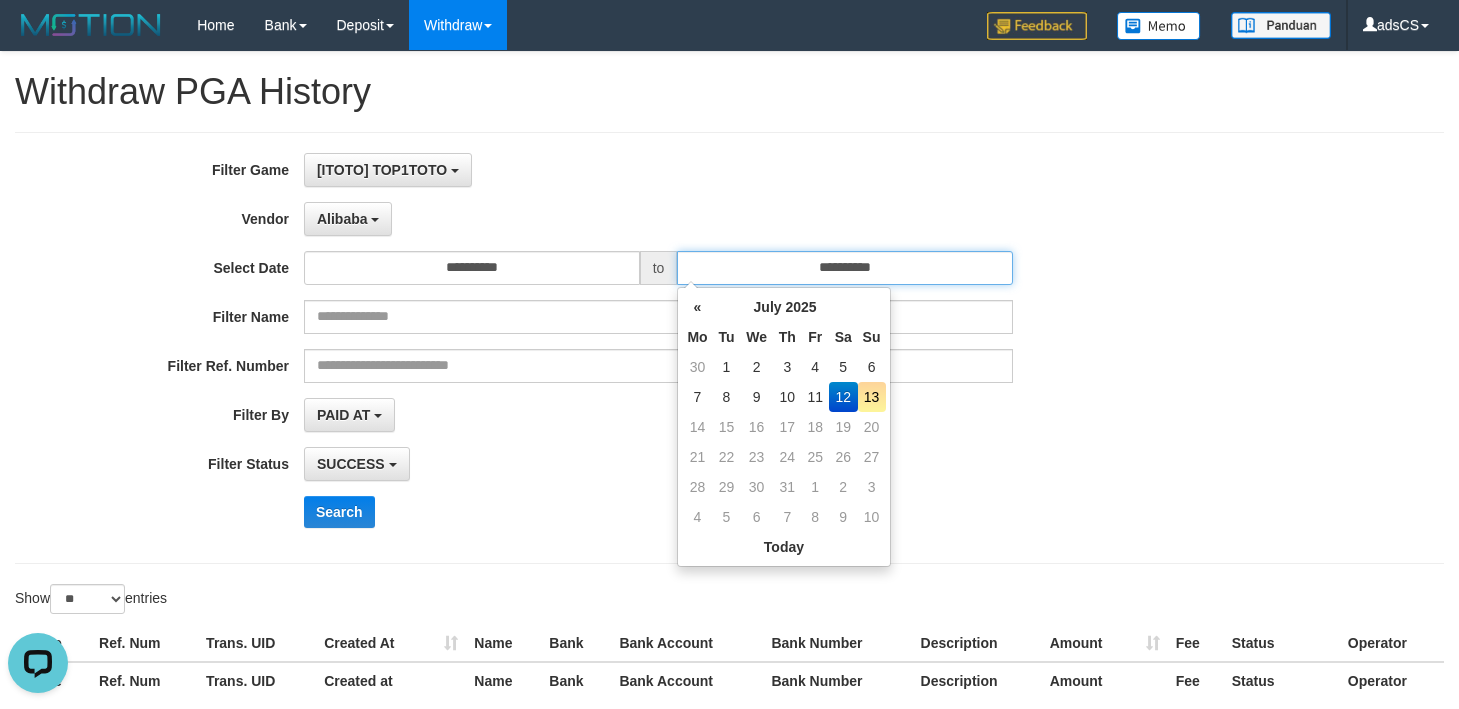 type on "**********" 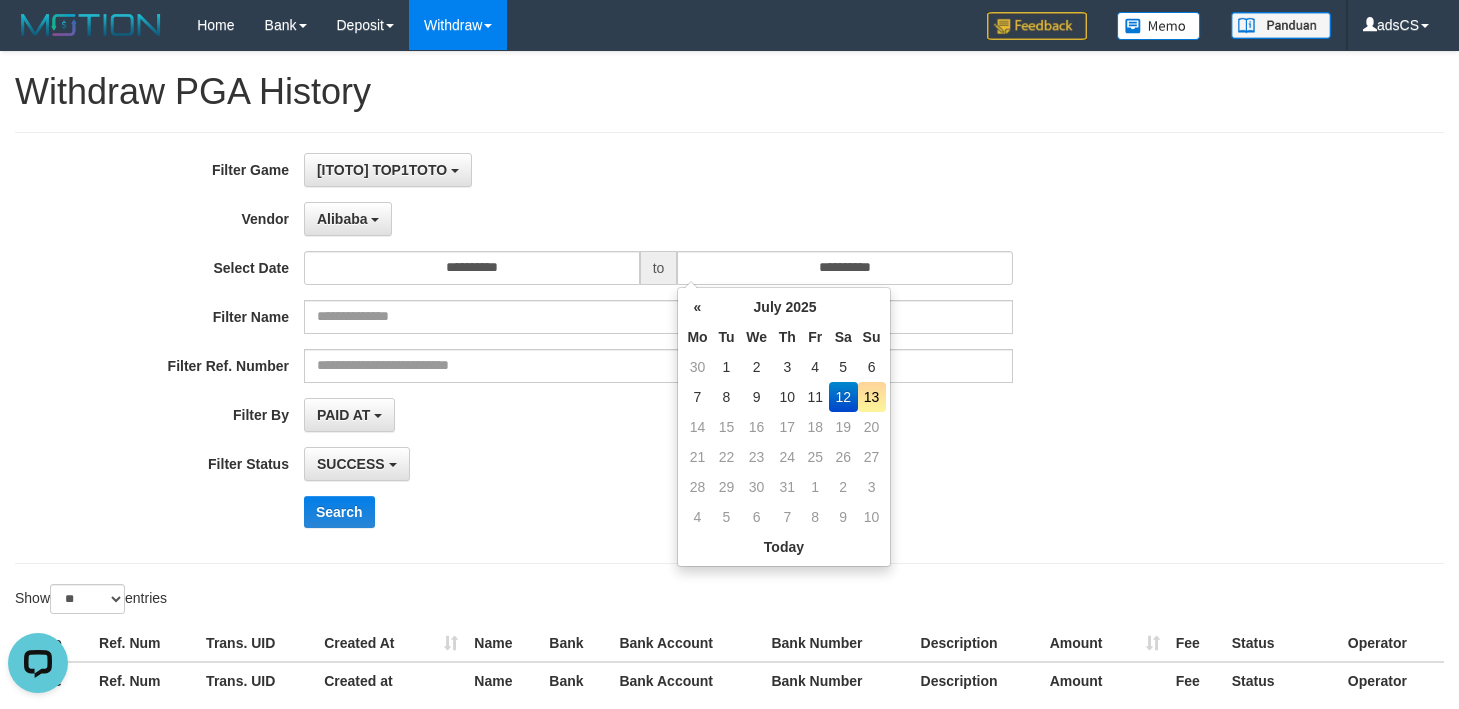 click on "**********" at bounding box center [608, 415] 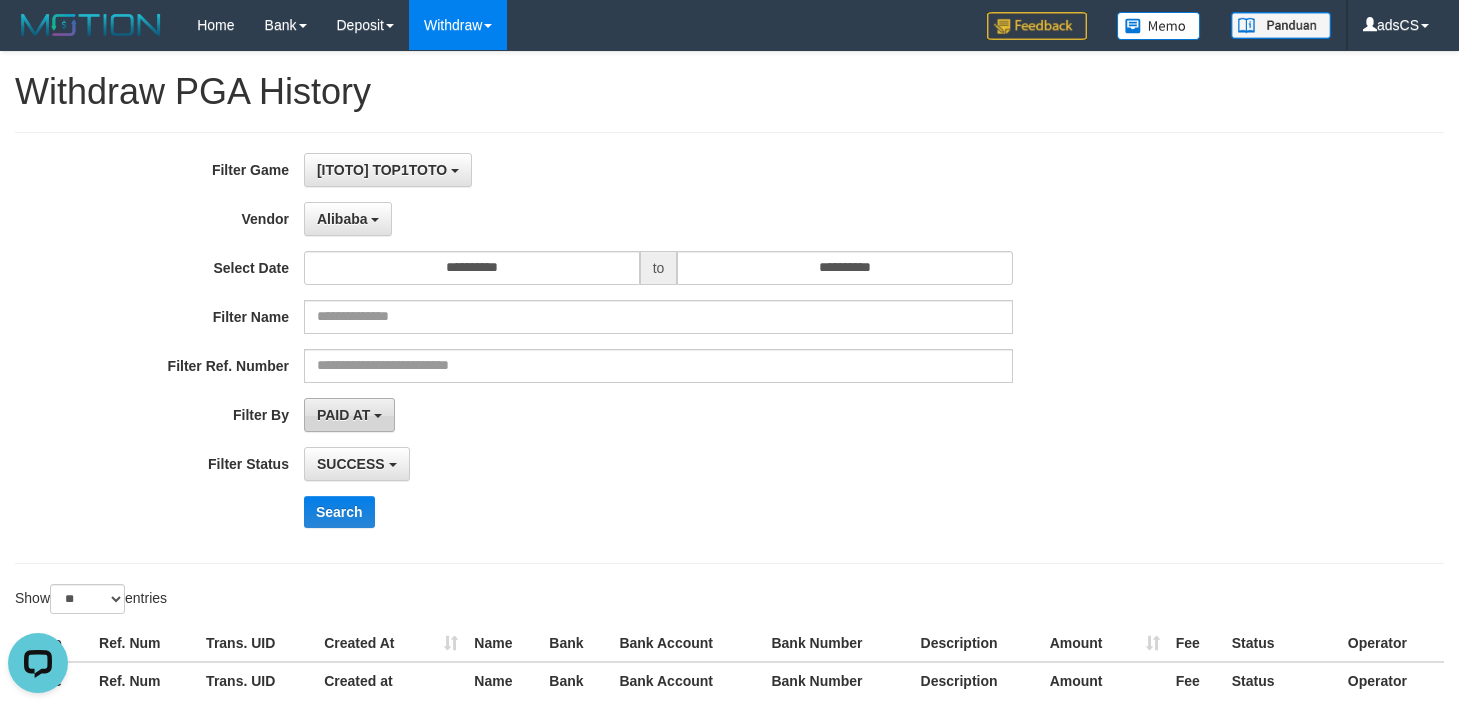 click on "PAID AT" at bounding box center (343, 415) 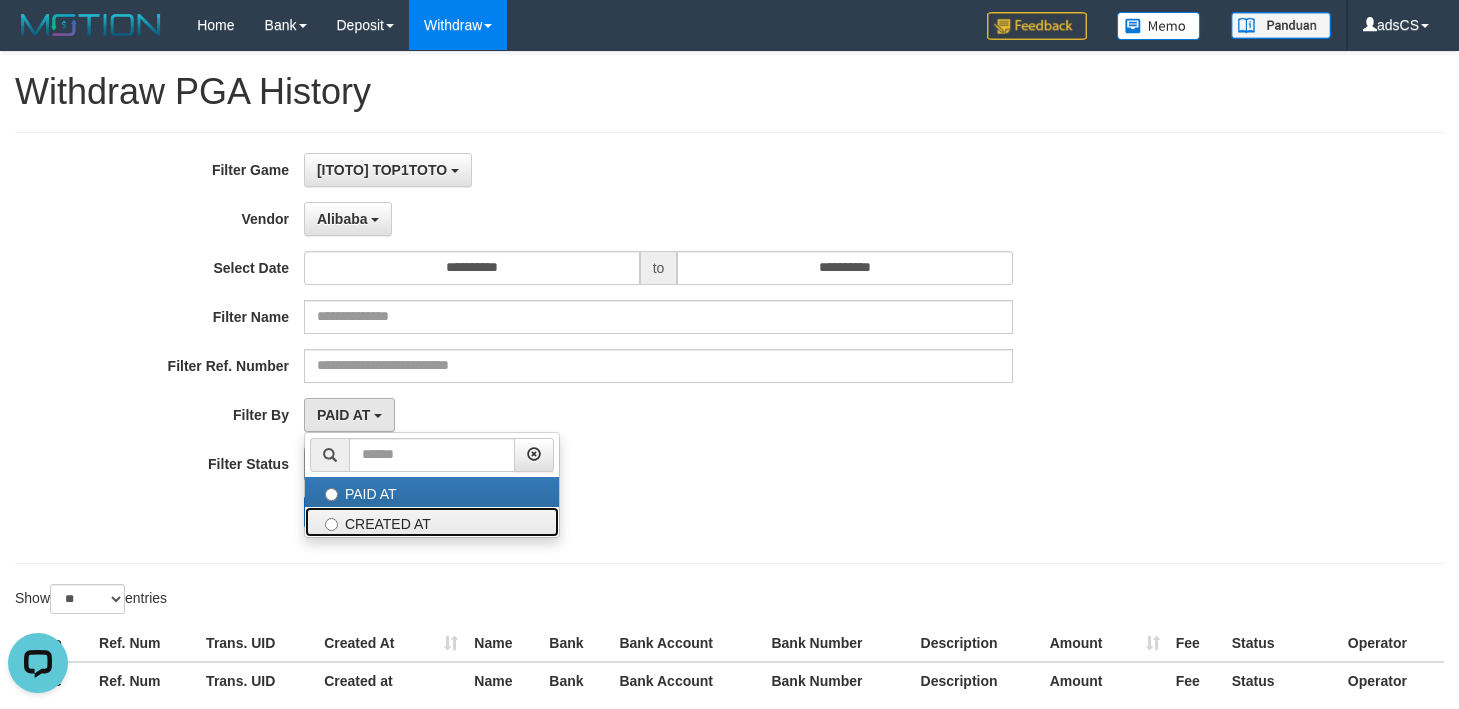 drag, startPoint x: 364, startPoint y: 525, endPoint x: 318, endPoint y: 476, distance: 67.20863 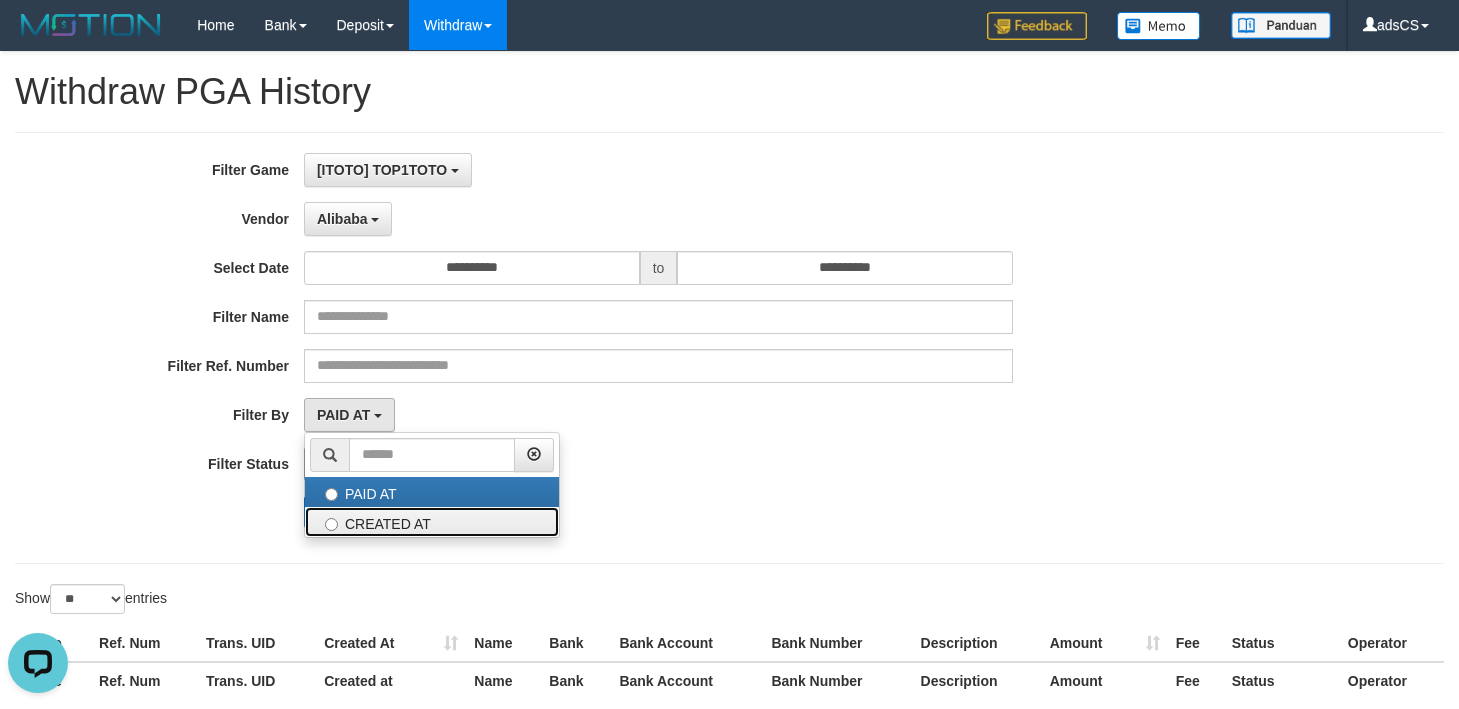 click on "CREATED AT" at bounding box center (432, 522) 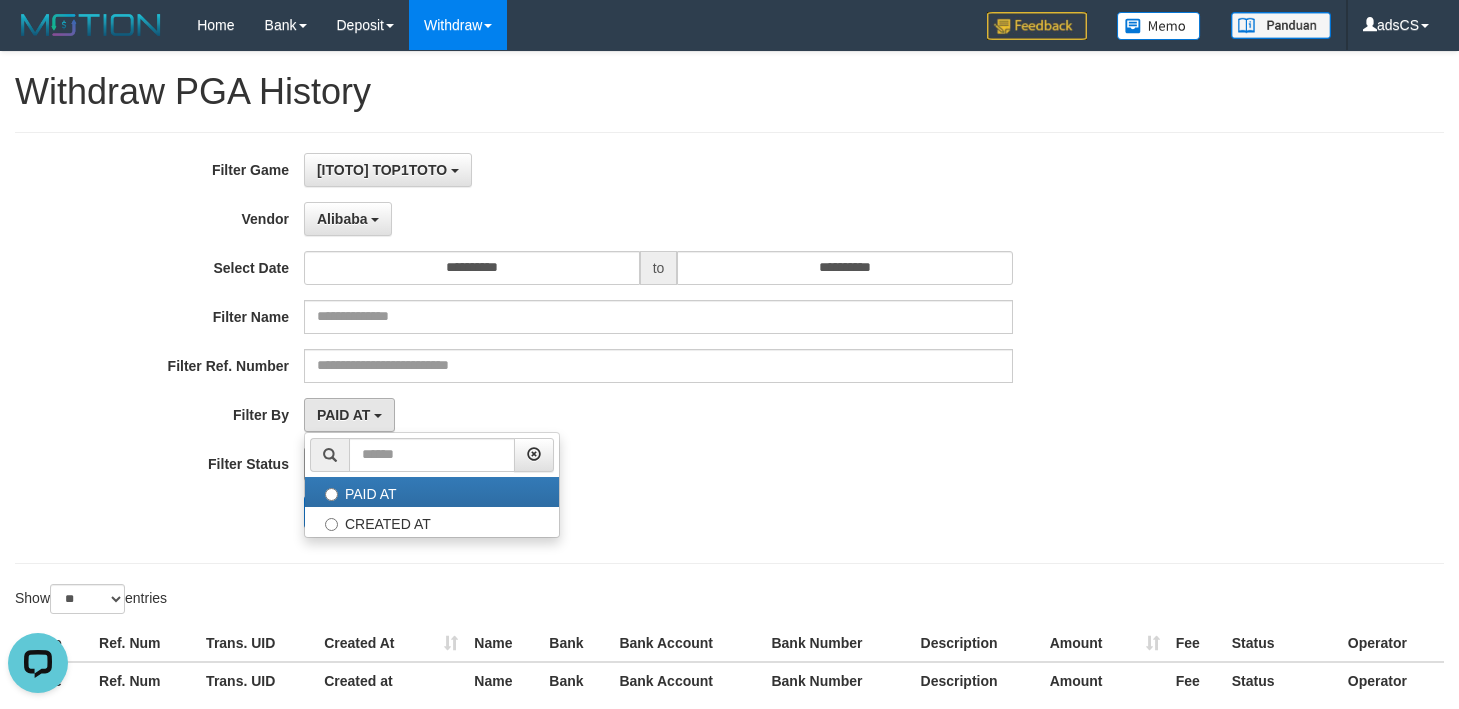 select on "*" 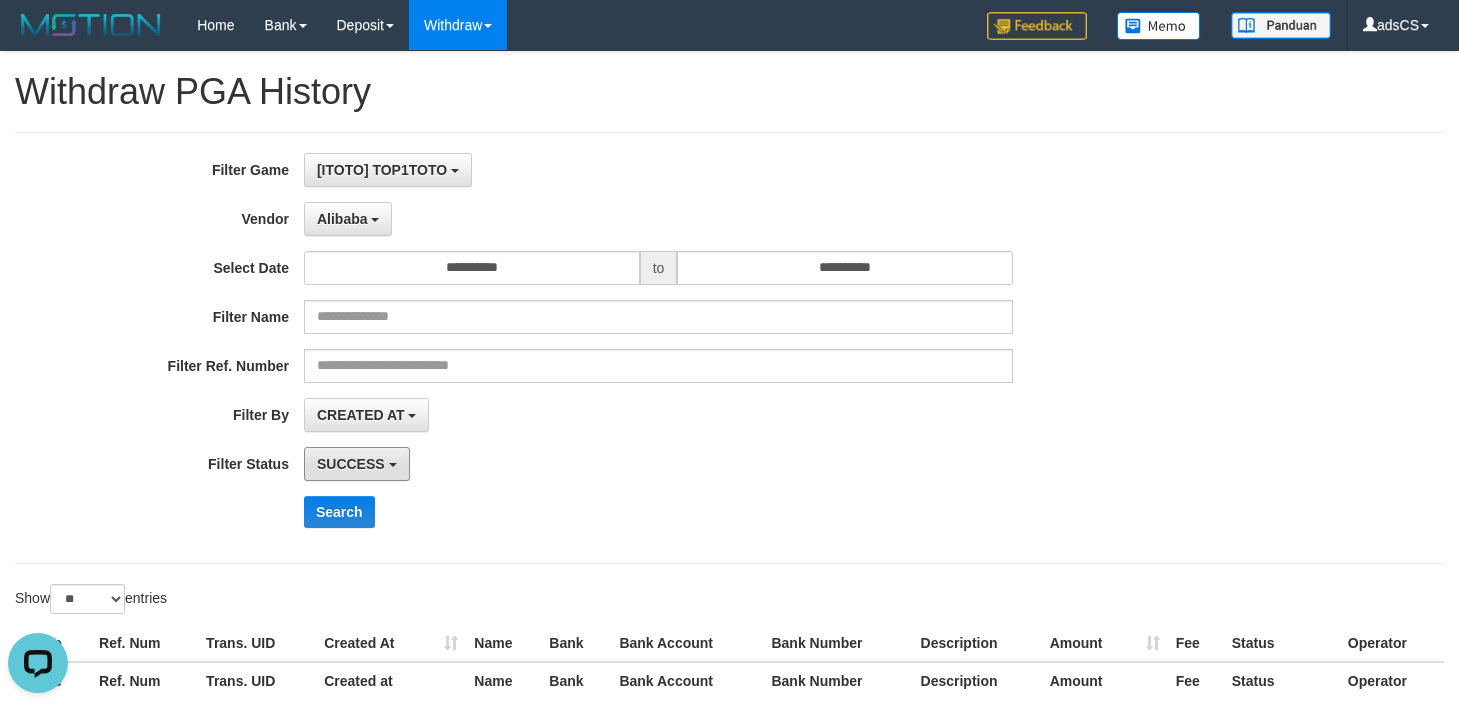 drag, startPoint x: 376, startPoint y: 475, endPoint x: 370, endPoint y: 496, distance: 21.84033 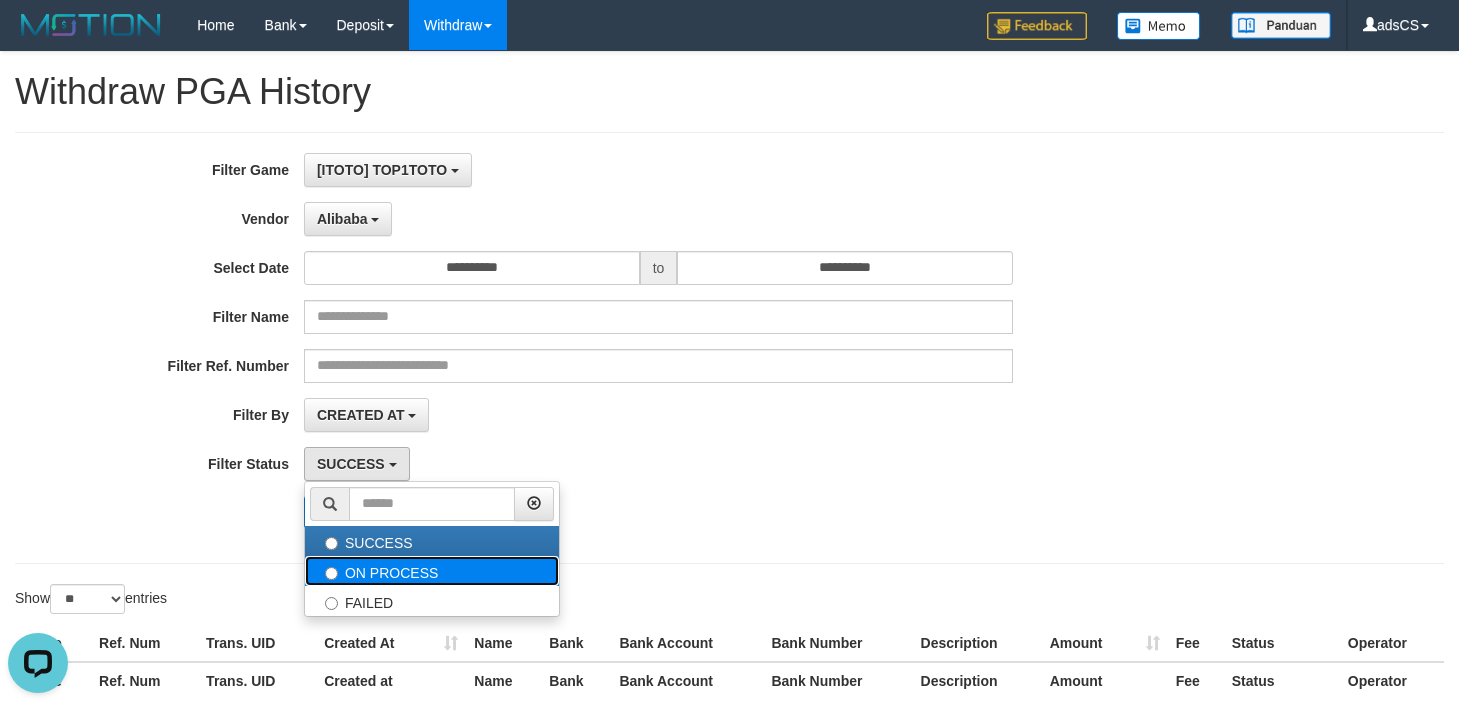 drag, startPoint x: 363, startPoint y: 570, endPoint x: 90, endPoint y: 611, distance: 276.06158 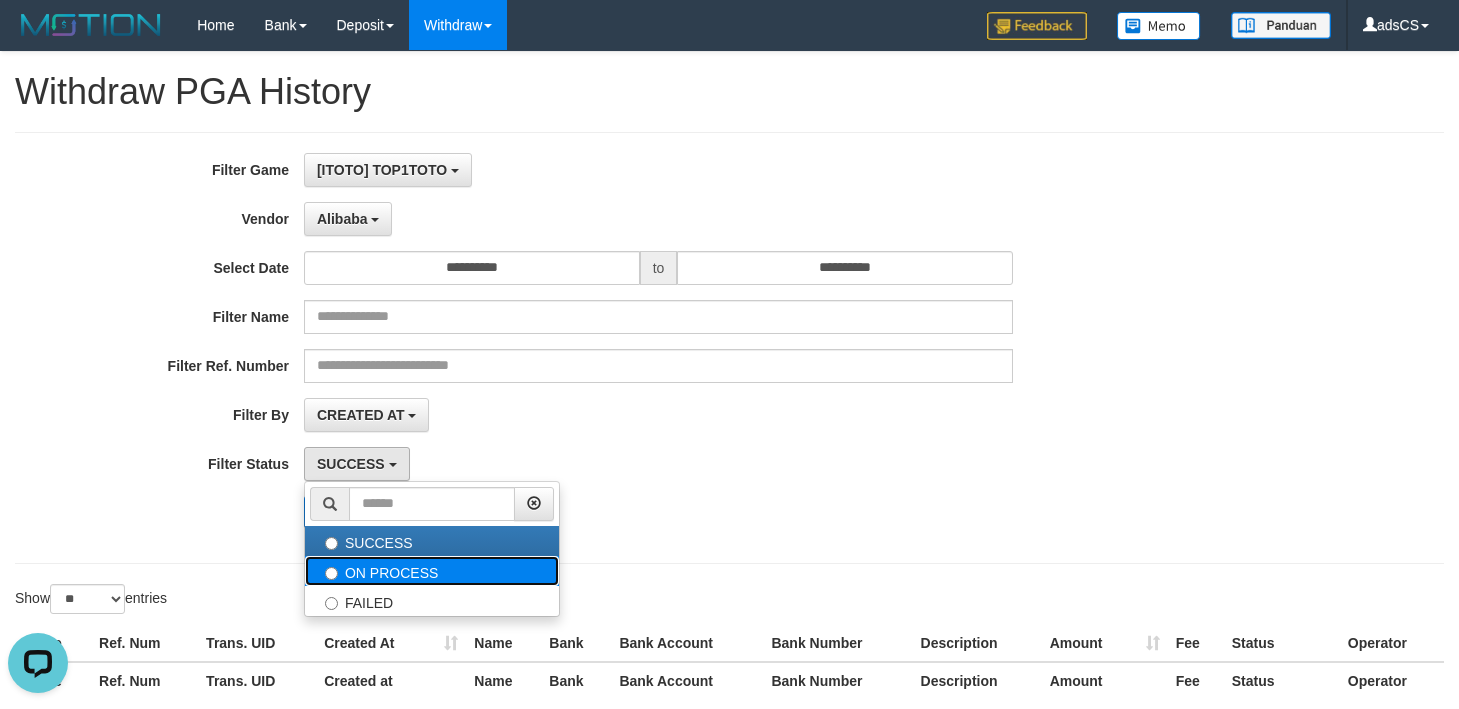 click on "ON PROCESS" at bounding box center [432, 571] 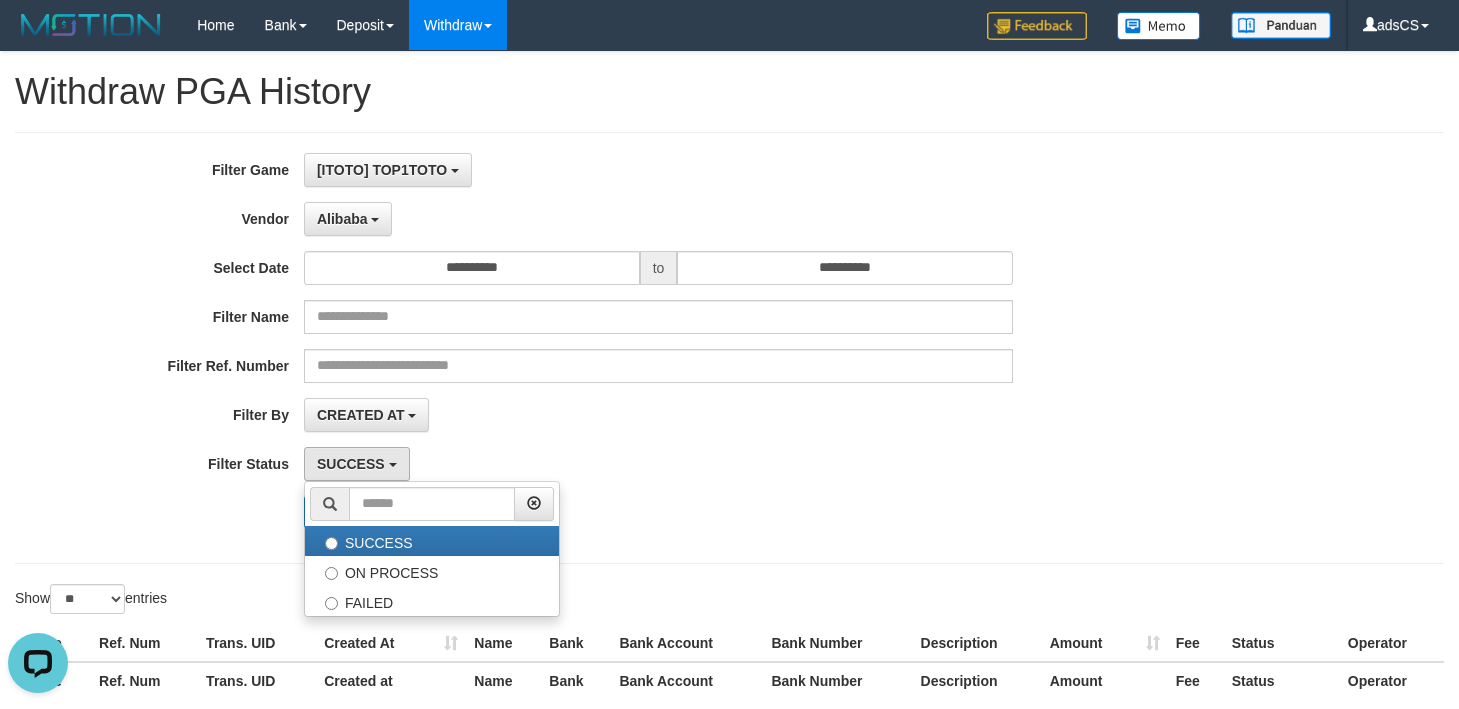 select on "*" 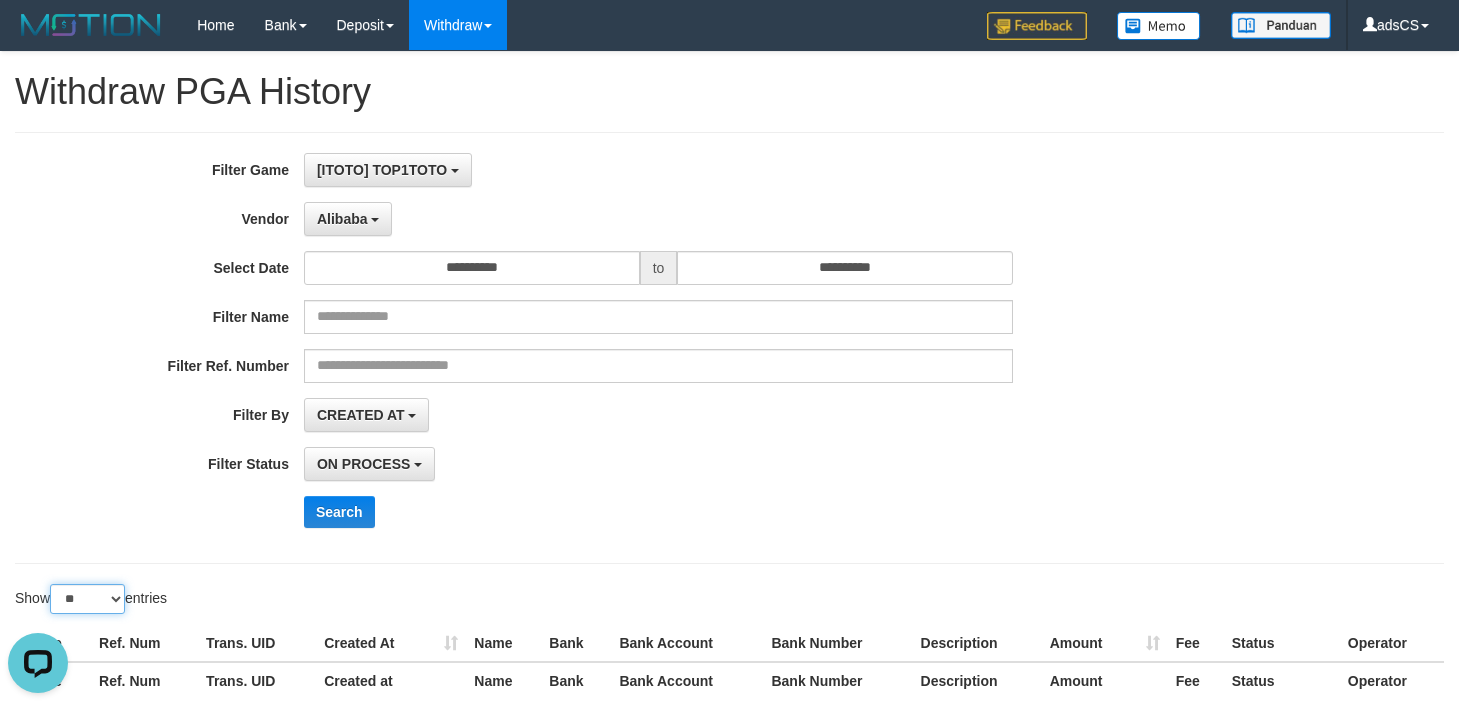 drag, startPoint x: 95, startPoint y: 599, endPoint x: 96, endPoint y: 611, distance: 12.0415945 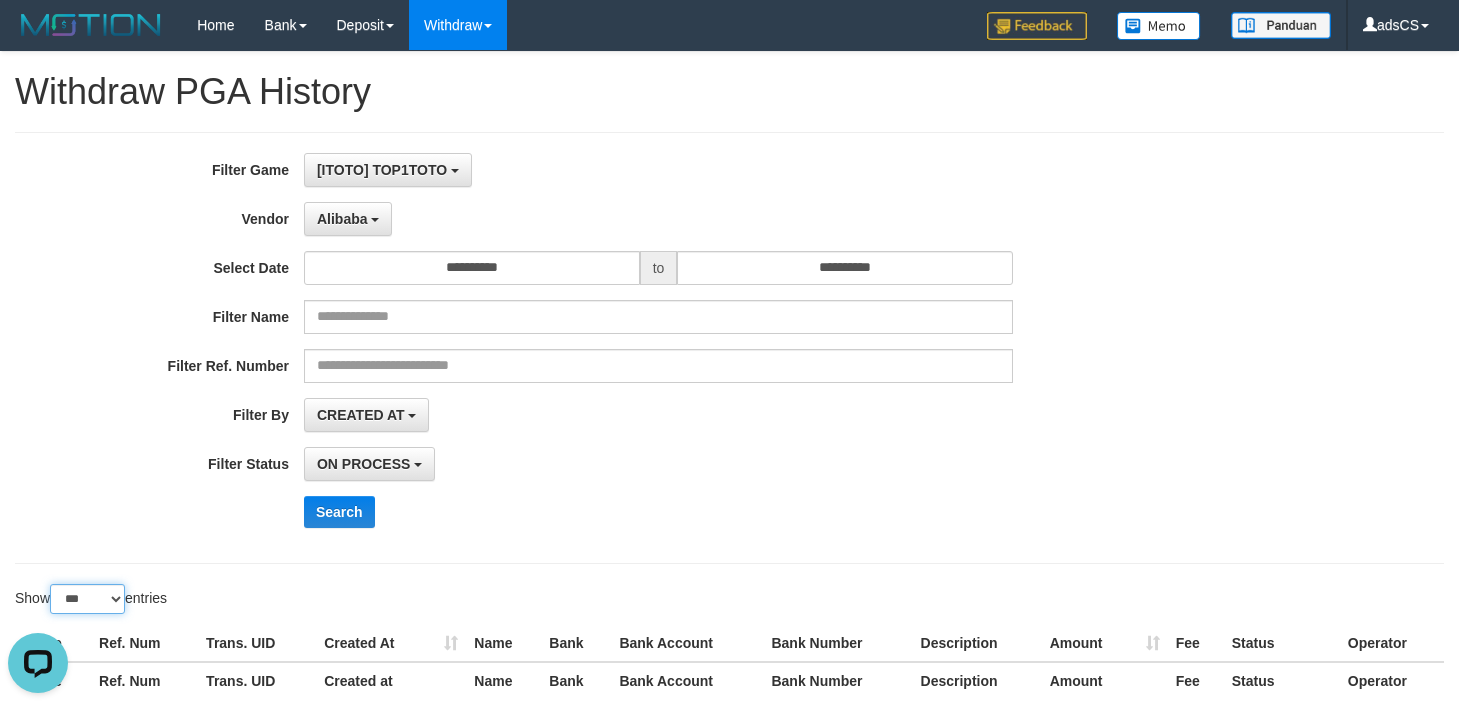 click on "** ** ** ***" at bounding box center [87, 599] 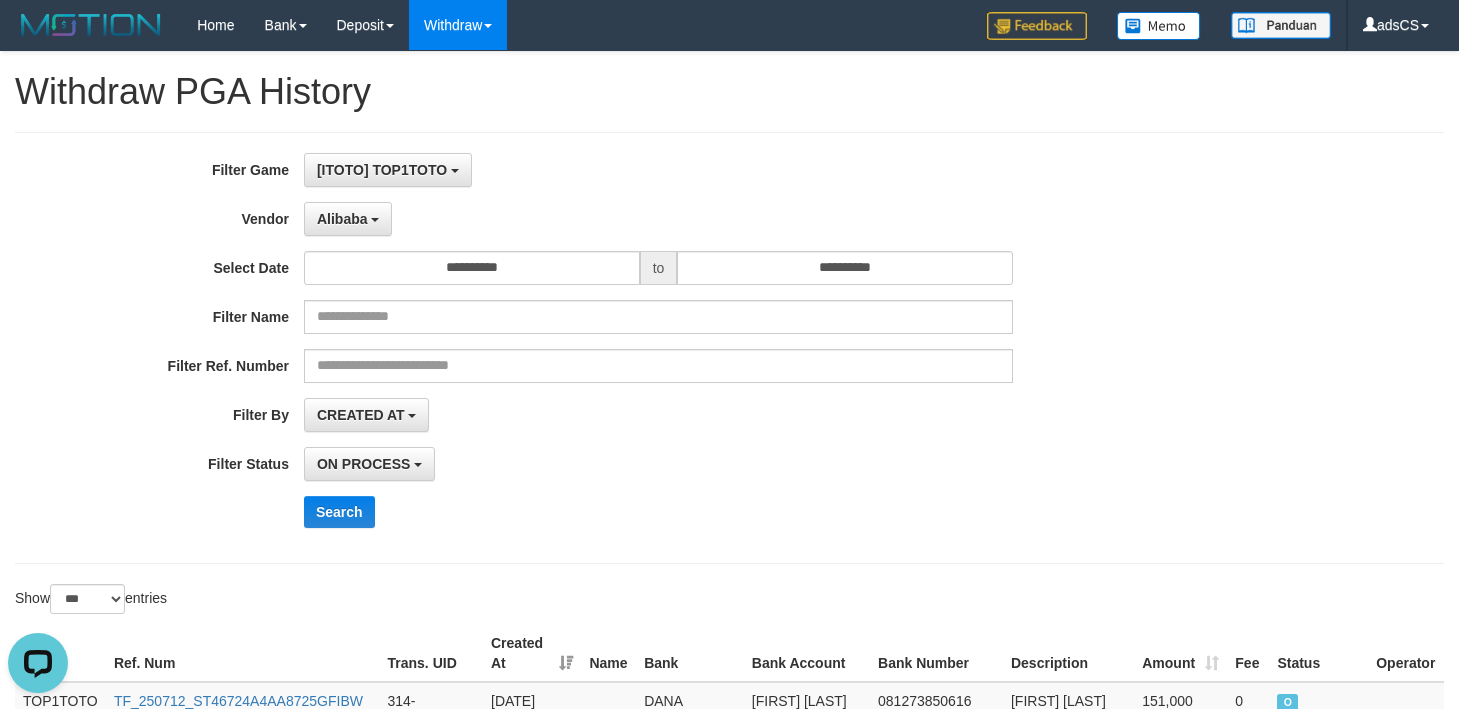 click on "Filter Ref. Number" at bounding box center (608, 366) 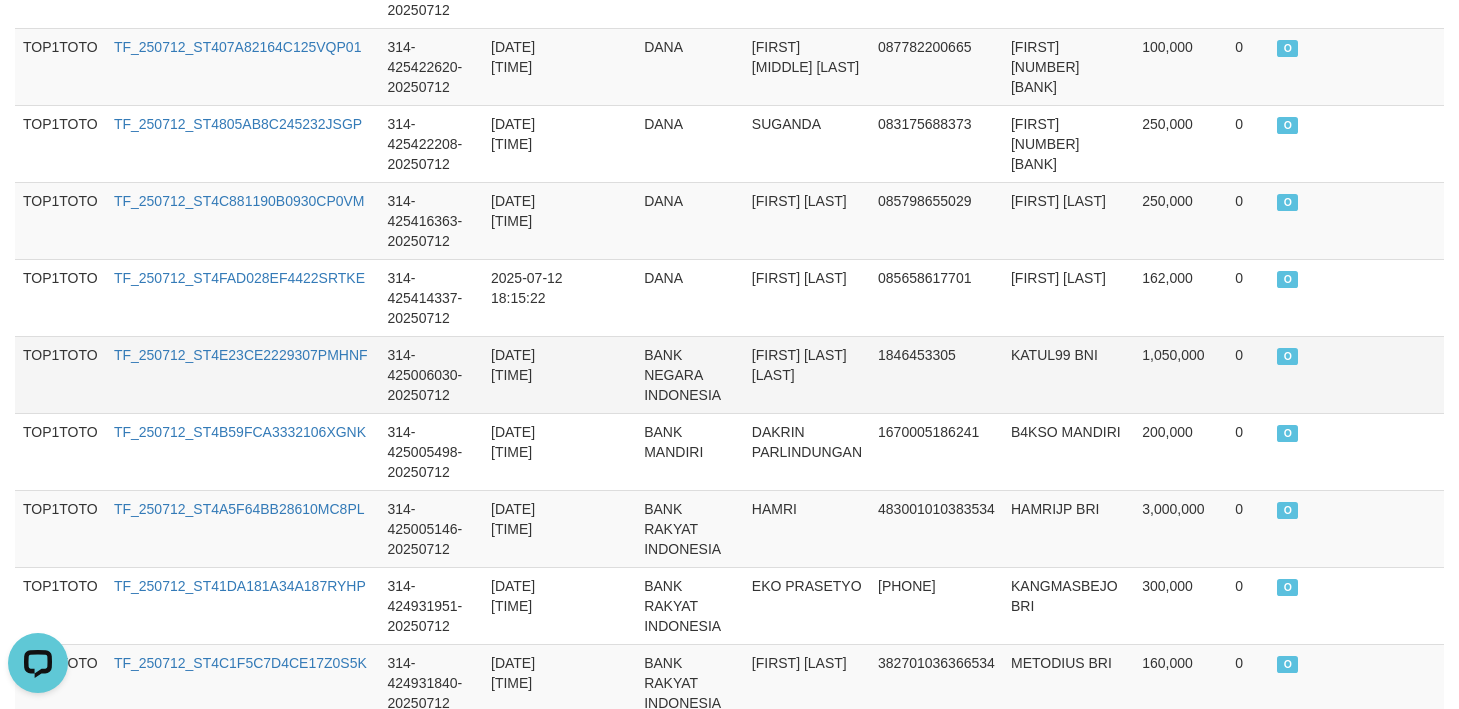 click on "ROHMAD ABU HASAN" at bounding box center (807, 374) 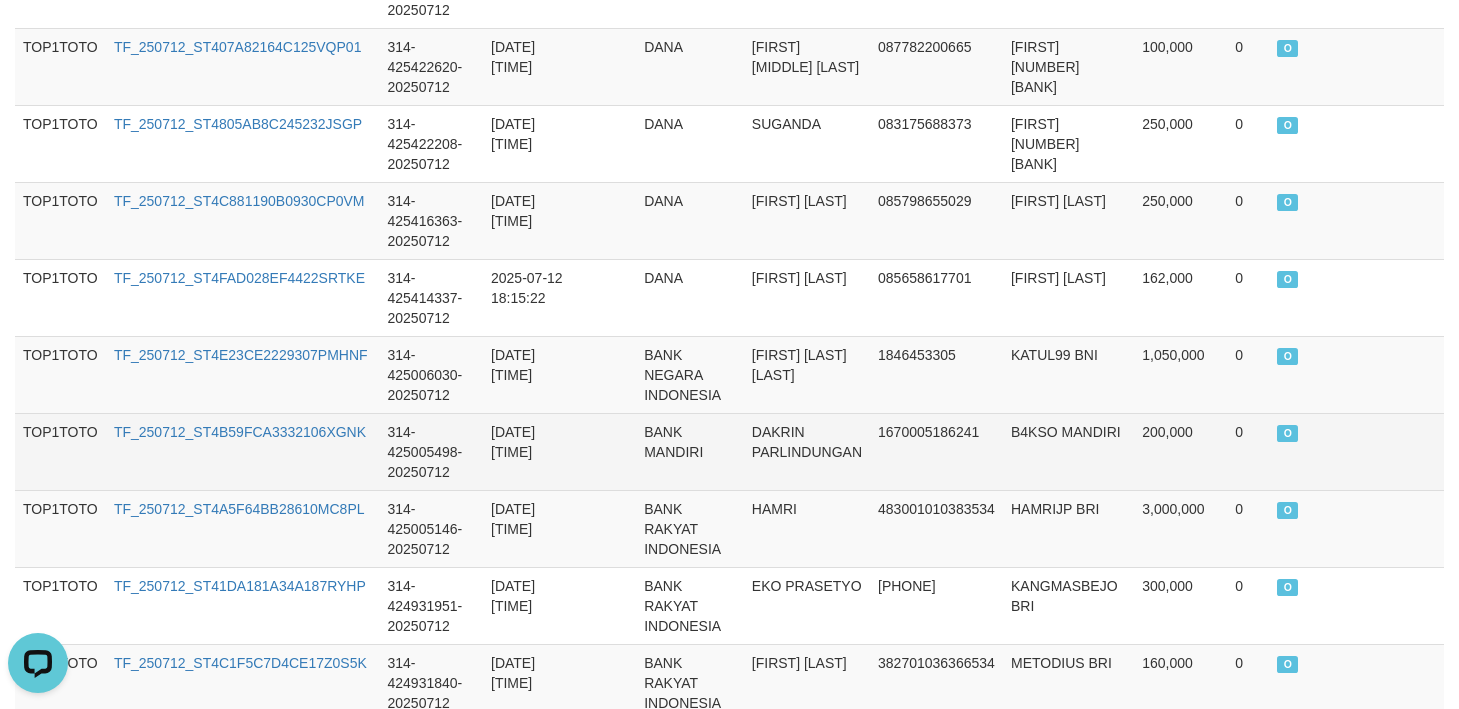 click on "TF_250712_ST4B59FCA3332106XGNK" at bounding box center (243, 451) 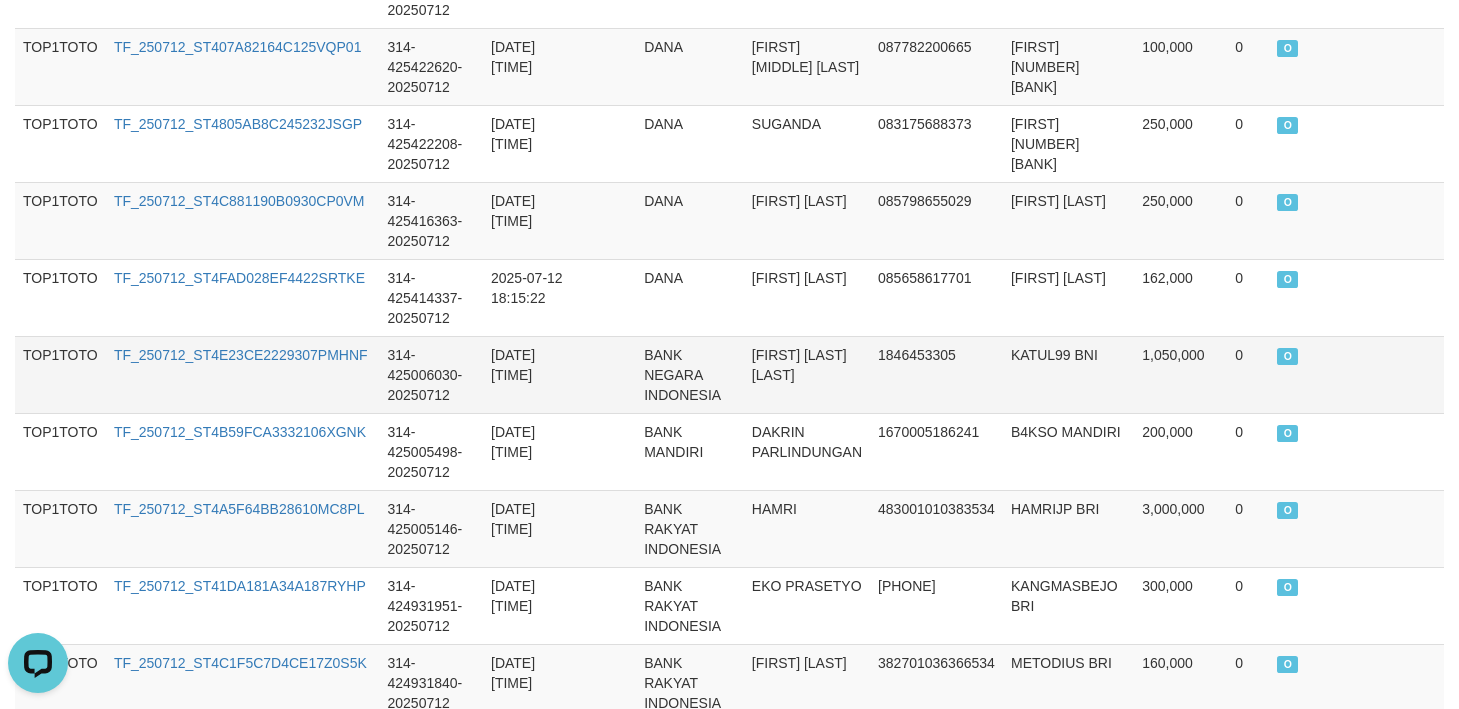 click on "ROHMAD ABU HASAN" at bounding box center [807, 374] 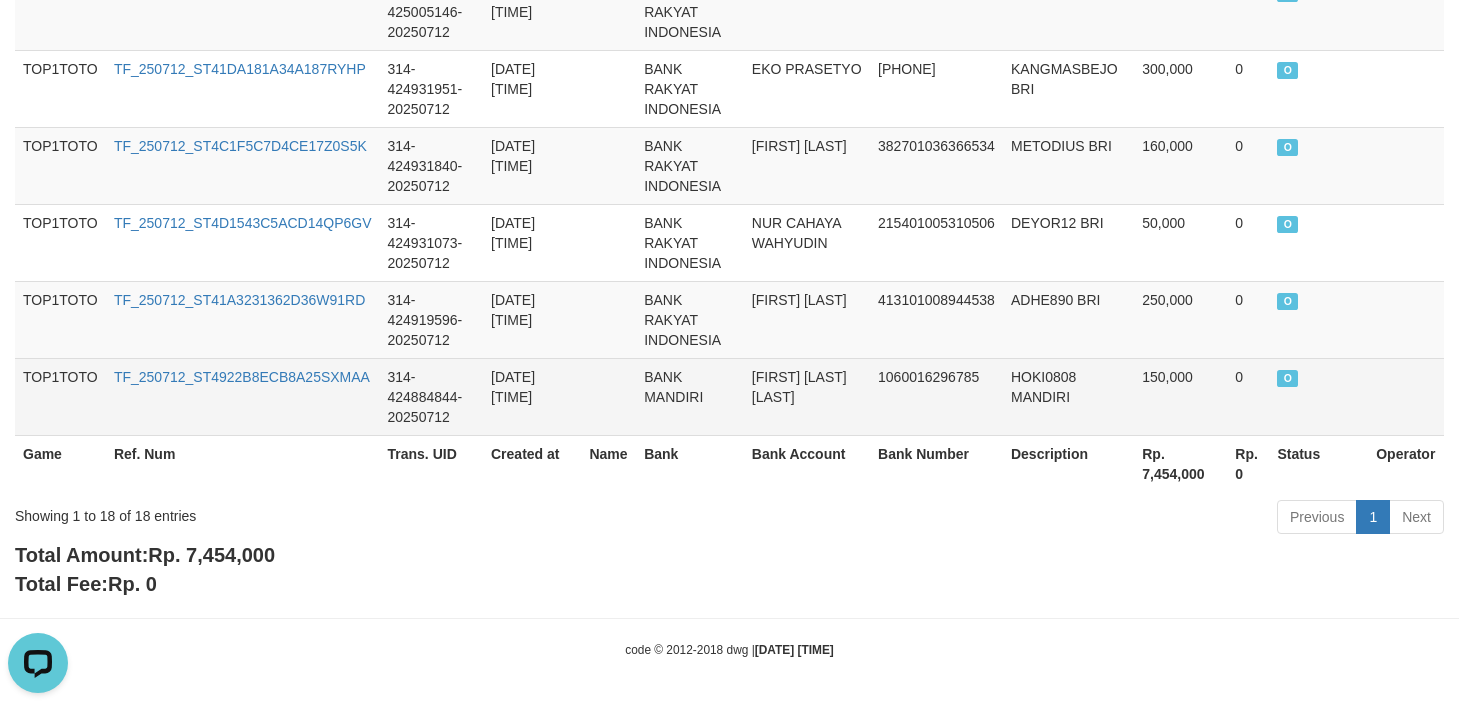 click at bounding box center [608, 396] 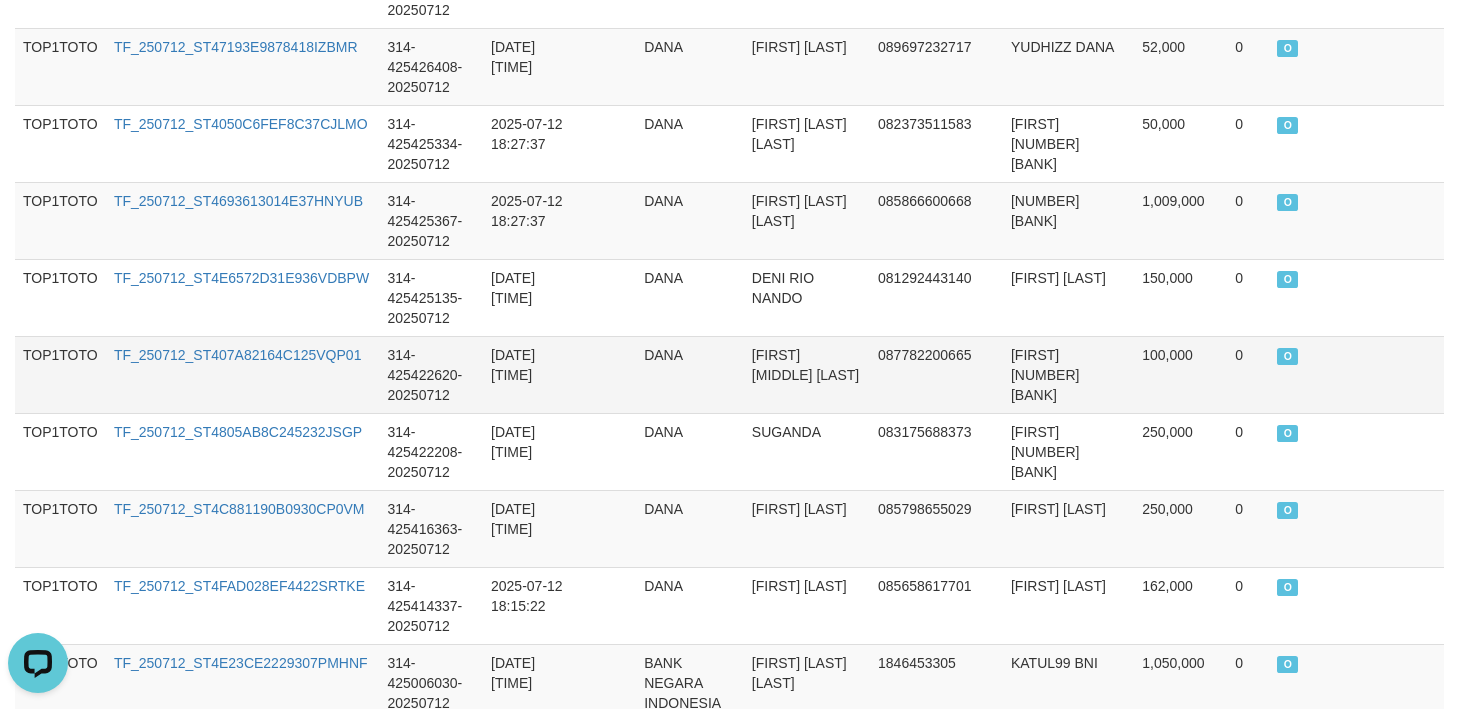 click on "SIGIT KURNIA PRATAMA" at bounding box center [807, 374] 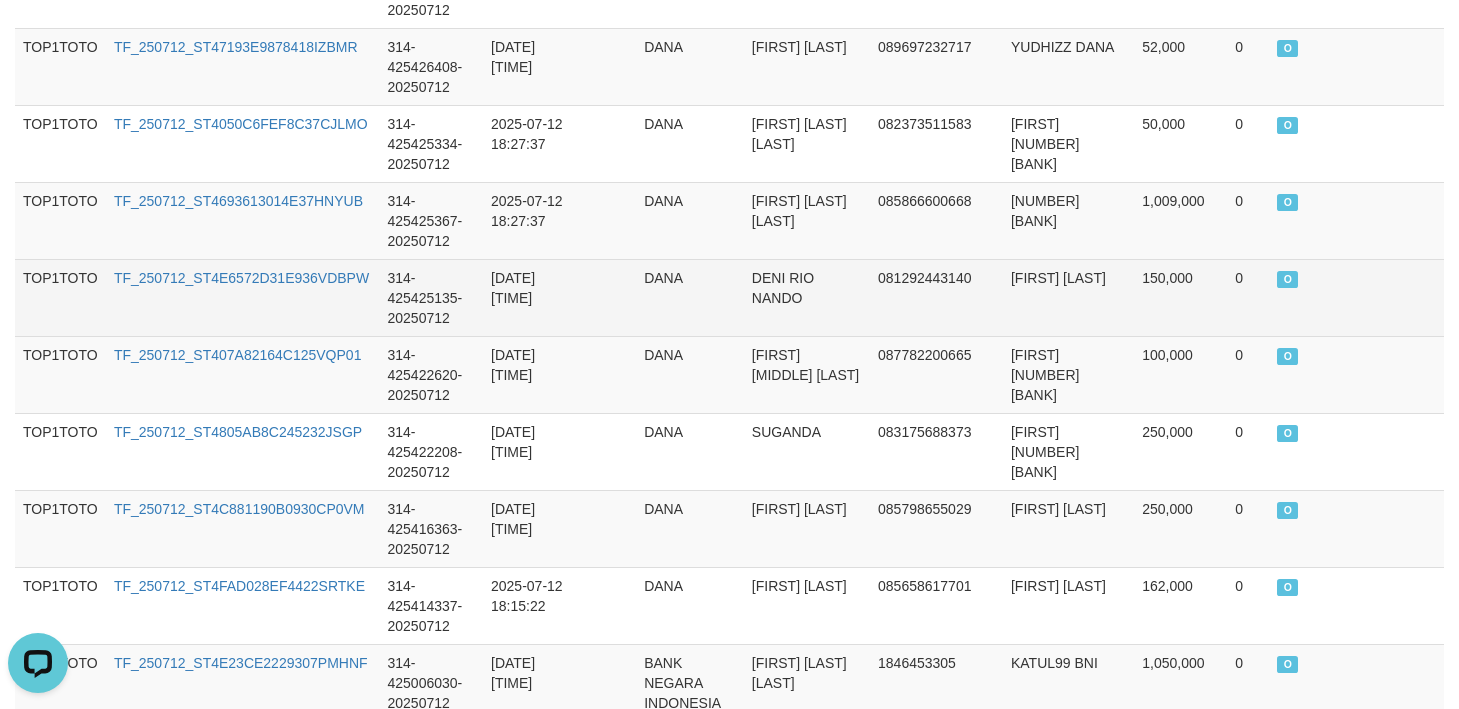 click on "081292443140" at bounding box center (936, 297) 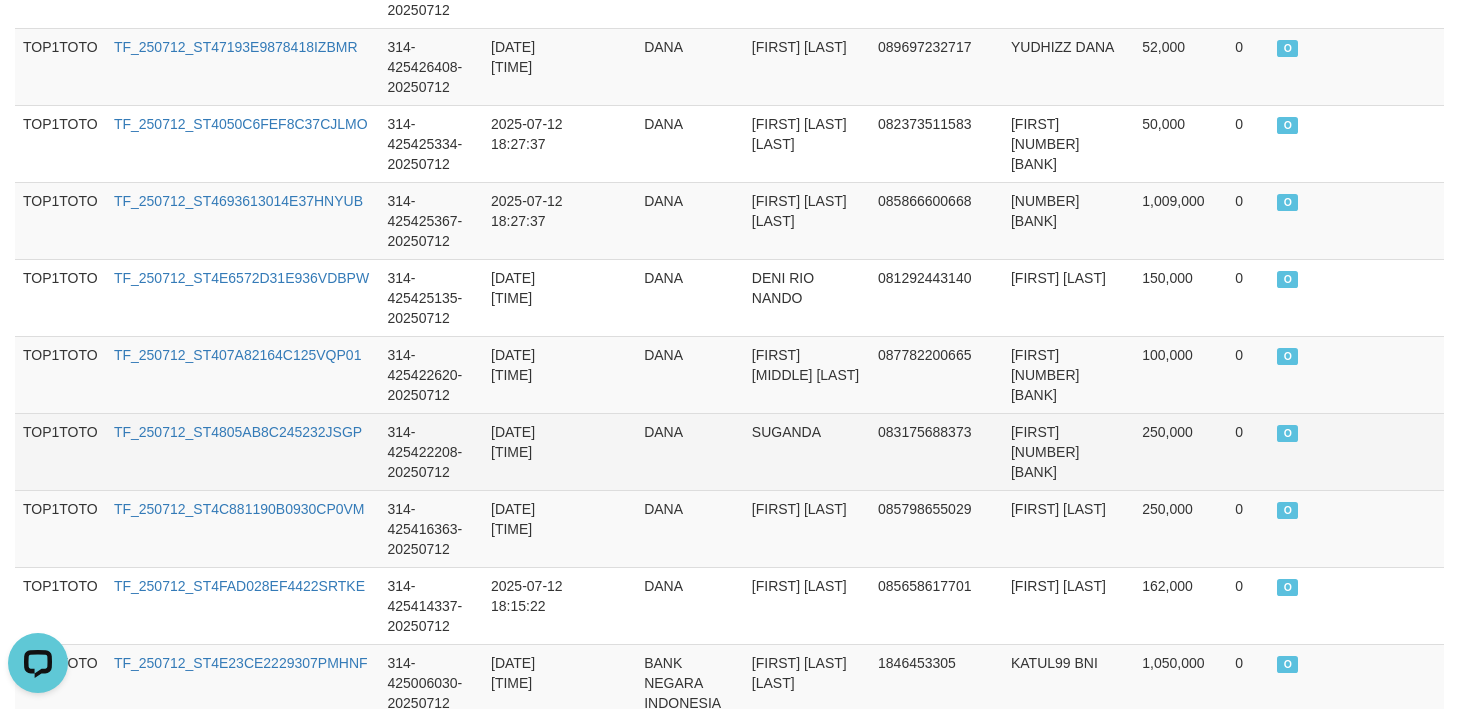 click on "2025-07-12 18:24:23" at bounding box center [532, 451] 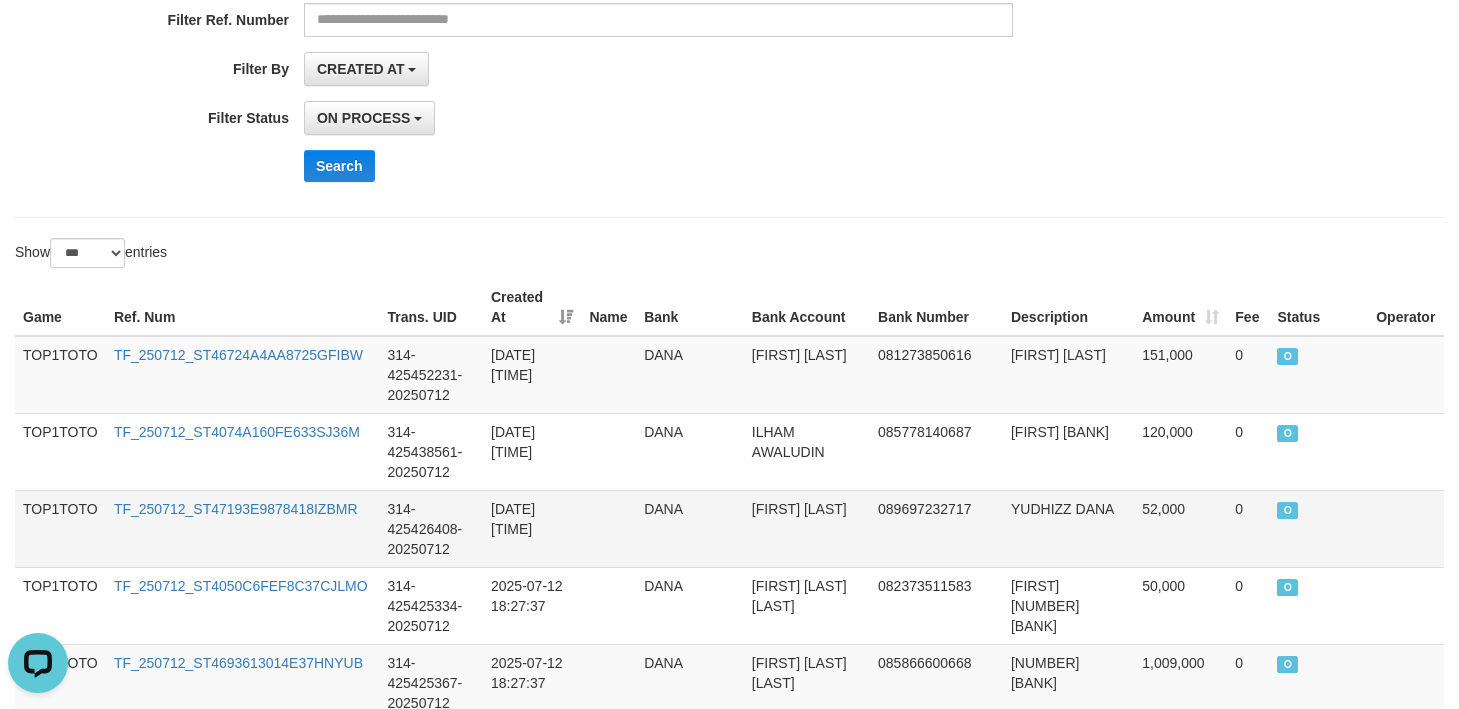 click on "089697232717" at bounding box center [936, 528] 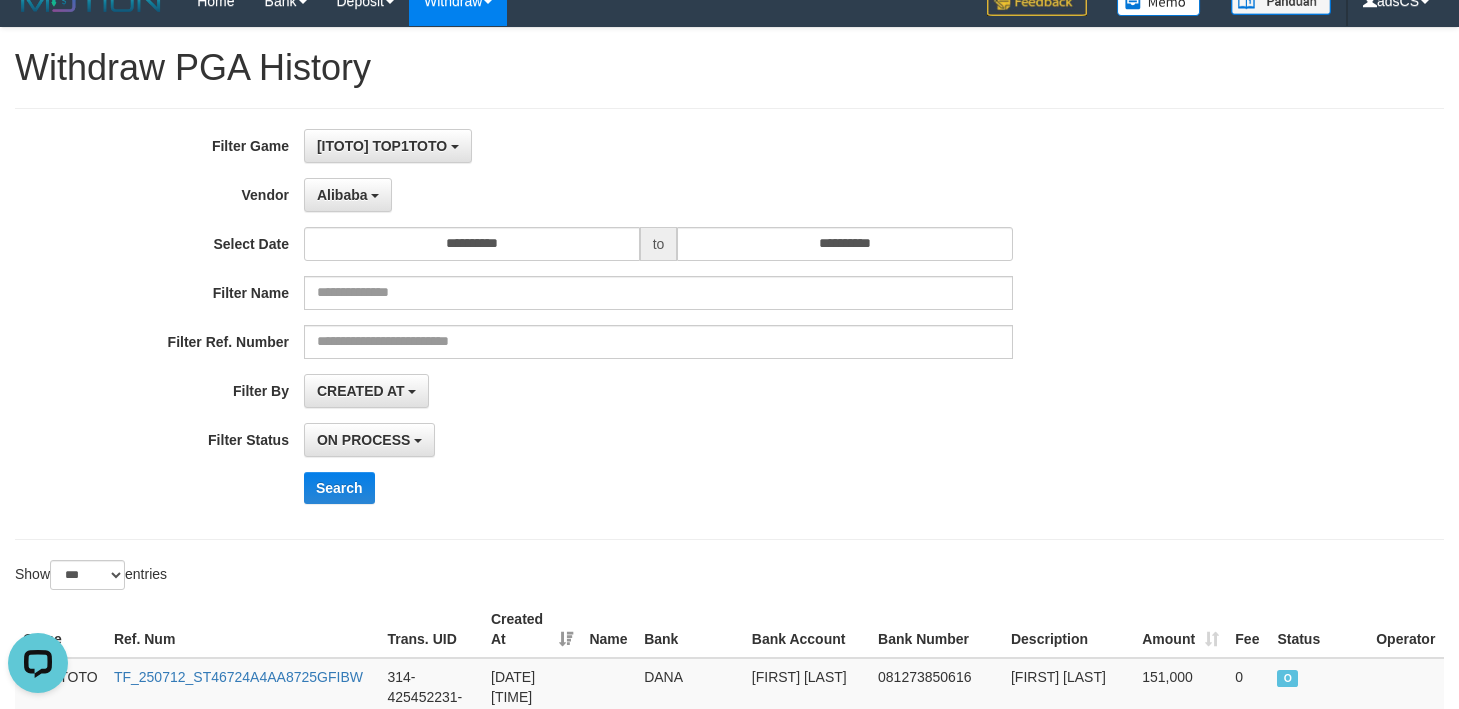 scroll, scrollTop: 0, scrollLeft: 0, axis: both 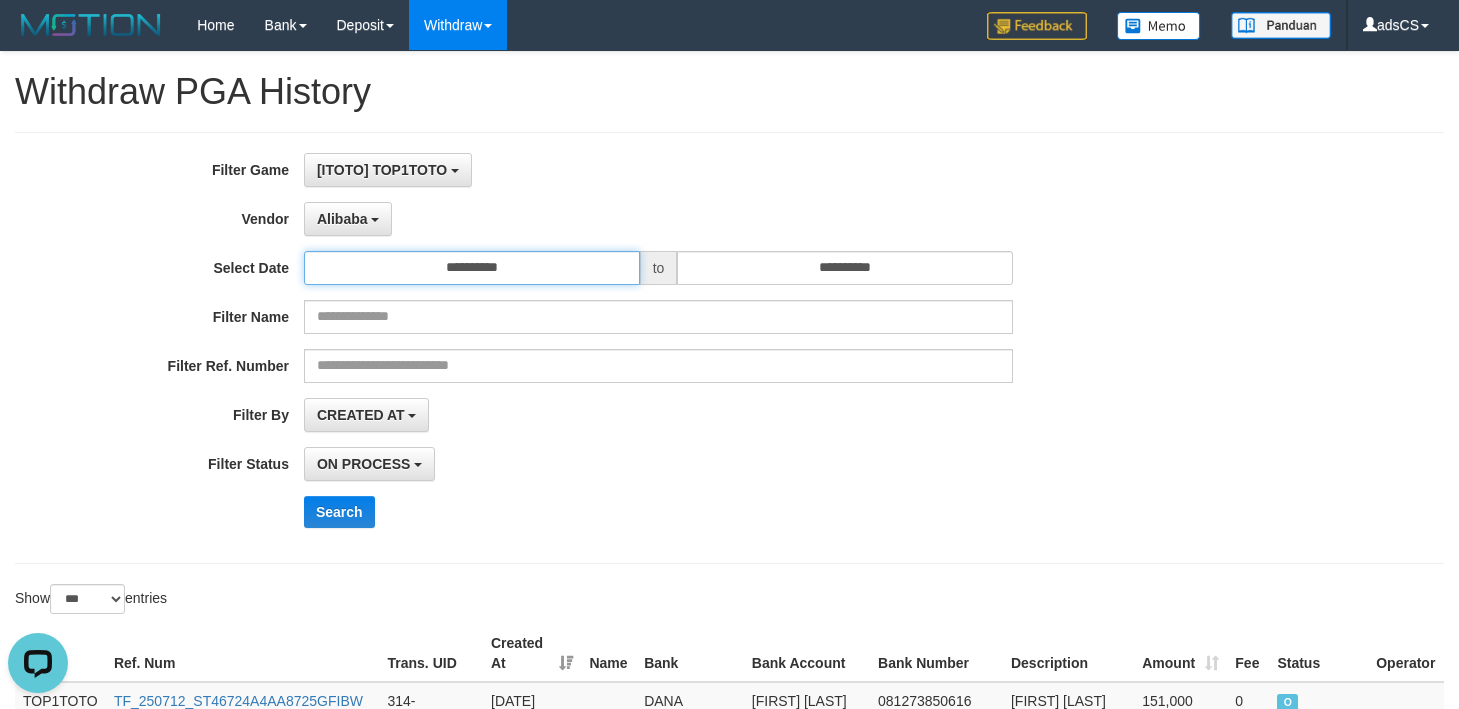 drag, startPoint x: 587, startPoint y: 263, endPoint x: 521, endPoint y: 317, distance: 85.276024 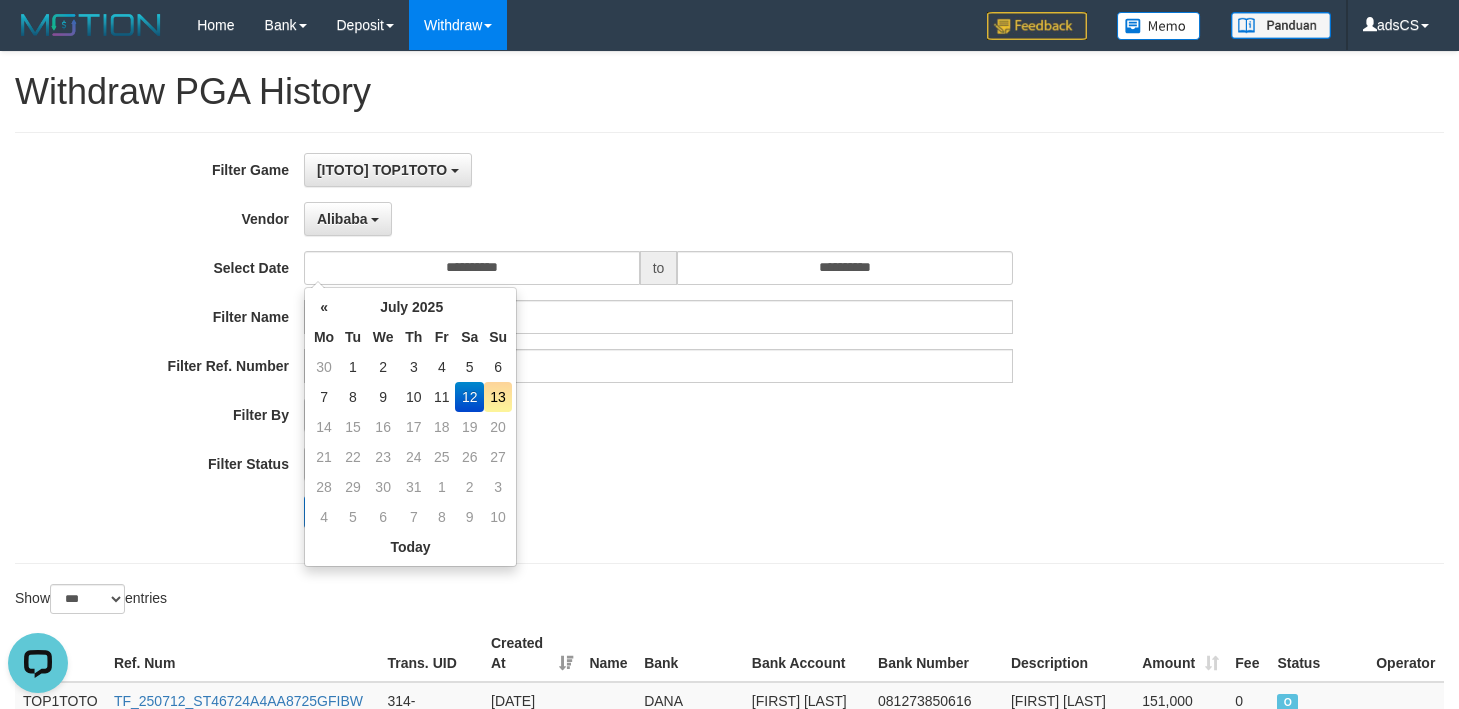 click on "13" at bounding box center [498, 397] 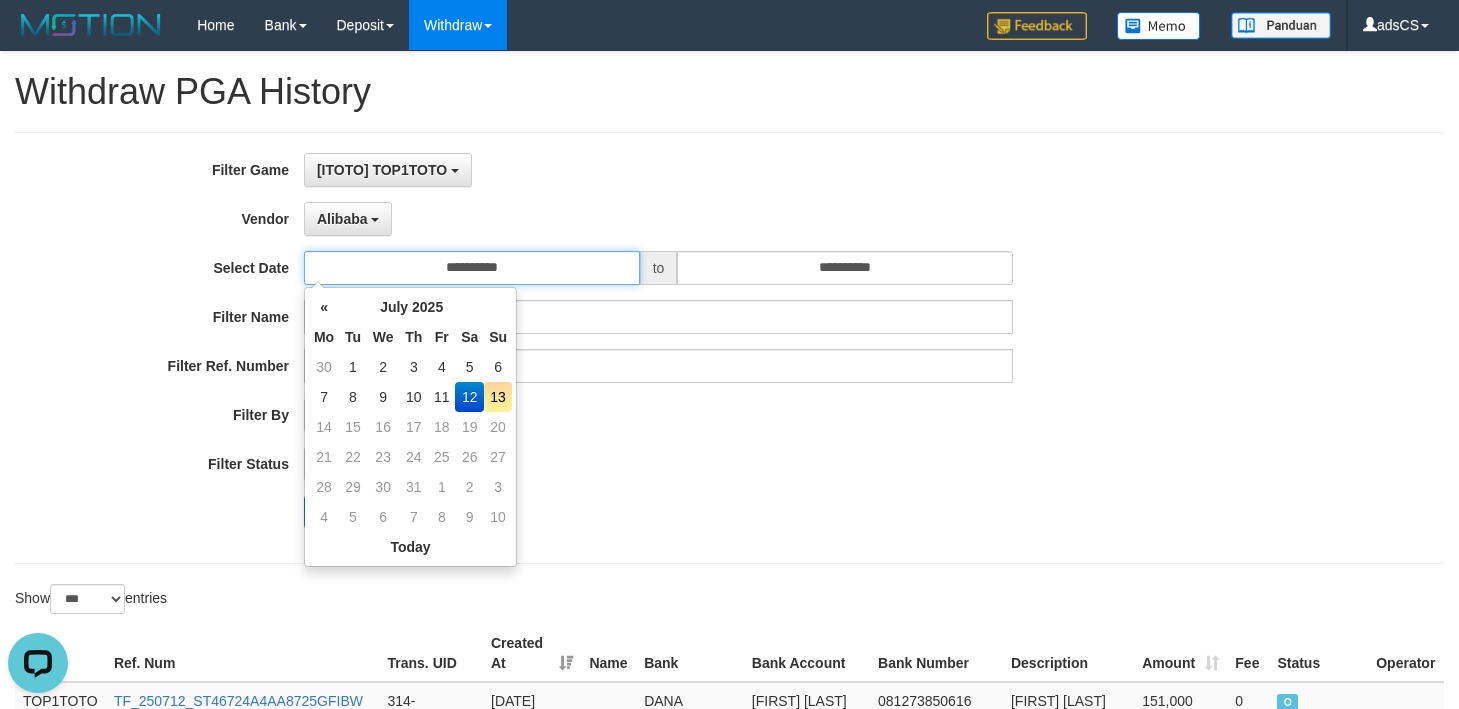 type on "**********" 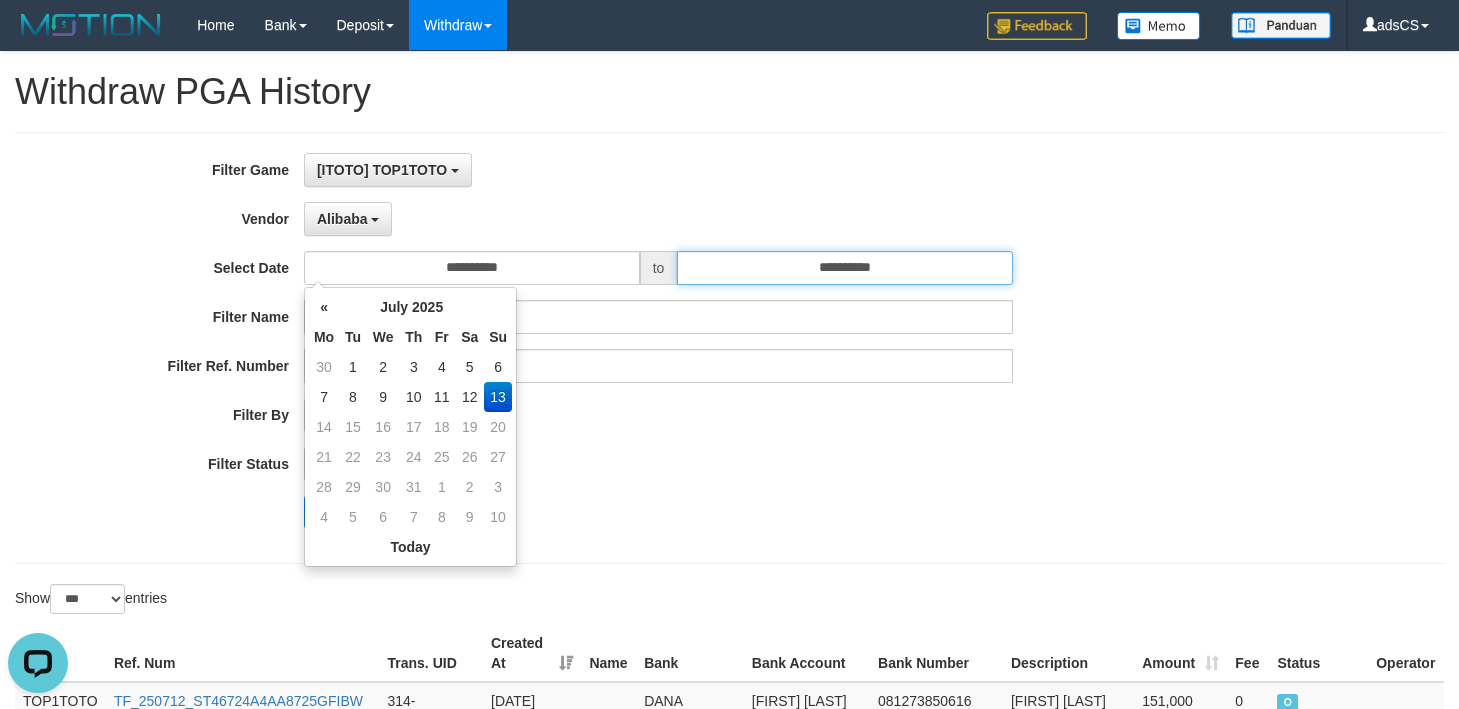 click on "**********" at bounding box center [845, 268] 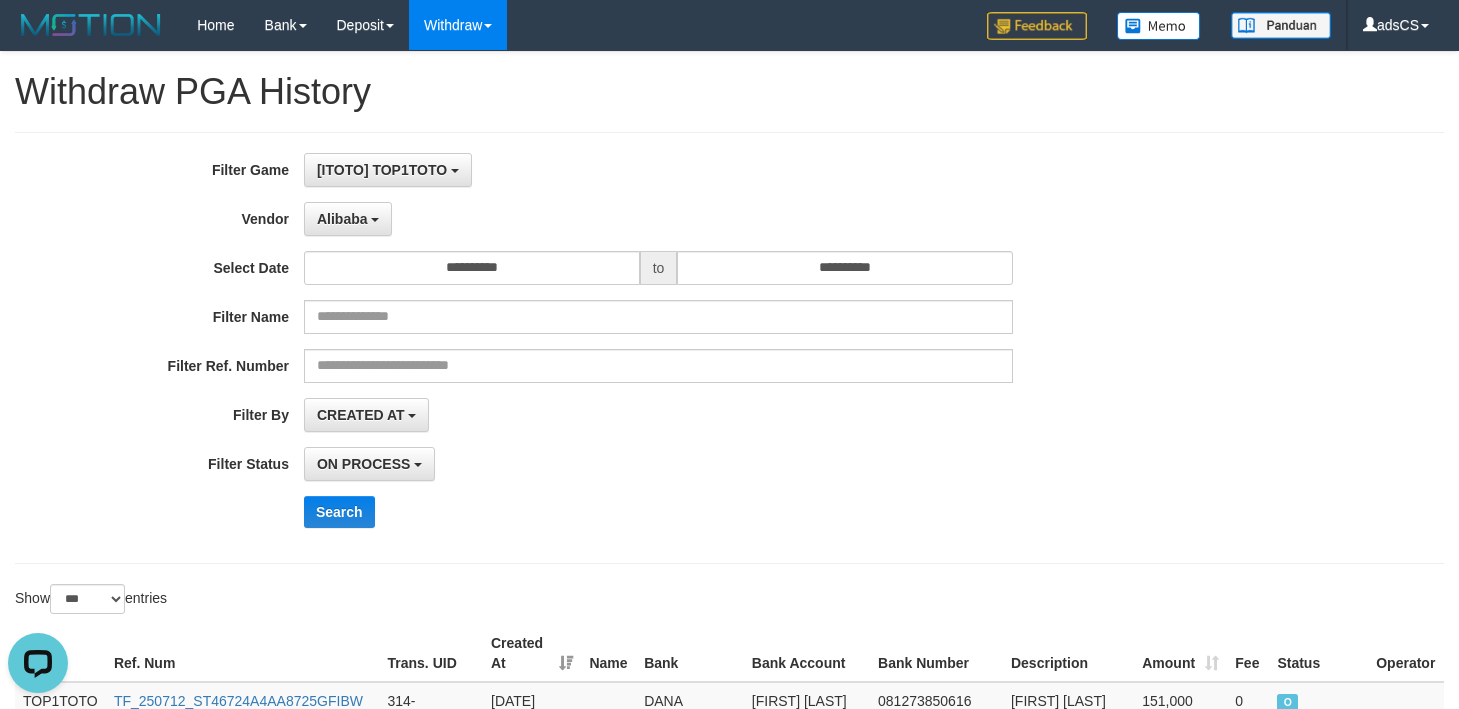 click on "**********" at bounding box center [608, 348] 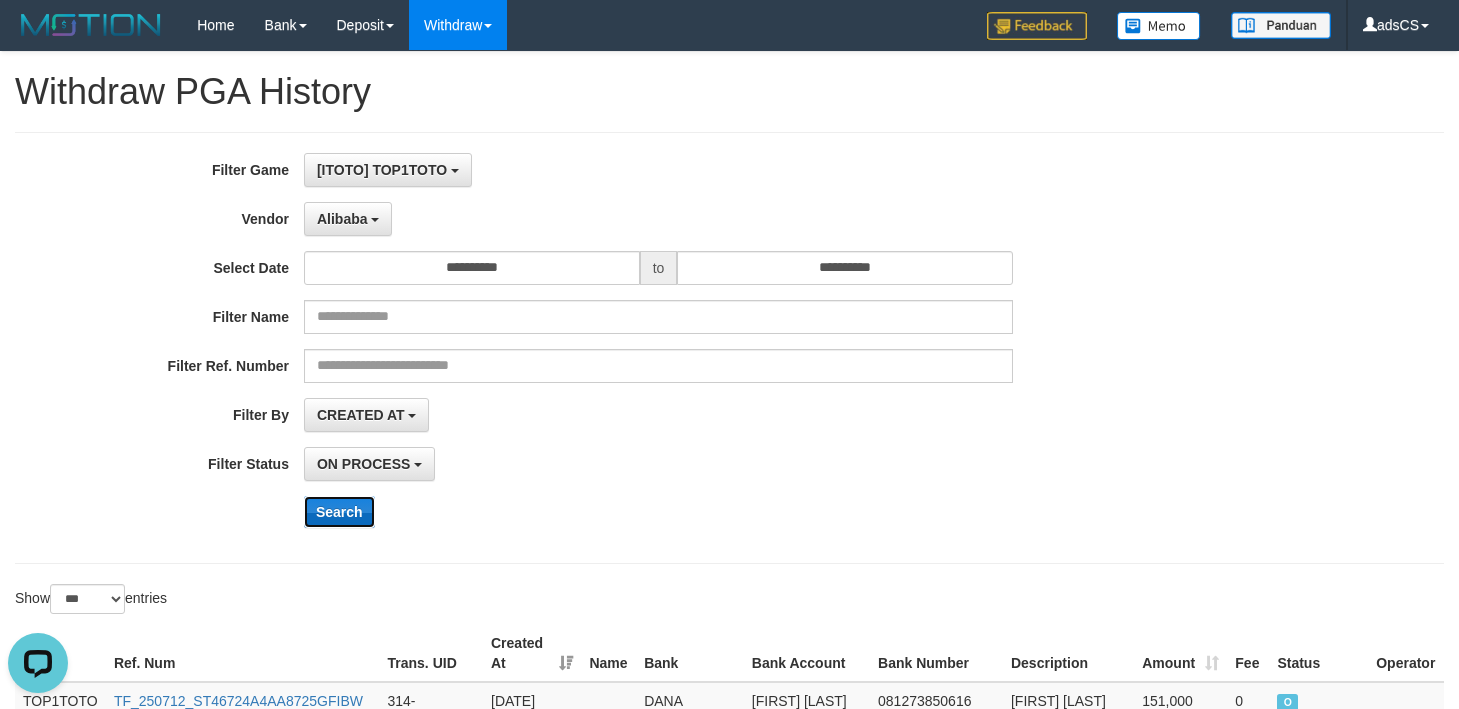 click on "Search" at bounding box center (339, 512) 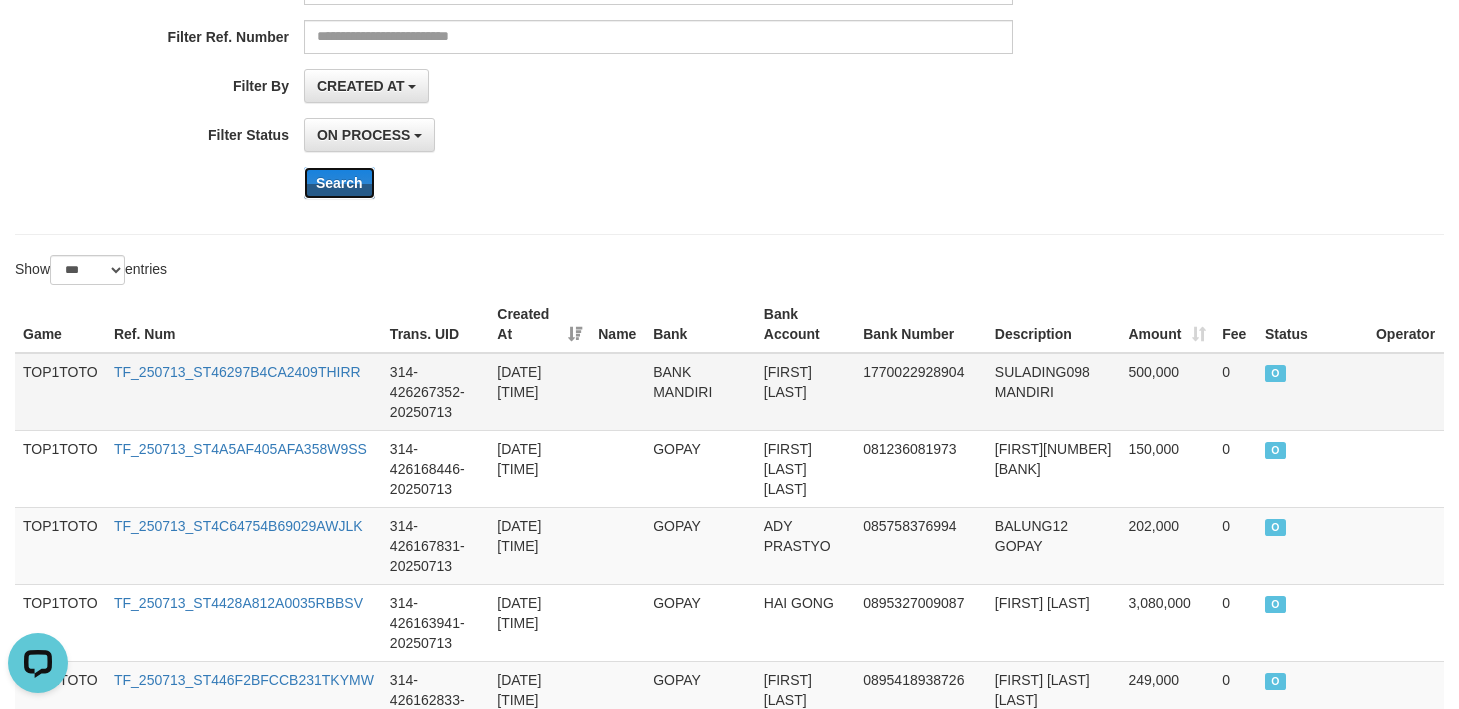 scroll, scrollTop: 300, scrollLeft: 0, axis: vertical 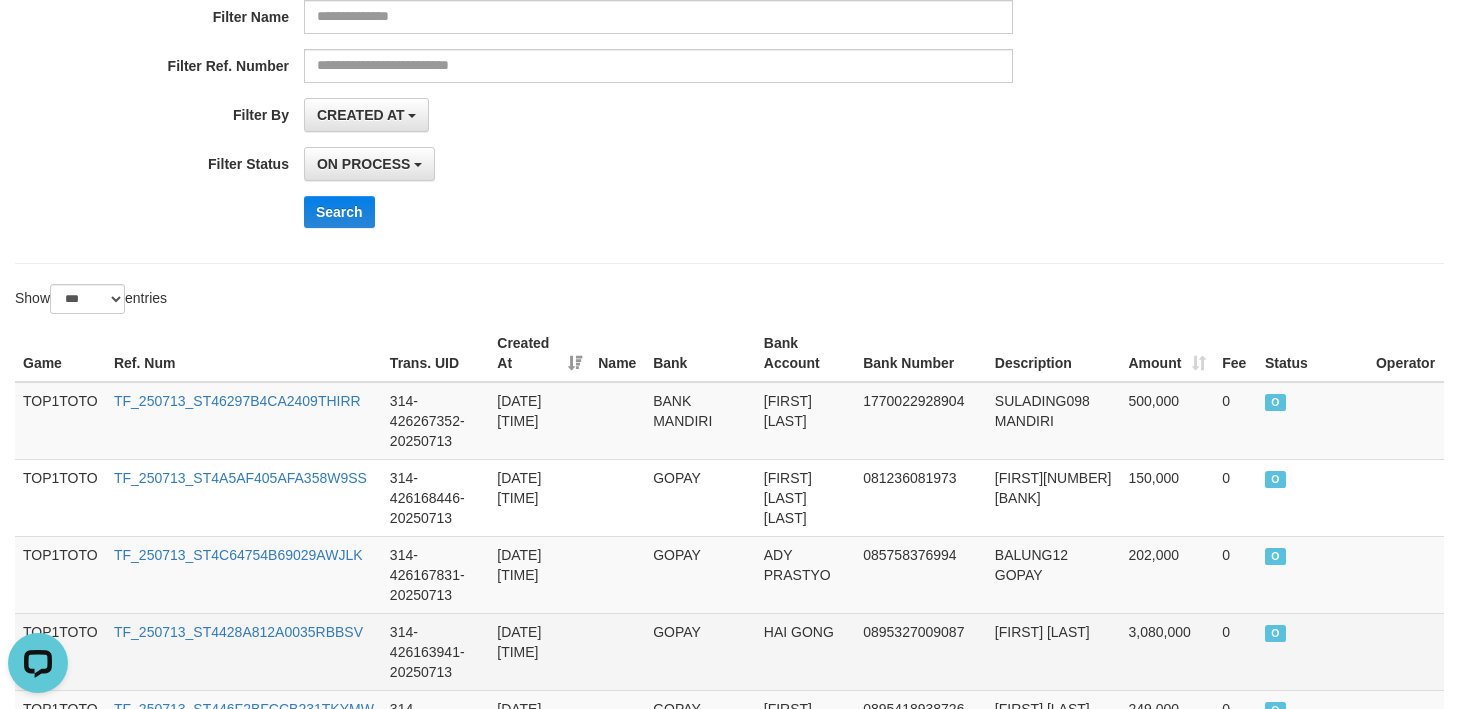 click on "314-426163941-20250713" at bounding box center [435, 651] 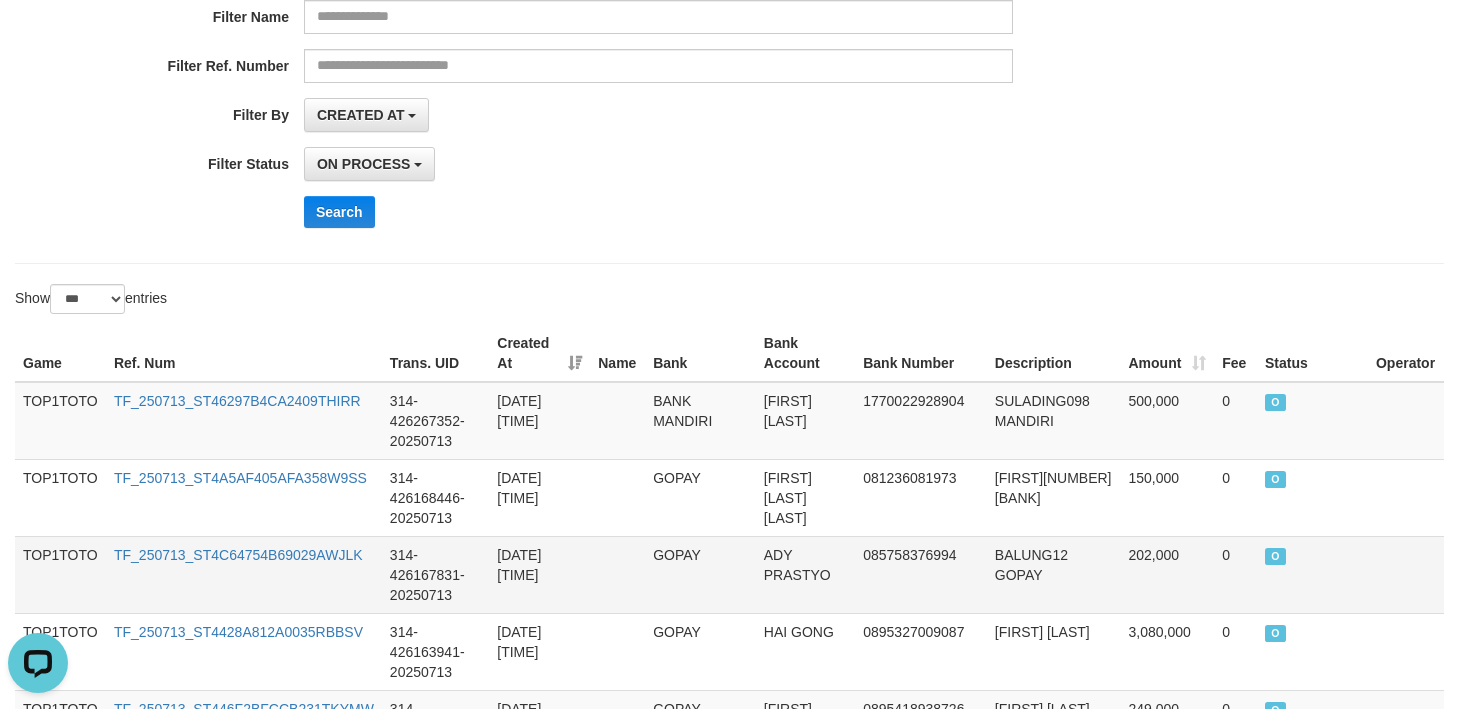 click on "085758376994" at bounding box center [921, 574] 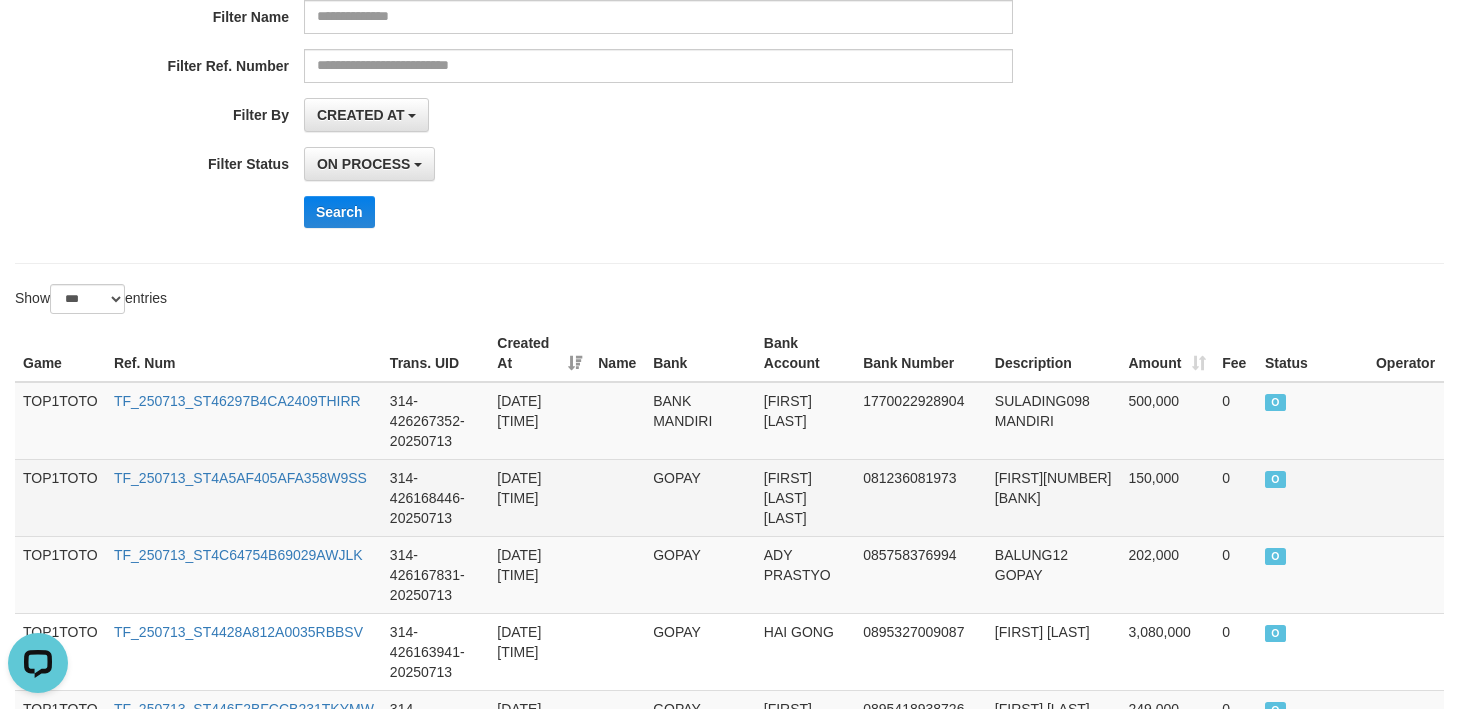 click on "INUNG AJI PUTRA MARDIYANTO" at bounding box center [805, 497] 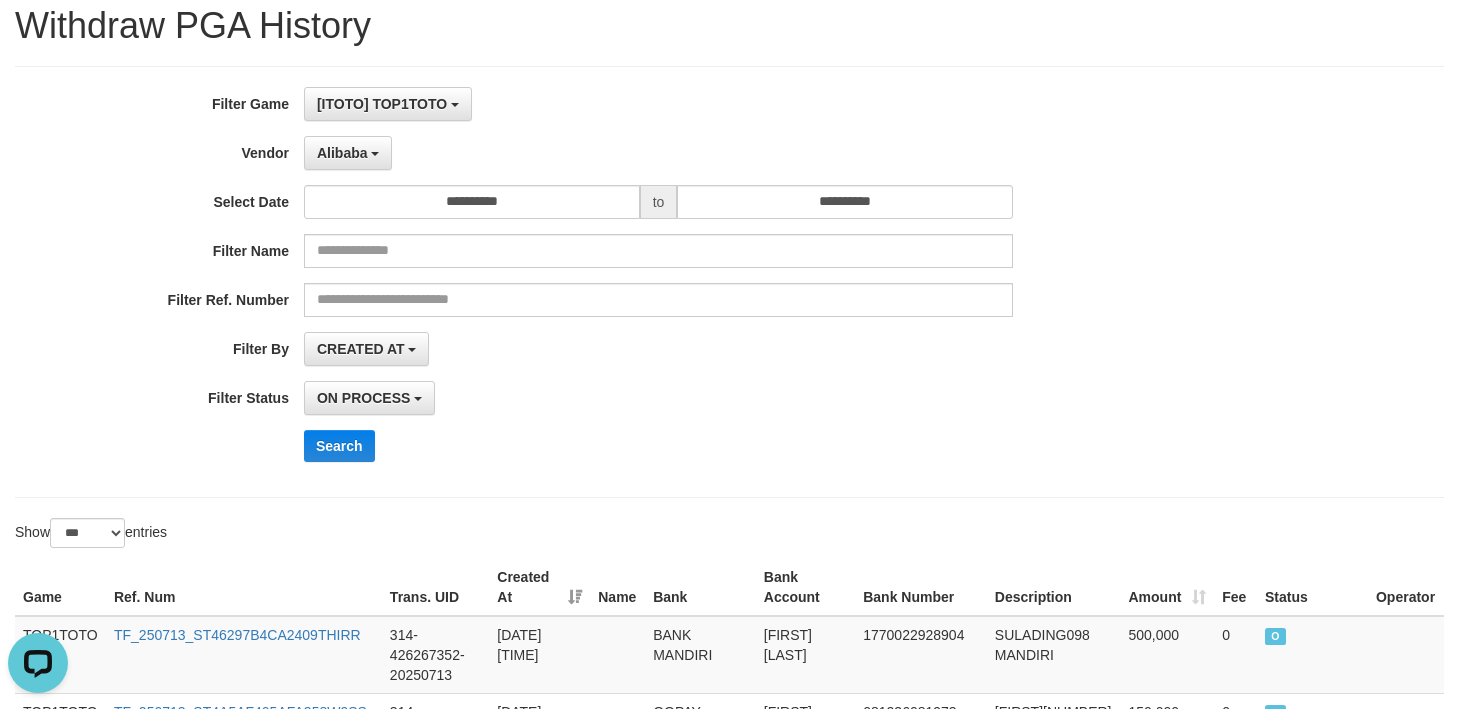 scroll, scrollTop: 0, scrollLeft: 0, axis: both 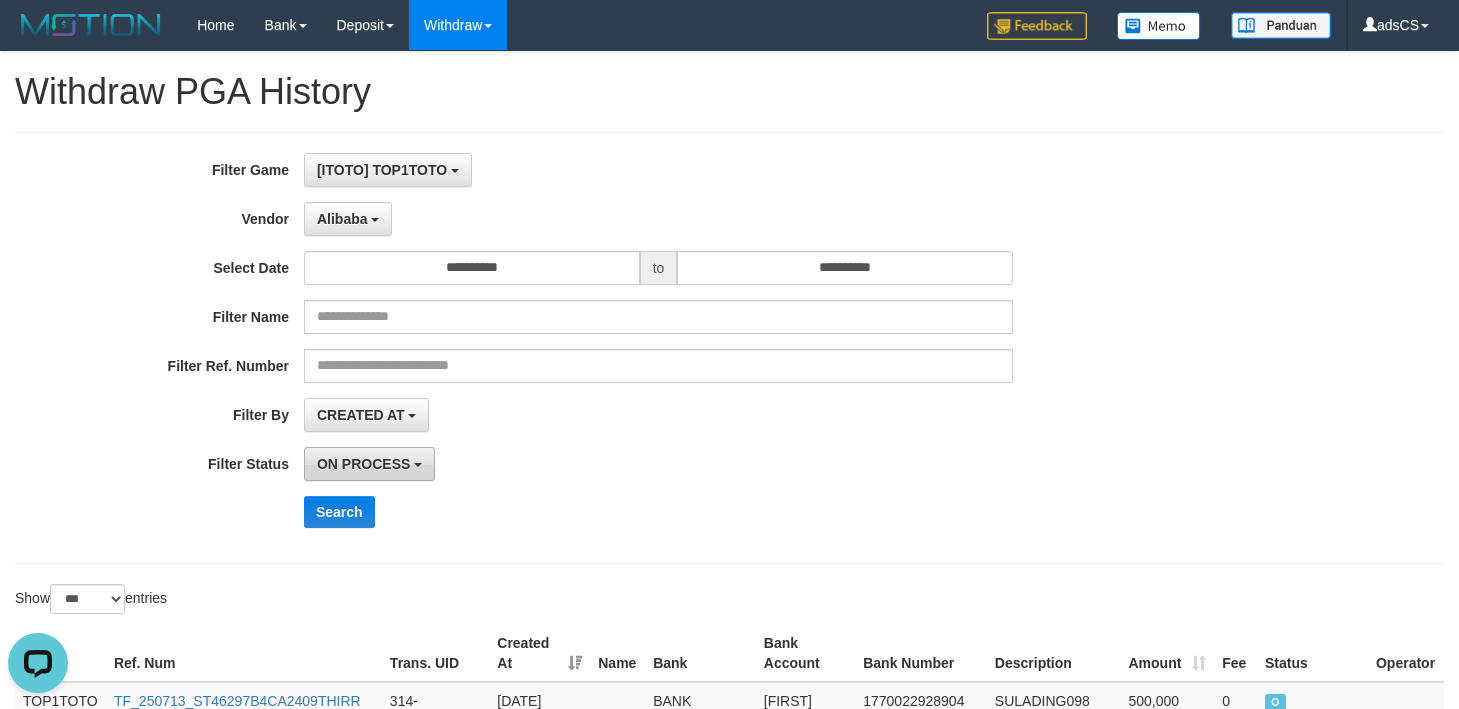 click on "ON PROCESS" at bounding box center (369, 464) 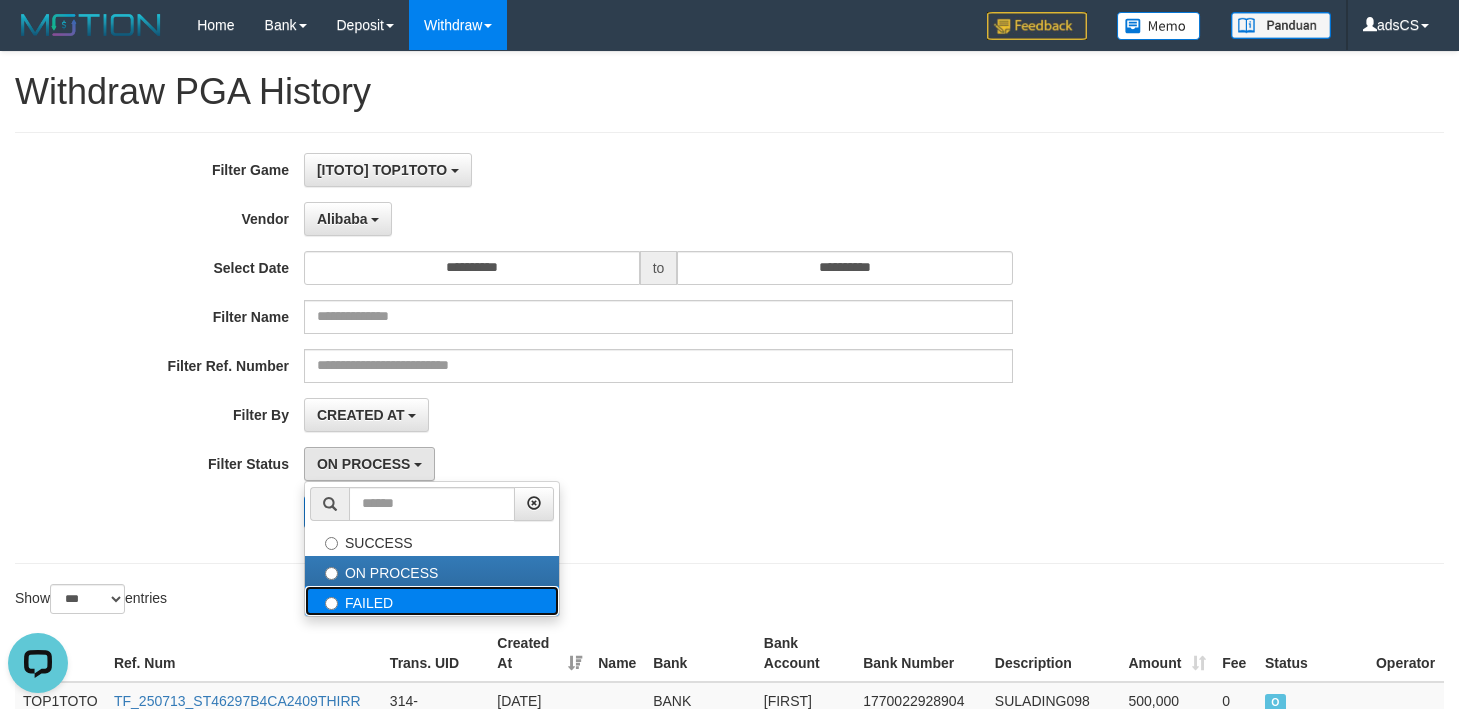 click on "FAILED" at bounding box center [432, 601] 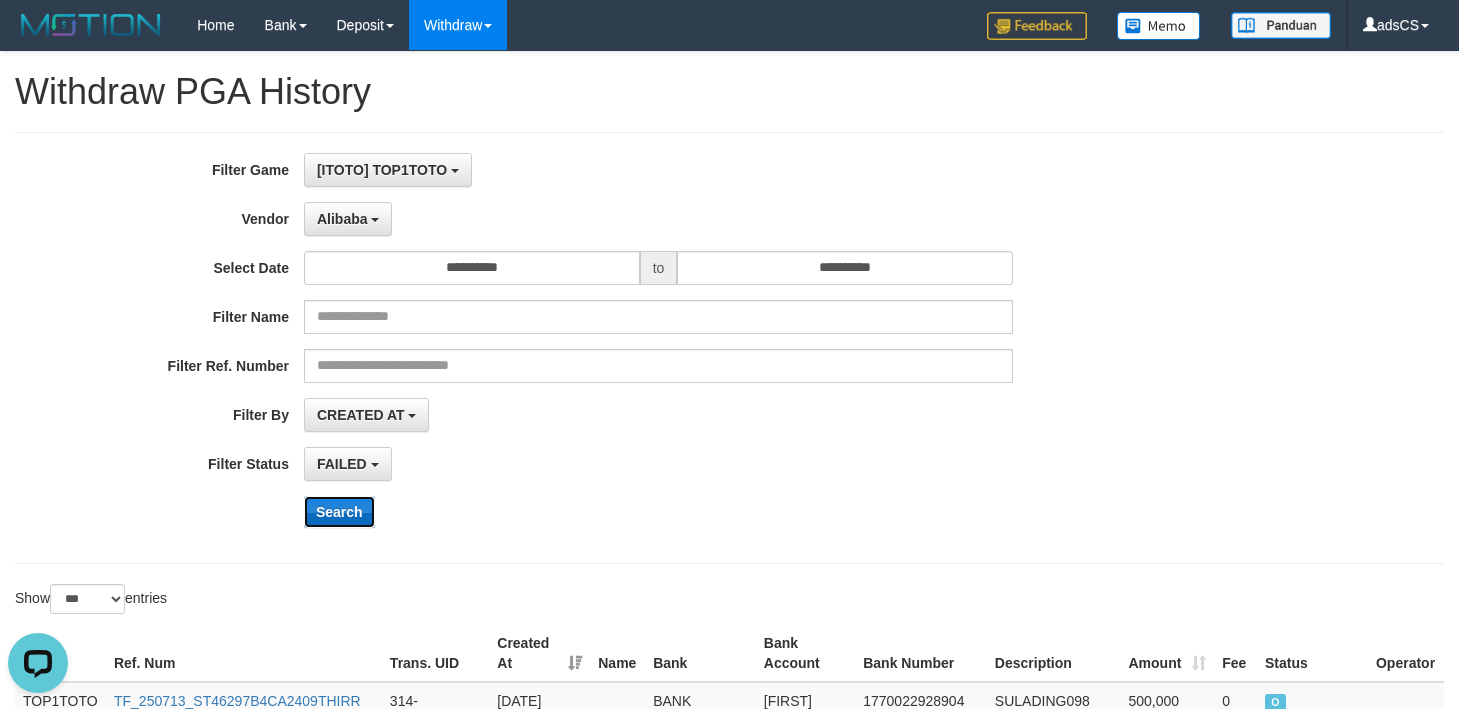 click on "Search" at bounding box center (339, 512) 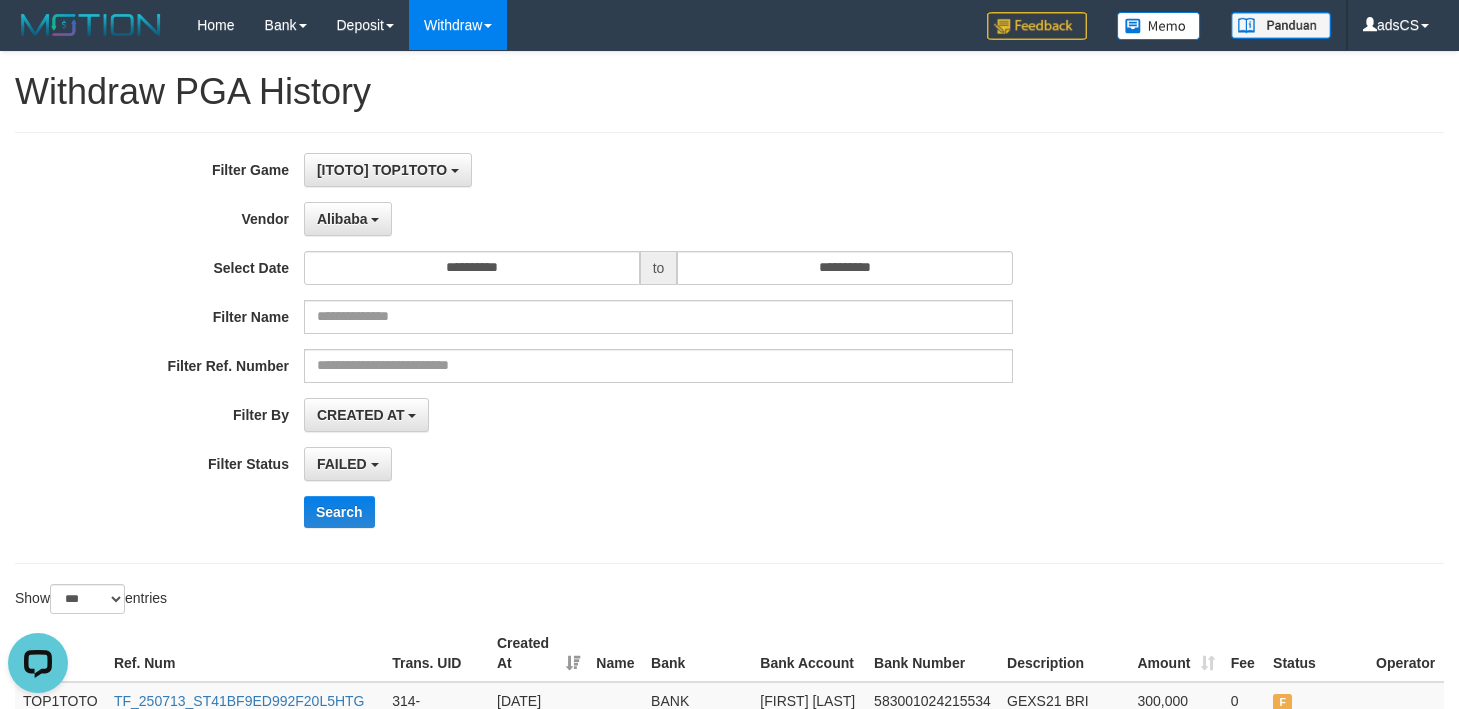 click on "Search" at bounding box center [760, 512] 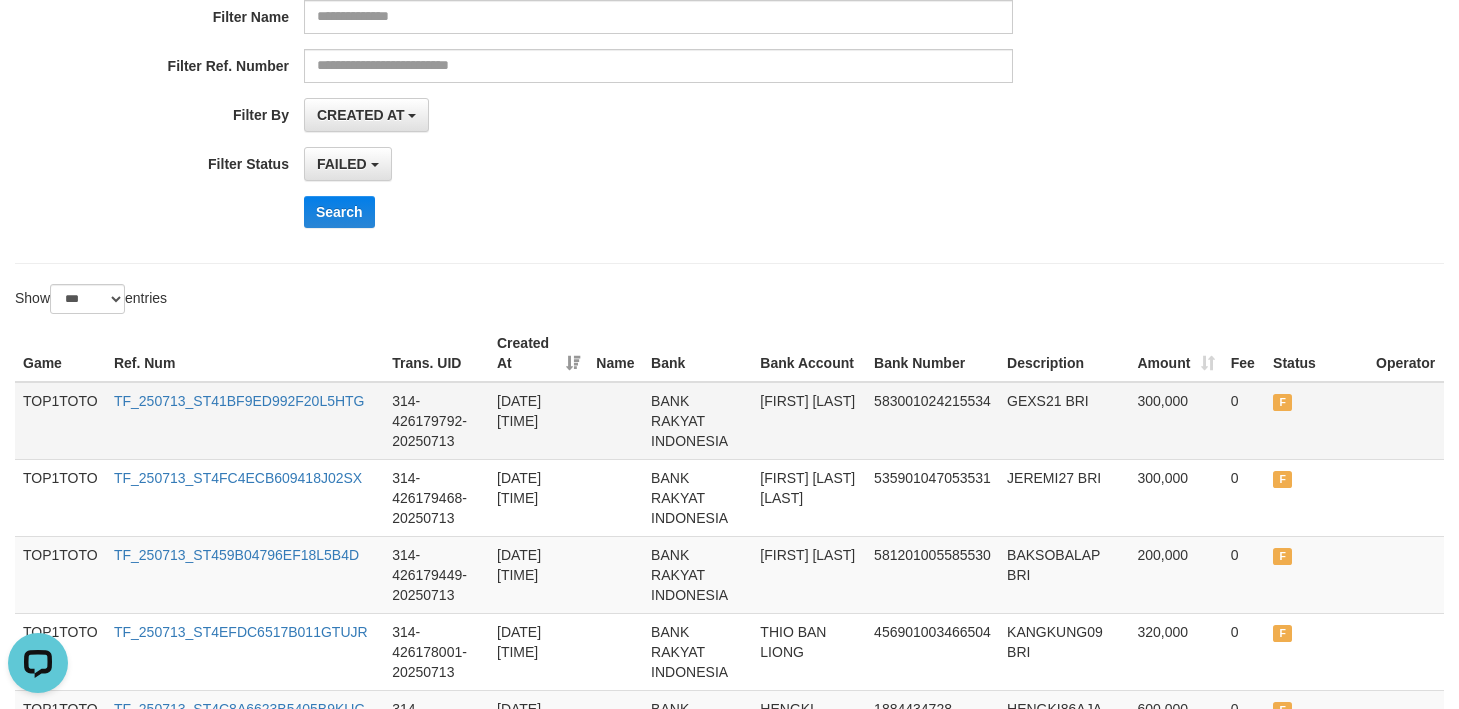 scroll, scrollTop: 0, scrollLeft: 0, axis: both 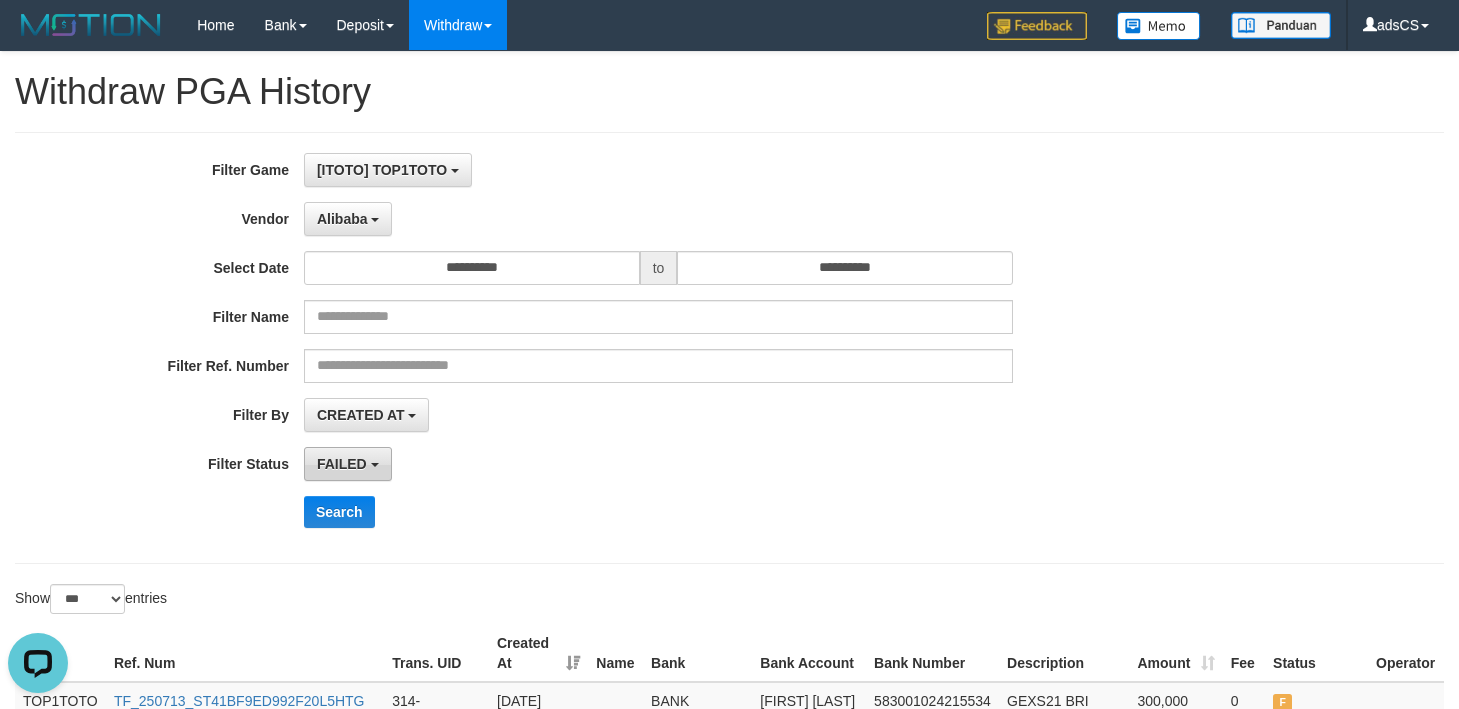 click on "FAILED" at bounding box center (342, 464) 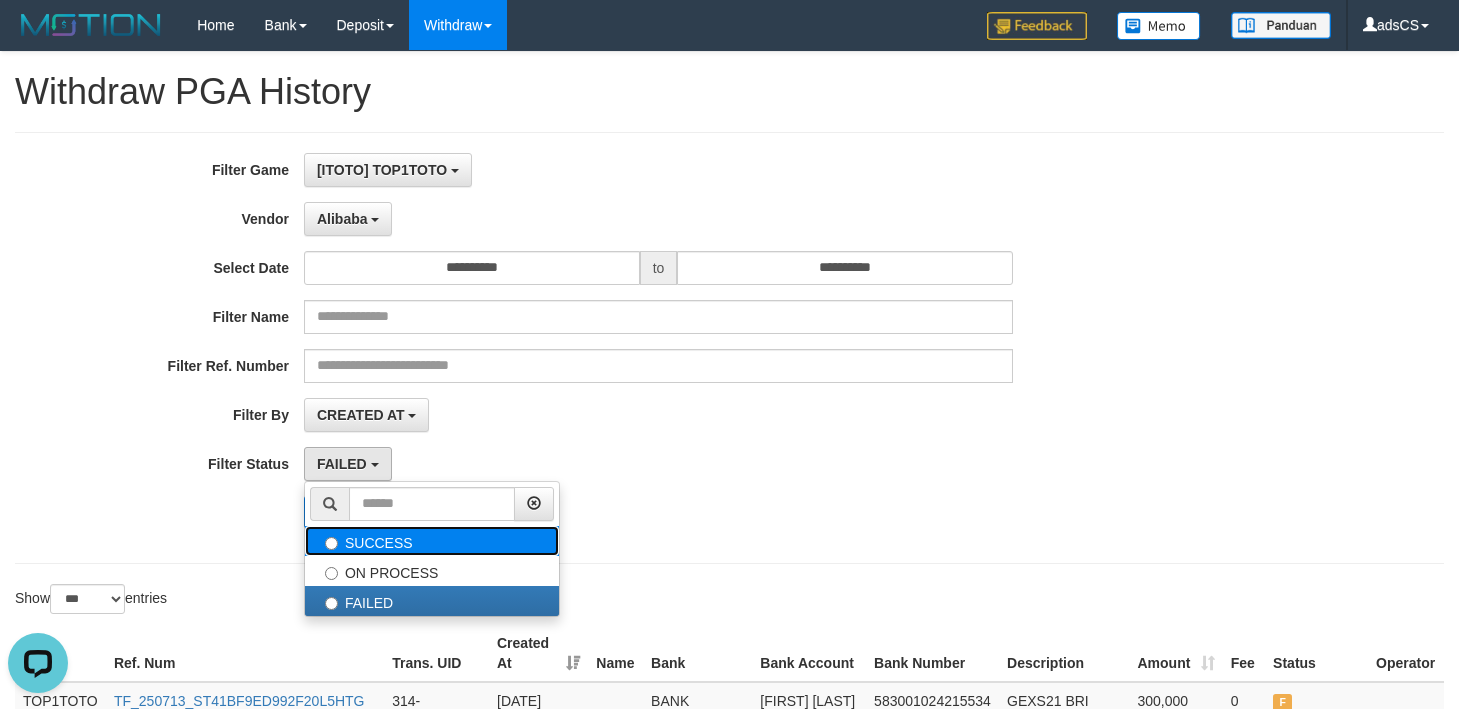 click on "SUCCESS" at bounding box center [432, 541] 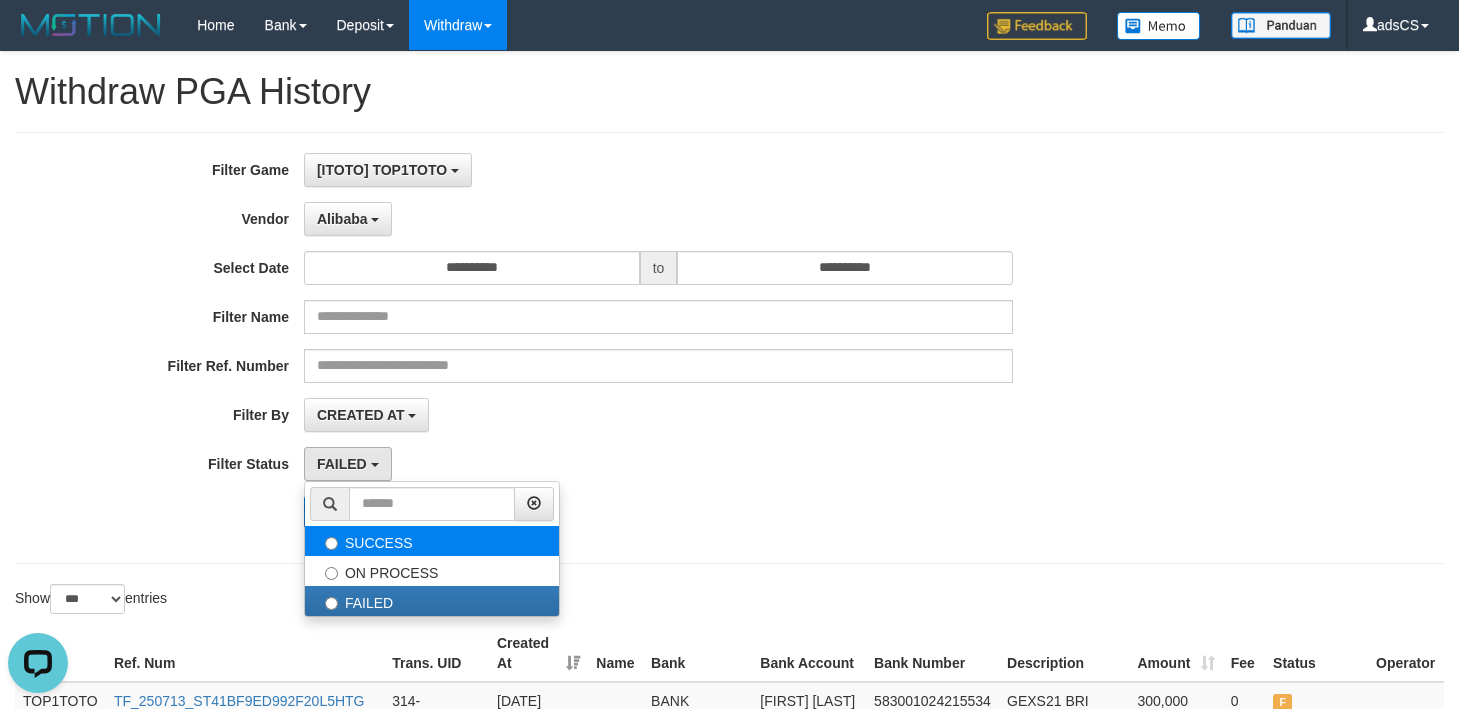 select on "*" 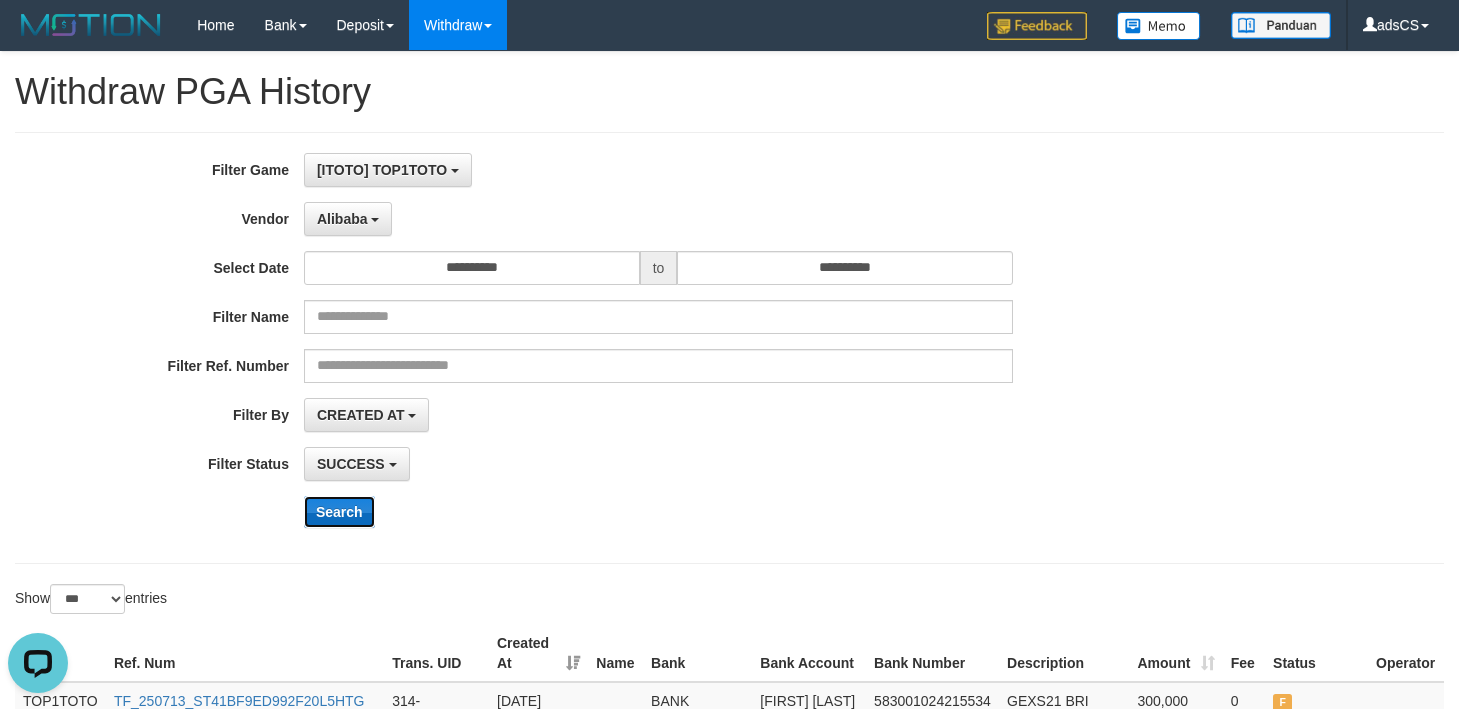click on "Search" at bounding box center (339, 512) 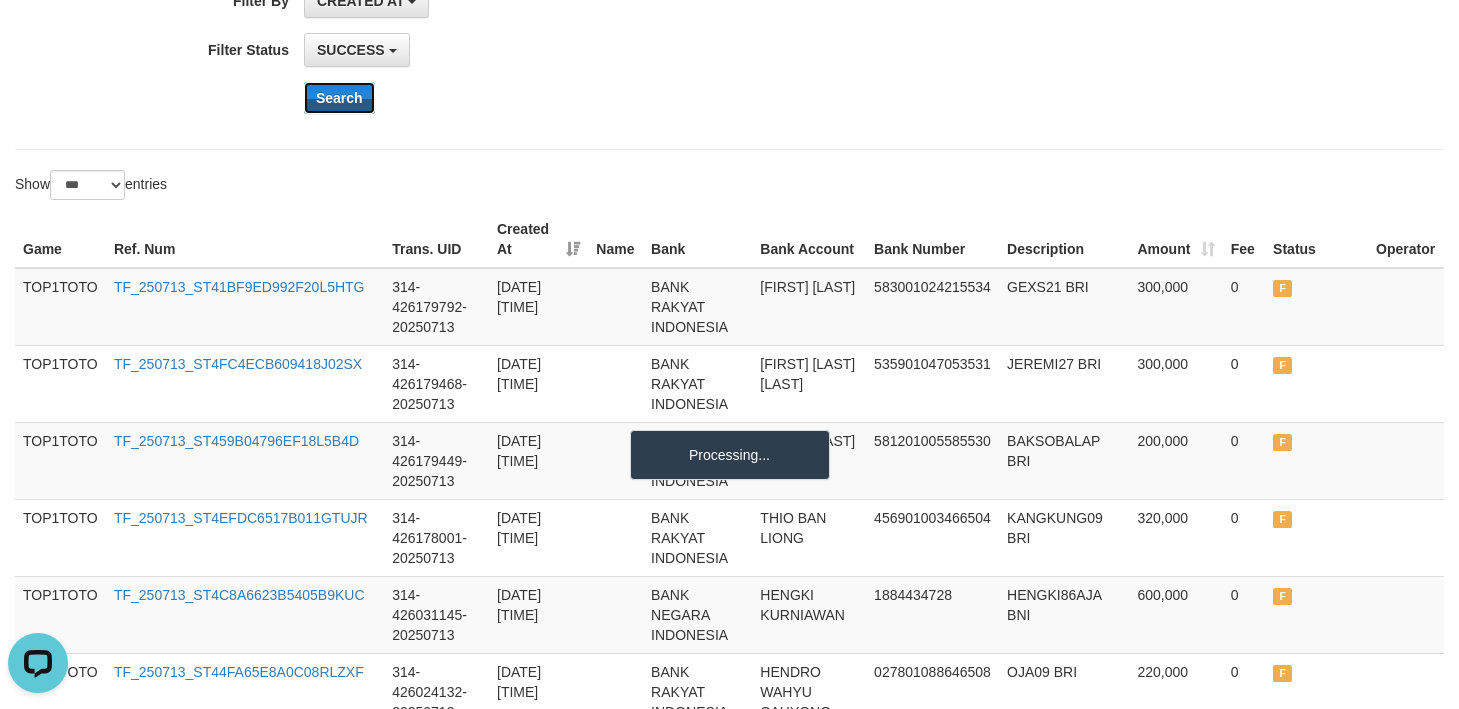 scroll, scrollTop: 300, scrollLeft: 0, axis: vertical 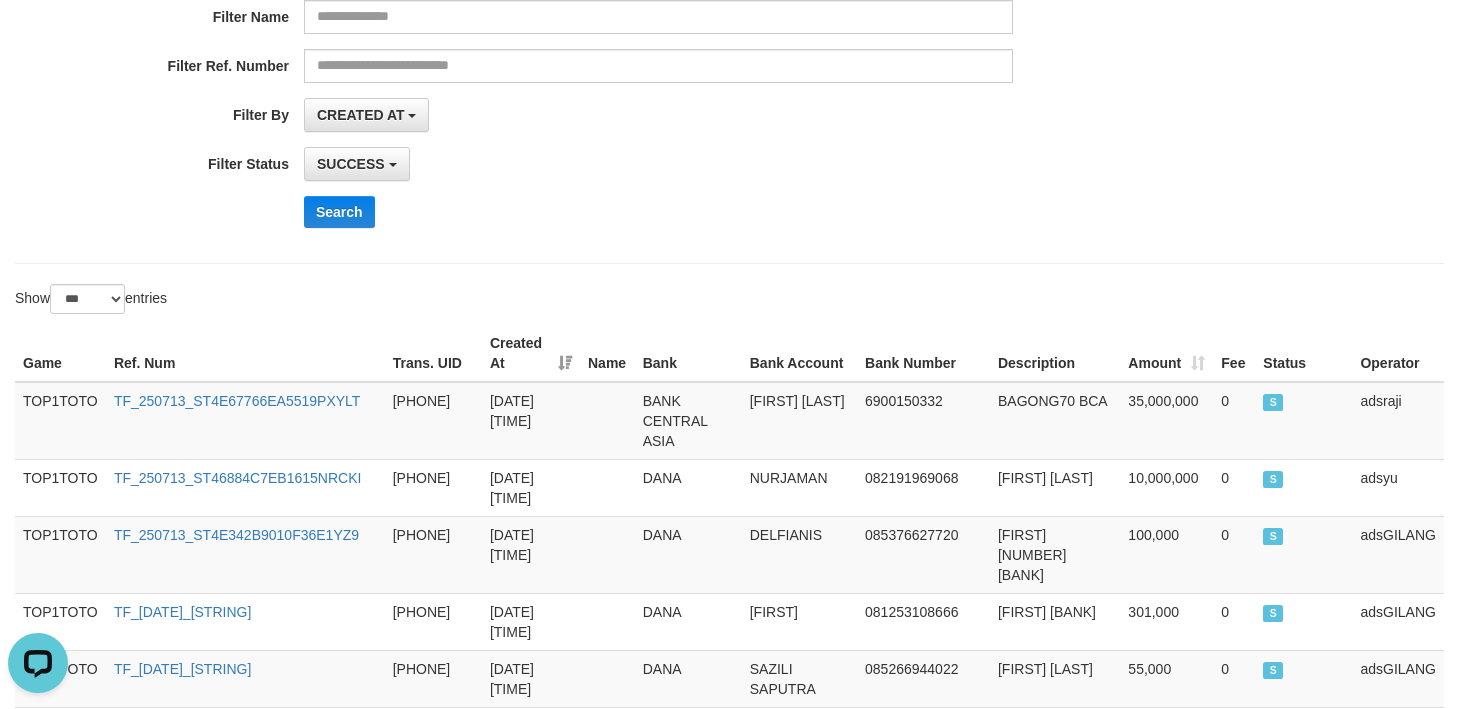 click on "**********" at bounding box center [729, 48] 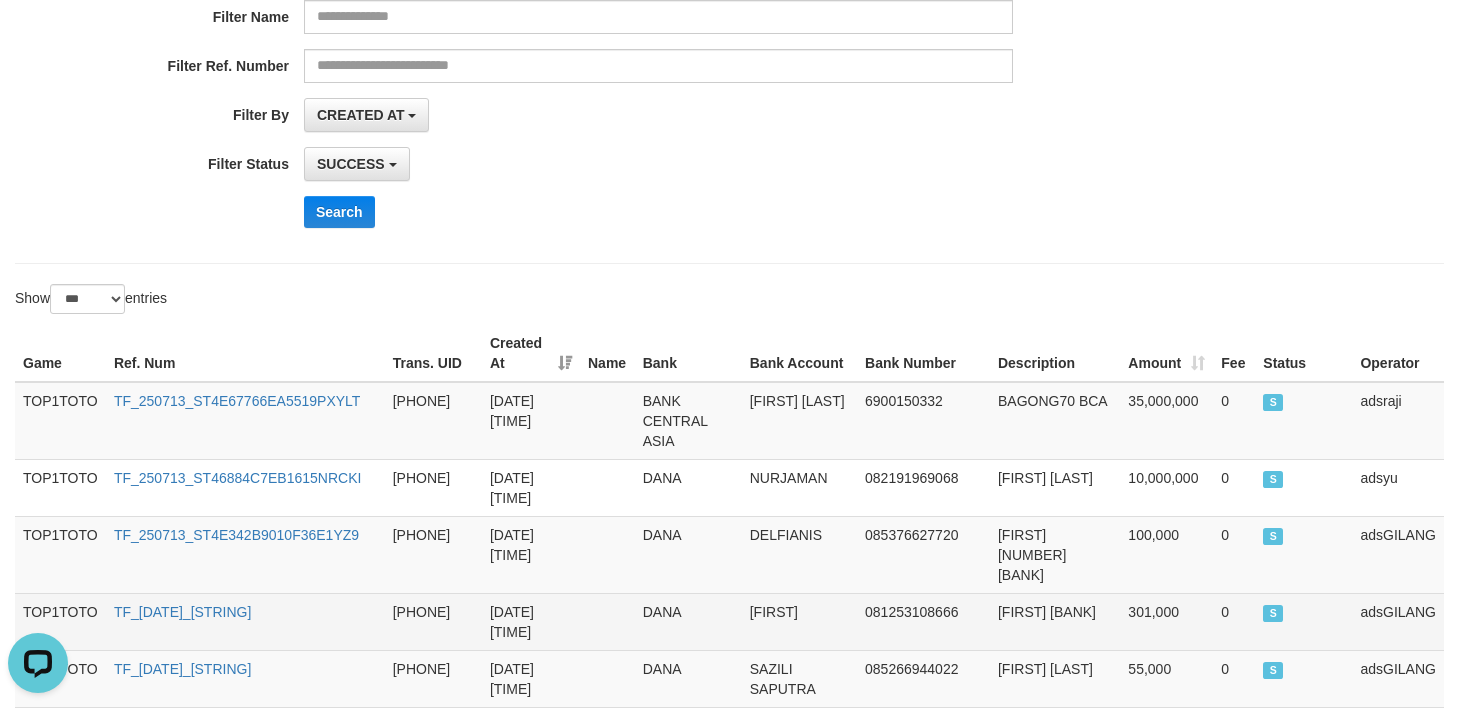 scroll, scrollTop: 0, scrollLeft: 0, axis: both 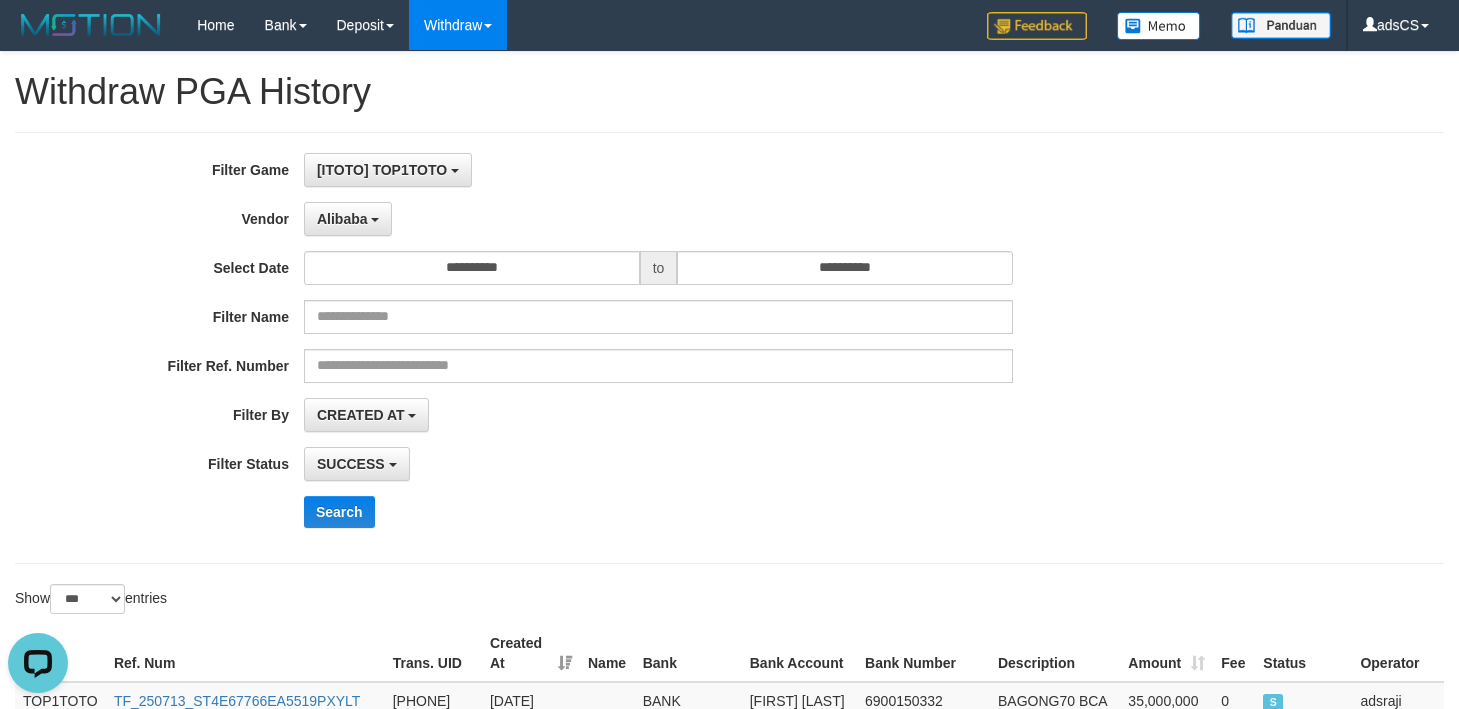 drag, startPoint x: 1277, startPoint y: 275, endPoint x: 50, endPoint y: 166, distance: 1231.8319 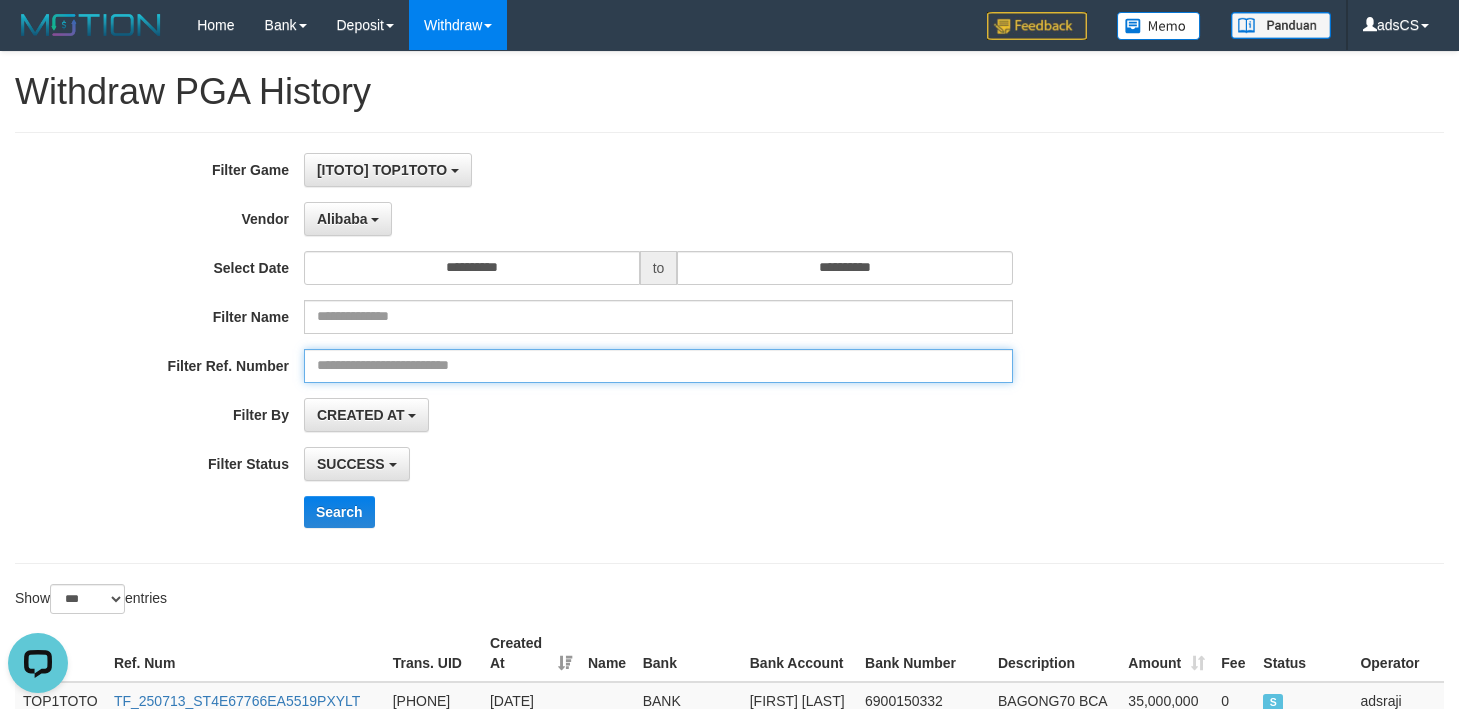 click at bounding box center (658, 366) 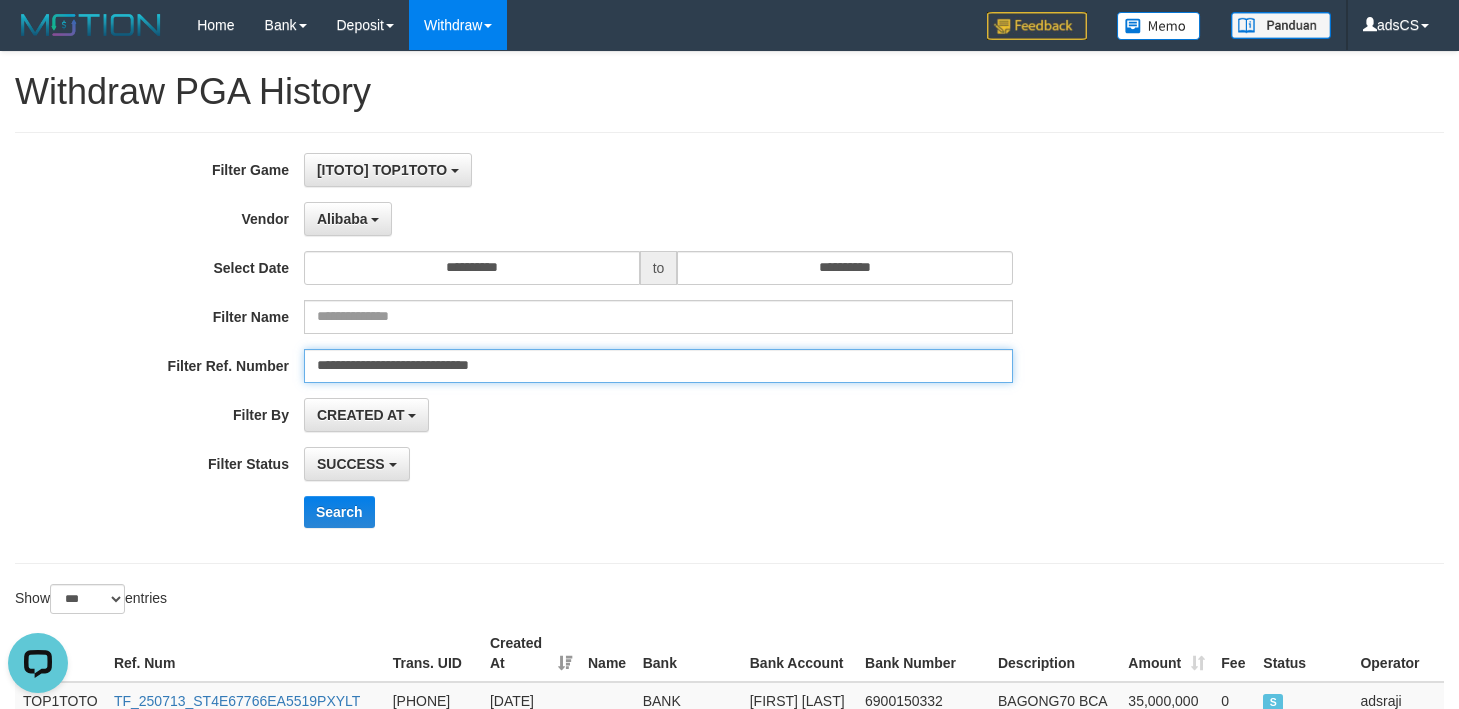 click on "Search" at bounding box center [339, 512] 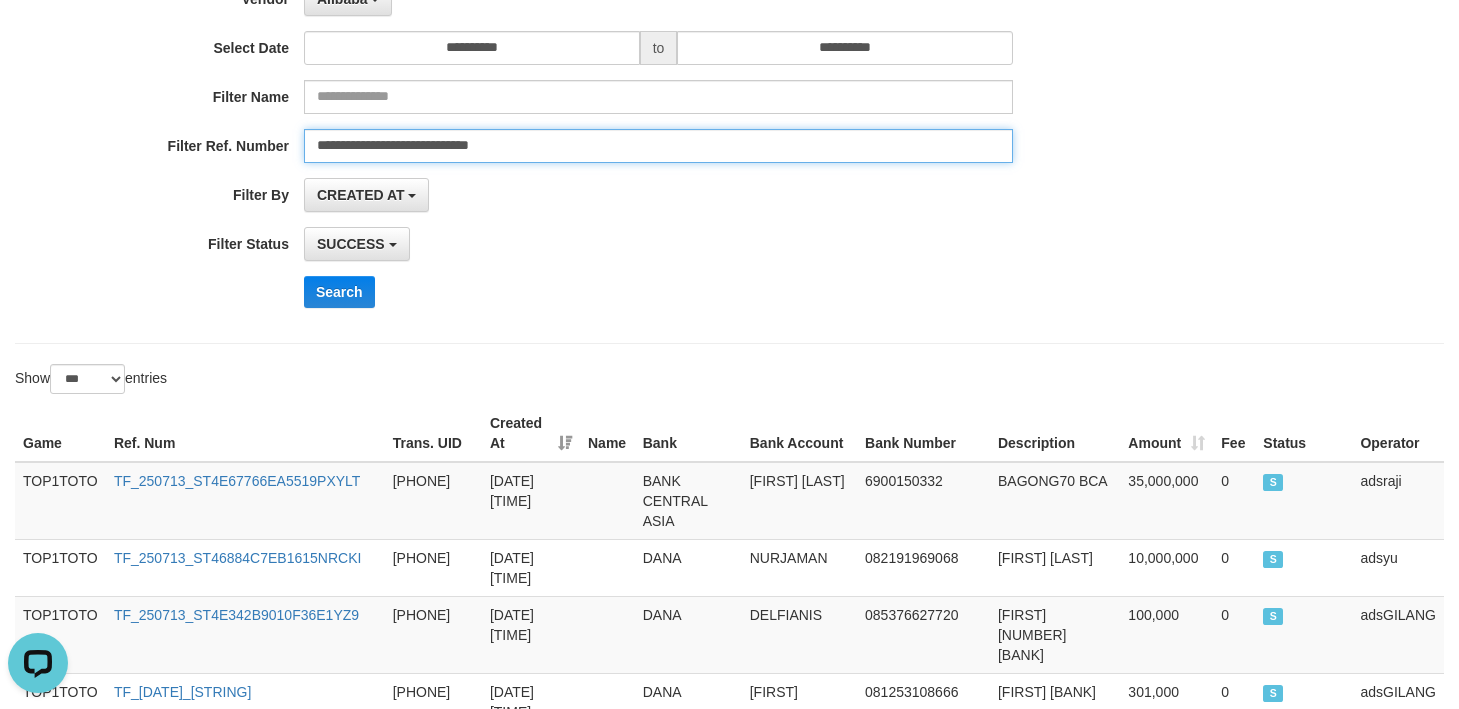 scroll, scrollTop: 0, scrollLeft: 0, axis: both 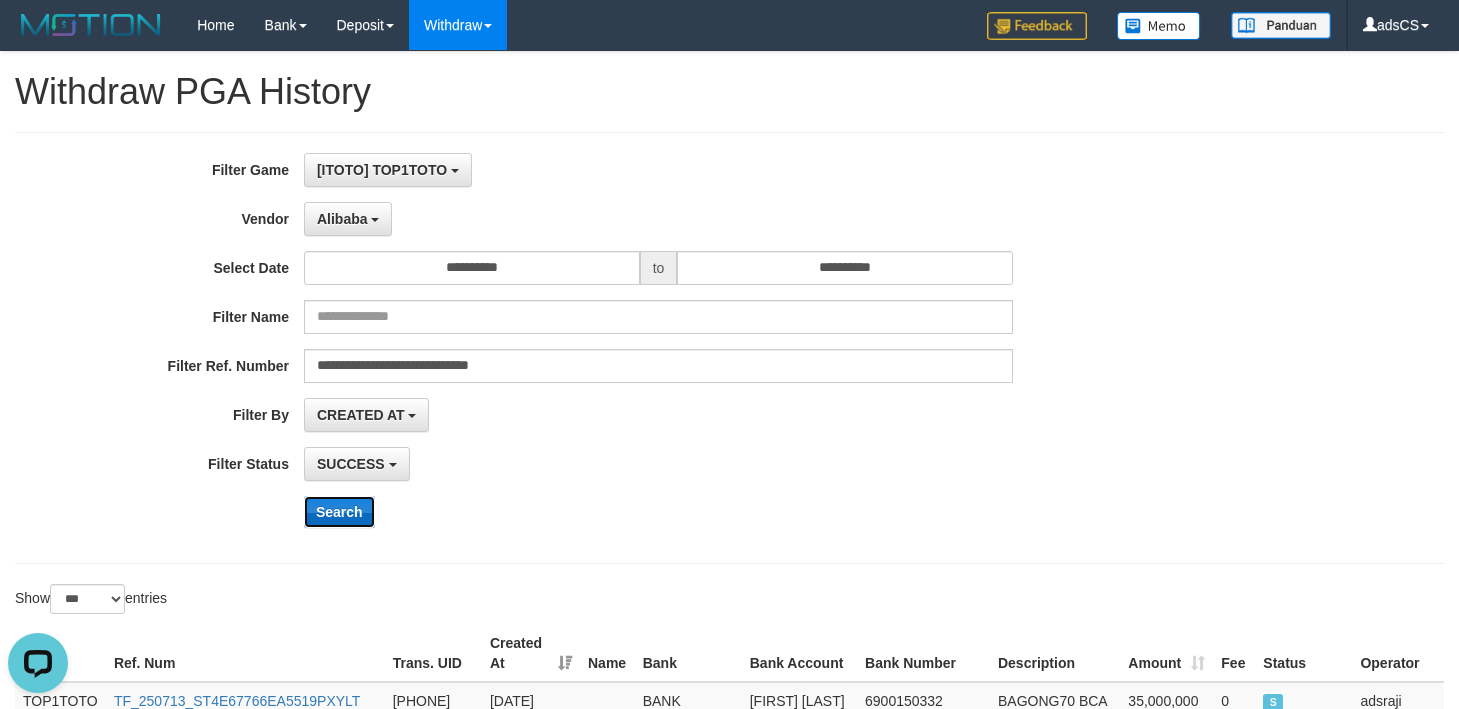 click on "Search" at bounding box center (339, 512) 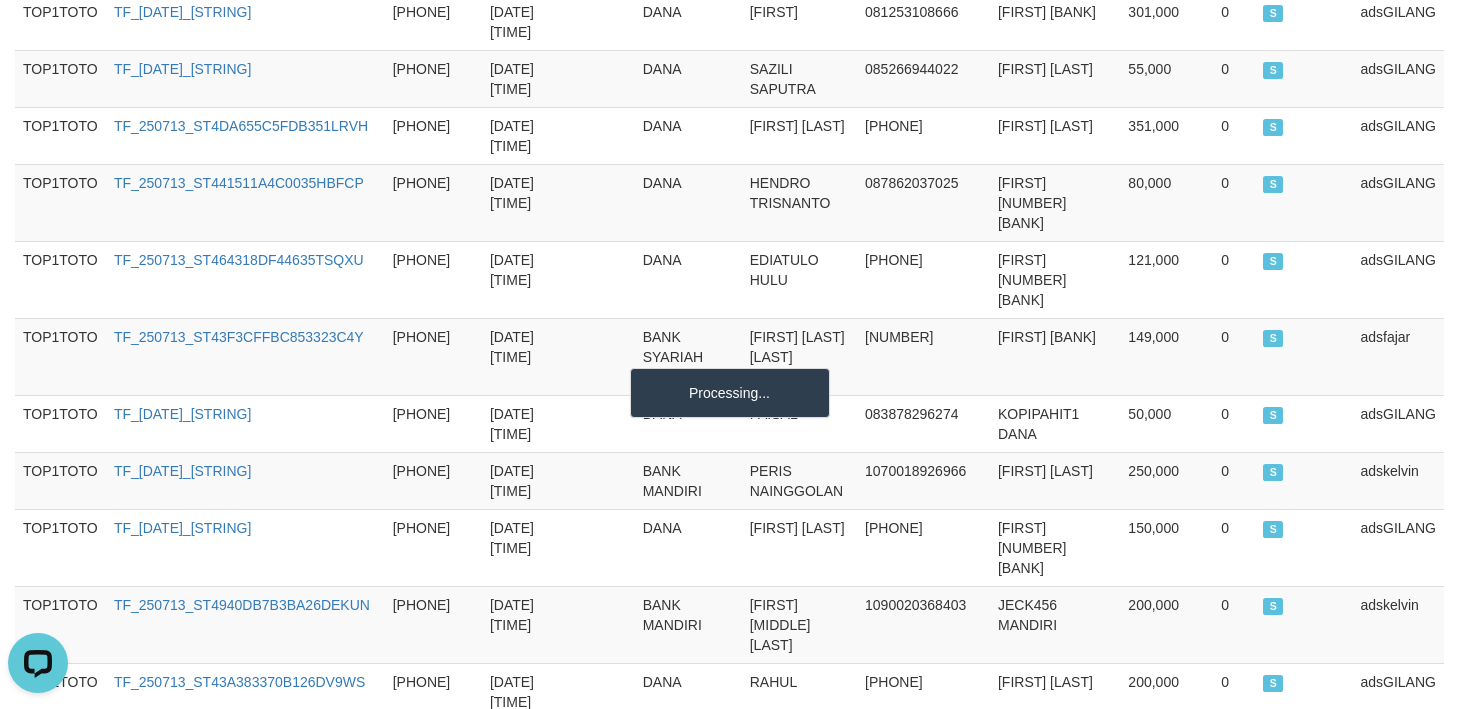 scroll, scrollTop: 324, scrollLeft: 0, axis: vertical 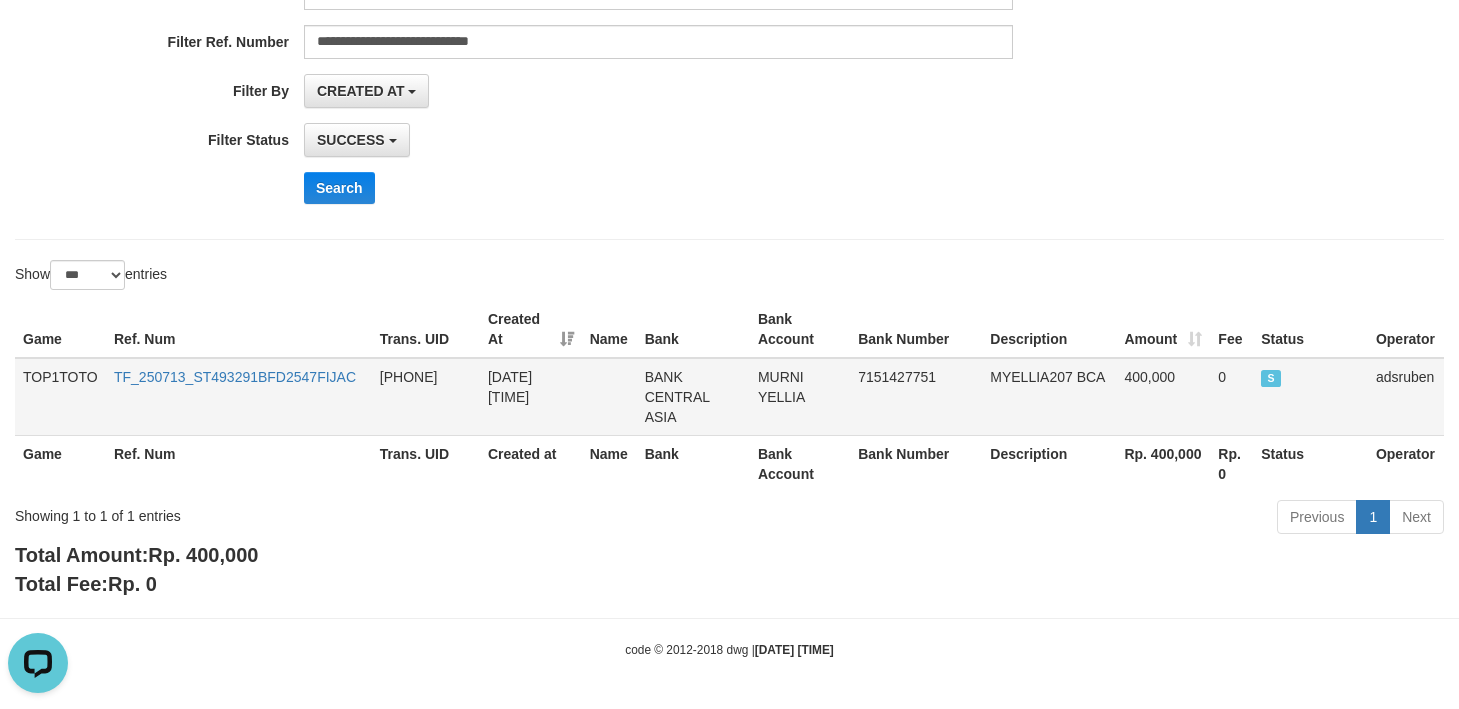 click on "MYELLIA207 BCA" at bounding box center (1049, 397) 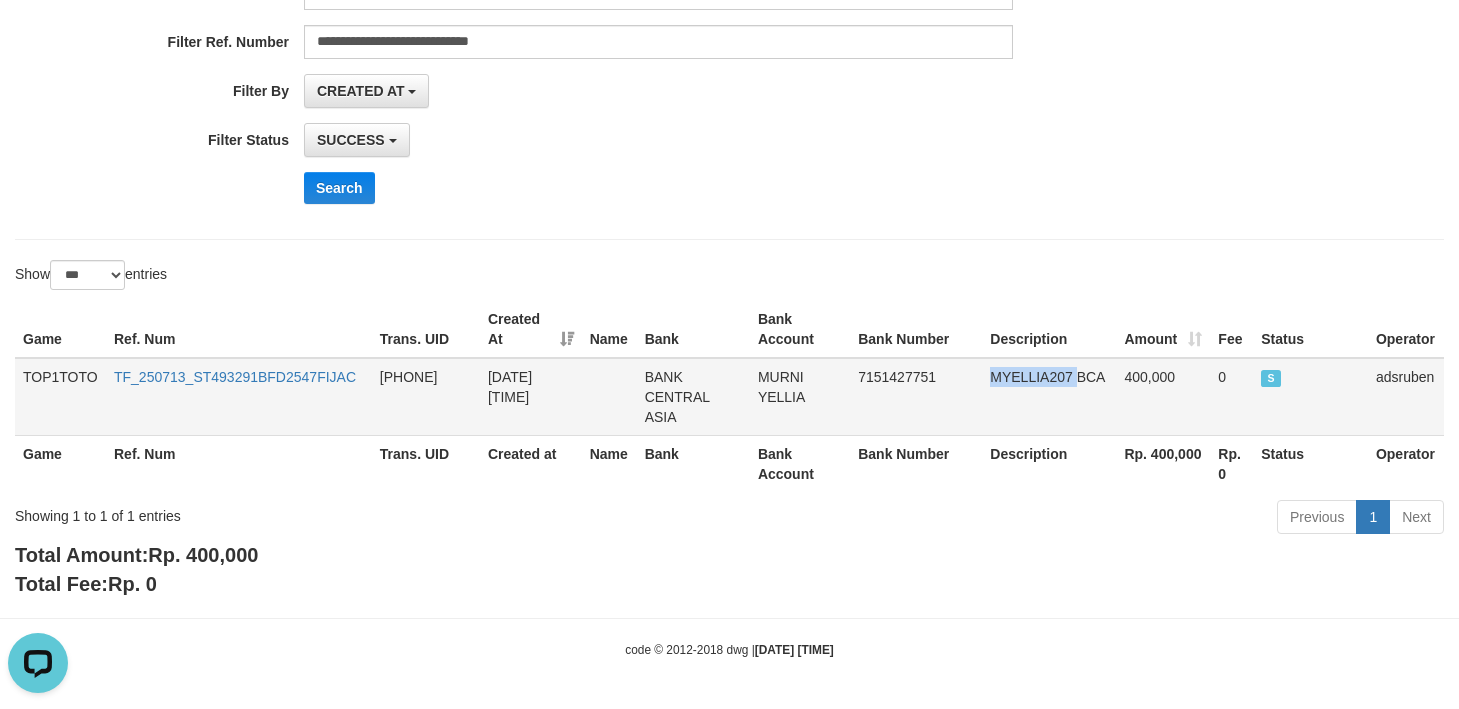 click on "MYELLIA207 BCA" at bounding box center [1049, 397] 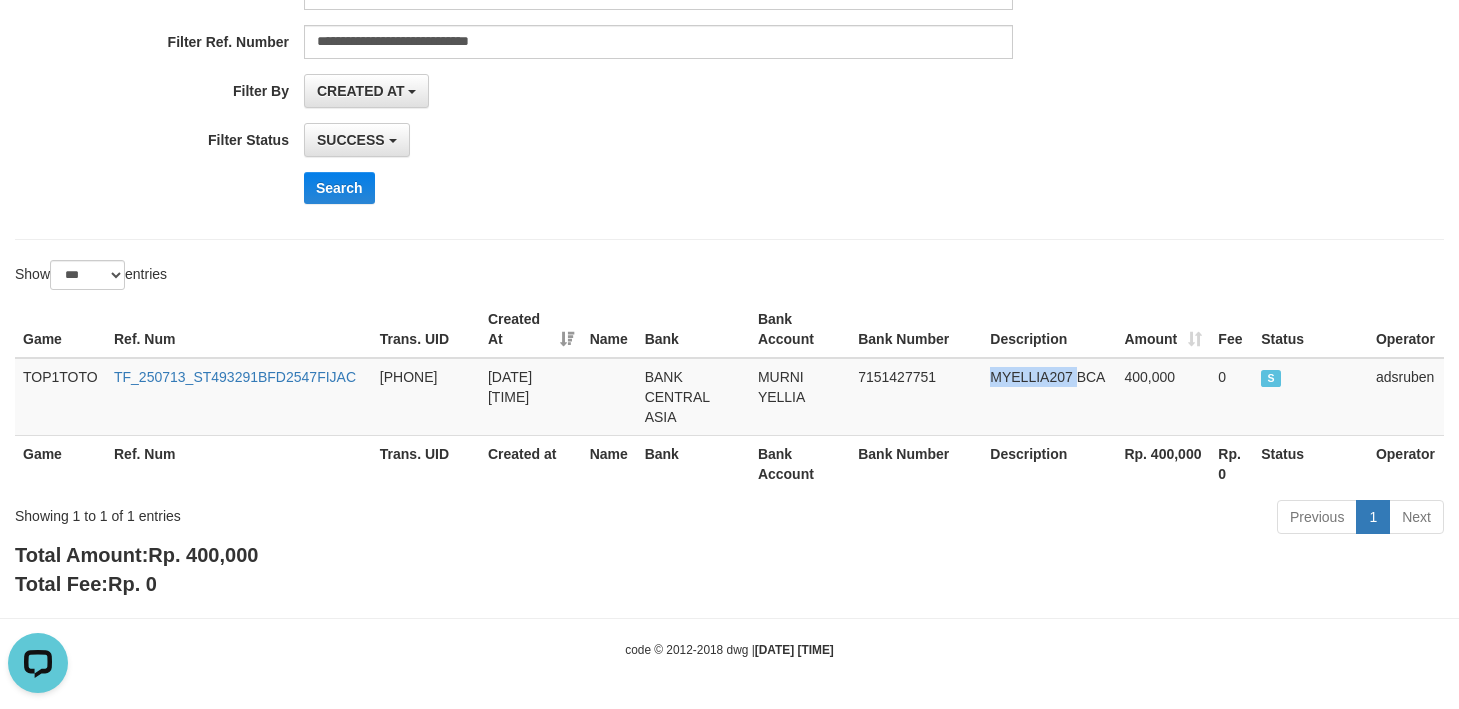 copy on "MYELLIA207" 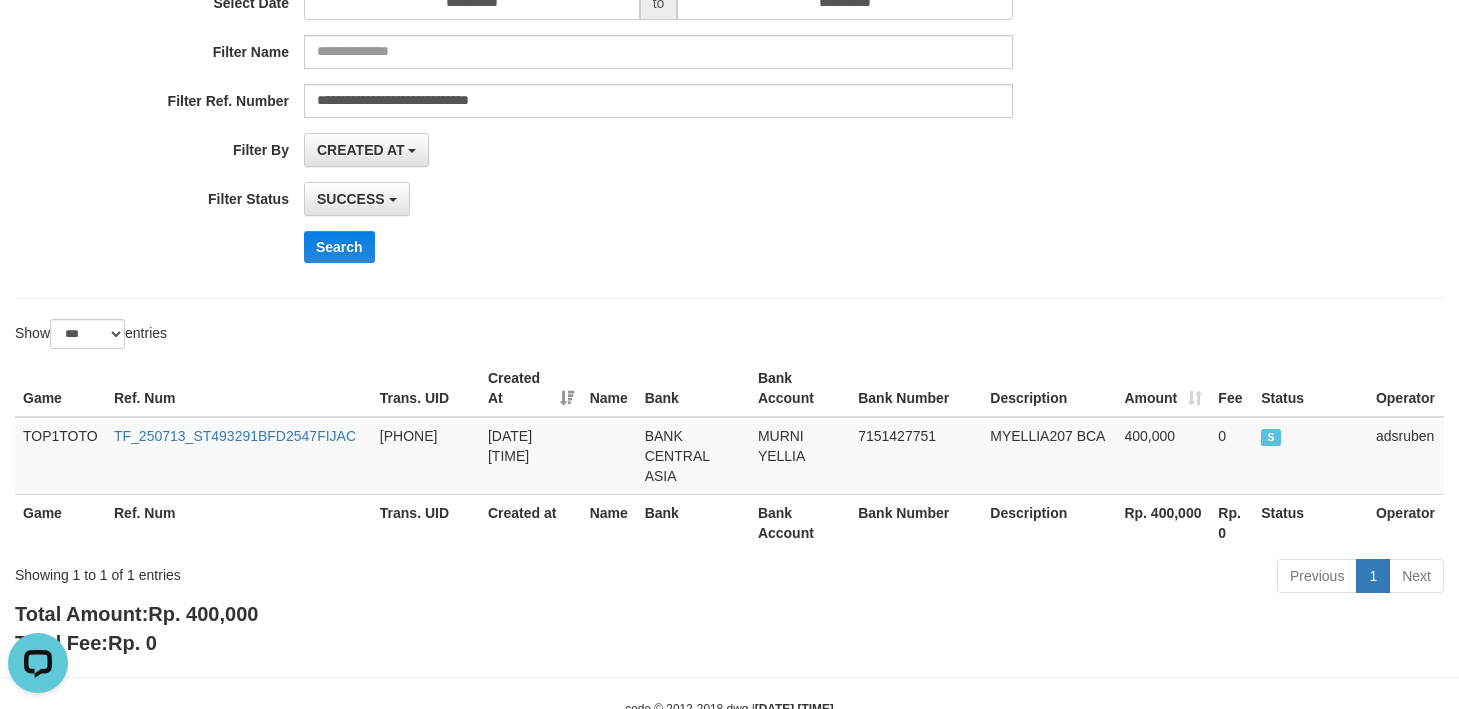 scroll, scrollTop: 324, scrollLeft: 0, axis: vertical 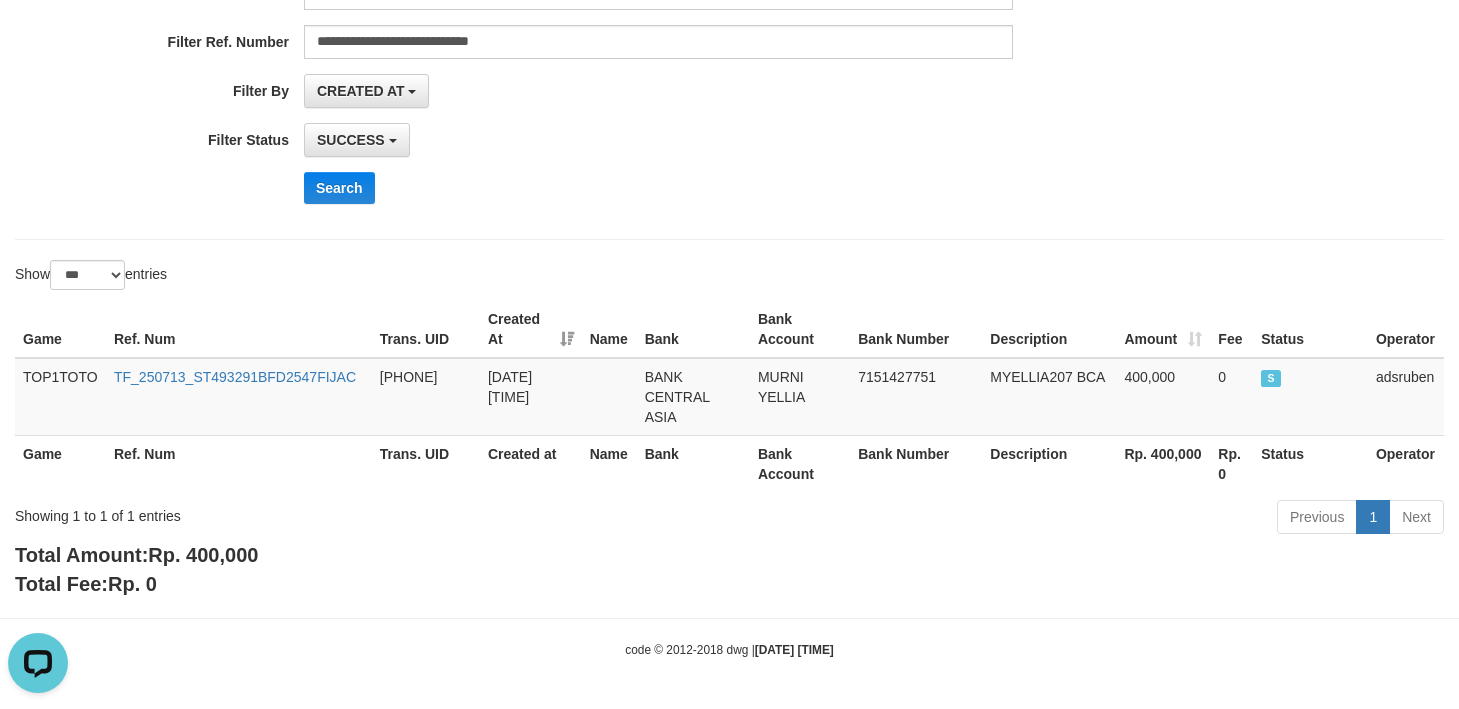 click on "**********" at bounding box center (729, 24) 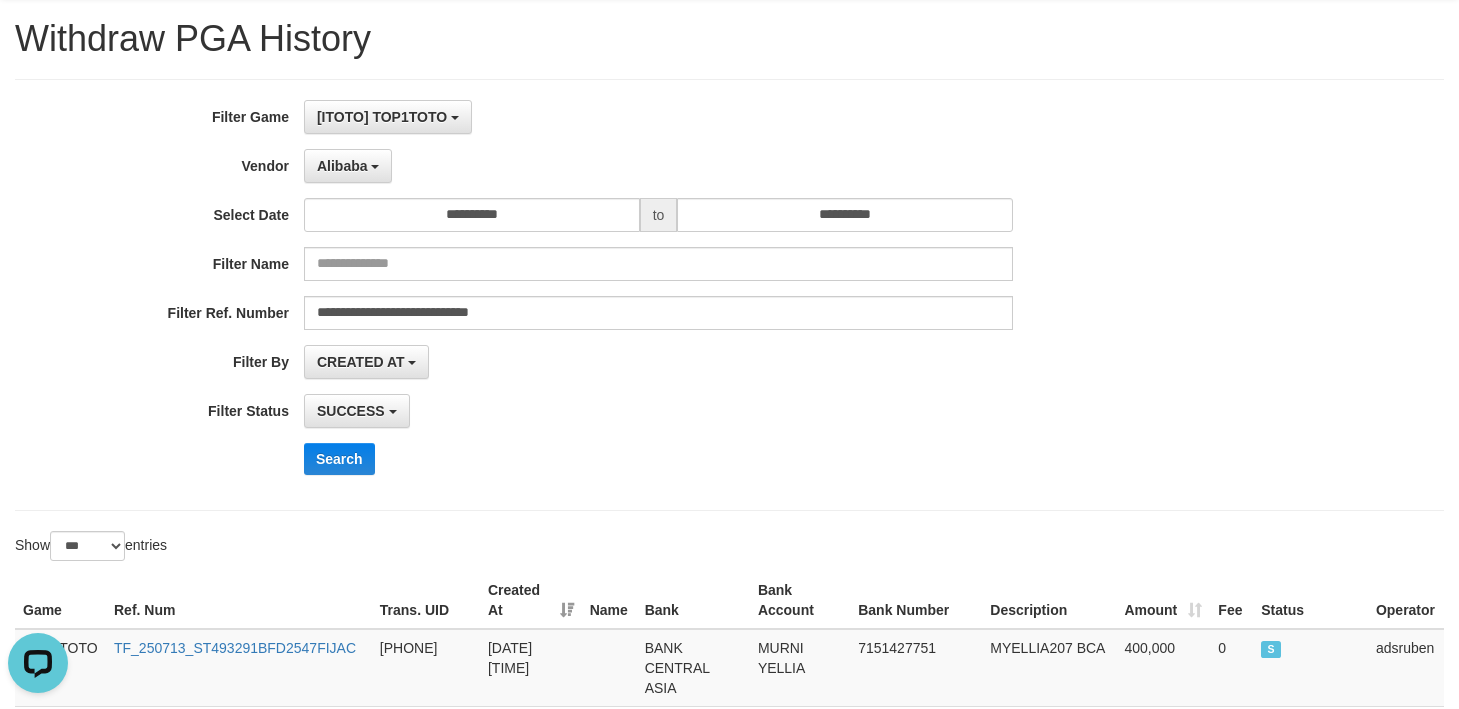 scroll, scrollTop: 24, scrollLeft: 0, axis: vertical 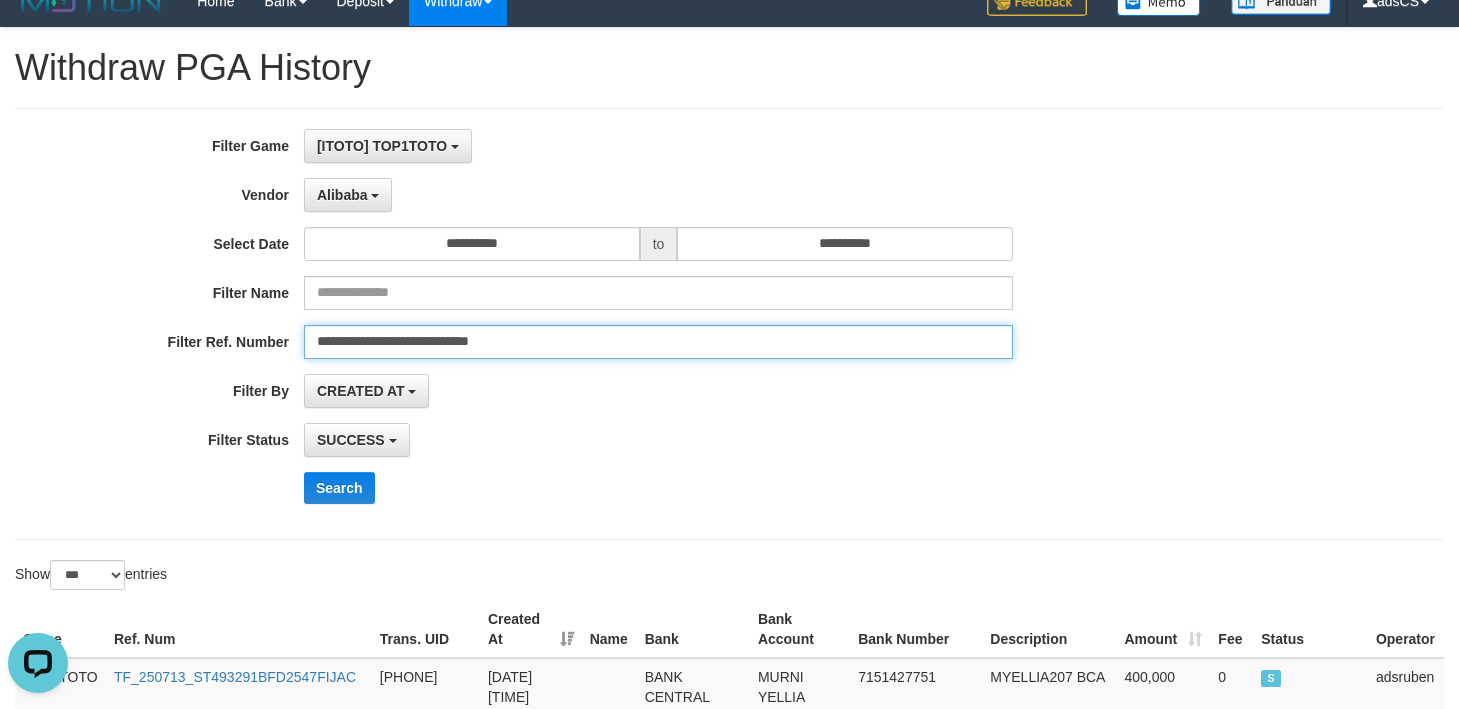 drag, startPoint x: 571, startPoint y: 345, endPoint x: 74, endPoint y: 334, distance: 497.1217 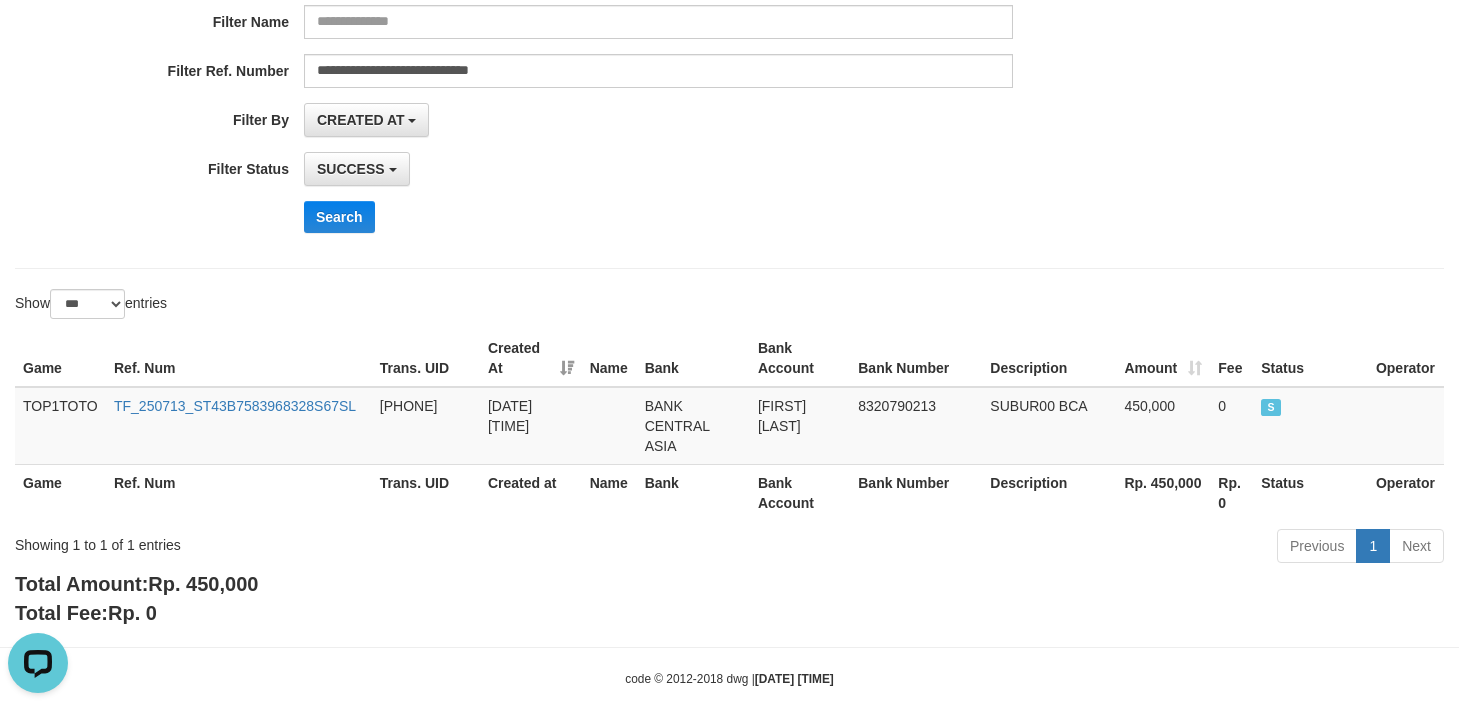 scroll, scrollTop: 324, scrollLeft: 0, axis: vertical 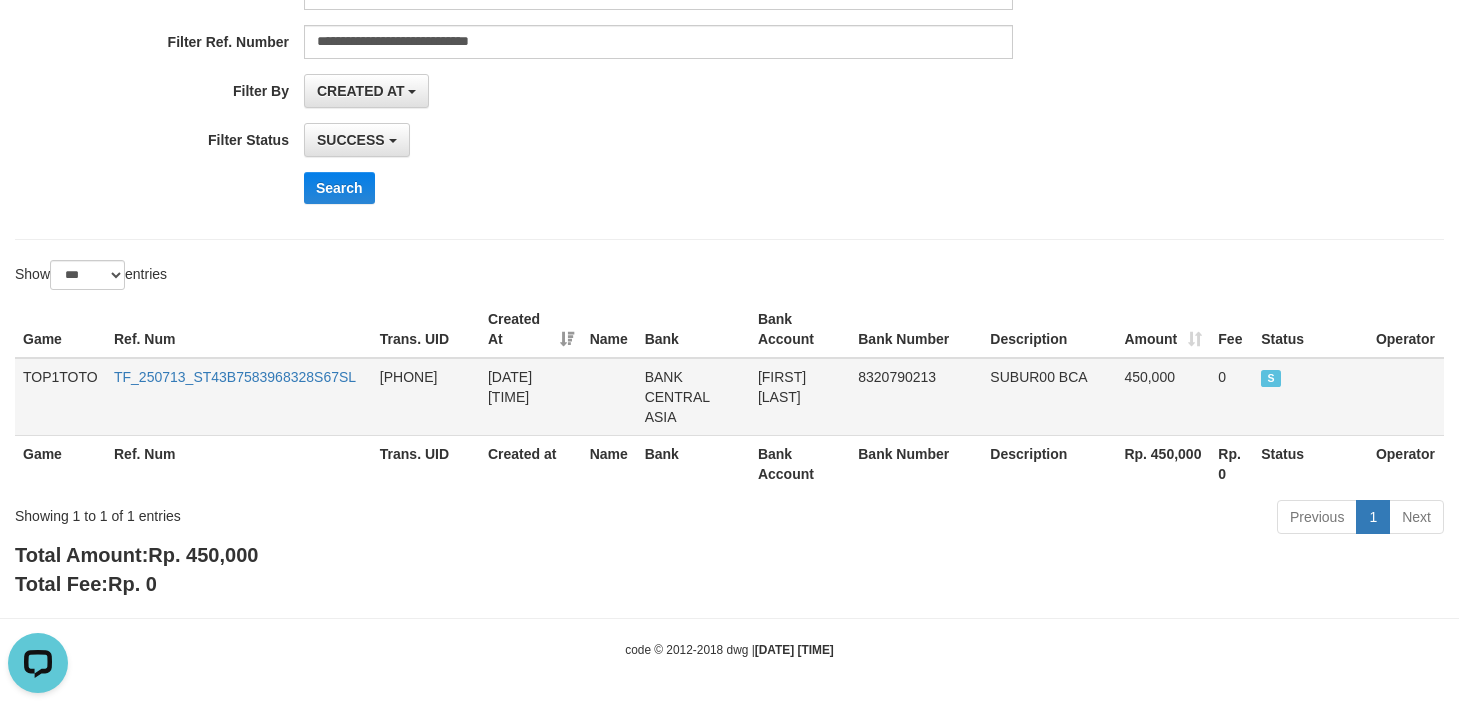 click on "SUBUR00 BCA" at bounding box center [1049, 397] 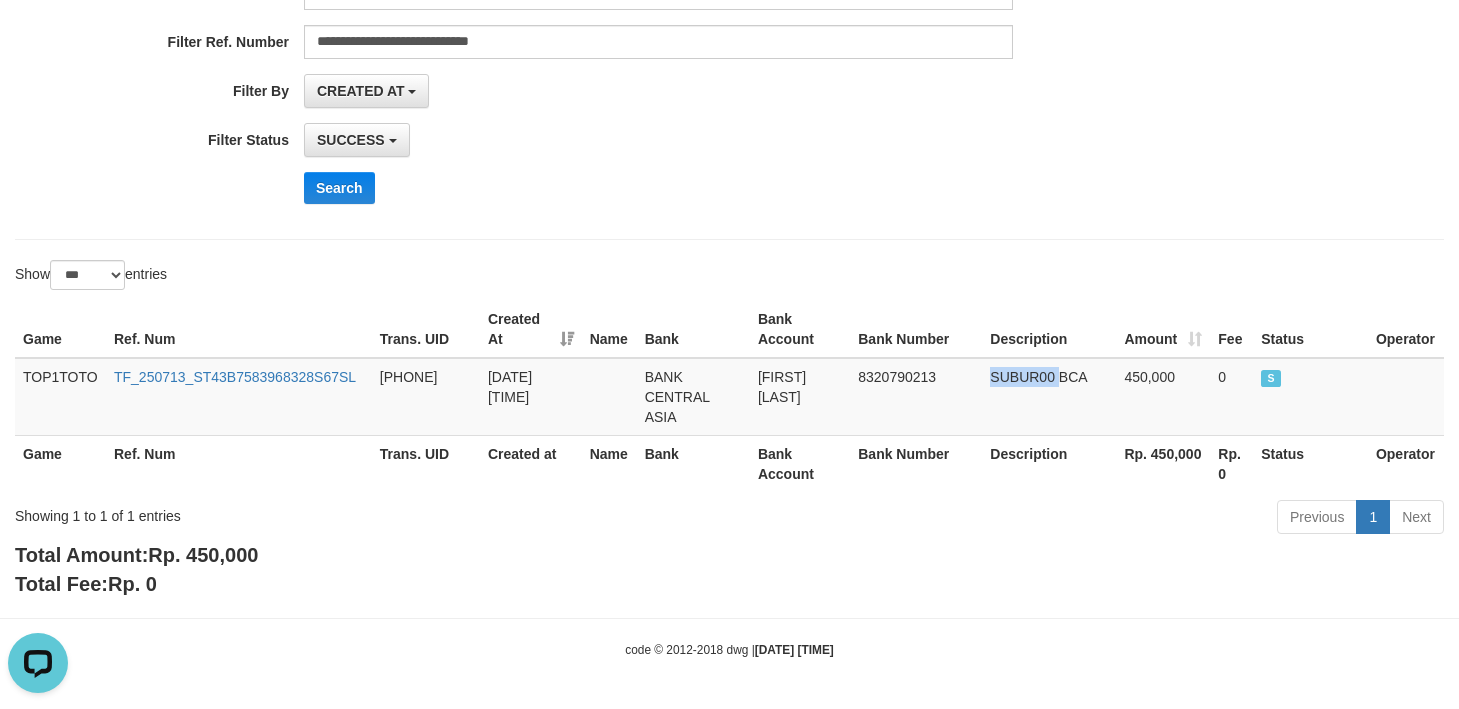 drag, startPoint x: 1011, startPoint y: 370, endPoint x: 641, endPoint y: 285, distance: 379.638 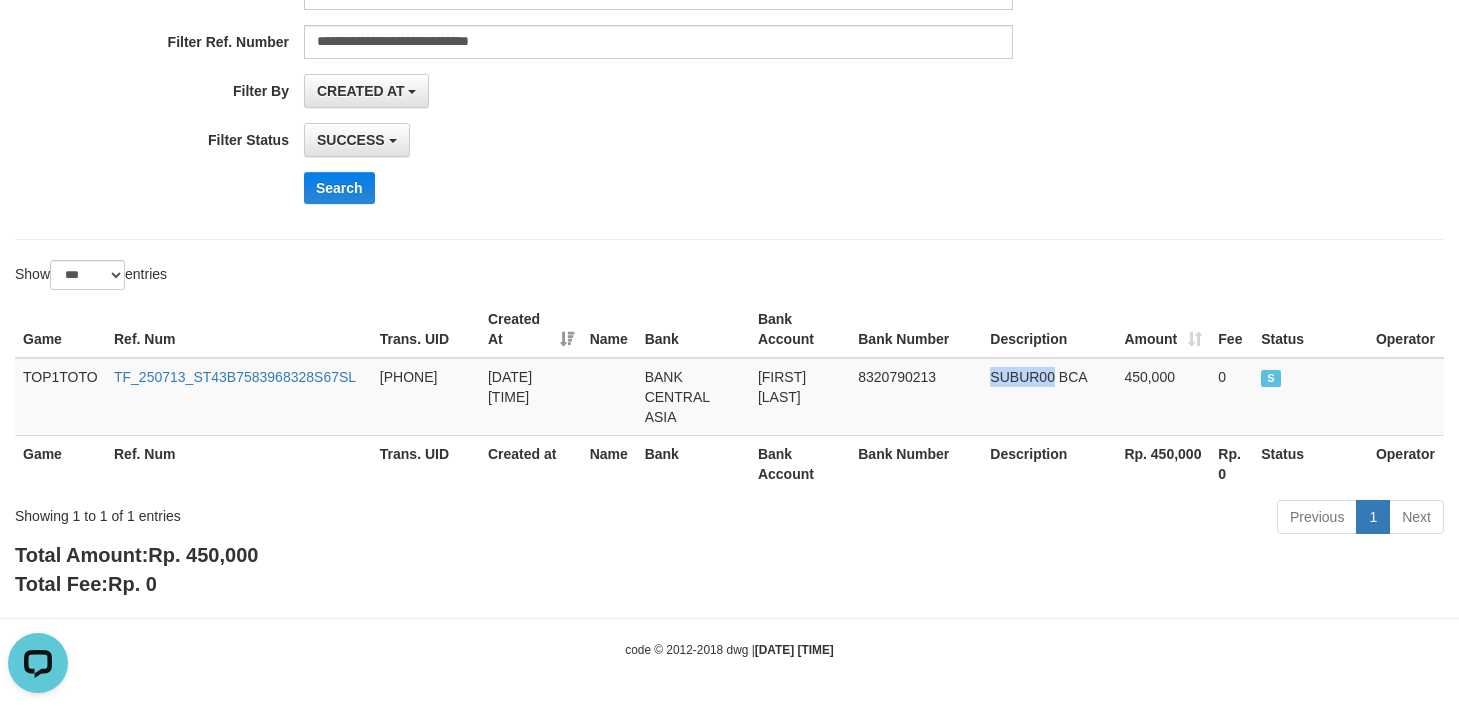 copy on "SUBUR00" 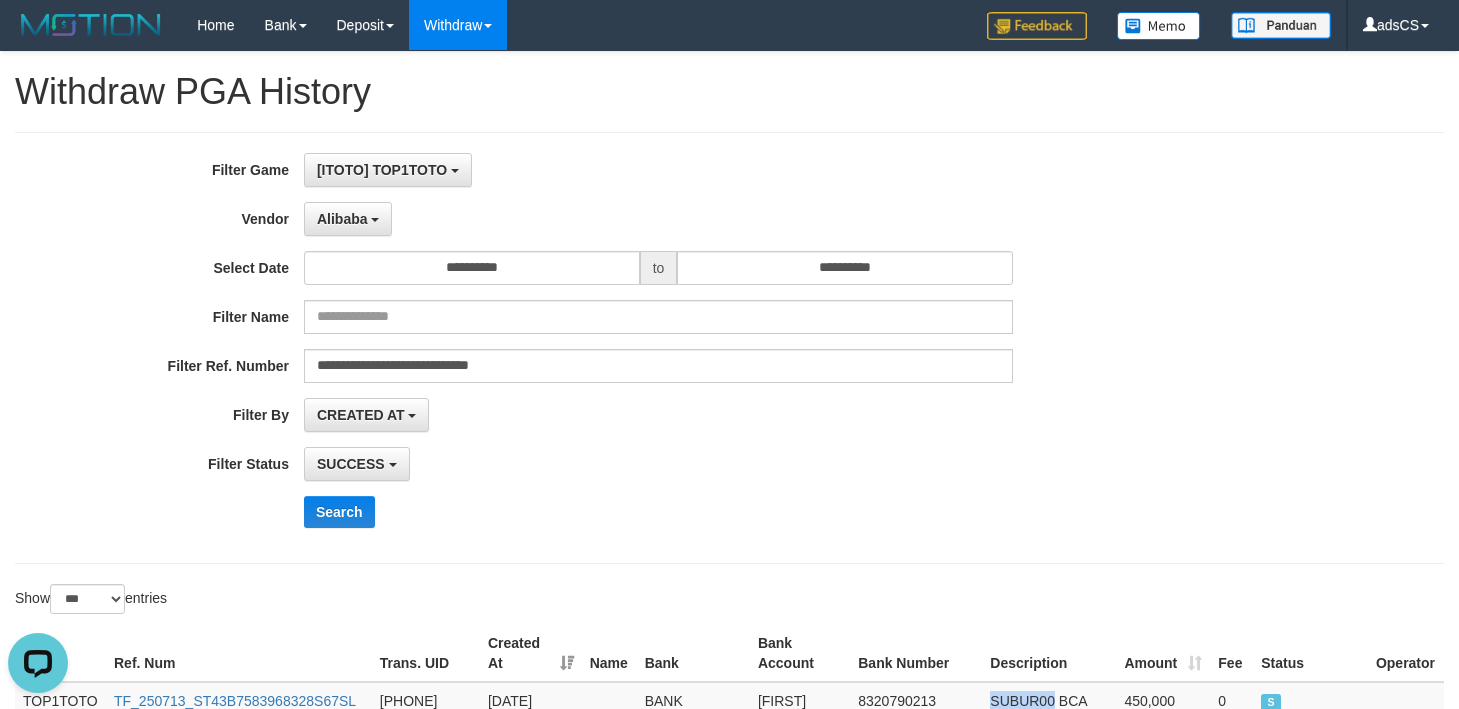 scroll, scrollTop: 324, scrollLeft: 0, axis: vertical 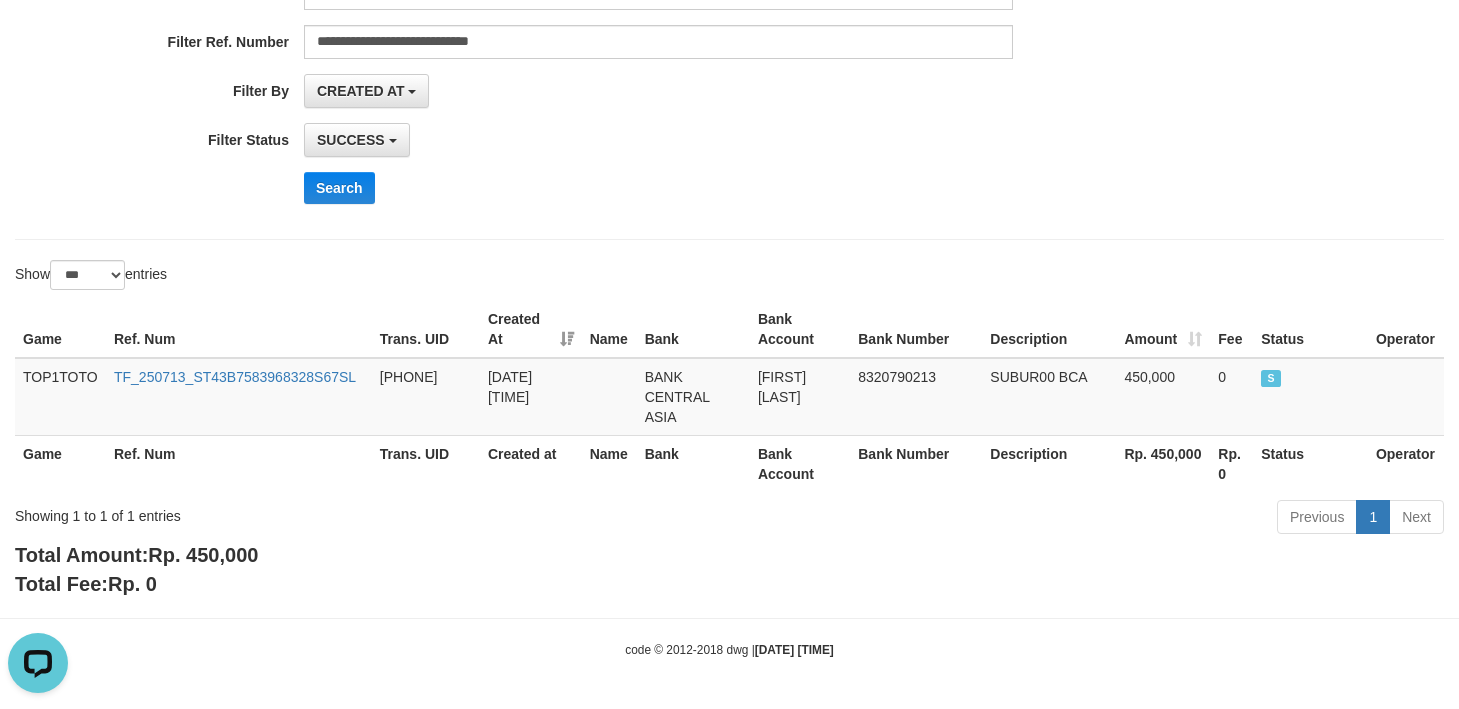 click on "Search" at bounding box center [760, 188] 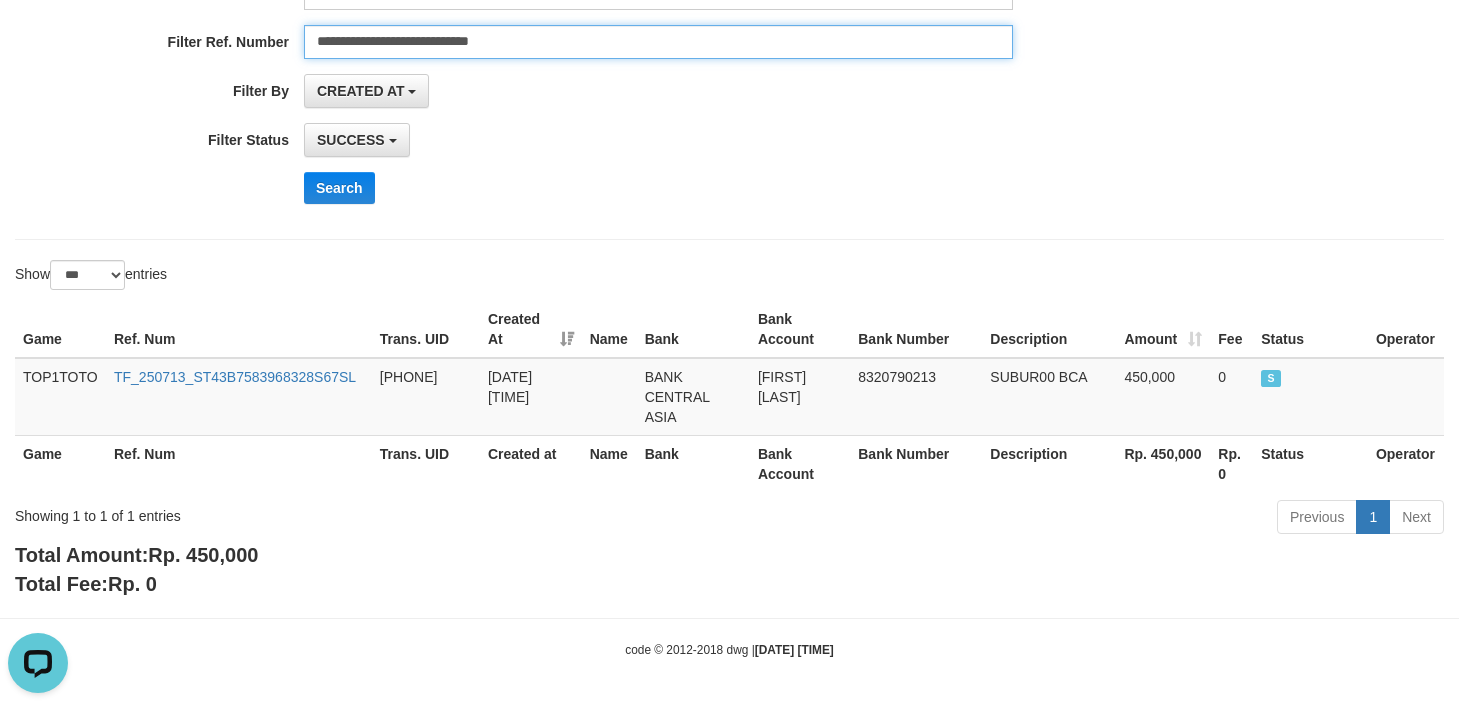drag, startPoint x: 561, startPoint y: 48, endPoint x: -105, endPoint y: 51, distance: 666.0068 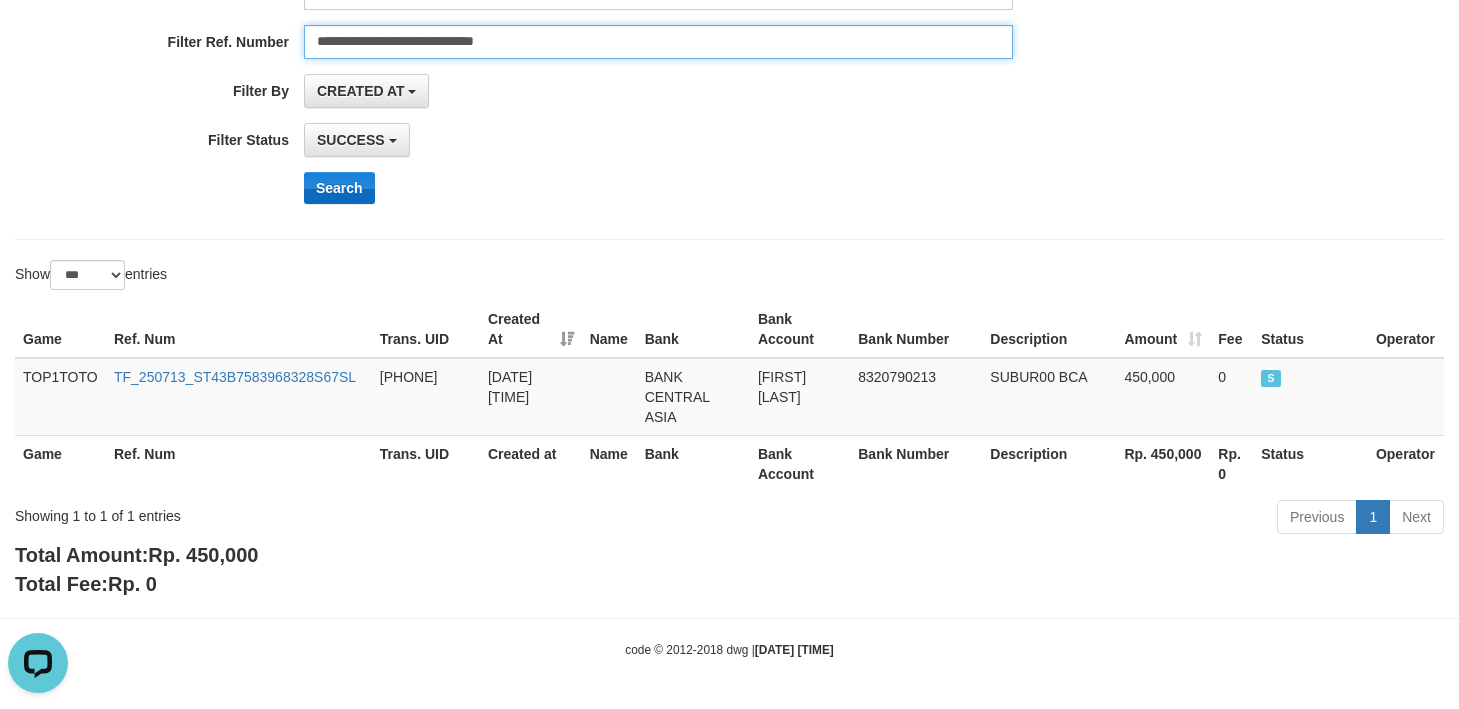 type on "**********" 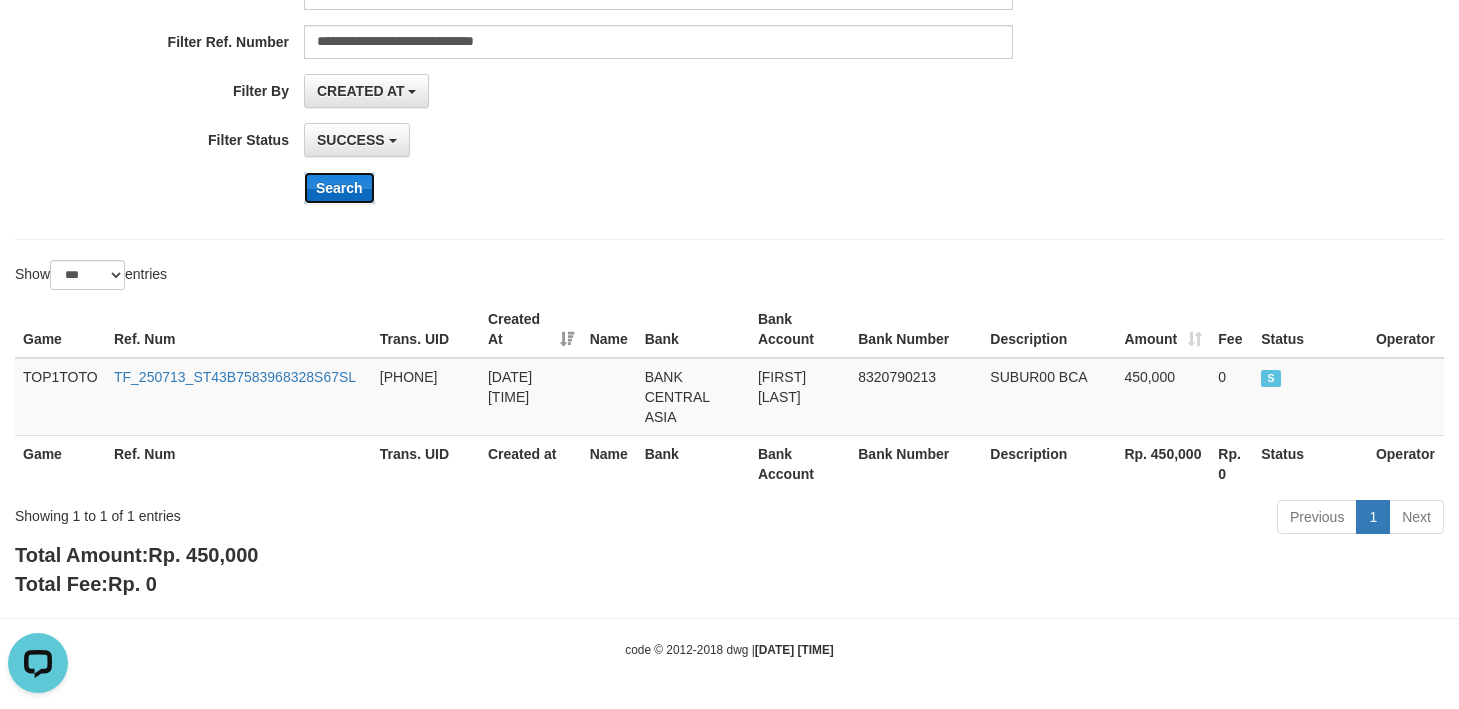 click on "Search" at bounding box center (339, 188) 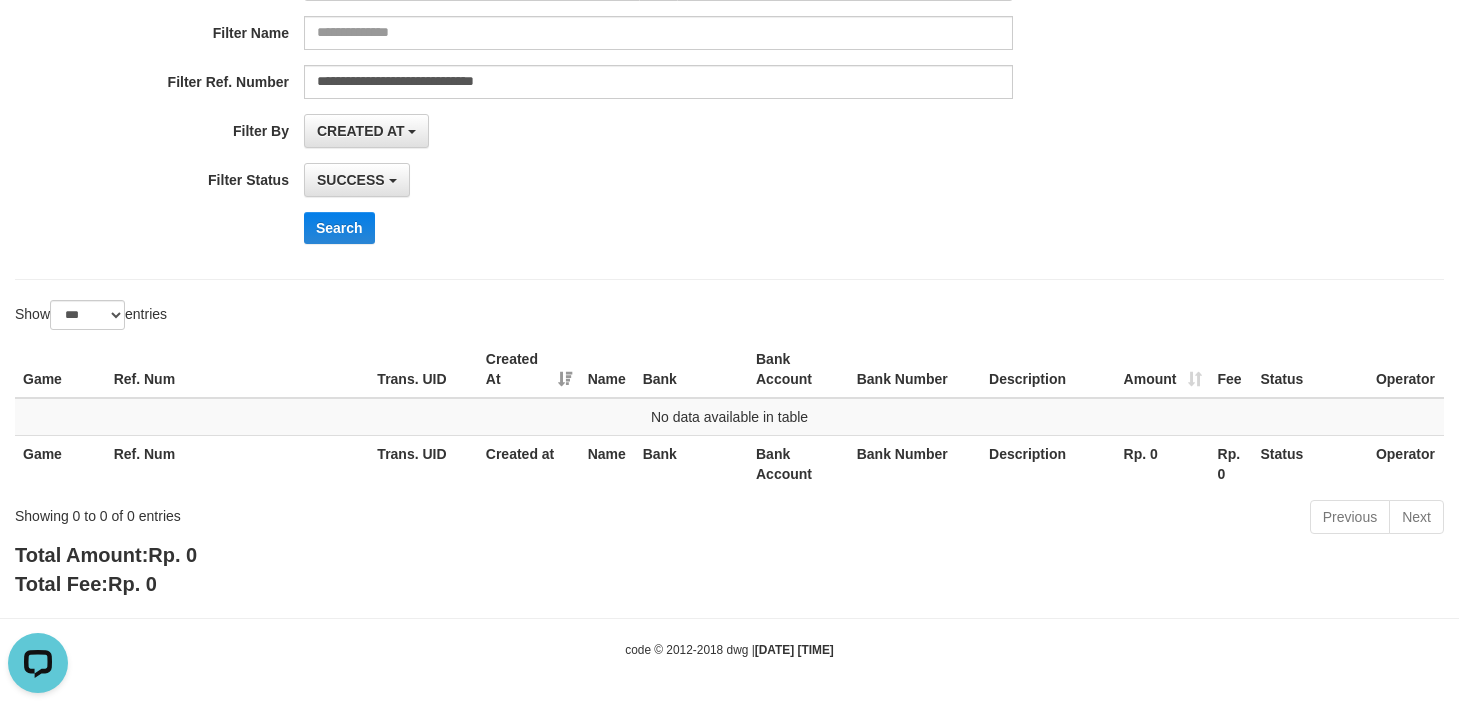 scroll, scrollTop: 284, scrollLeft: 0, axis: vertical 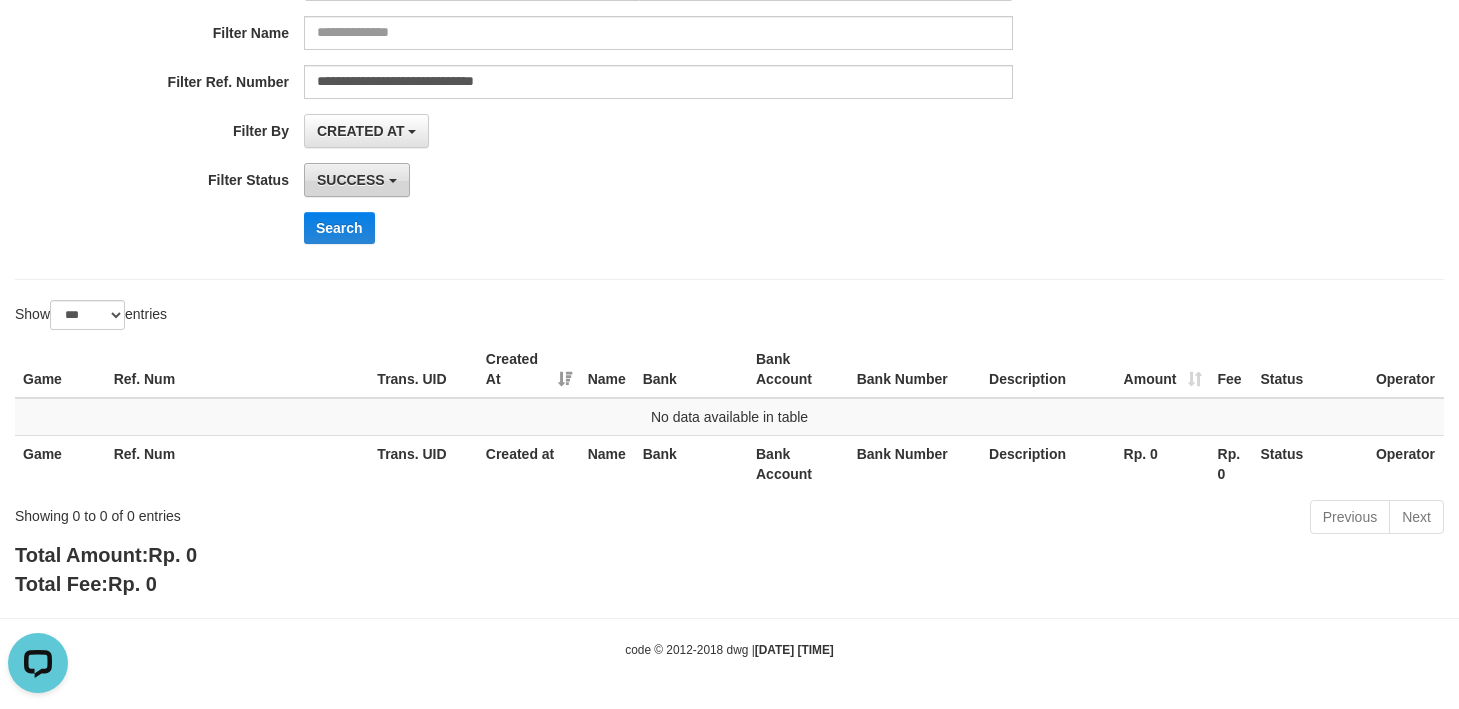click on "SUCCESS" at bounding box center [351, 180] 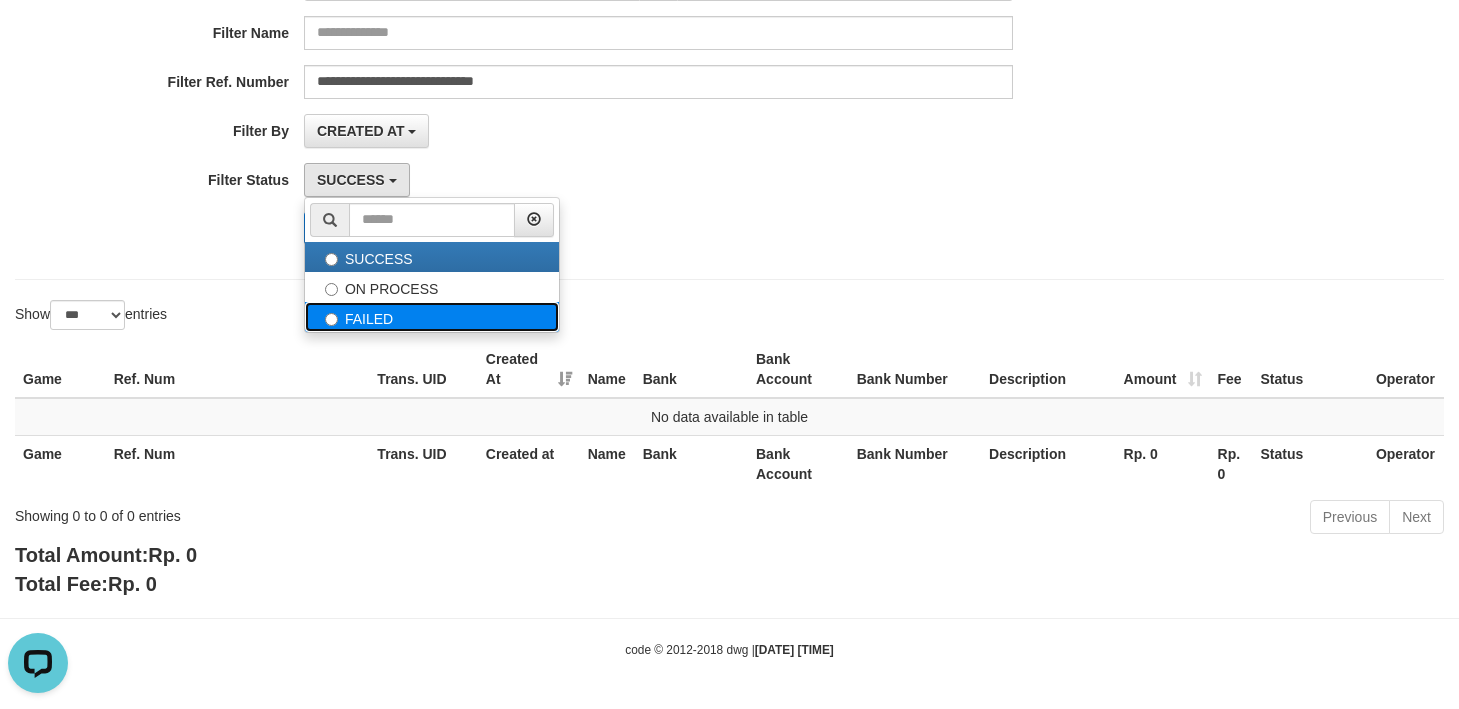 click on "FAILED" at bounding box center [432, 317] 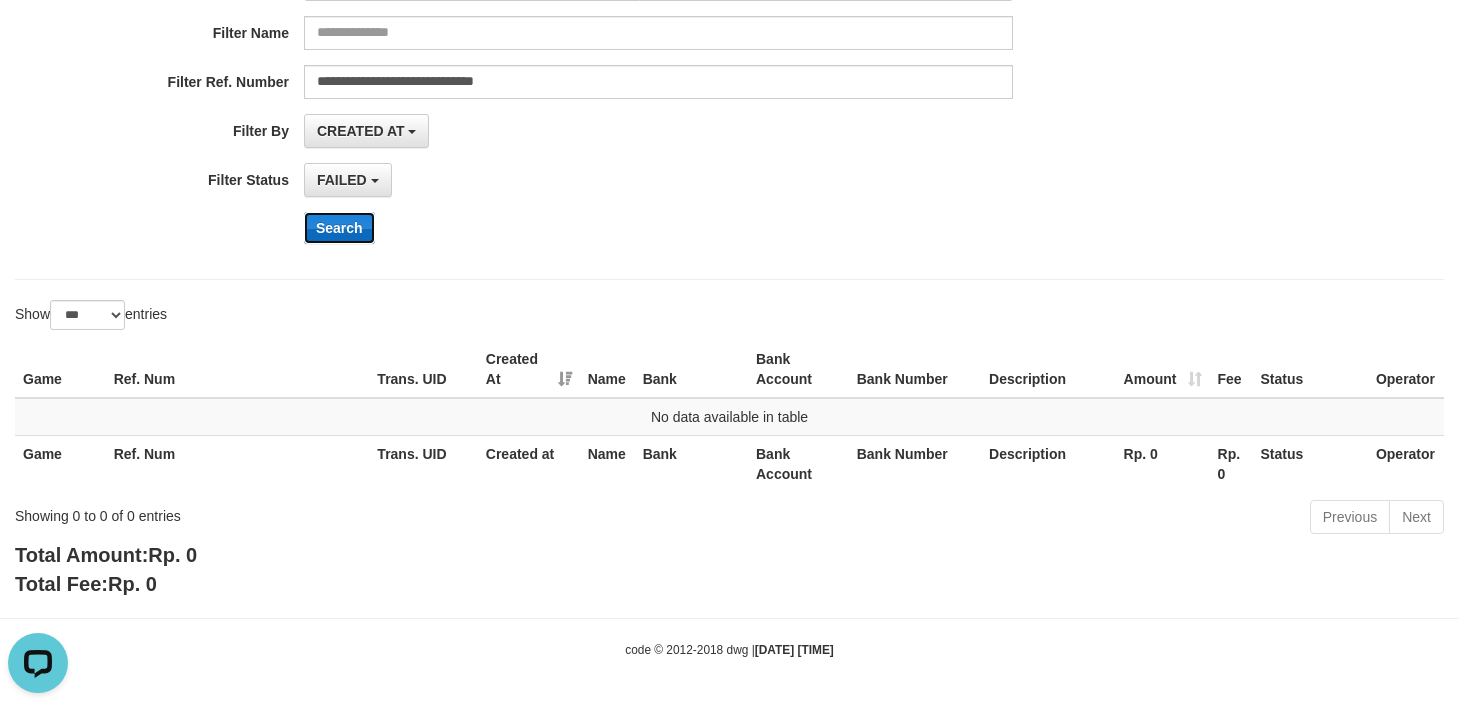 click on "Search" at bounding box center [339, 228] 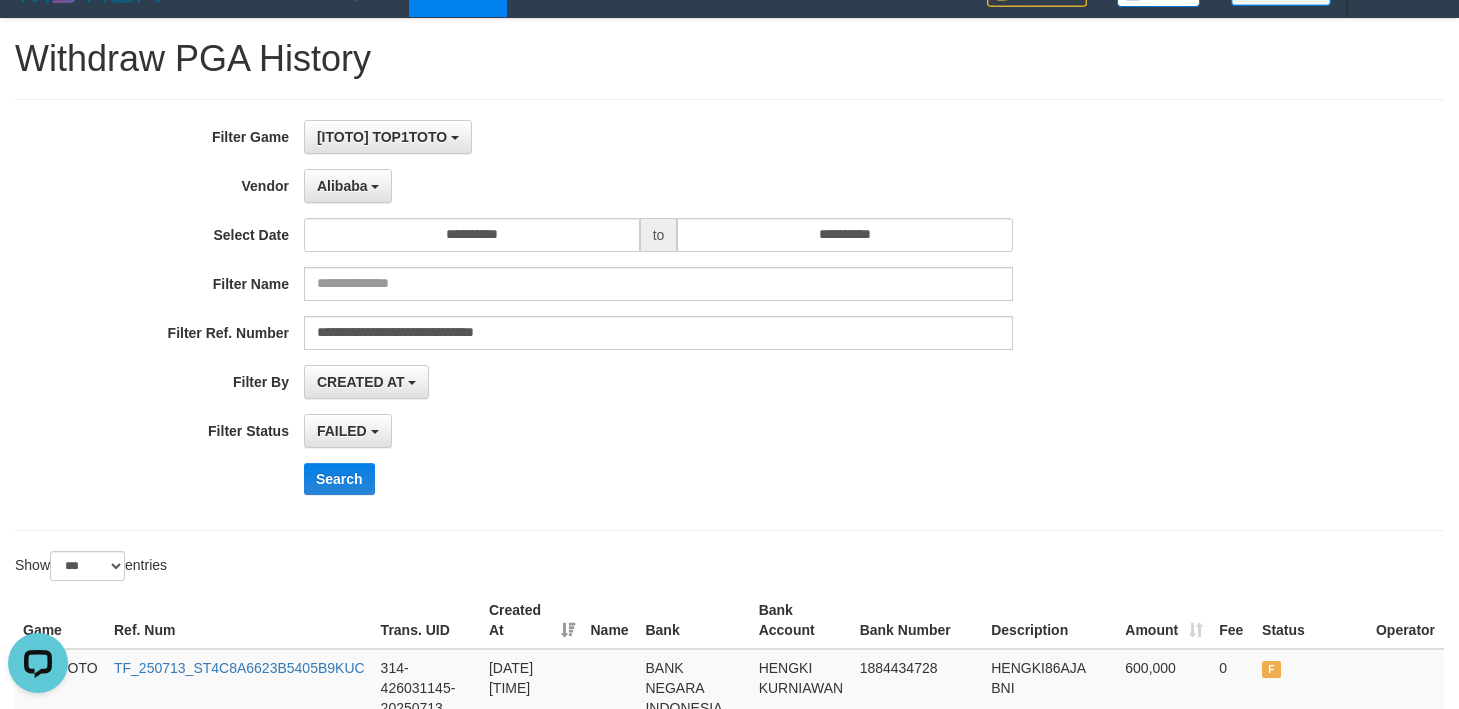 scroll, scrollTop: 0, scrollLeft: 0, axis: both 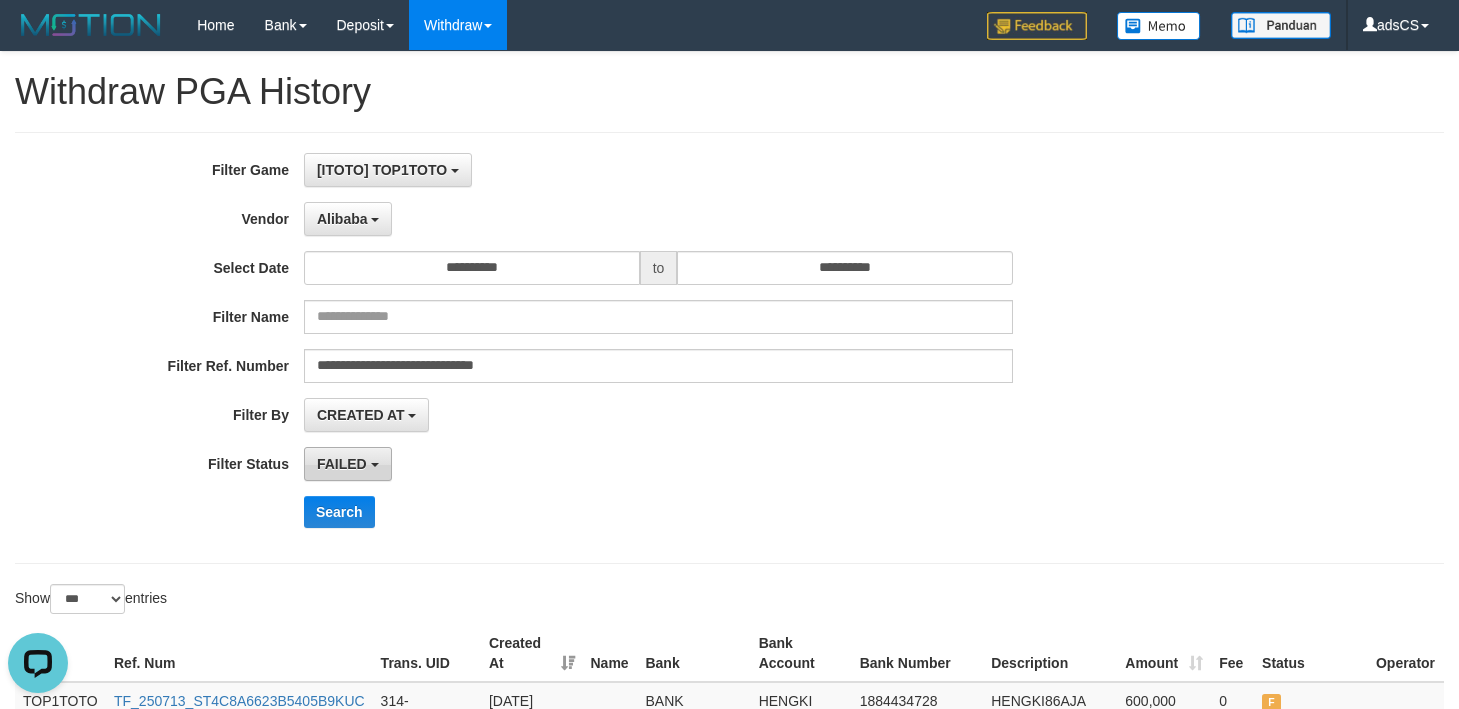 click on "FAILED" at bounding box center [342, 464] 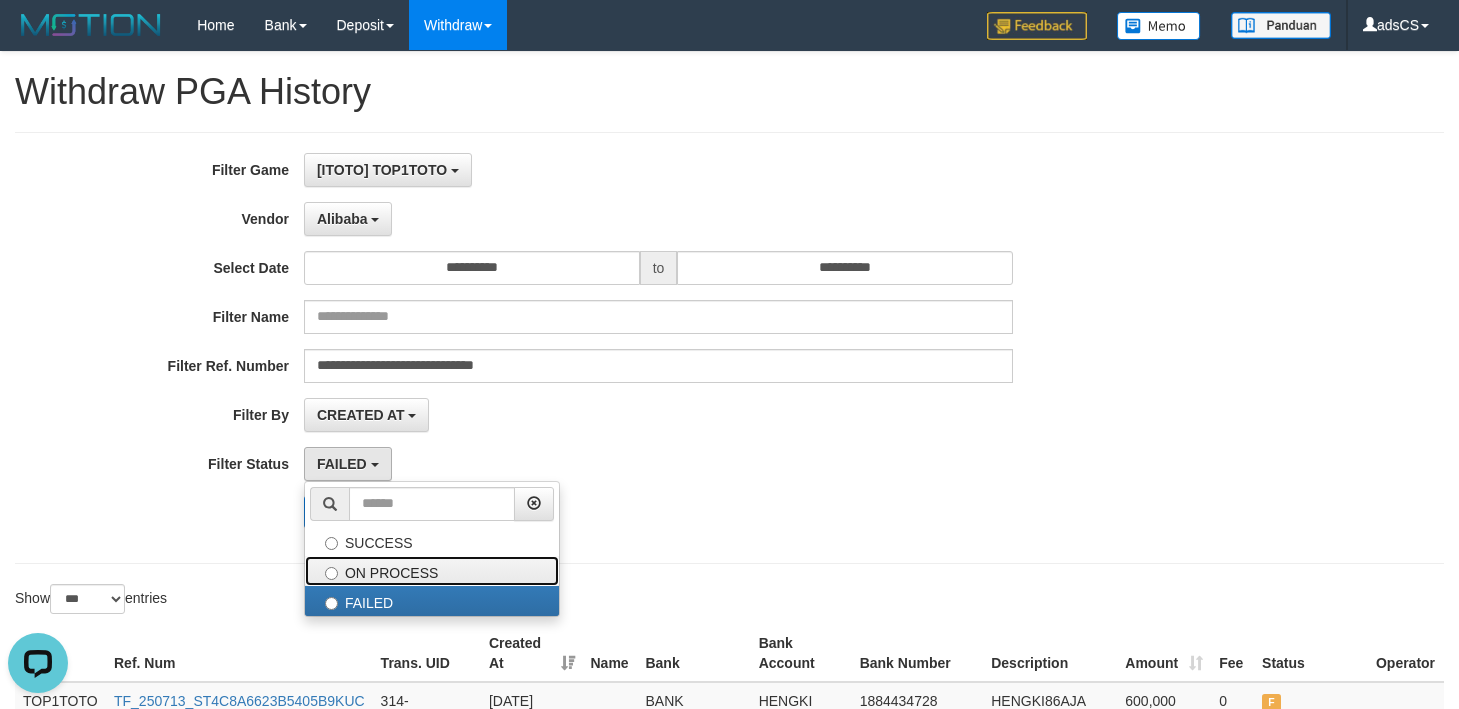 click on "ON PROCESS" at bounding box center [432, 571] 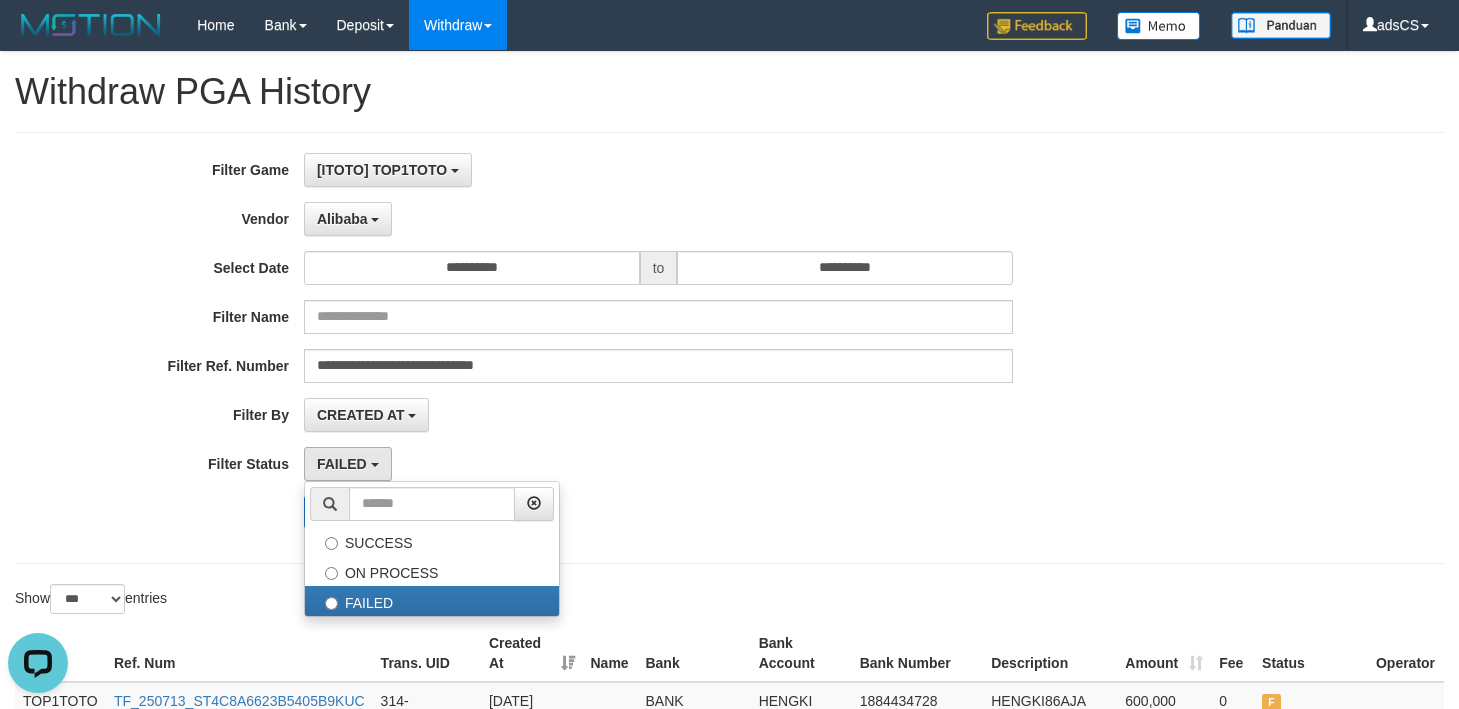select on "*" 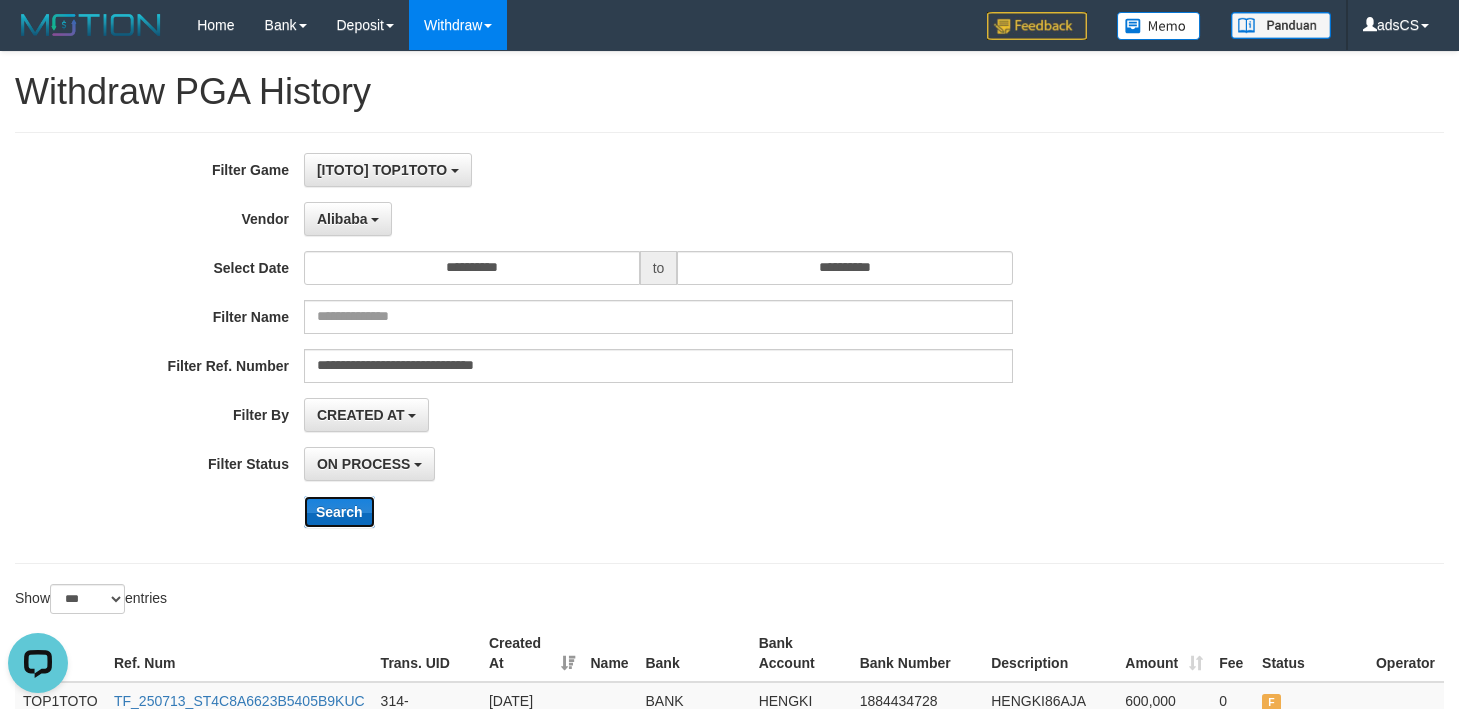 click on "Search" at bounding box center (339, 512) 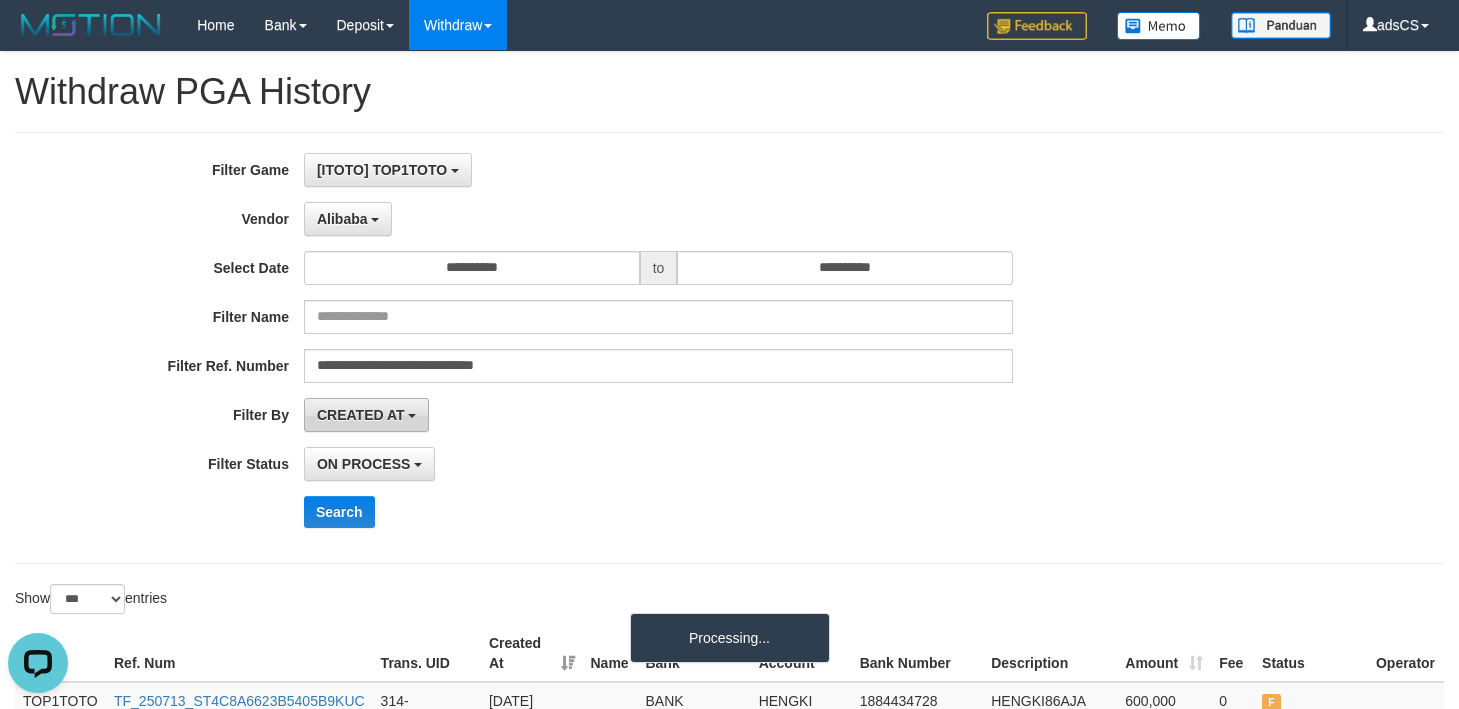 click on "CREATED AT" at bounding box center [367, 415] 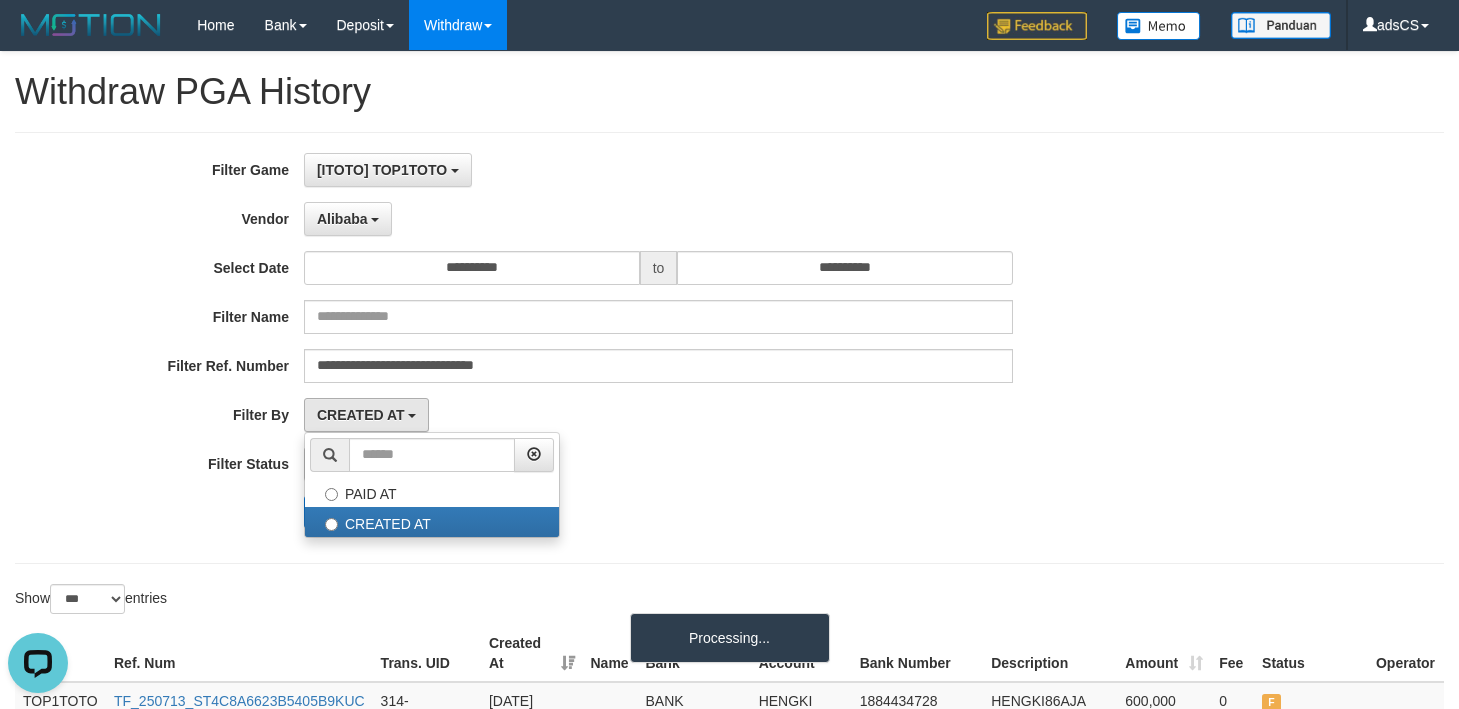 click on "Show  ** ** ** ***  entries" at bounding box center (365, 601) 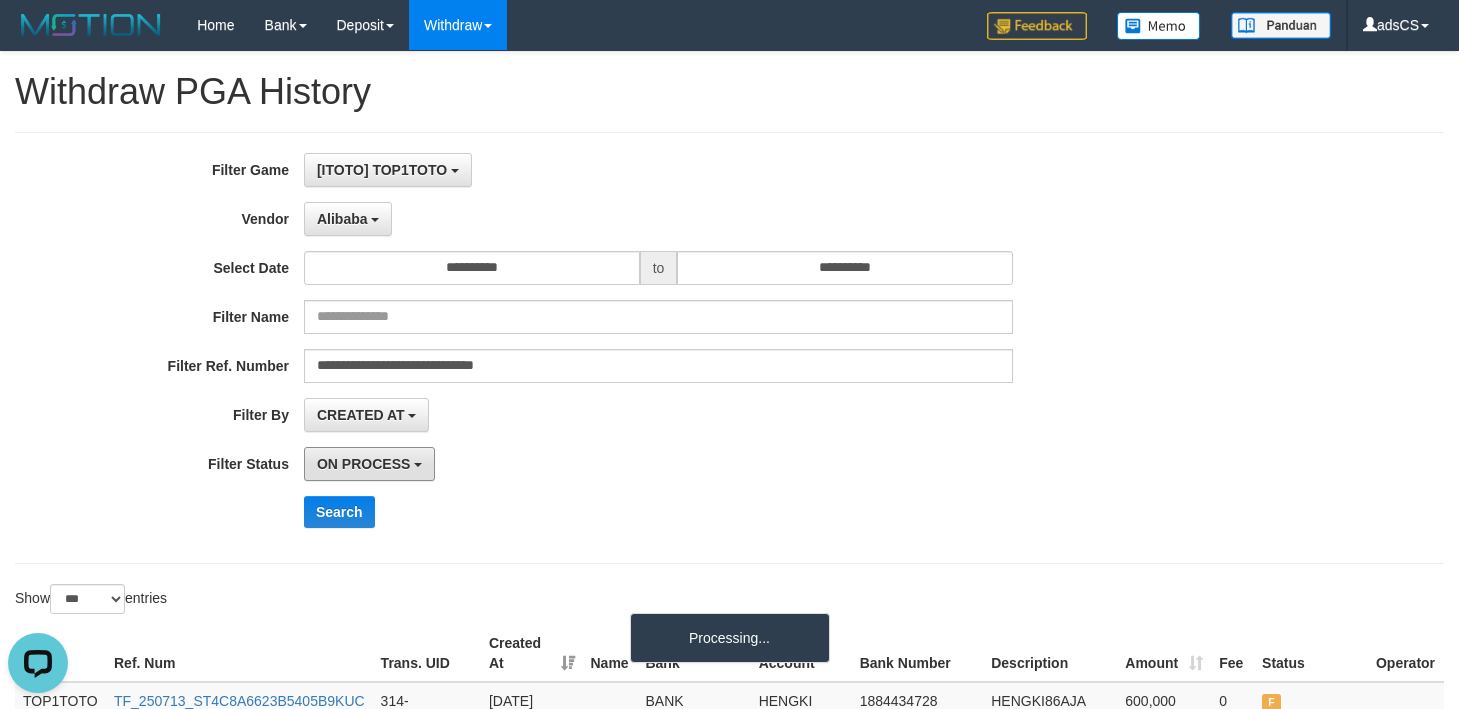 drag, startPoint x: 398, startPoint y: 461, endPoint x: 384, endPoint y: 501, distance: 42.379242 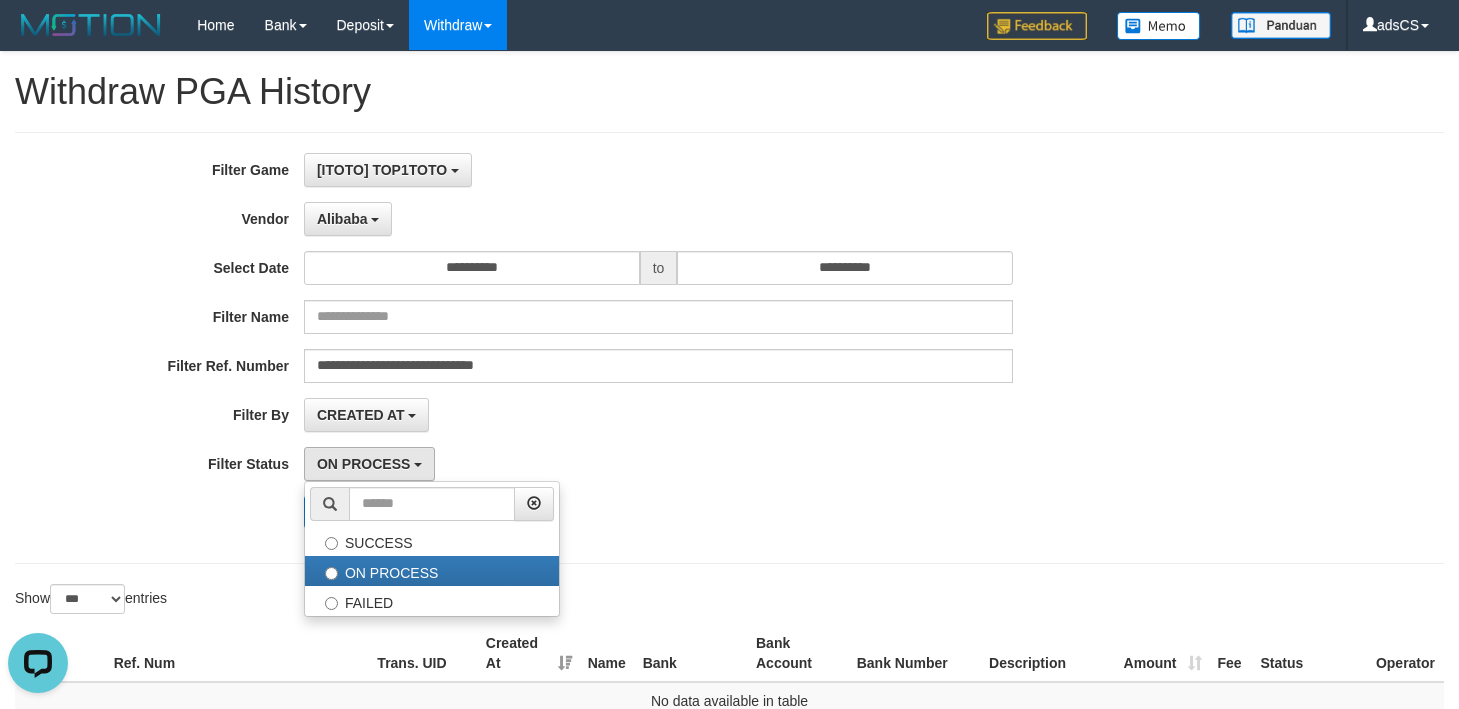 click on "CREATED AT
PAID AT
CREATED AT" at bounding box center [658, 415] 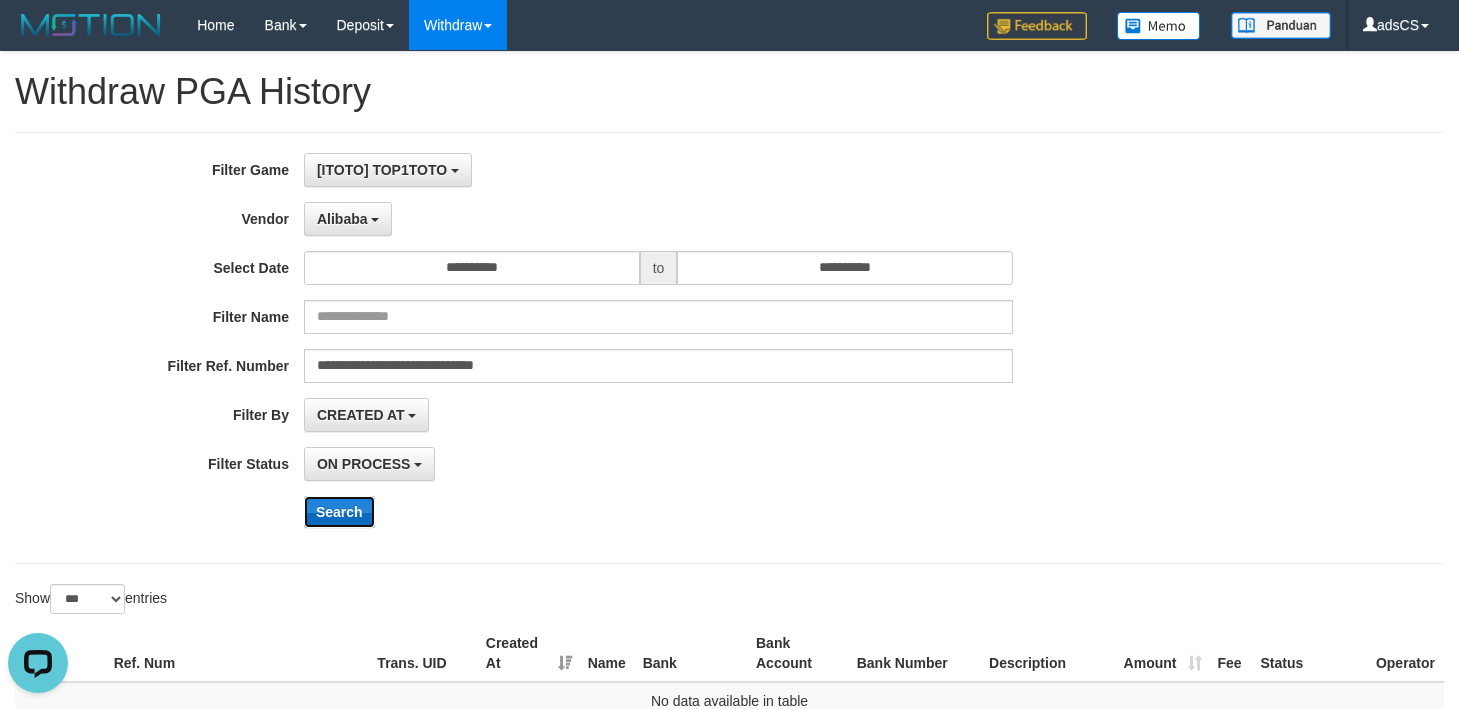 click on "Search" at bounding box center (339, 512) 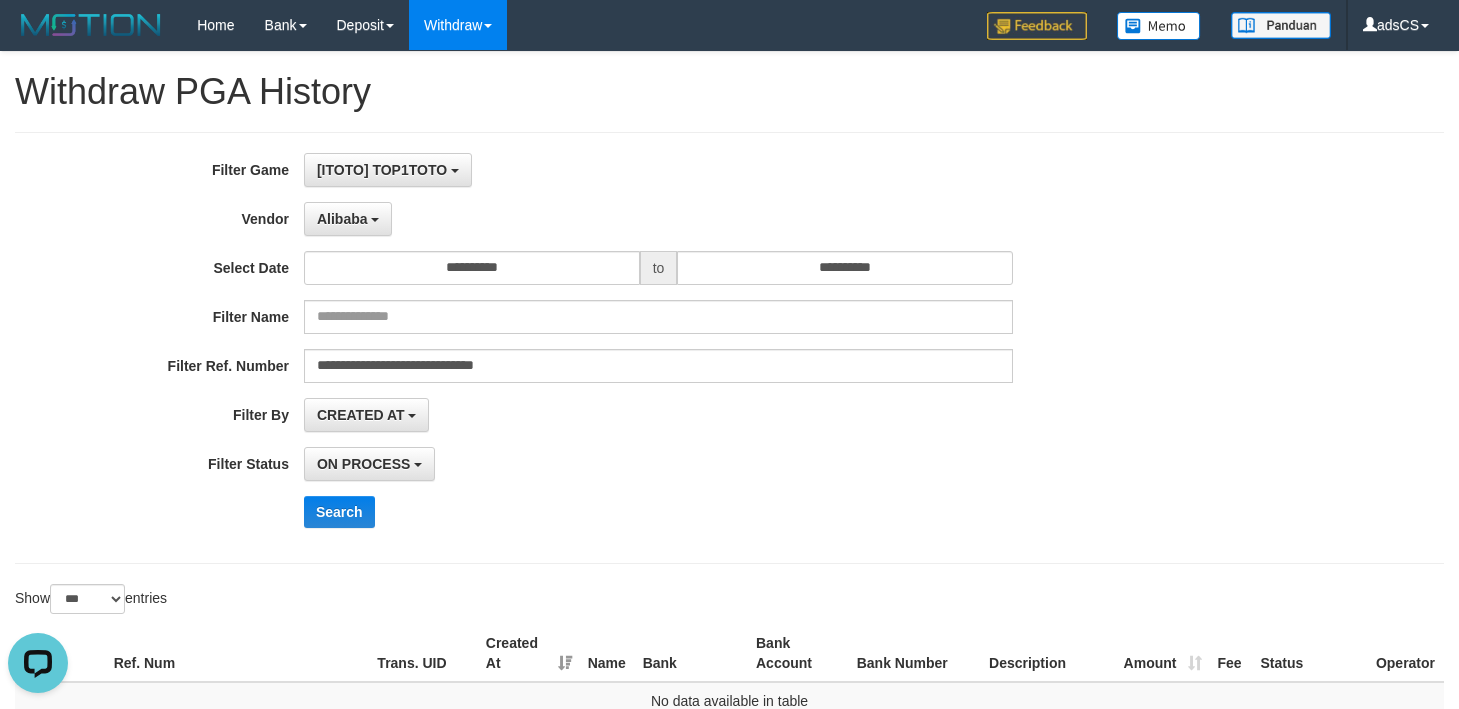 click on "Show  ** ** ** ***  entries" at bounding box center [729, 601] 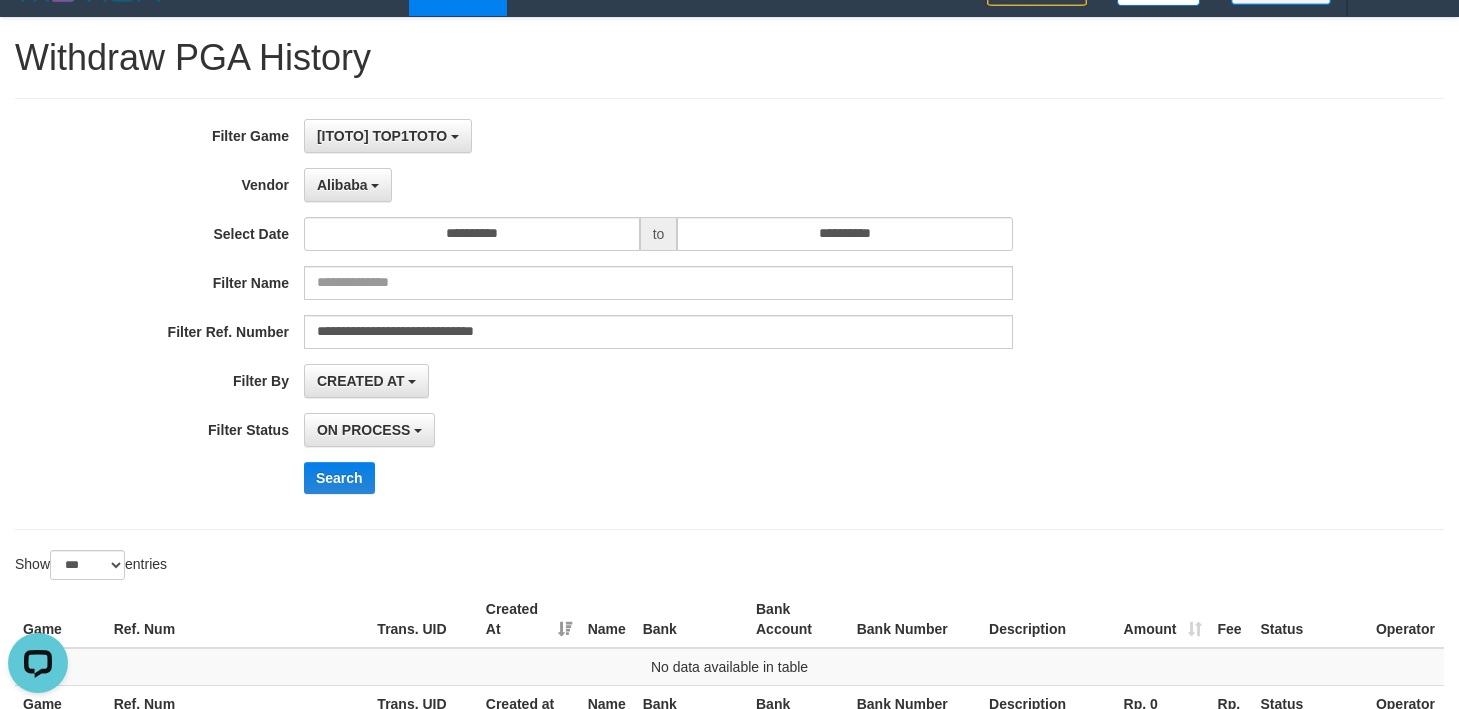 scroll, scrollTop: 0, scrollLeft: 0, axis: both 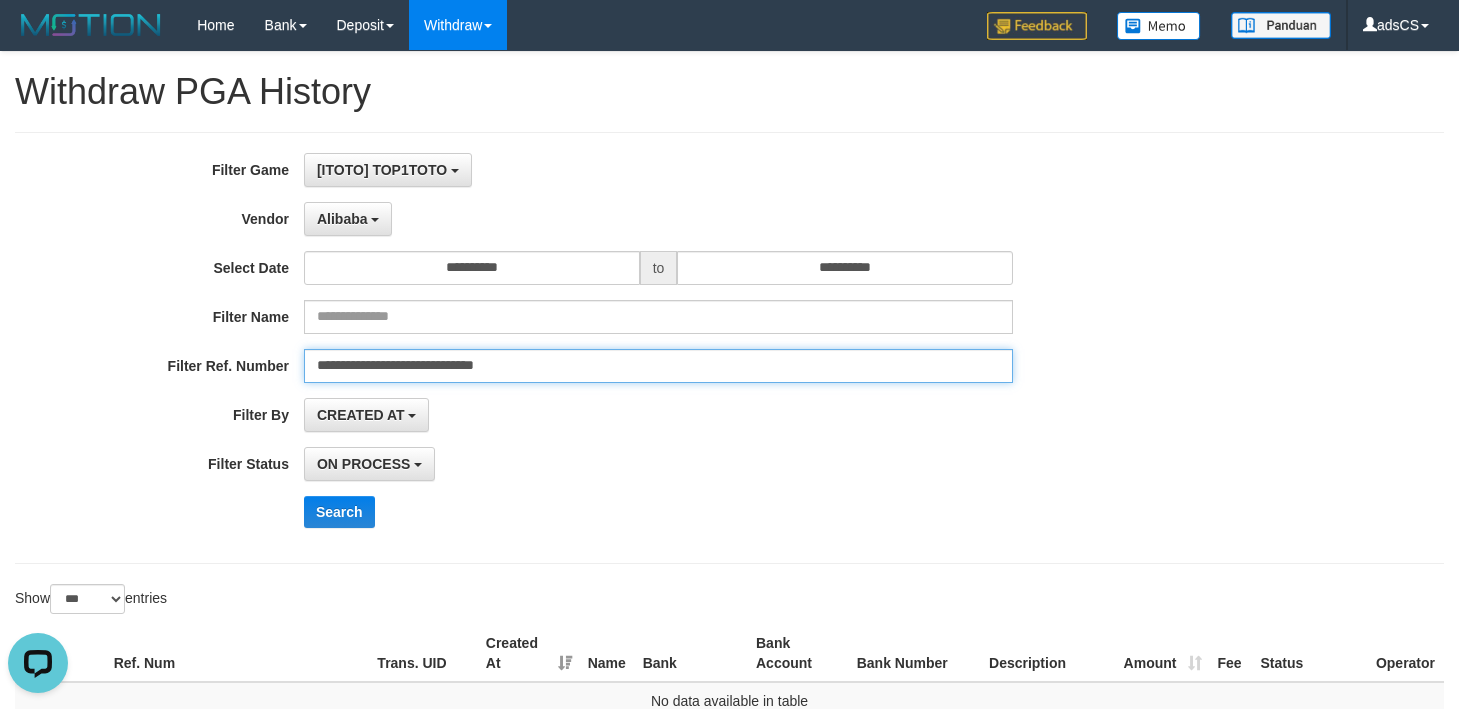 click on "Toggle navigation
Home
Bank
Account List
Mutasi Bank
Note Mutasi
Deposit
History
Withdraw
Report
Report Link
History
PGA History
adsCS
My Profile
Log Out" at bounding box center (729, 496) 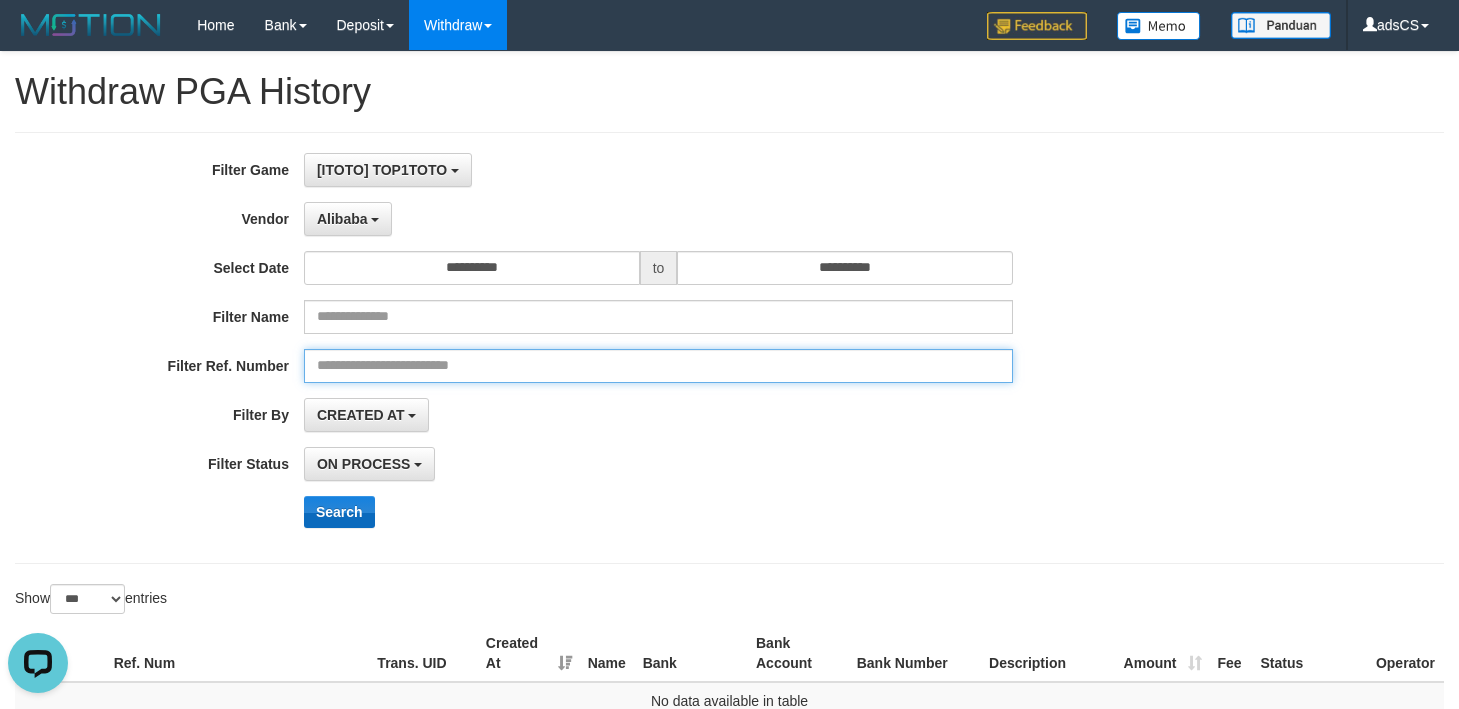 type 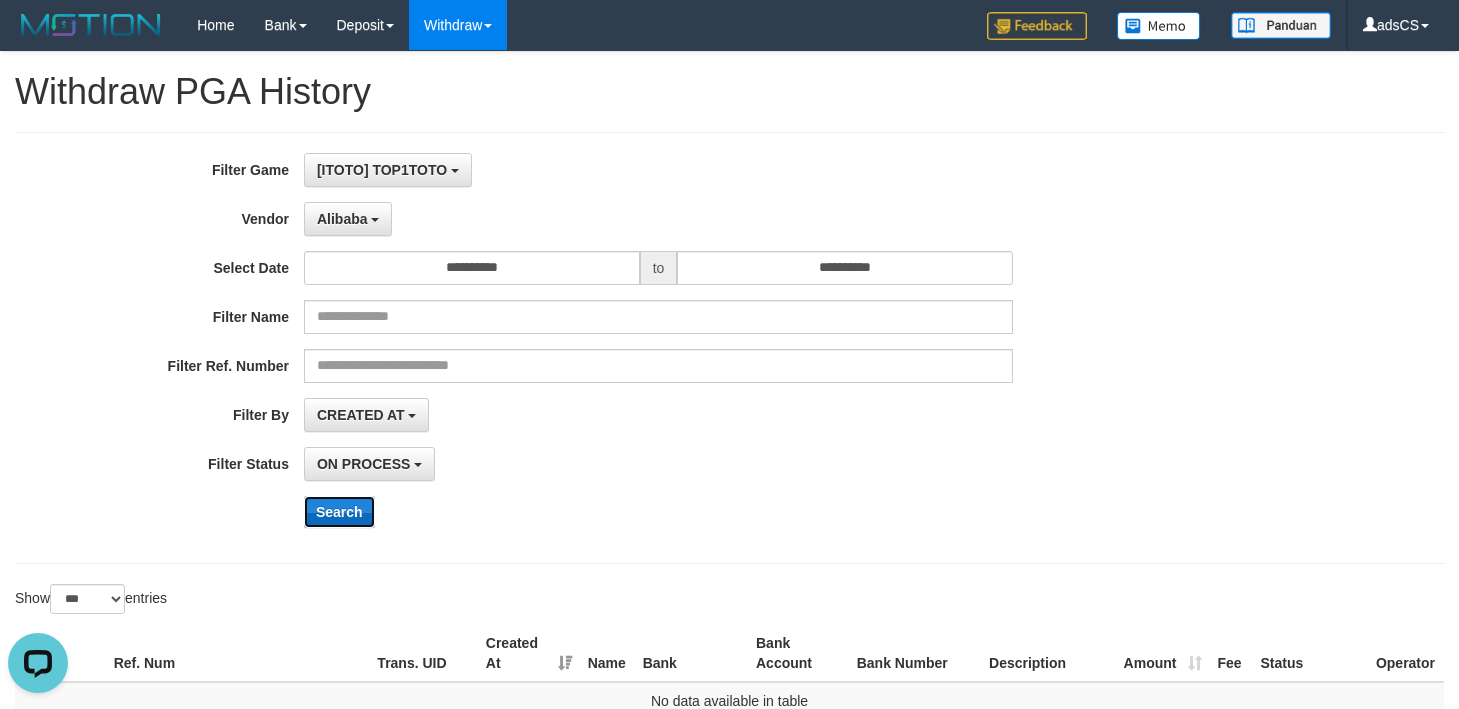 click on "Search" at bounding box center [339, 512] 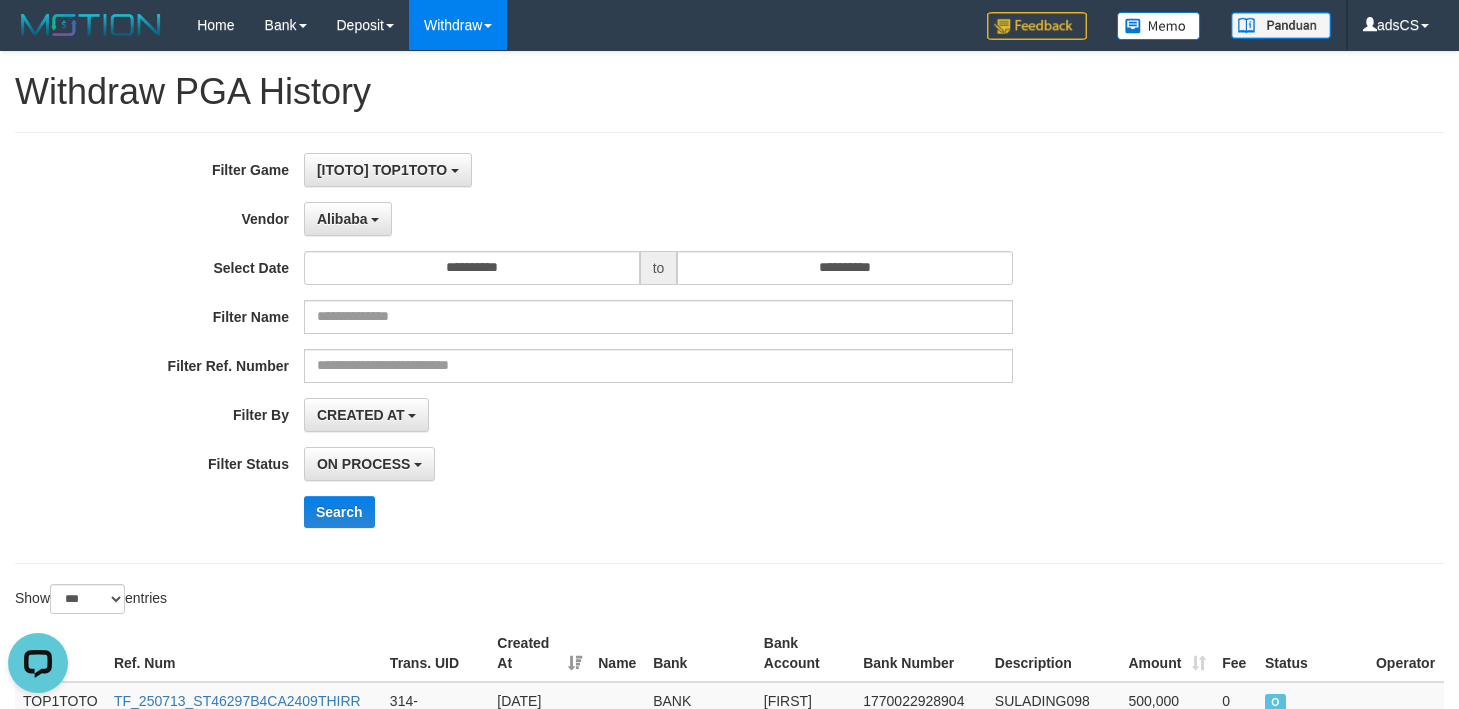 click on "**********" at bounding box center (729, 348) 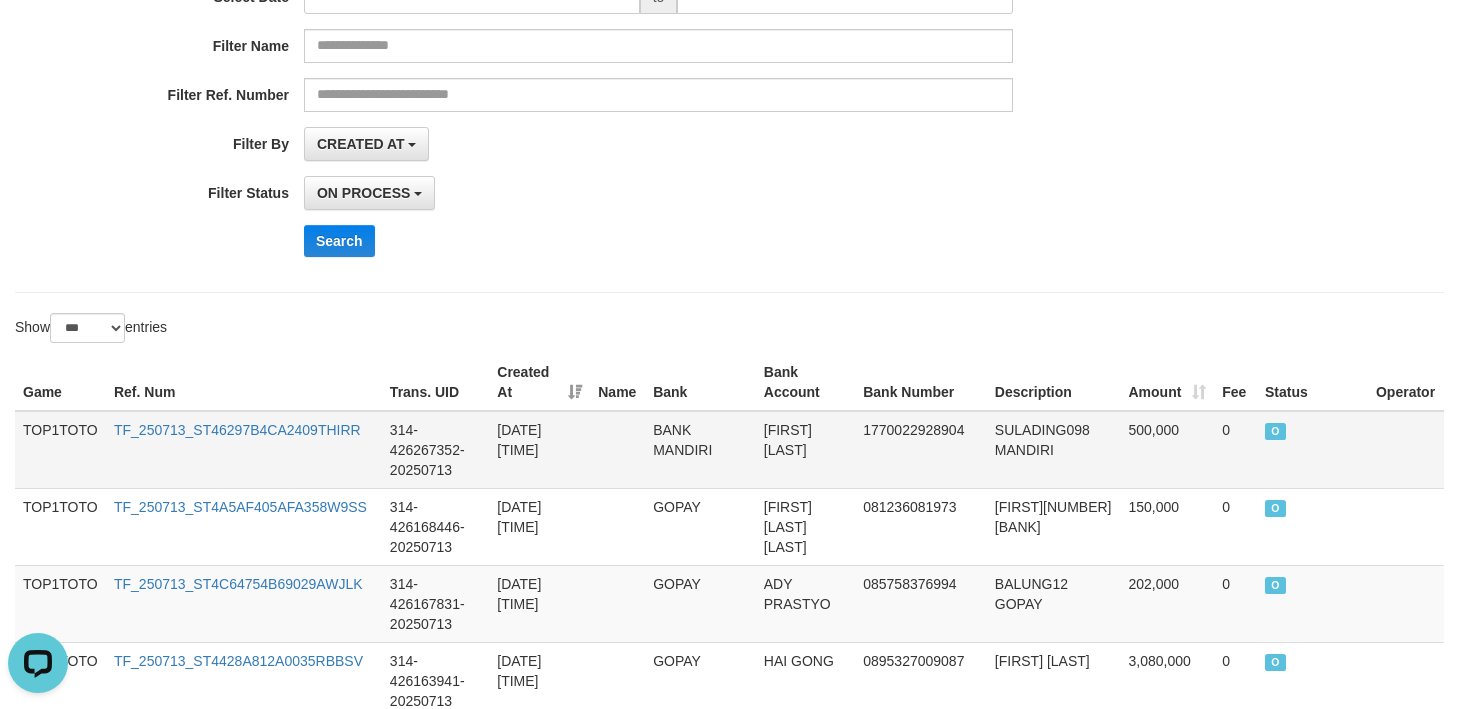 scroll, scrollTop: 300, scrollLeft: 0, axis: vertical 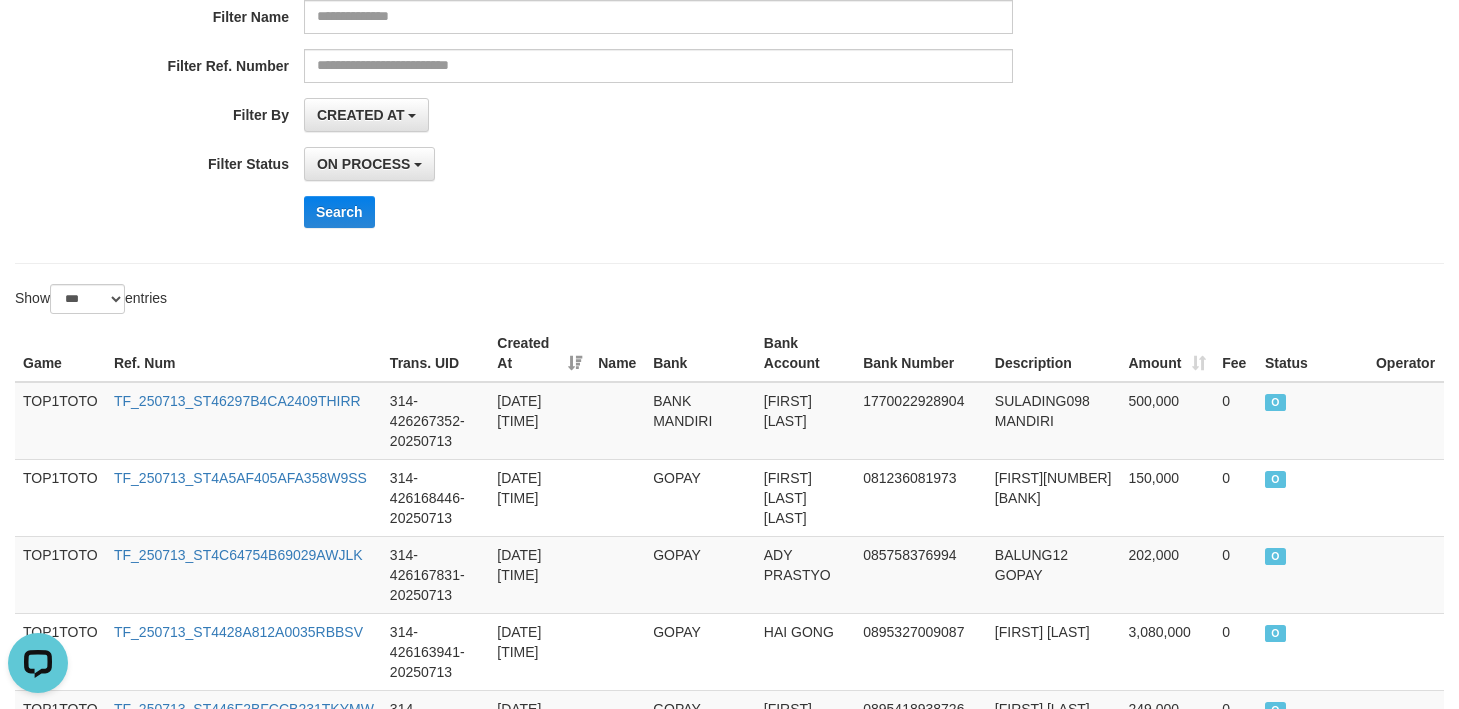 click on "Search" at bounding box center (760, 212) 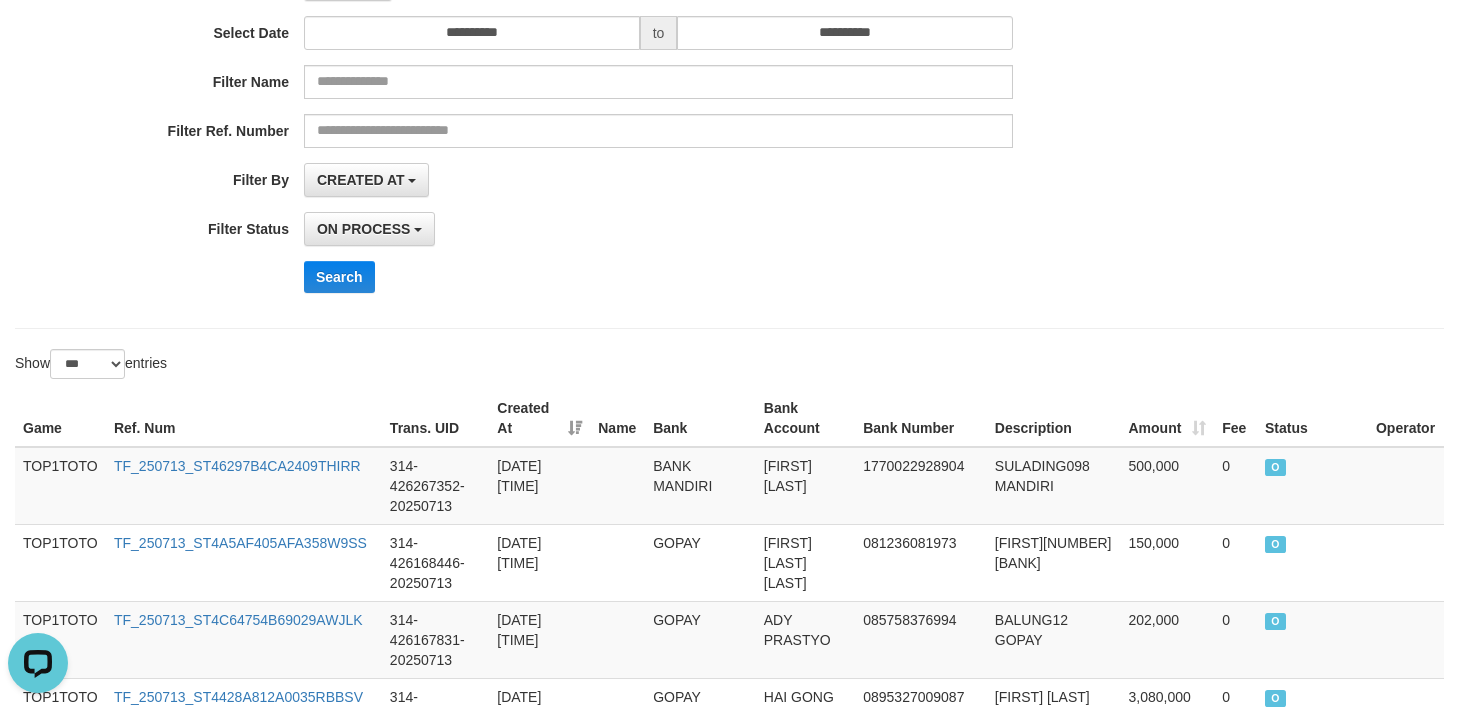 scroll, scrollTop: 0, scrollLeft: 0, axis: both 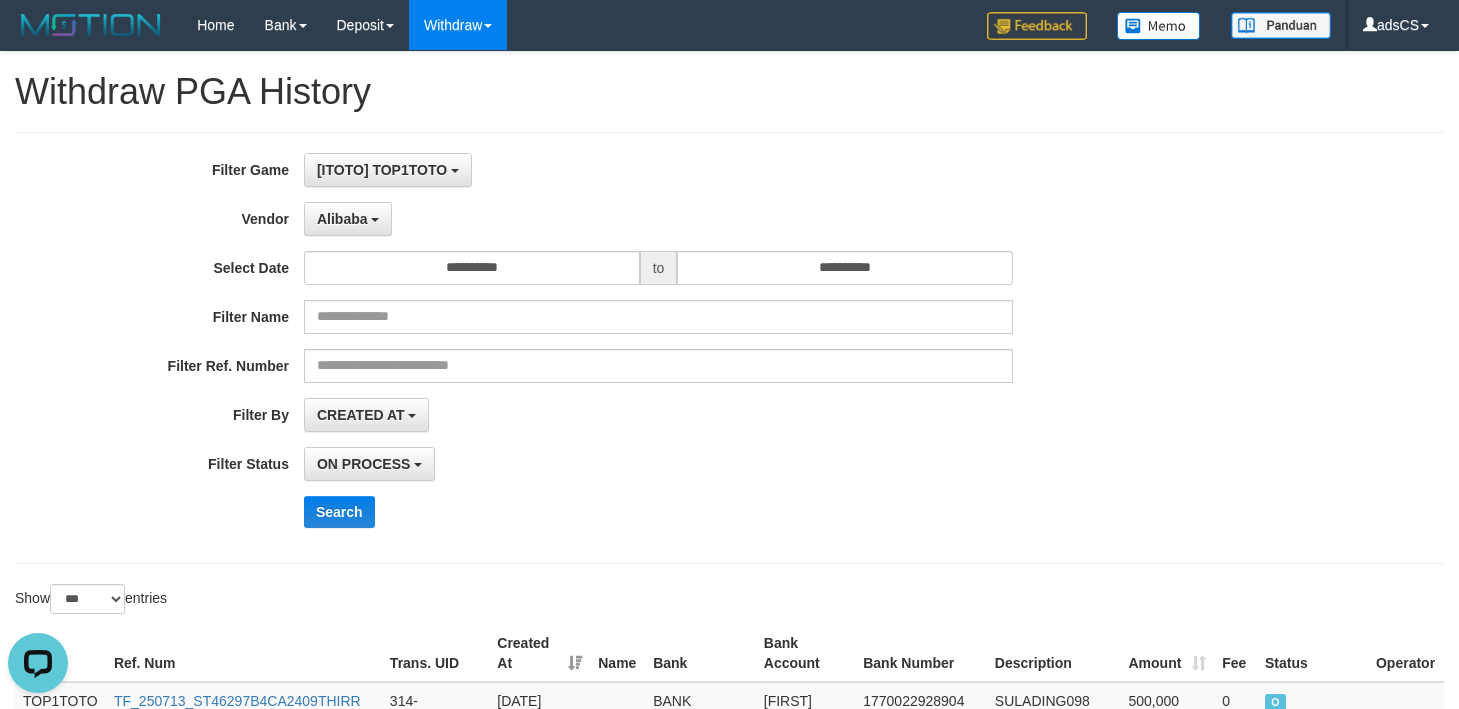 click on "**********" at bounding box center [608, 348] 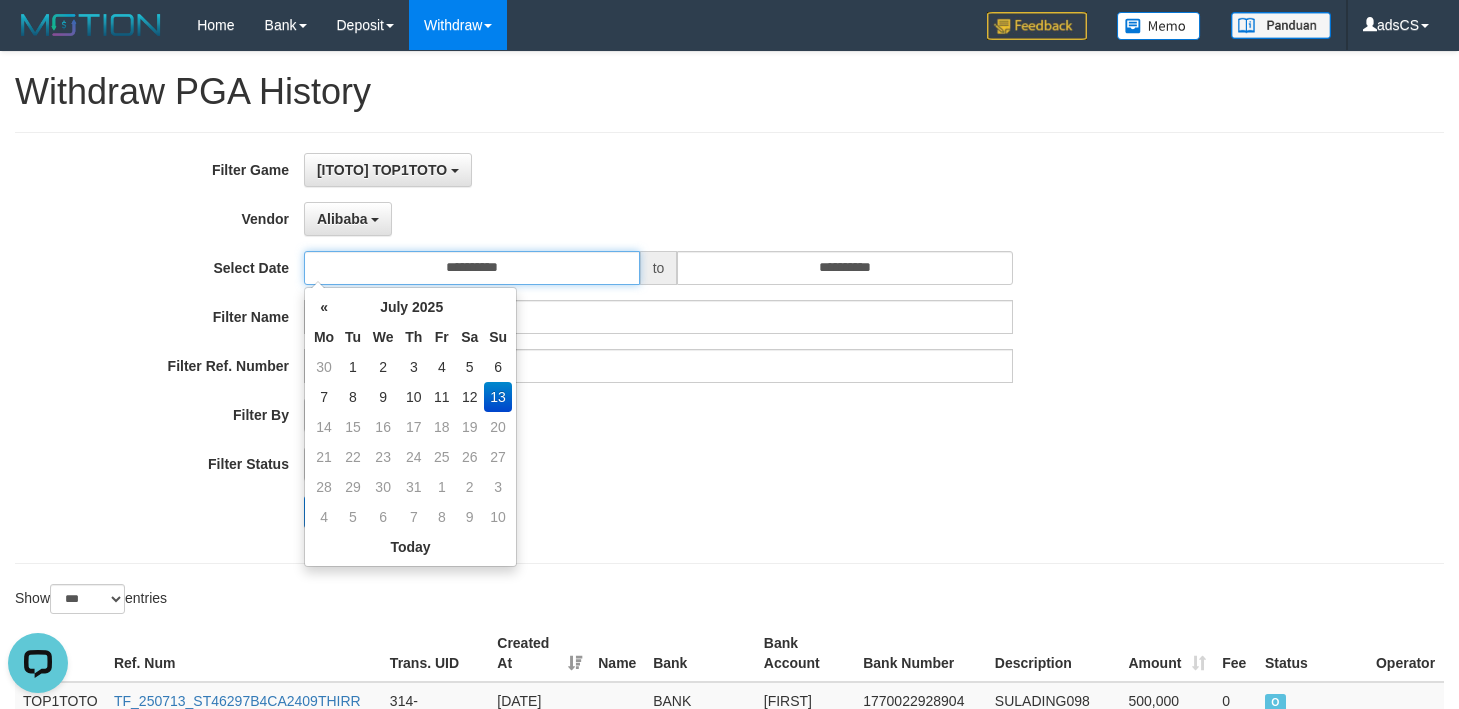 drag, startPoint x: 551, startPoint y: 266, endPoint x: 523, endPoint y: 305, distance: 48.010414 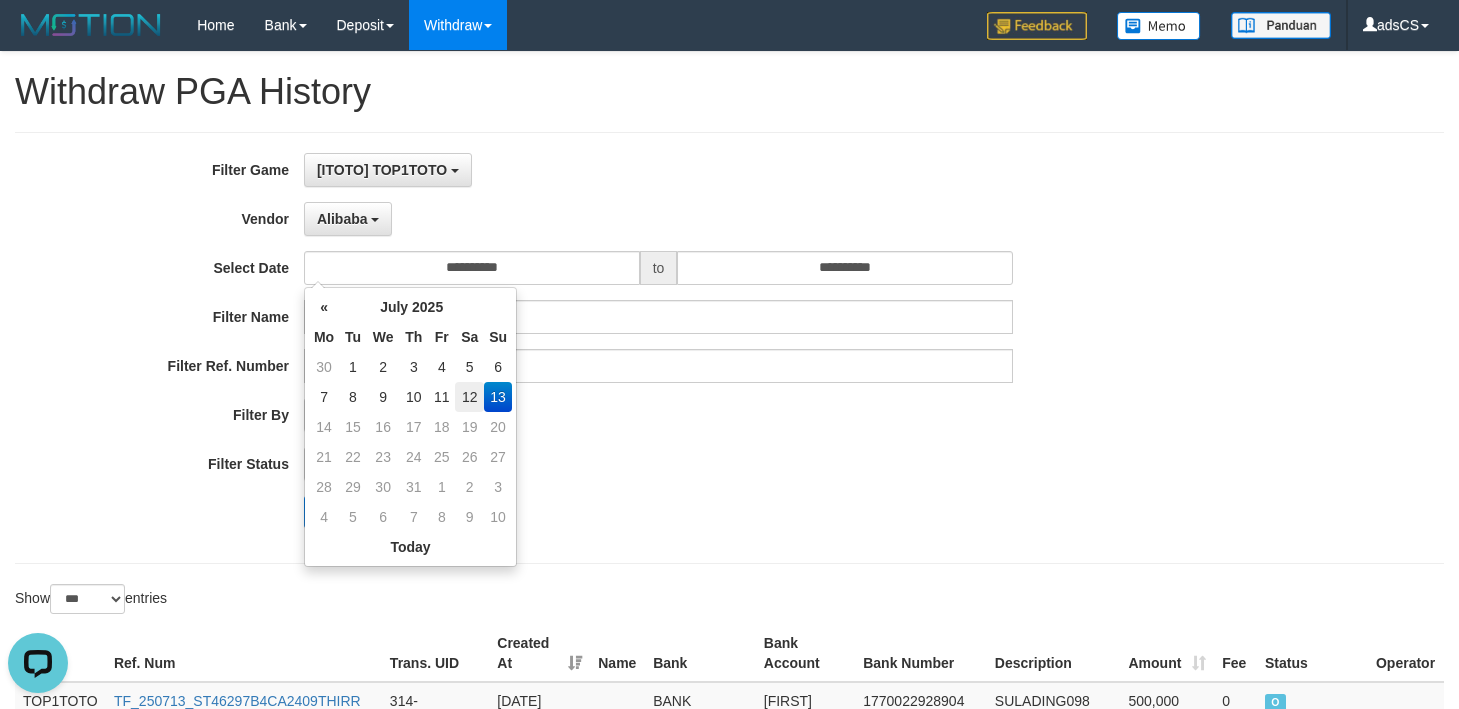 click on "12" at bounding box center (469, 397) 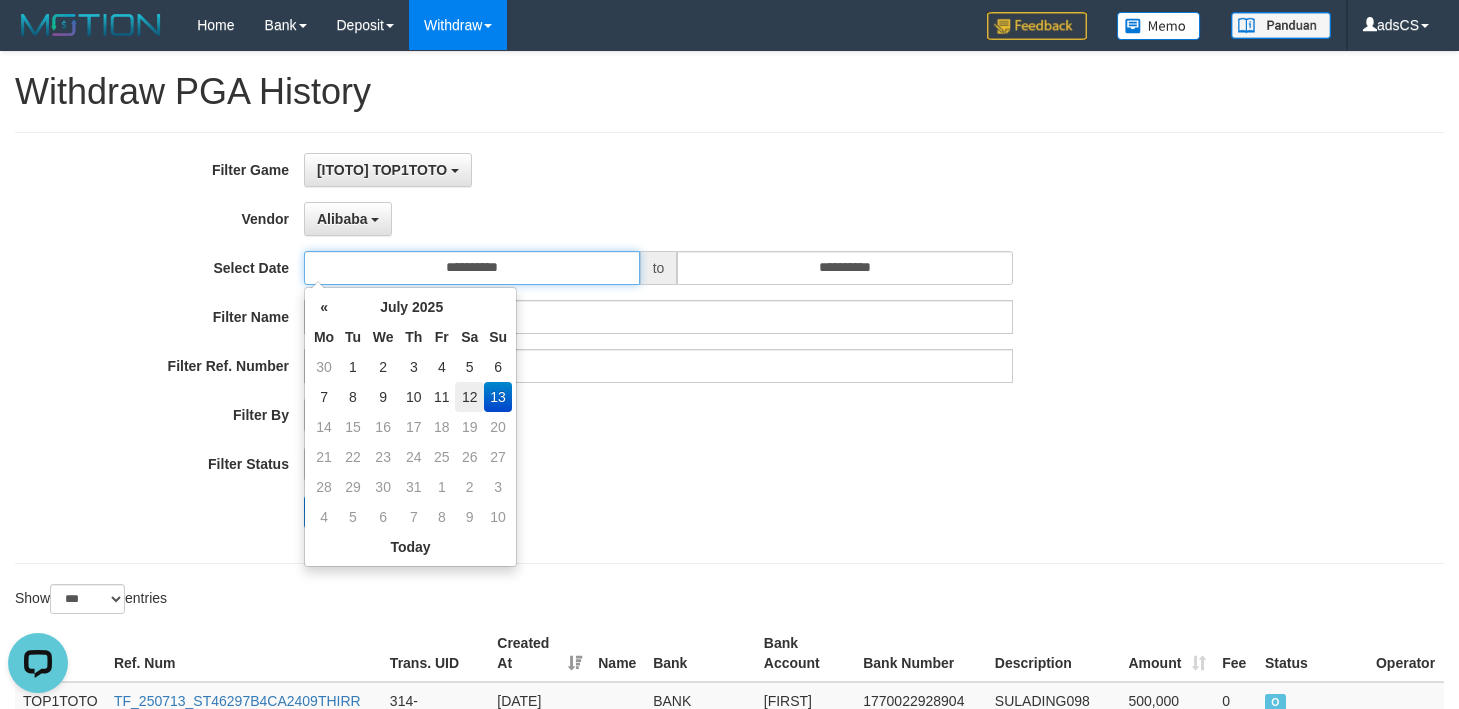 type on "**********" 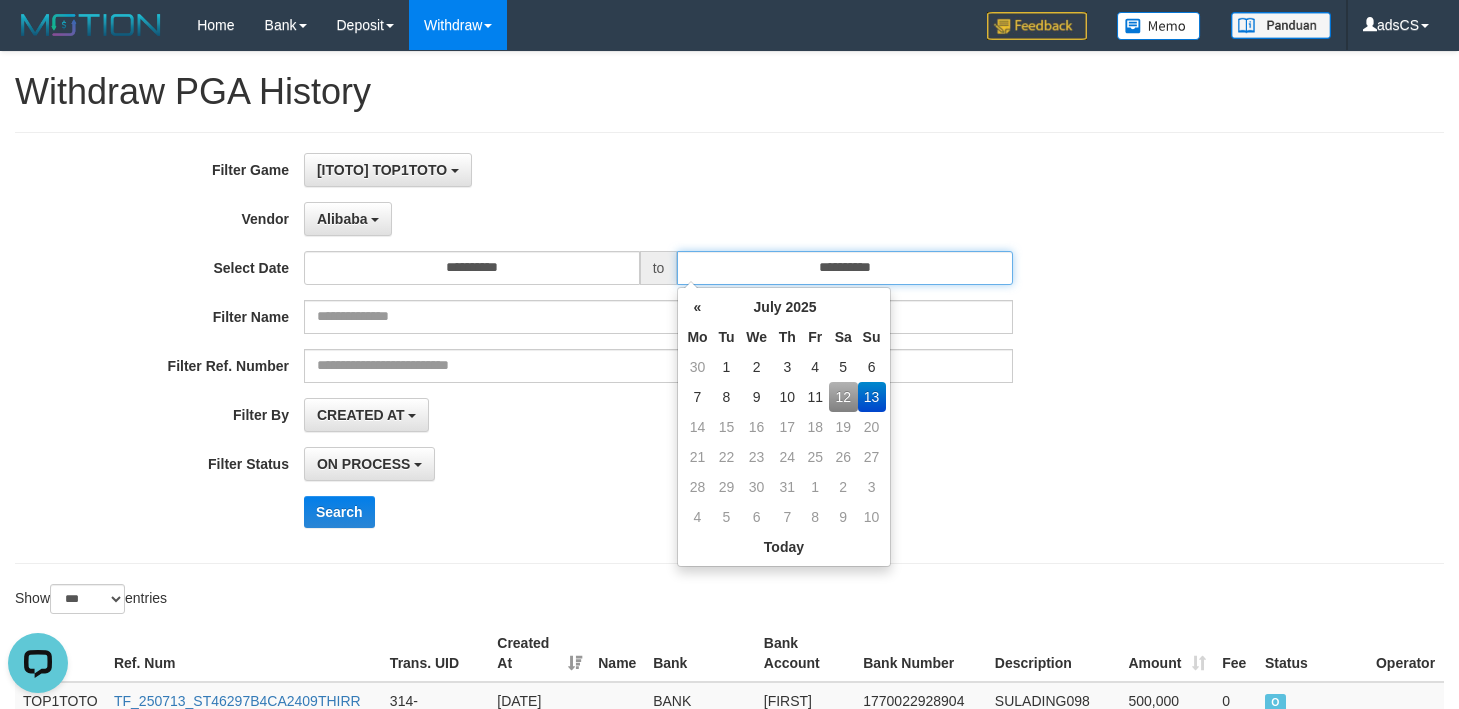 click on "**********" at bounding box center (845, 268) 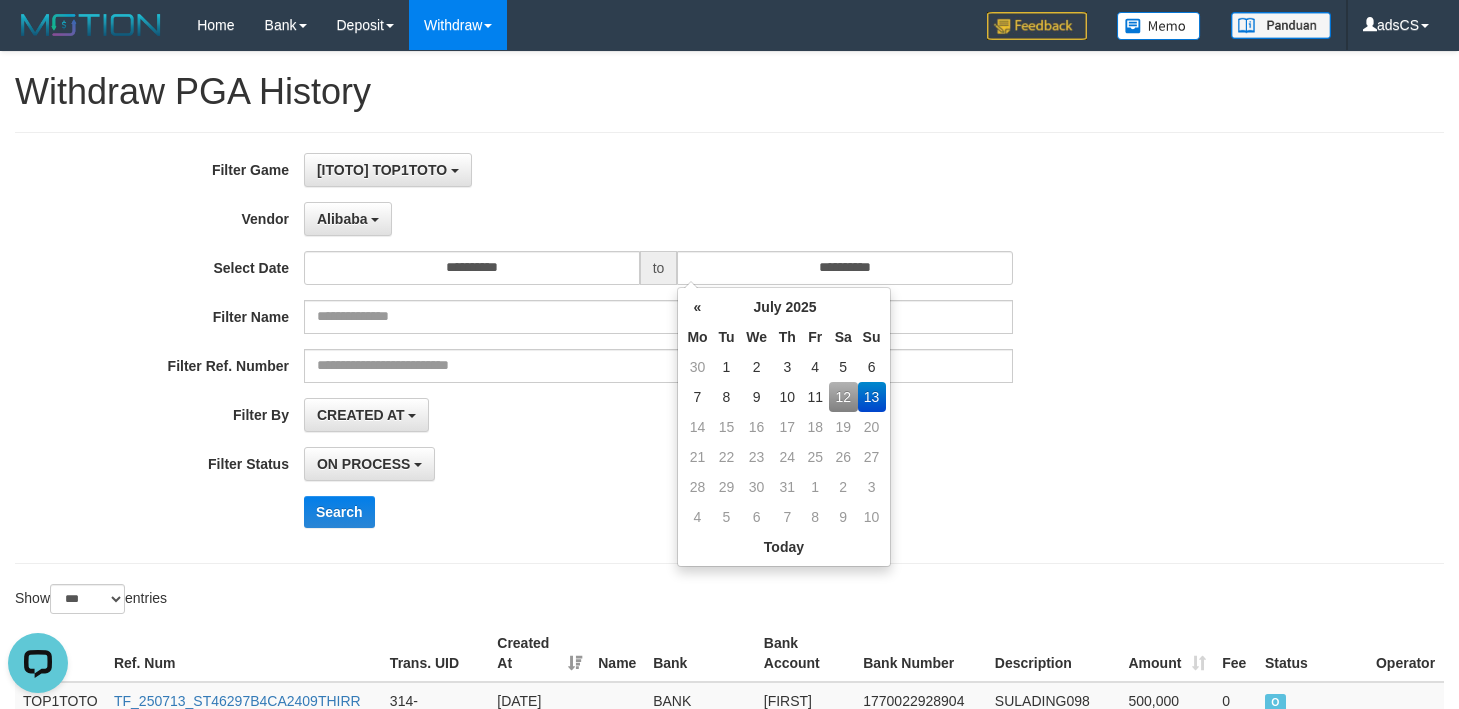 click on "12" at bounding box center (843, 397) 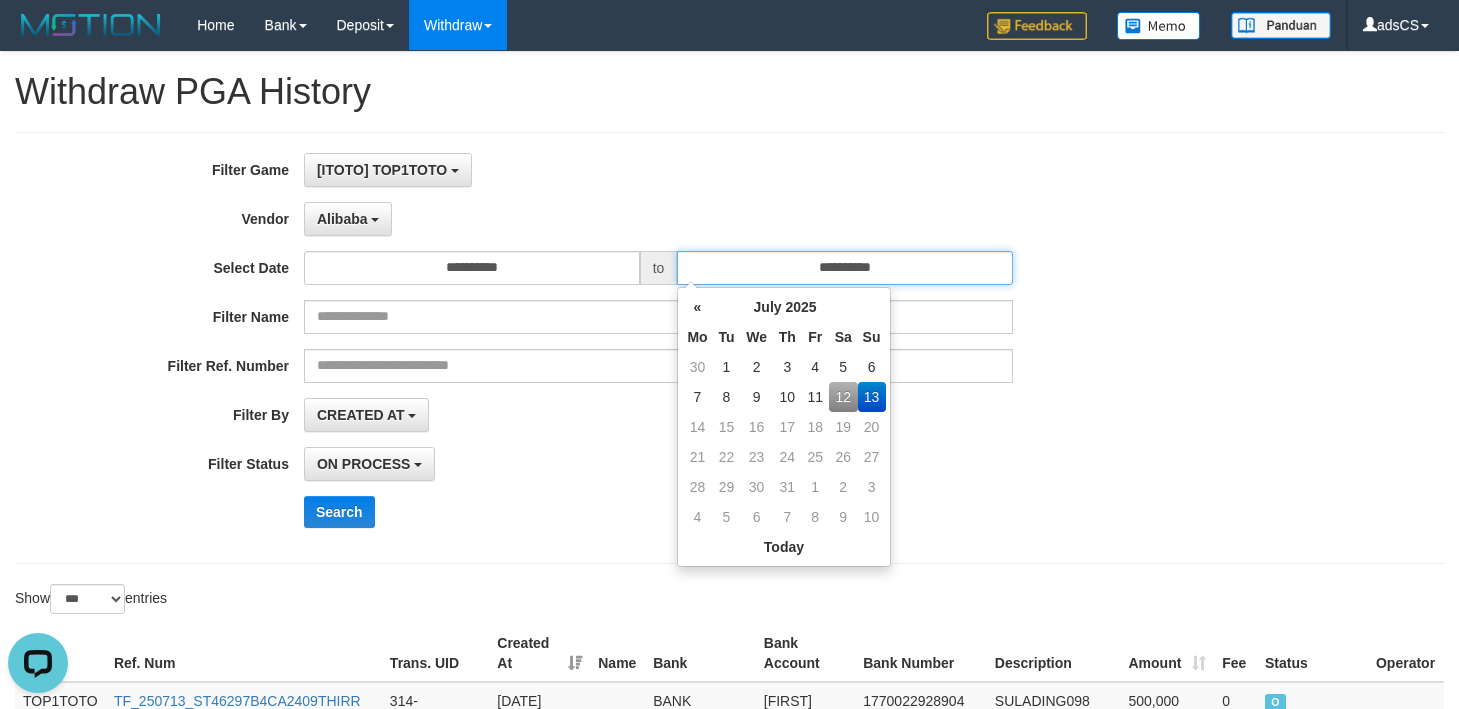 type on "**********" 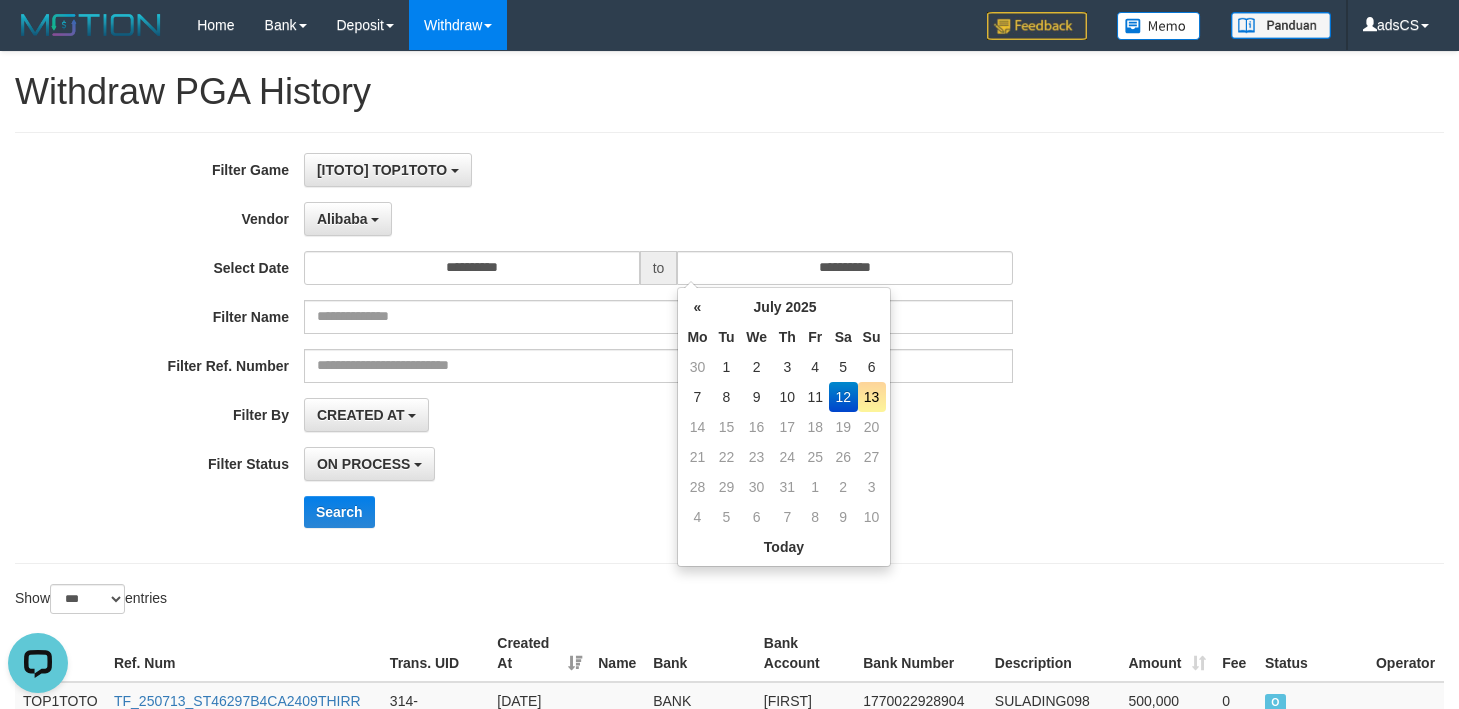 drag, startPoint x: 1021, startPoint y: 420, endPoint x: 604, endPoint y: 491, distance: 423.0012 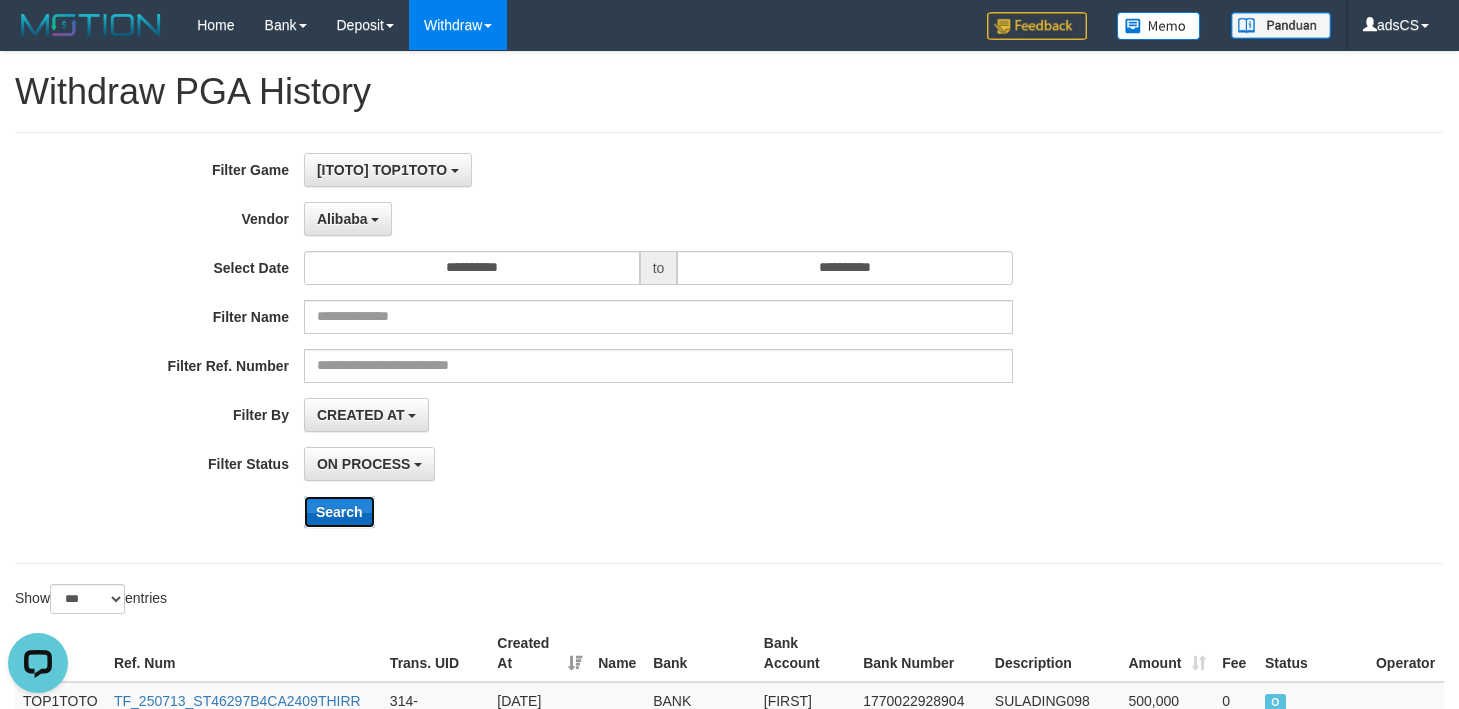 click on "Search" at bounding box center [339, 512] 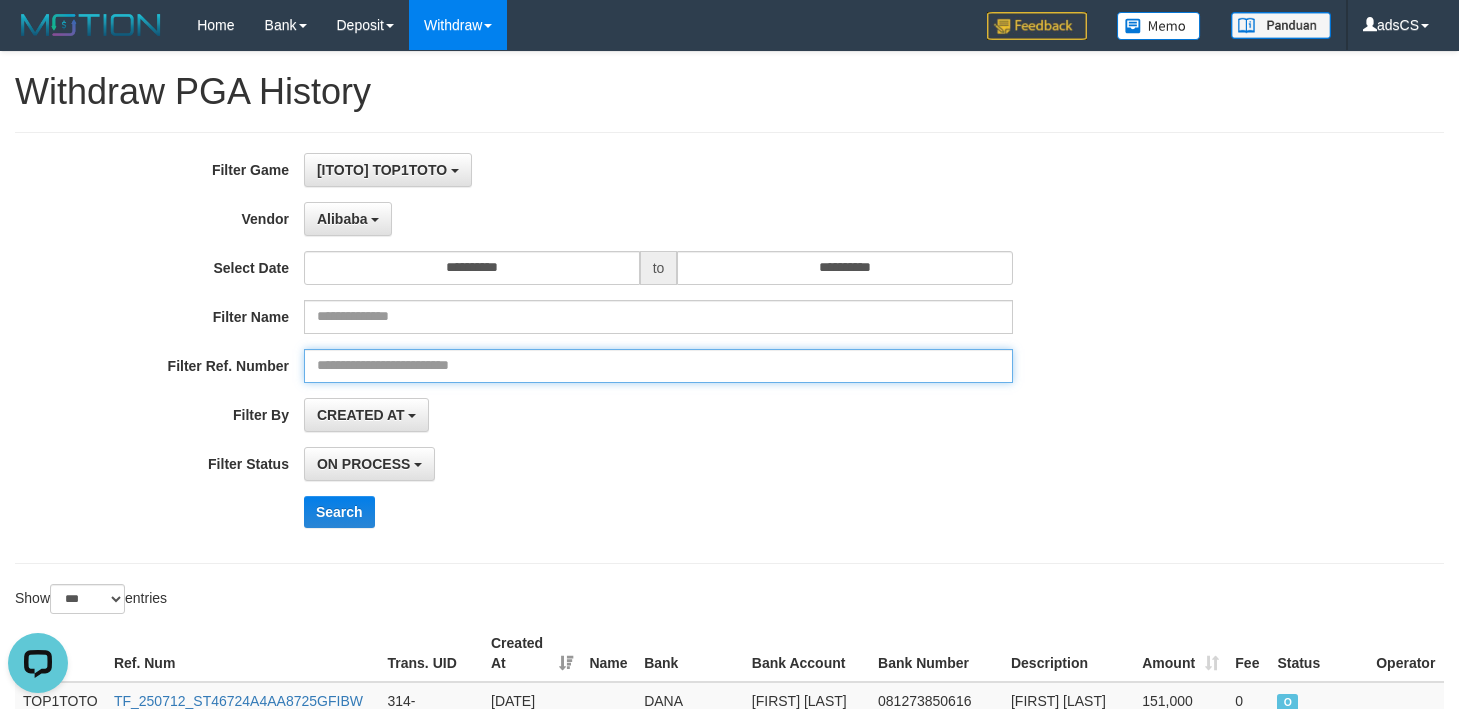 click at bounding box center (658, 366) 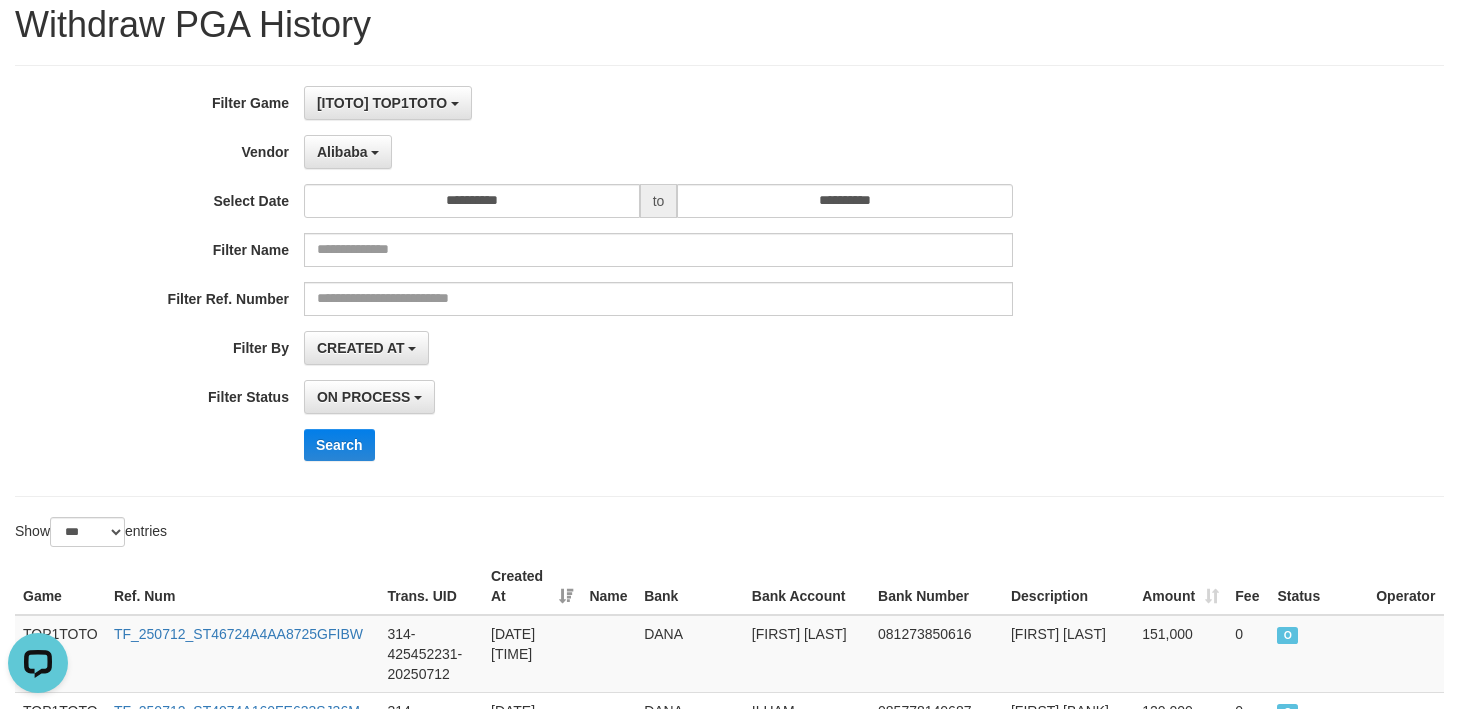 scroll, scrollTop: 0, scrollLeft: 0, axis: both 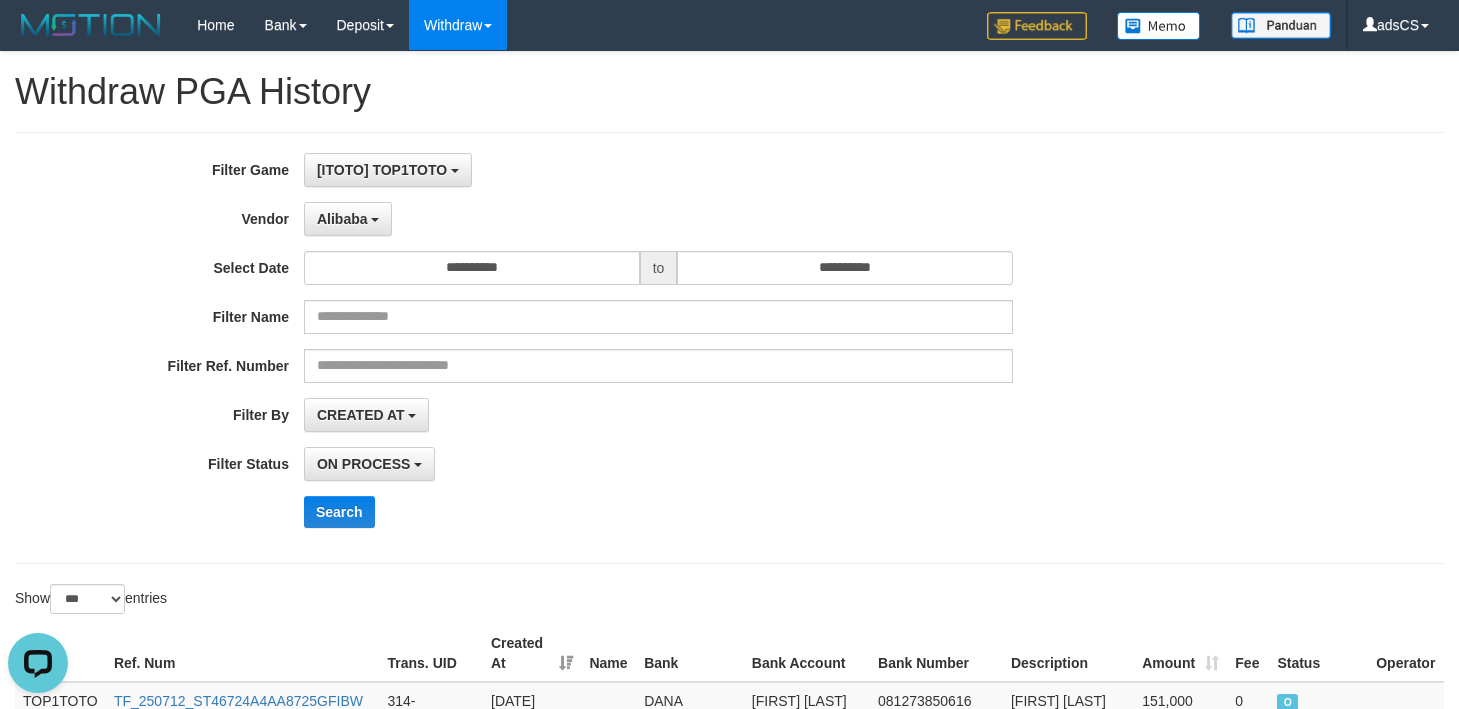 click on "ON PROCESS
SUCCESS
ON PROCESS
FAILED" at bounding box center [658, 464] 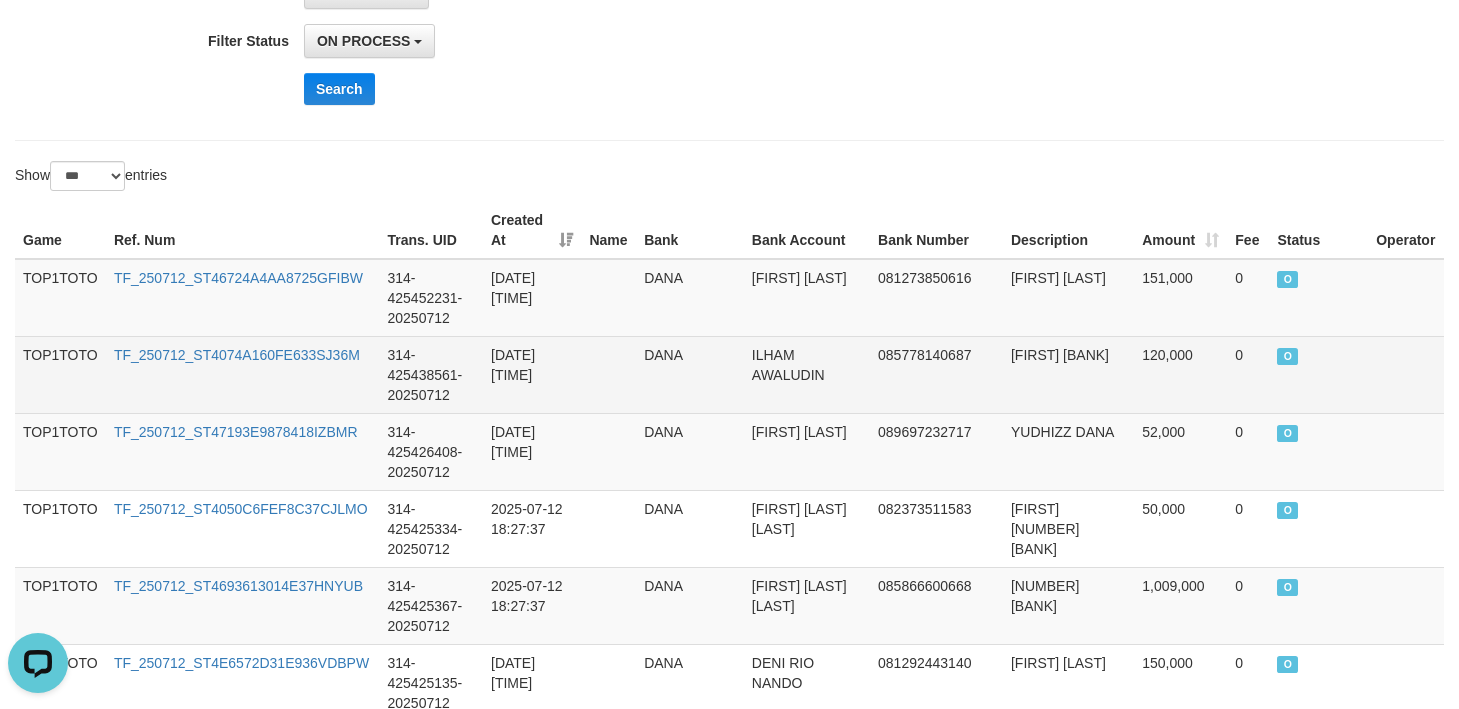 scroll, scrollTop: 0, scrollLeft: 0, axis: both 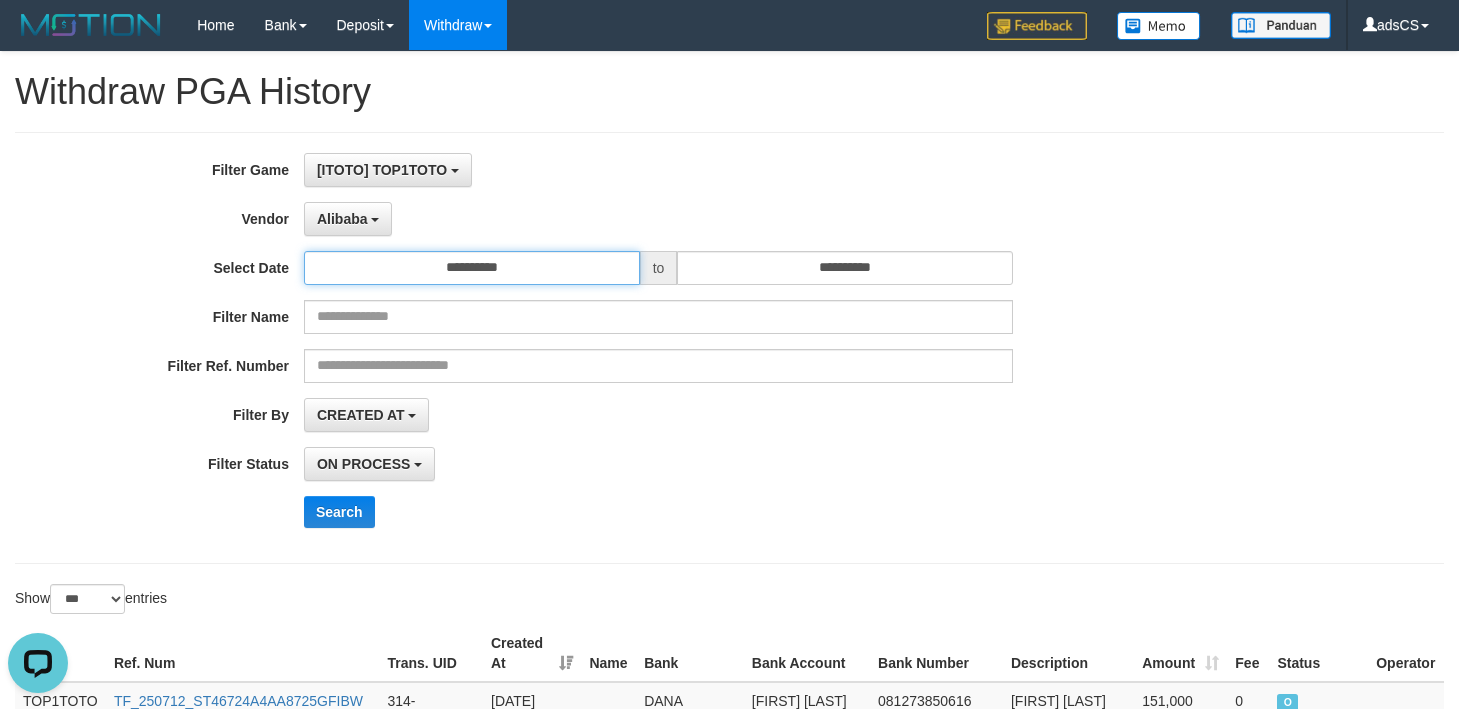 drag, startPoint x: 540, startPoint y: 261, endPoint x: 533, endPoint y: 340, distance: 79.30952 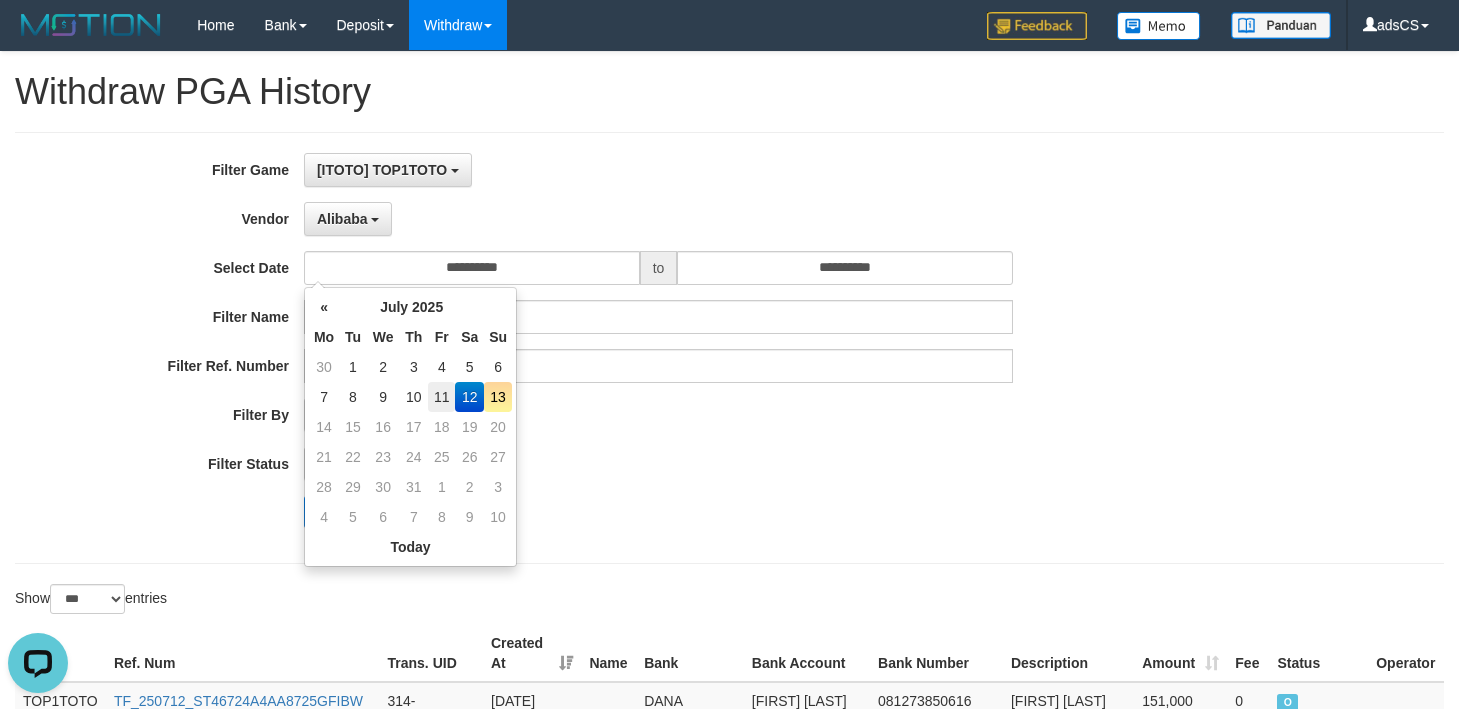 click on "11" at bounding box center (441, 397) 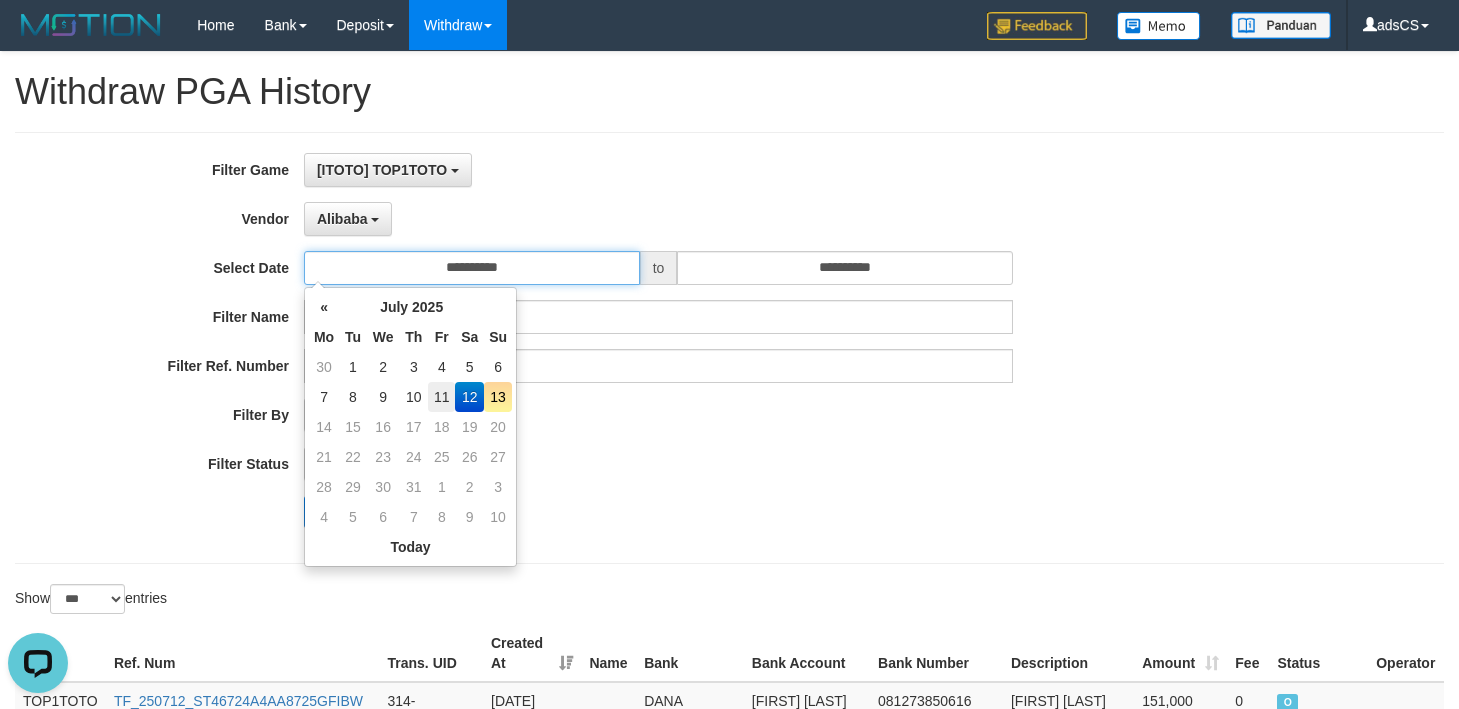 type on "**********" 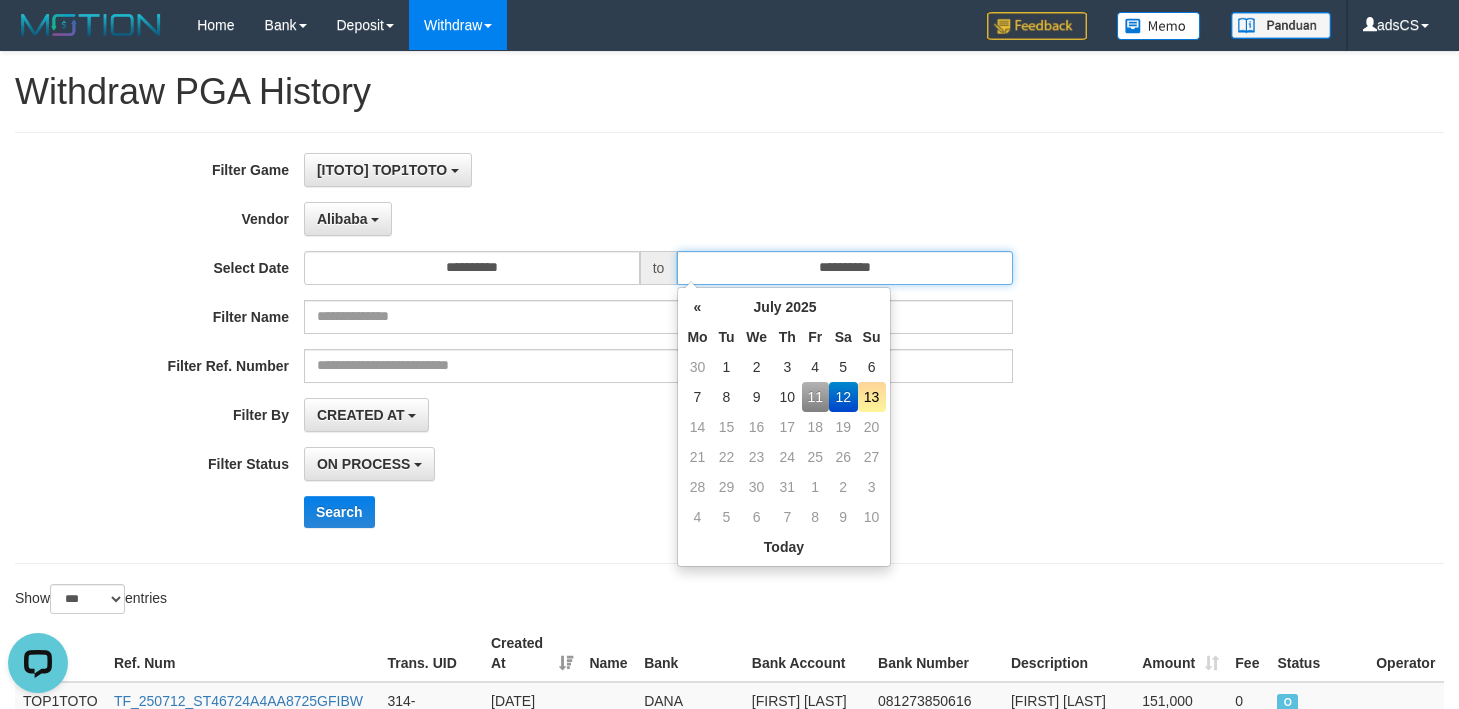 drag, startPoint x: 936, startPoint y: 258, endPoint x: 895, endPoint y: 292, distance: 53.263496 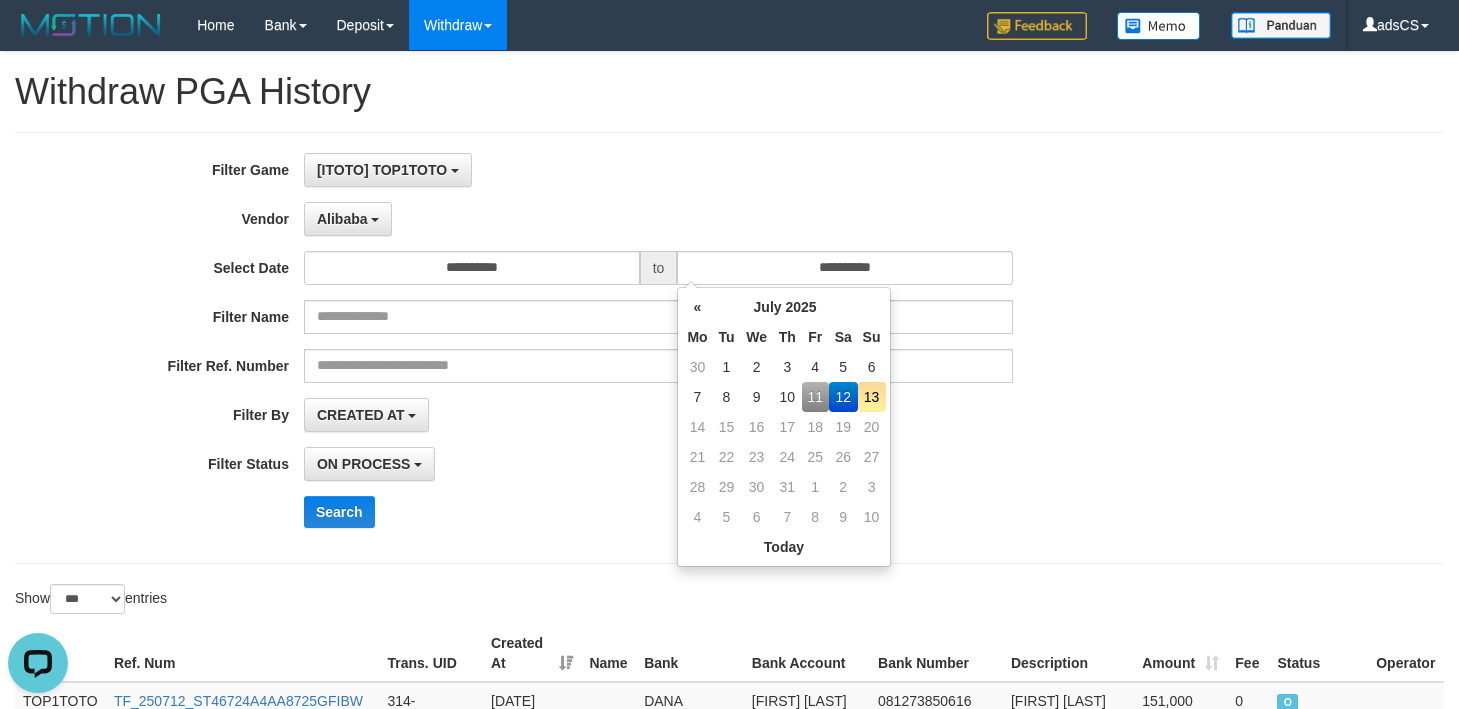 click on "11" at bounding box center (815, 397) 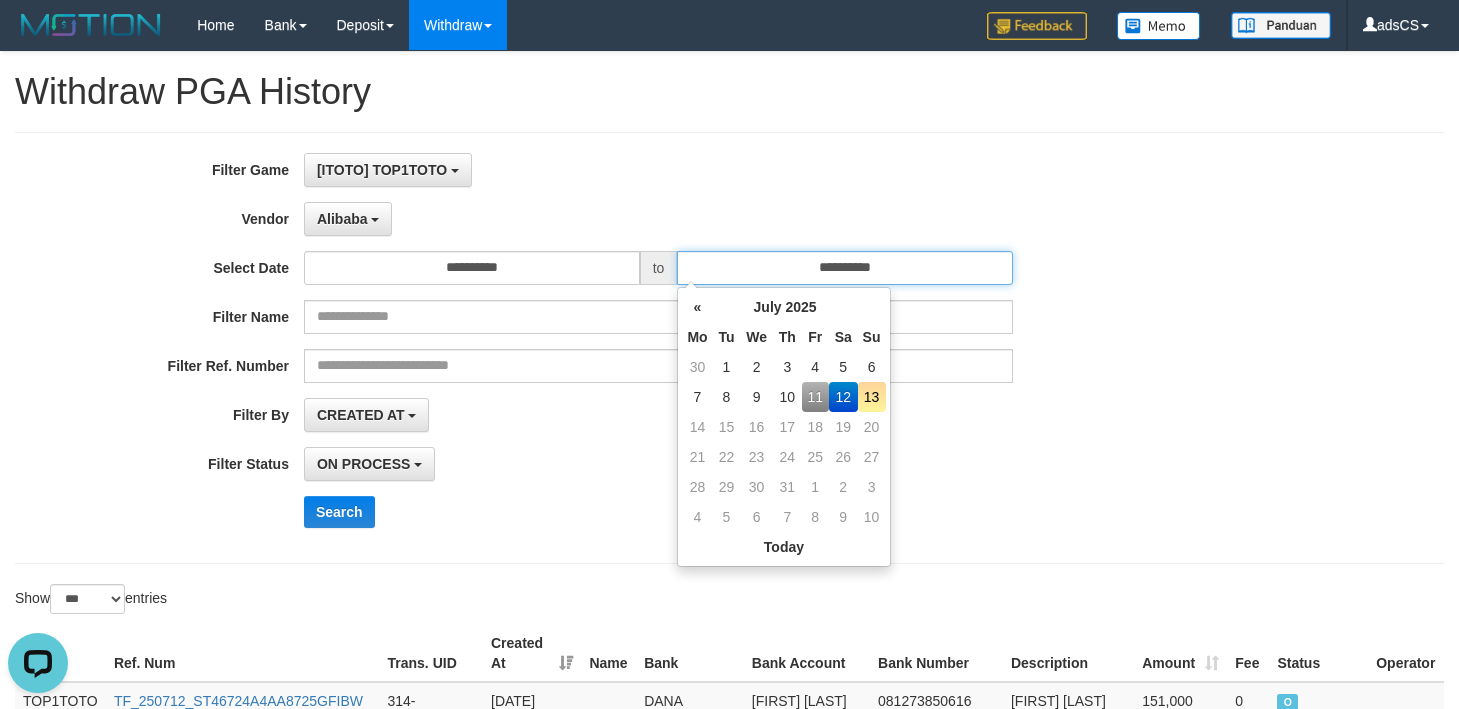 type on "**********" 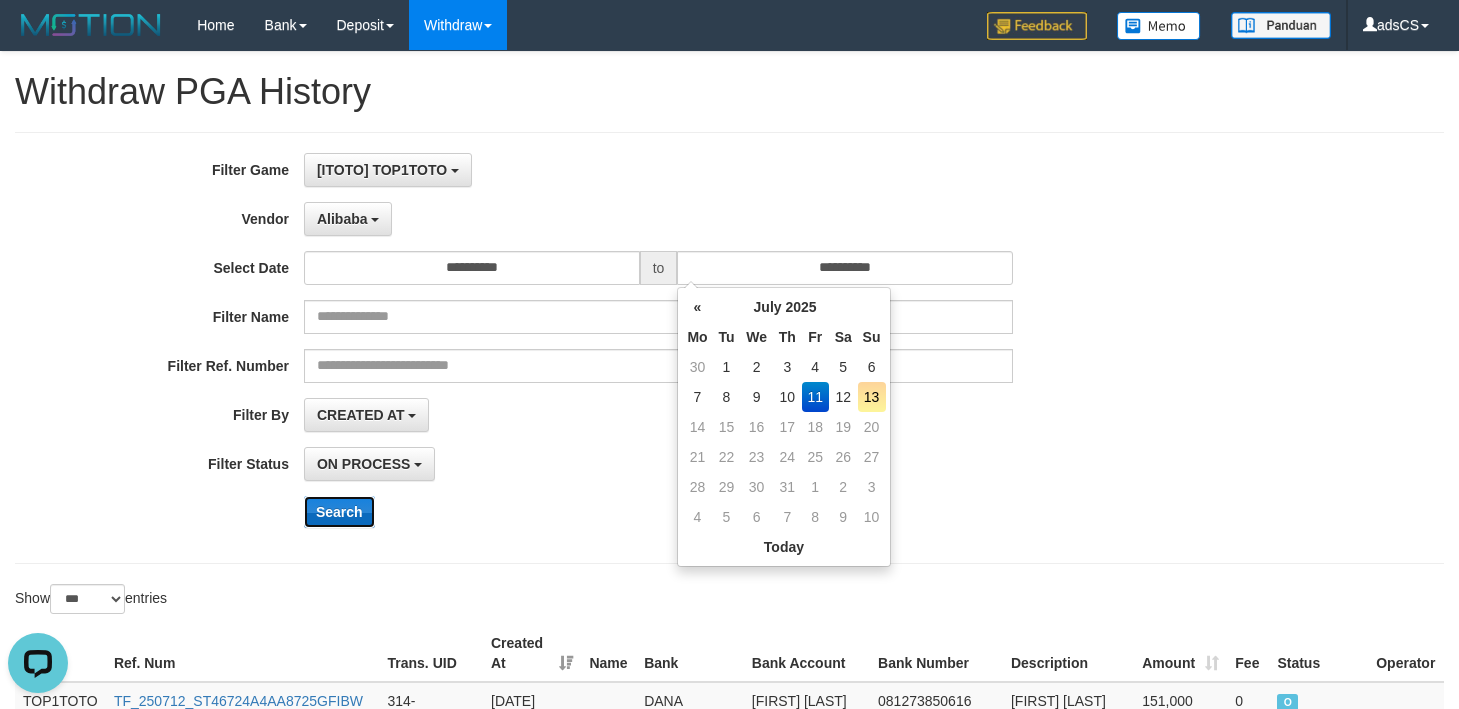 click on "Search" at bounding box center [339, 512] 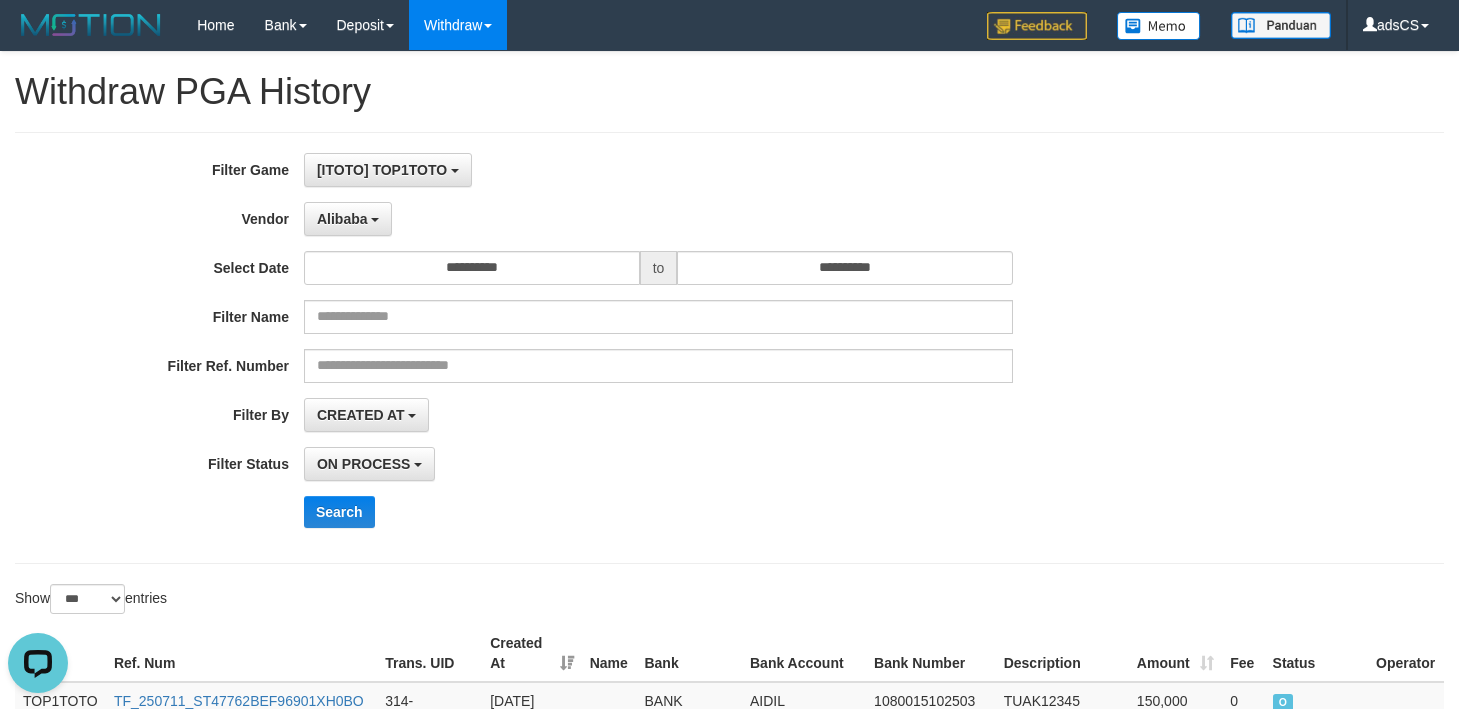 drag, startPoint x: 1382, startPoint y: 299, endPoint x: 1004, endPoint y: 192, distance: 392.8524 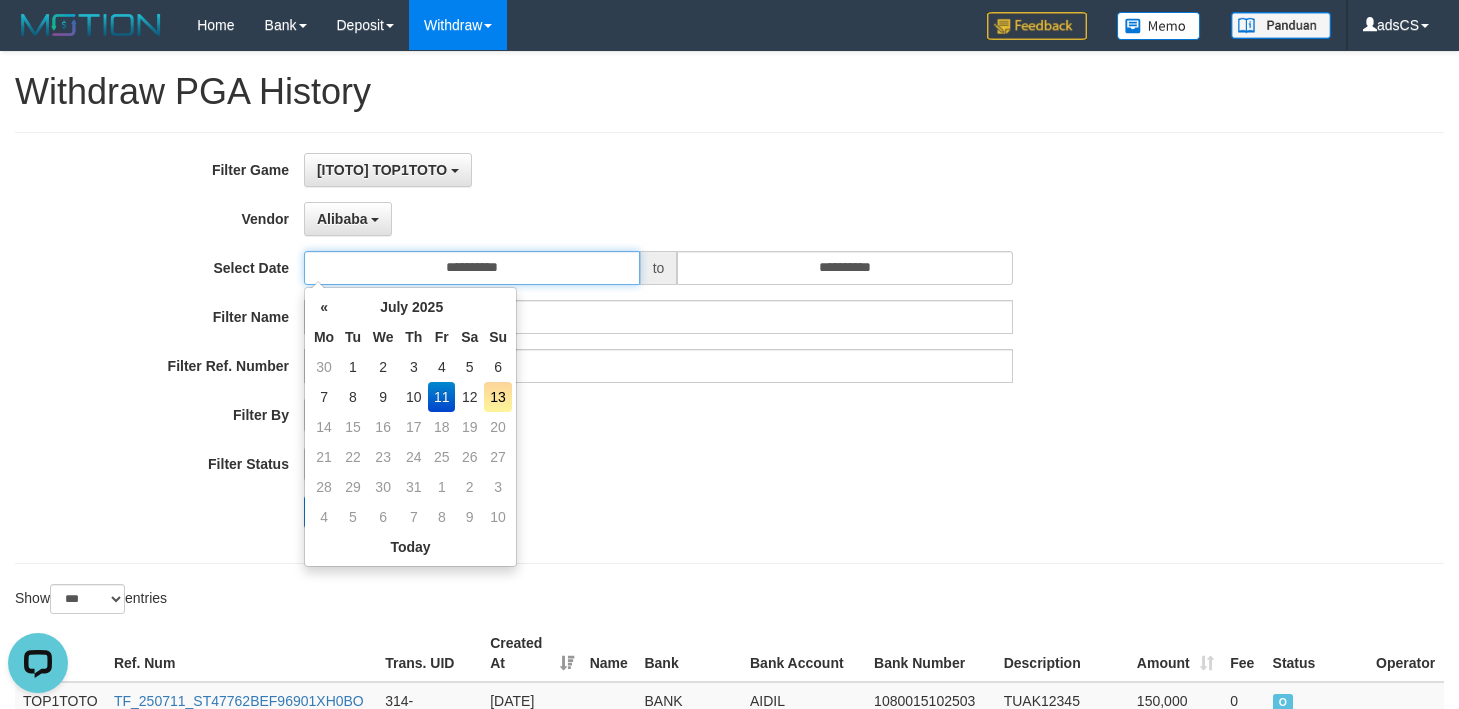 drag, startPoint x: 588, startPoint y: 252, endPoint x: 565, endPoint y: 278, distance: 34.713108 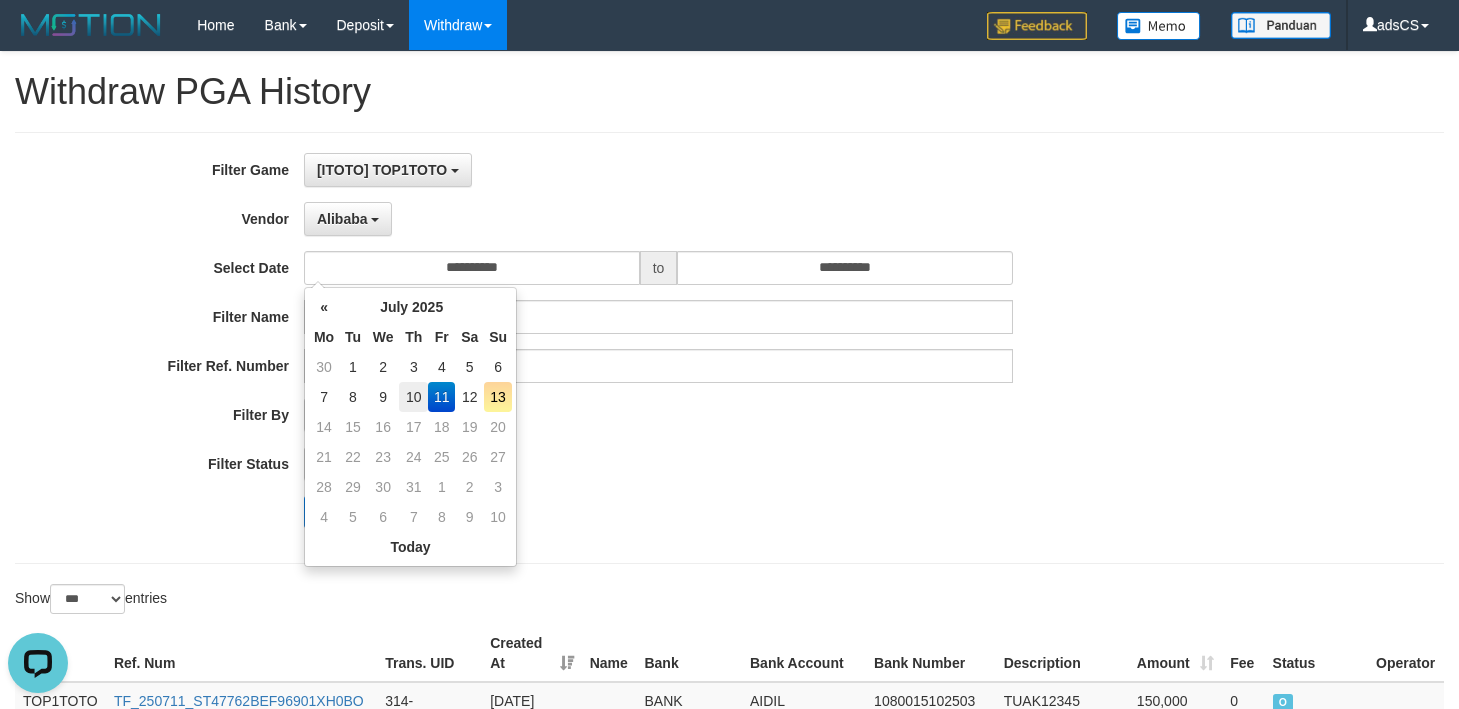 click on "10" at bounding box center [413, 397] 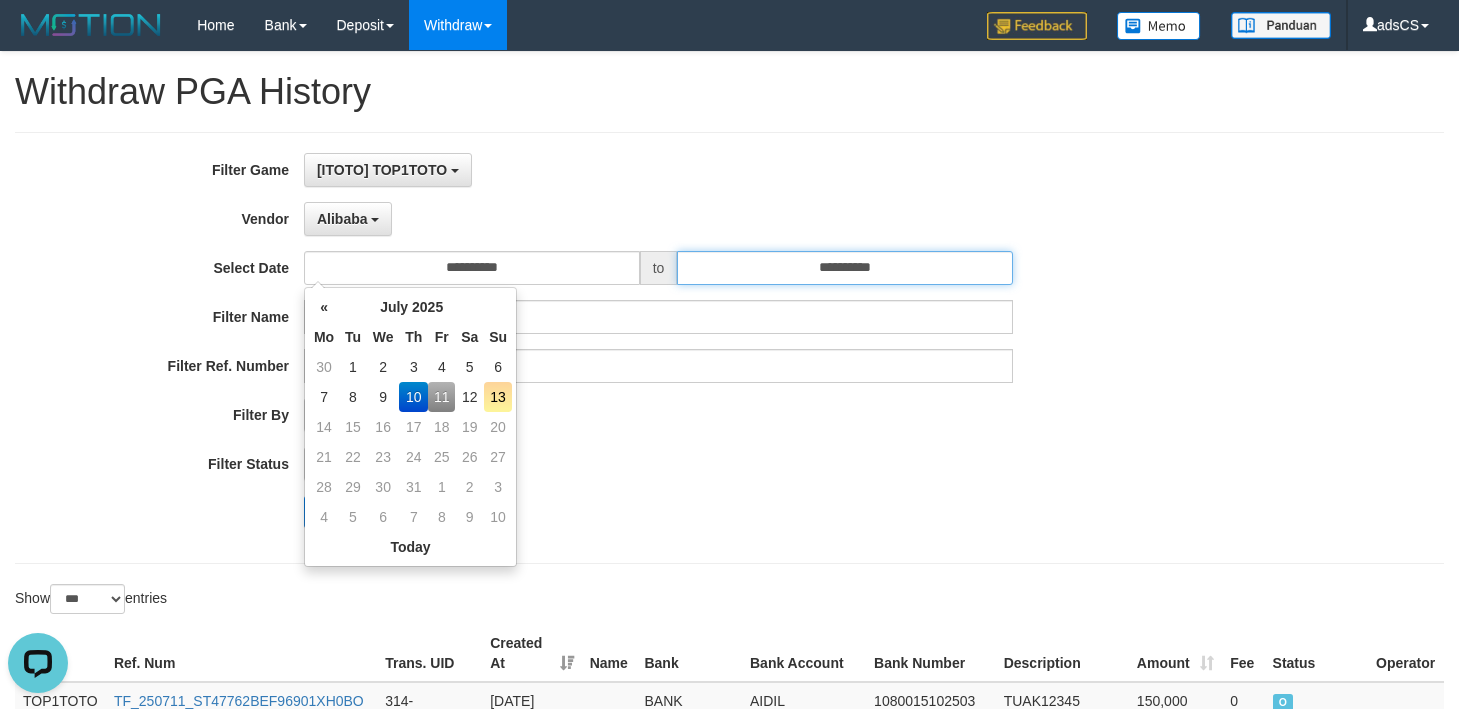 drag, startPoint x: 904, startPoint y: 283, endPoint x: 898, endPoint y: 293, distance: 11.661903 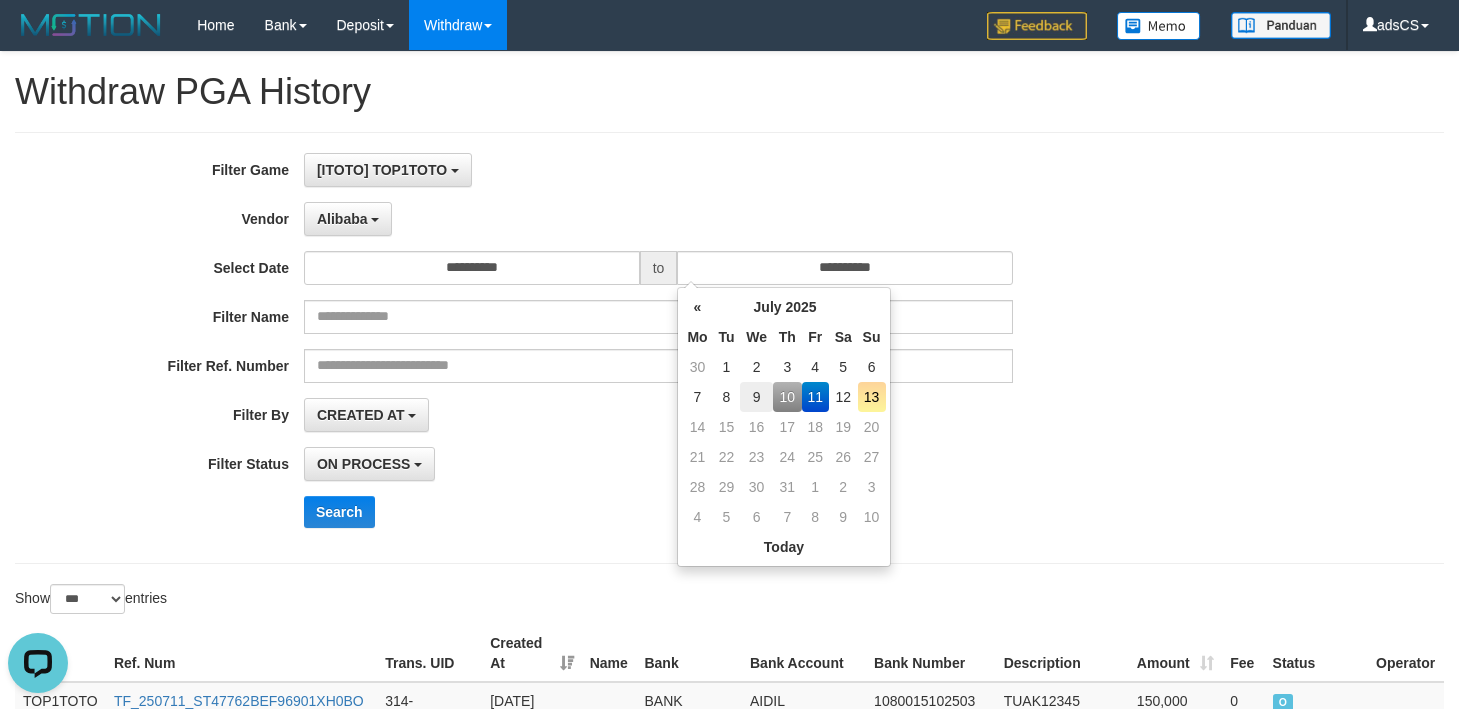click on "9" at bounding box center [756, 397] 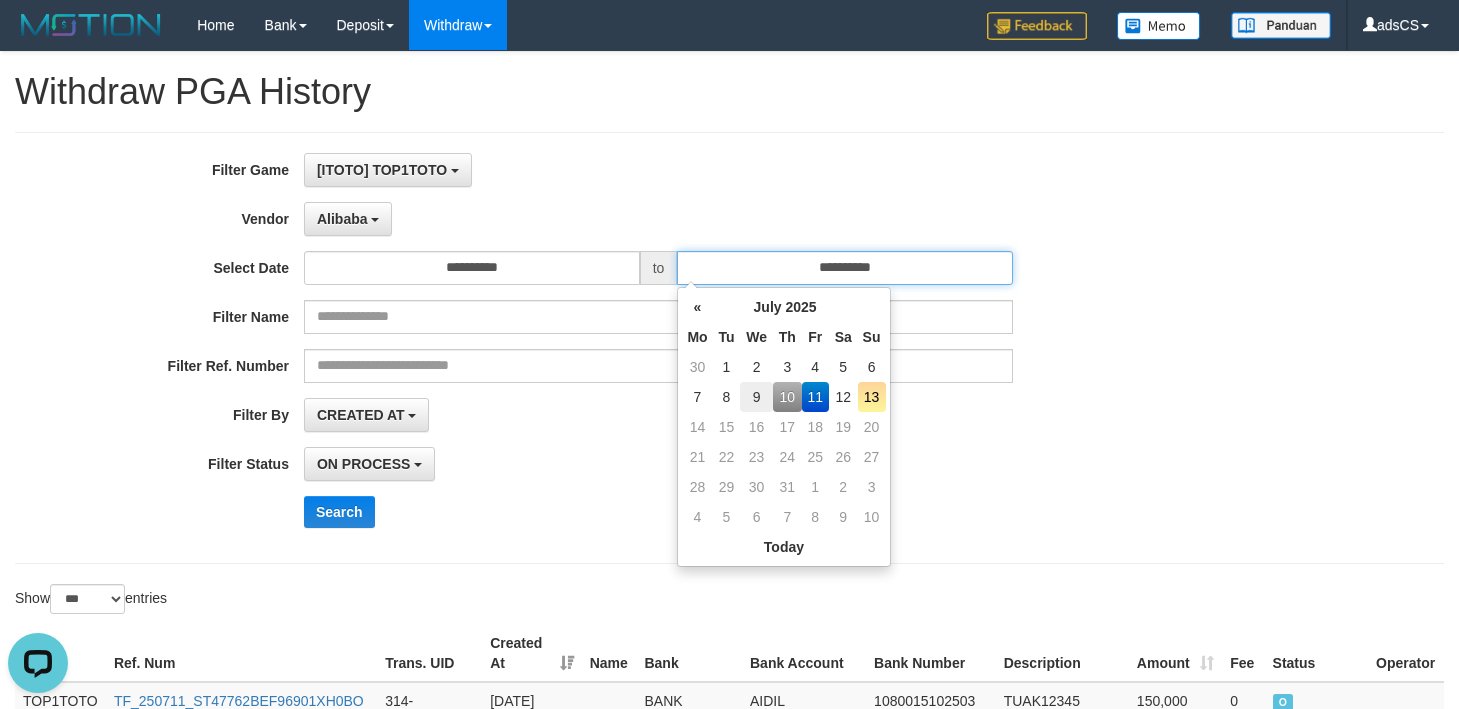 type on "**********" 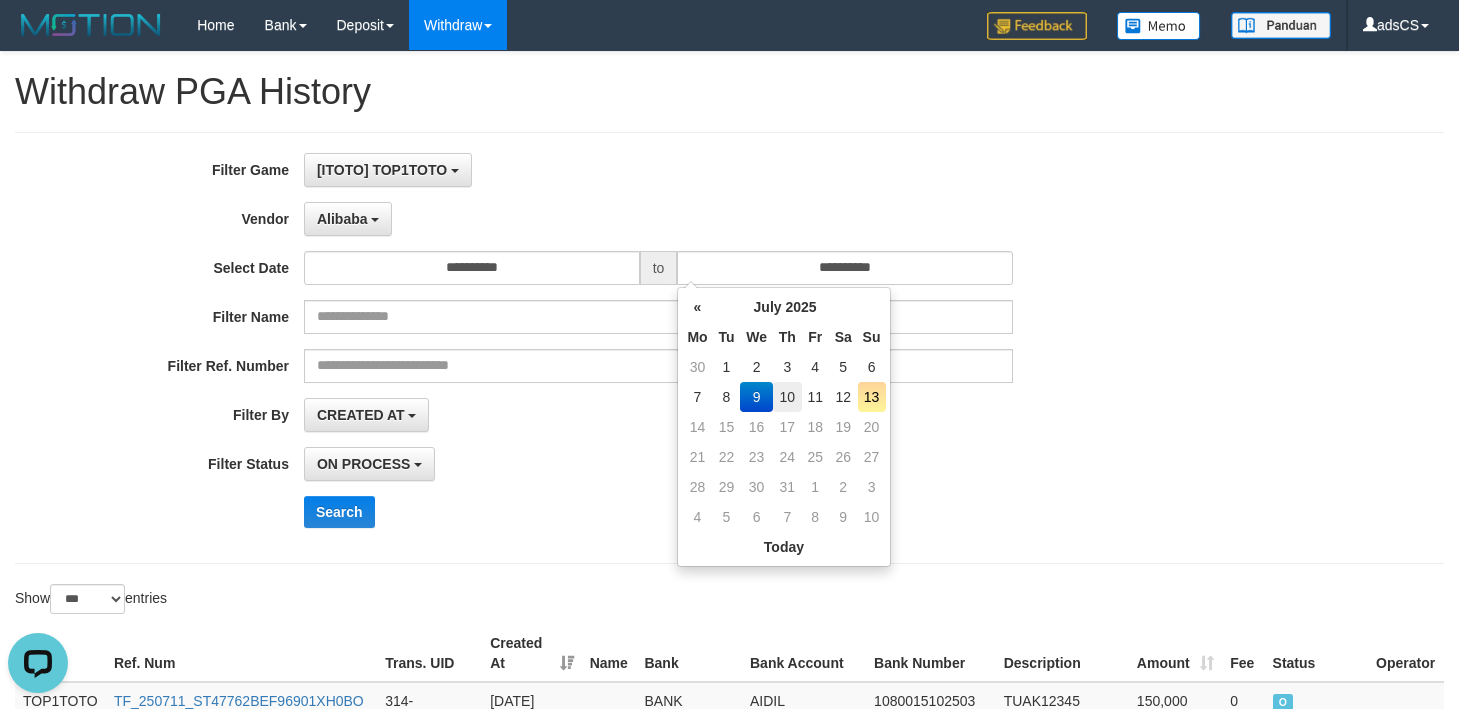 click on "10" at bounding box center [787, 397] 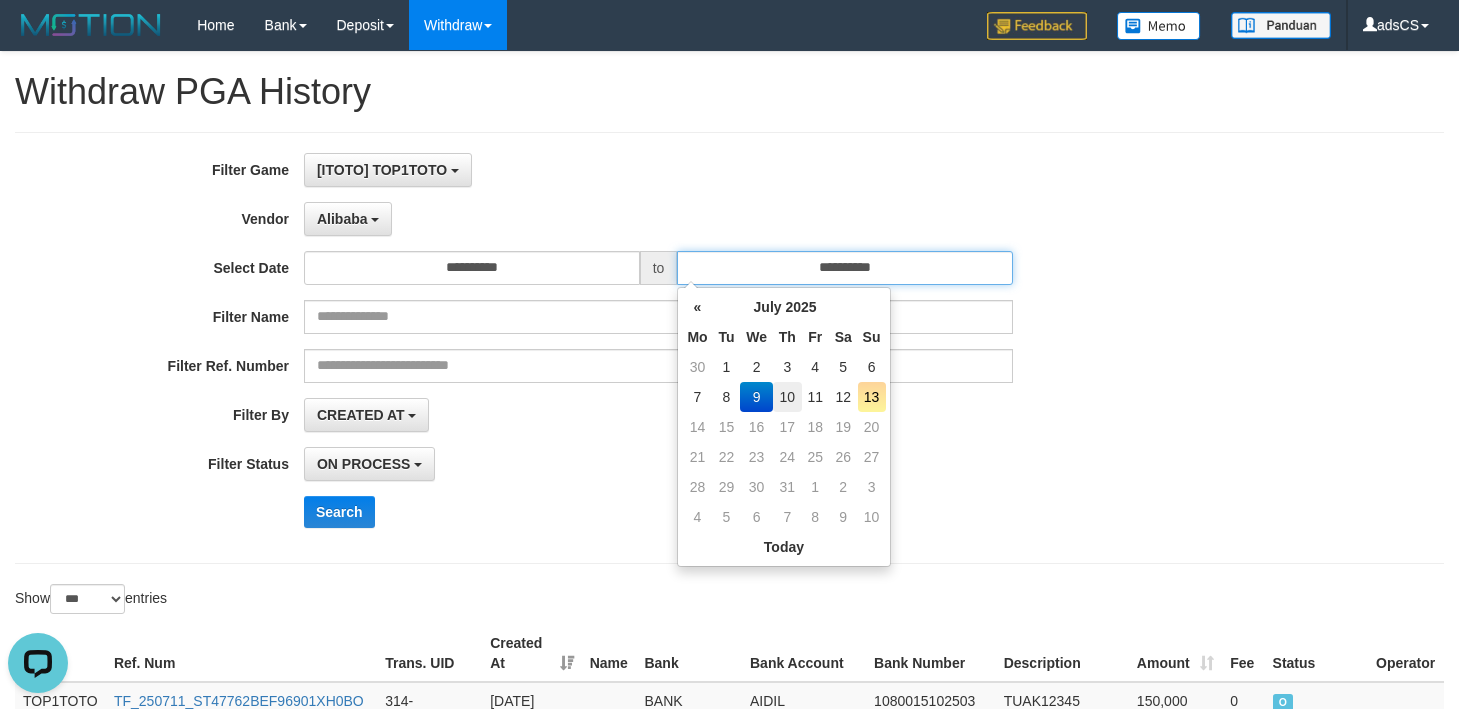 type on "**********" 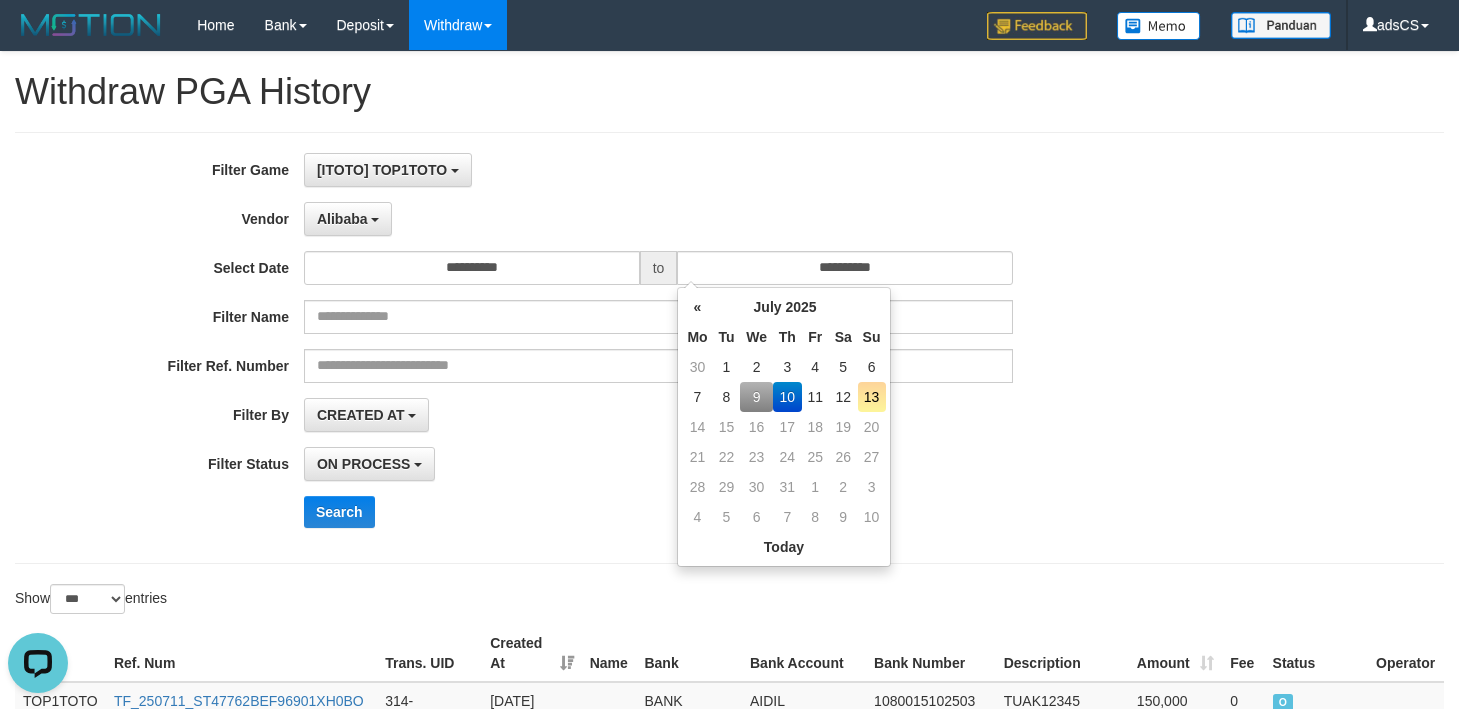 click on "ON PROCESS
SUCCESS
ON PROCESS
FAILED" at bounding box center [658, 464] 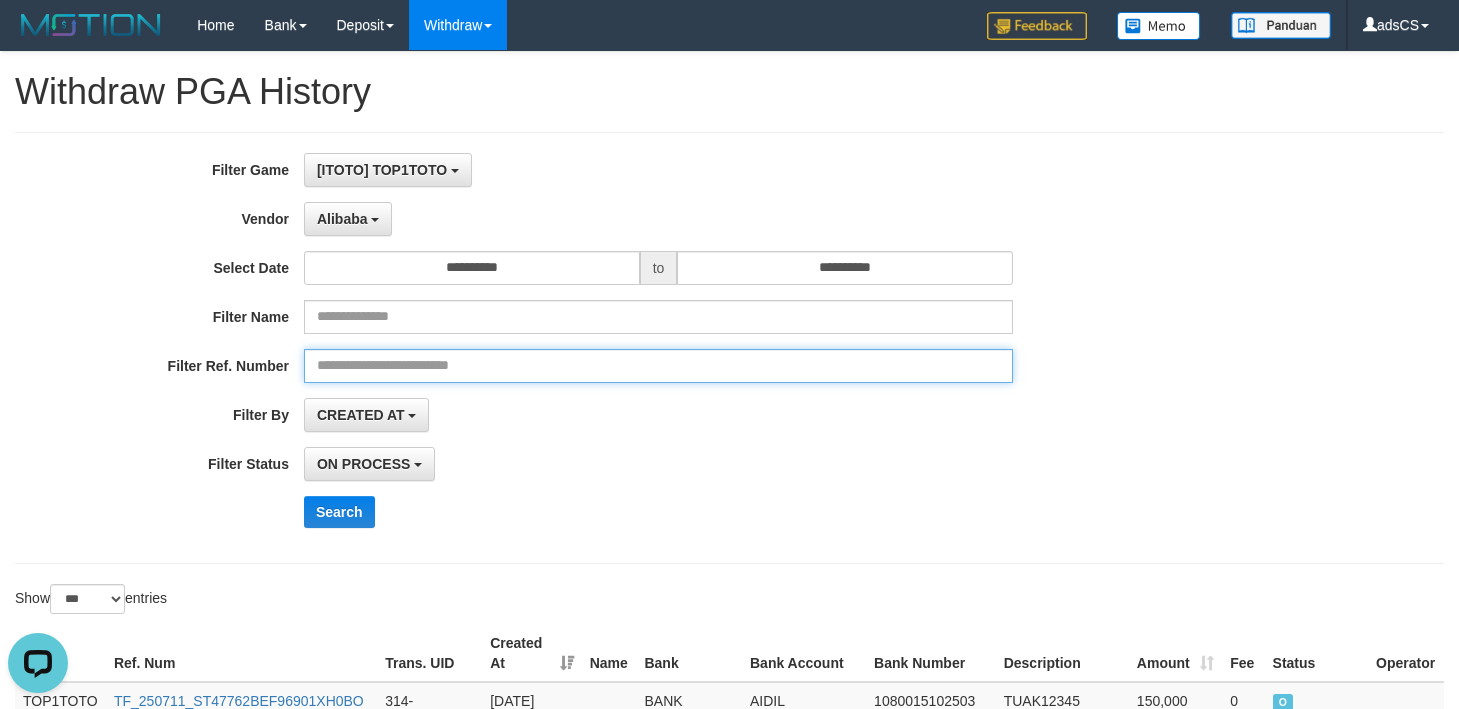 click at bounding box center (658, 366) 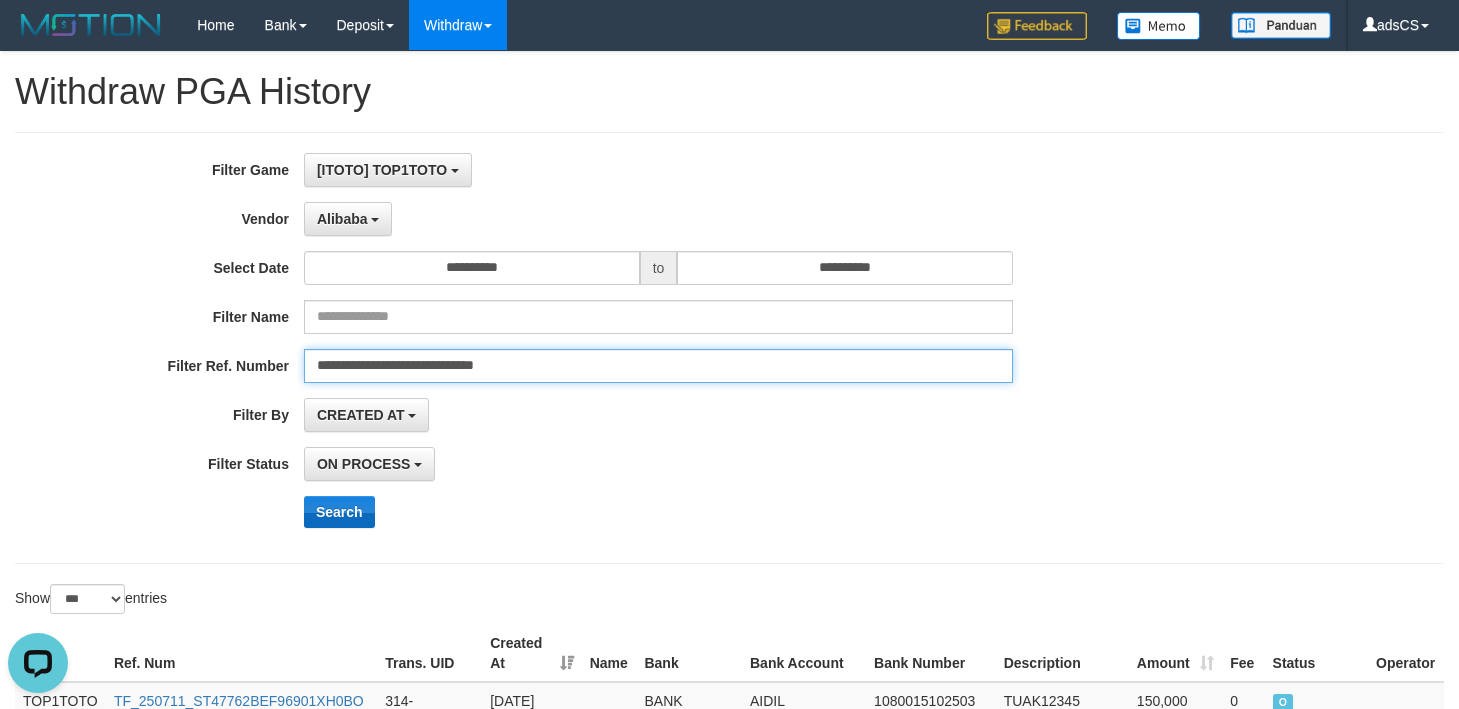 type on "**********" 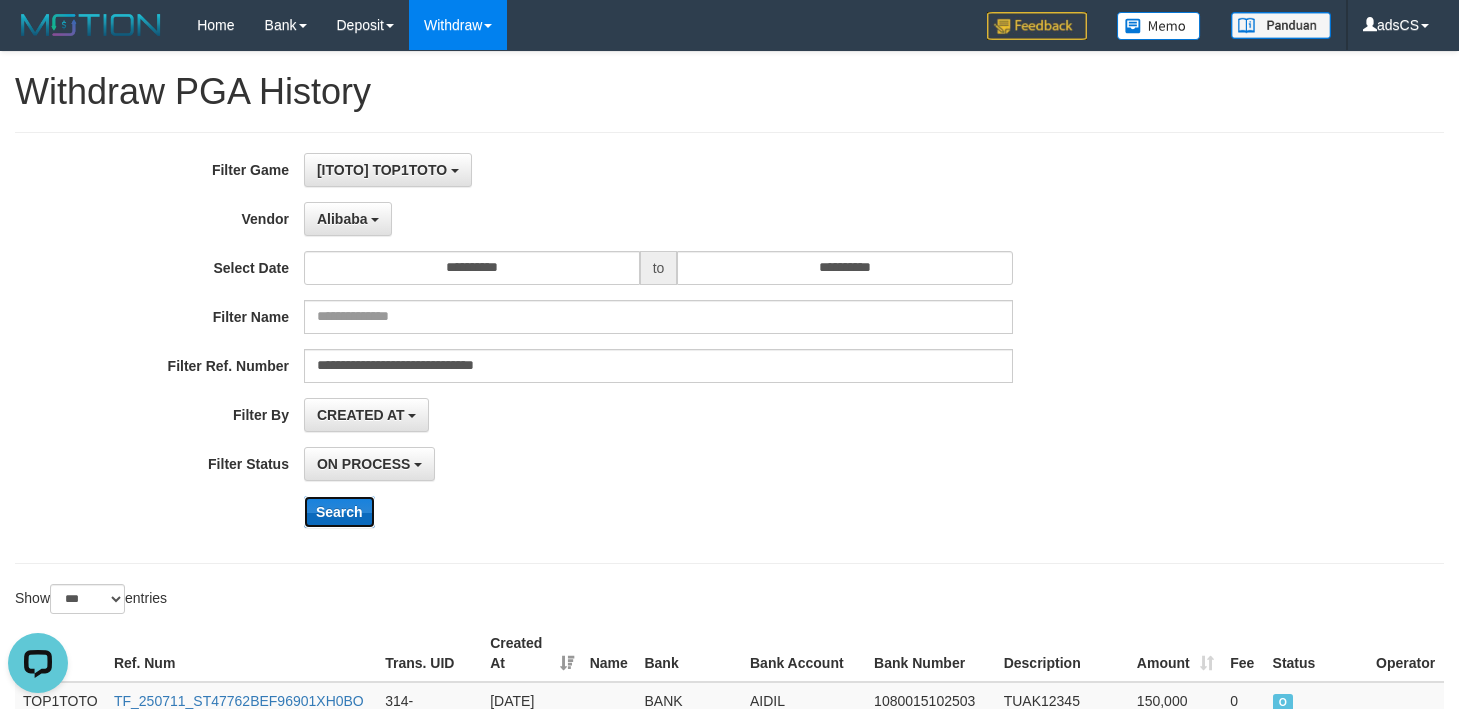 click on "Search" at bounding box center [339, 512] 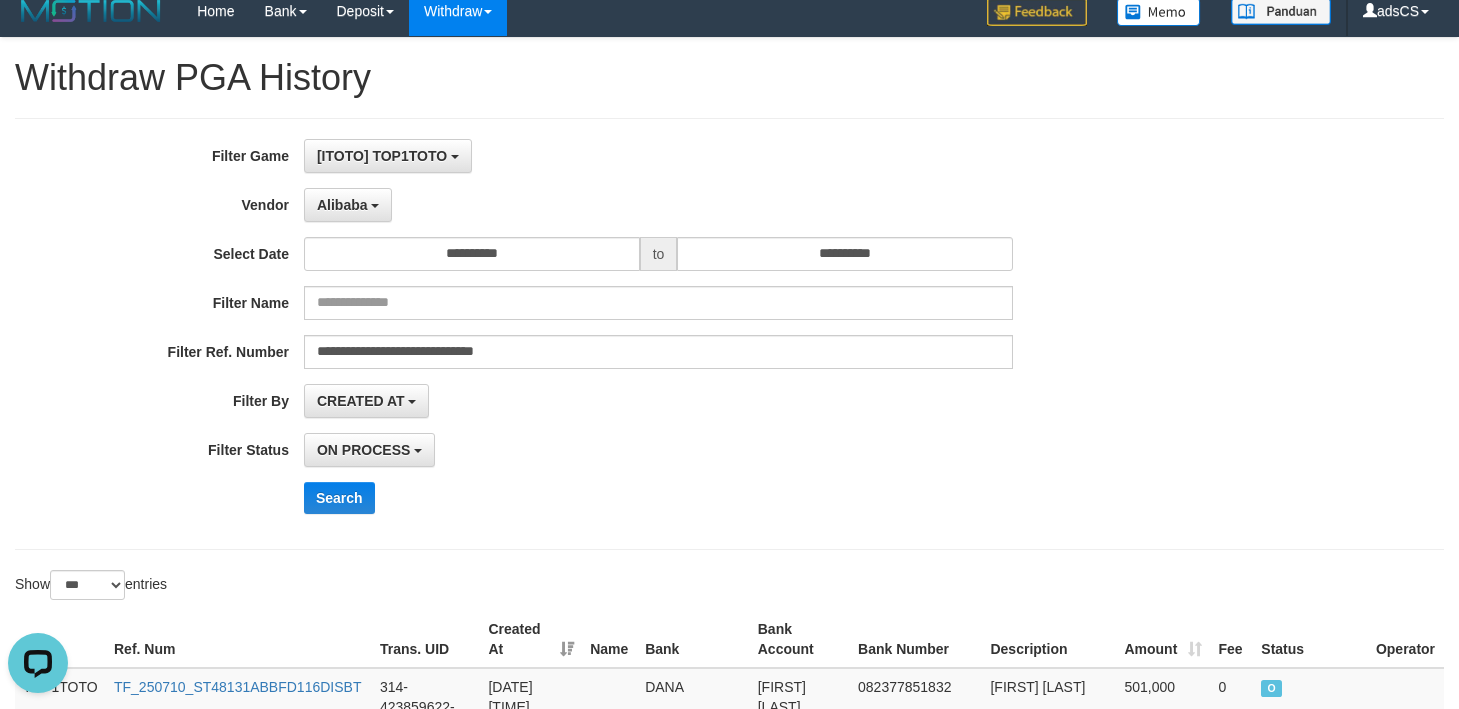 scroll, scrollTop: 0, scrollLeft: 0, axis: both 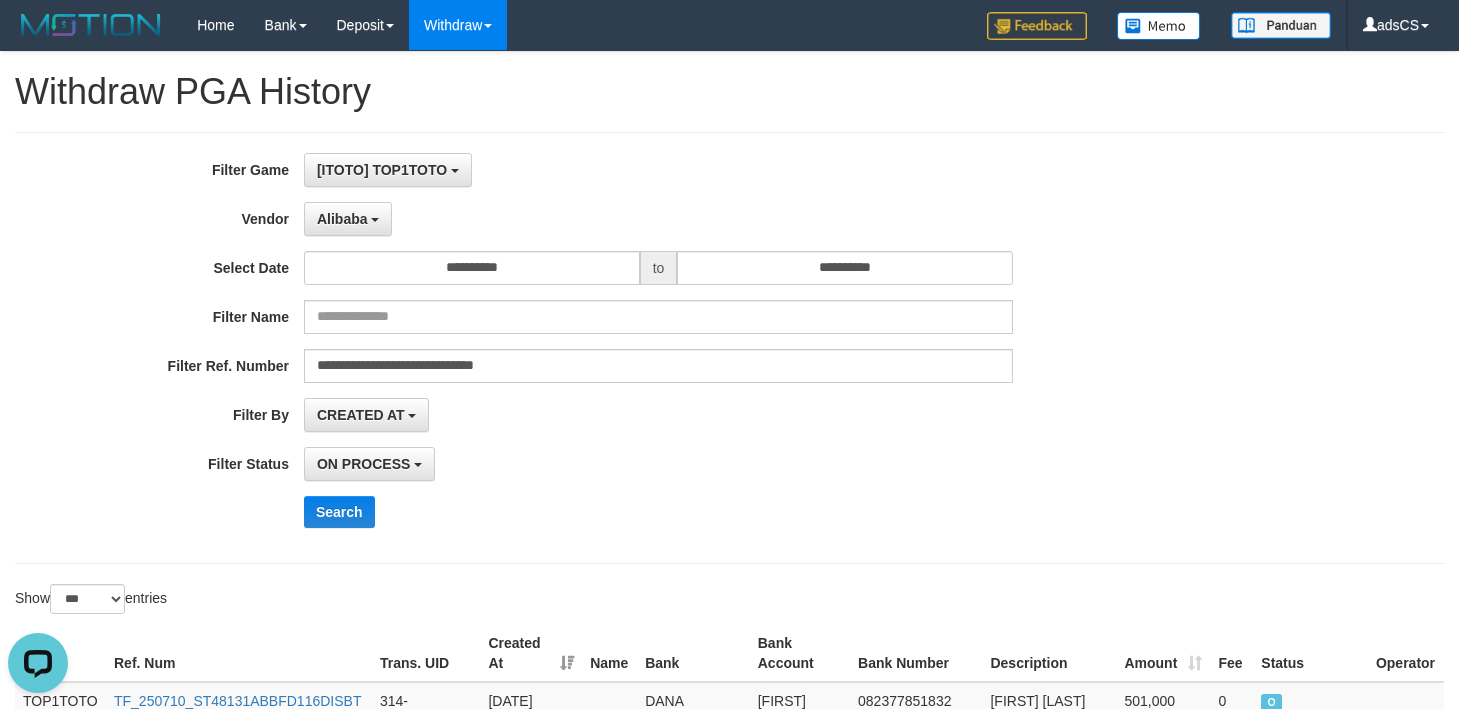click on "**********" at bounding box center (729, 348) 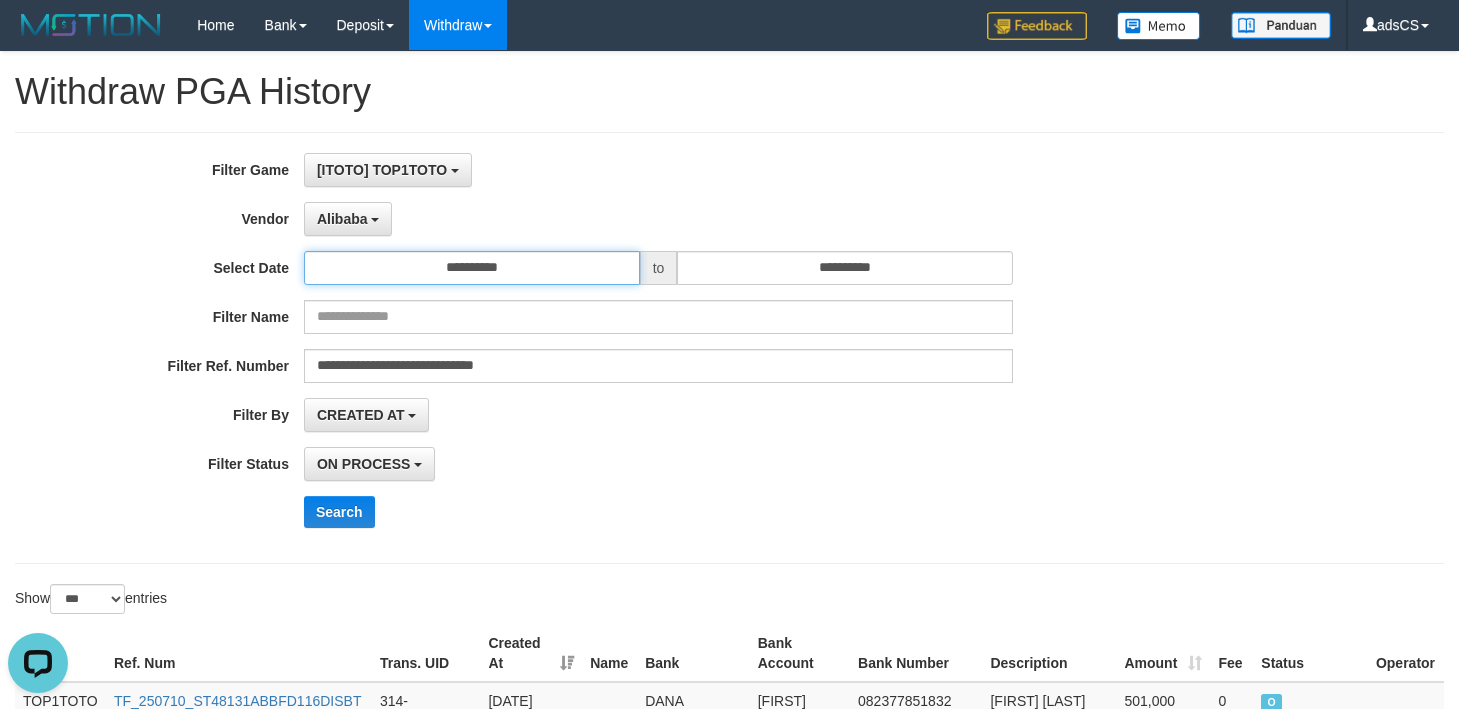 click on "**********" at bounding box center (472, 268) 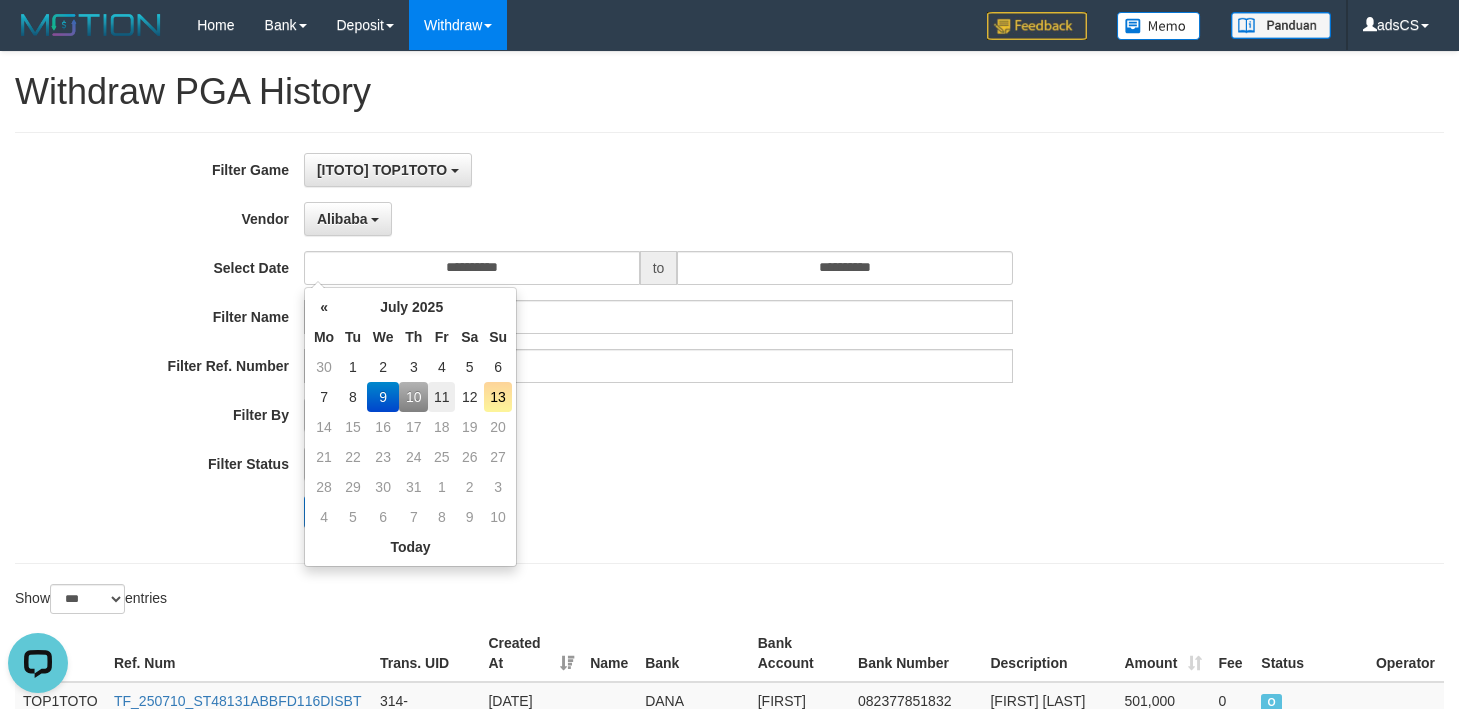 click on "11" at bounding box center (441, 397) 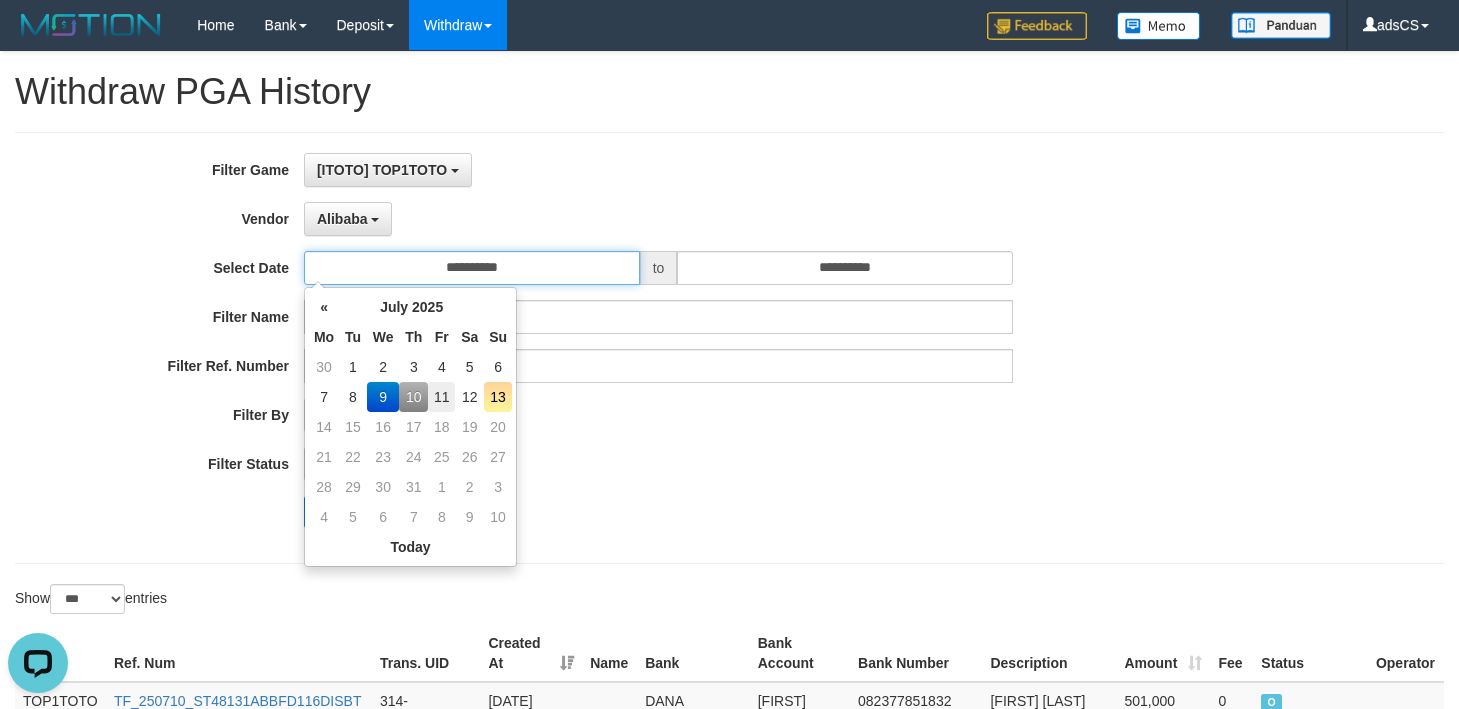 type on "**********" 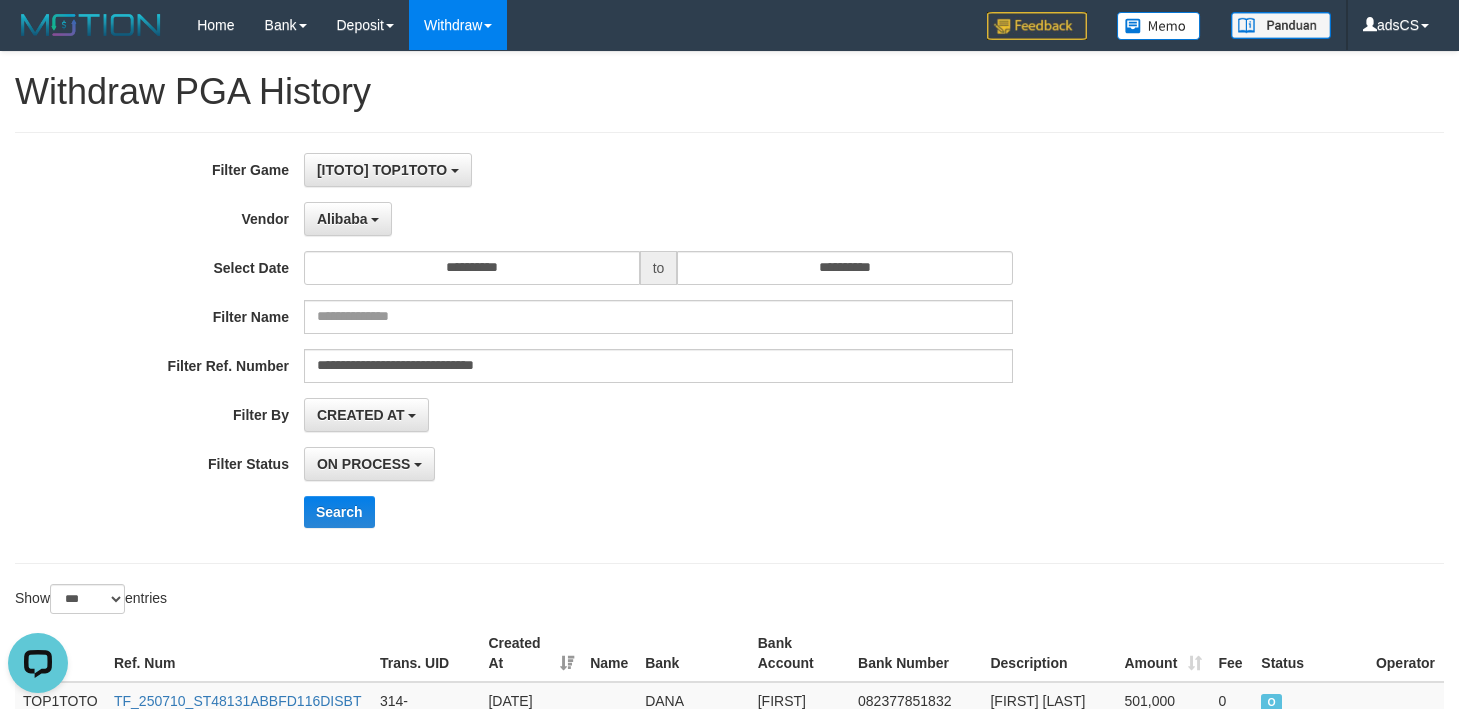 drag, startPoint x: 705, startPoint y: 512, endPoint x: 507, endPoint y: 437, distance: 211.7286 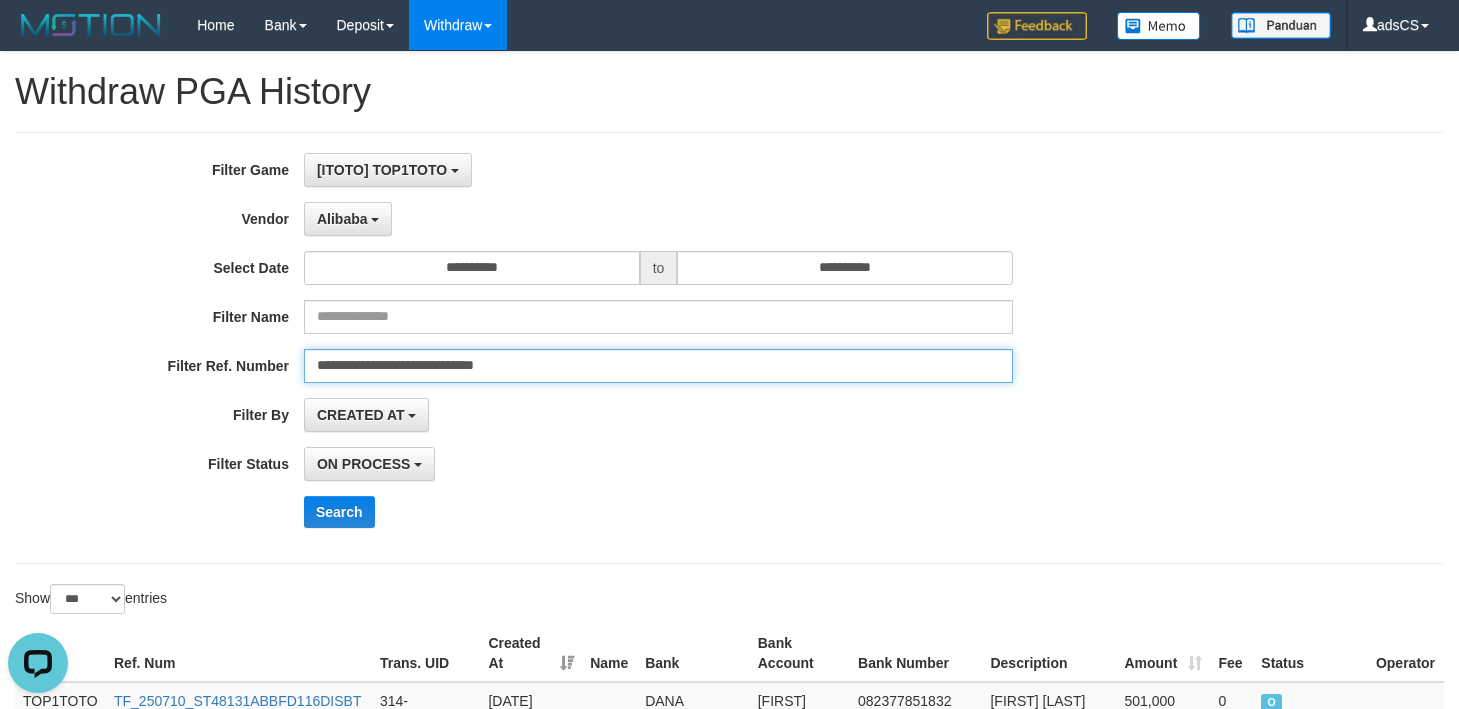 drag, startPoint x: 598, startPoint y: 364, endPoint x: -65, endPoint y: 364, distance: 663 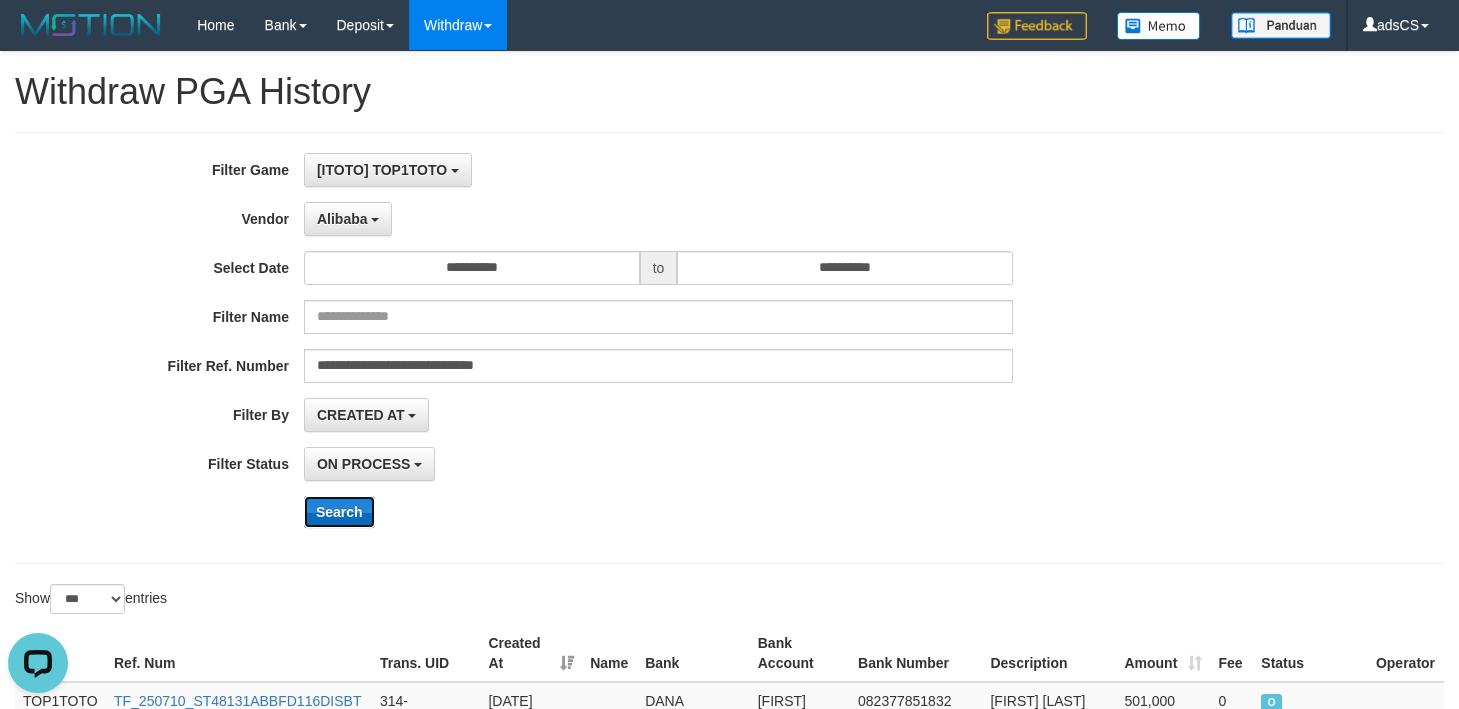 click on "Search" at bounding box center (339, 512) 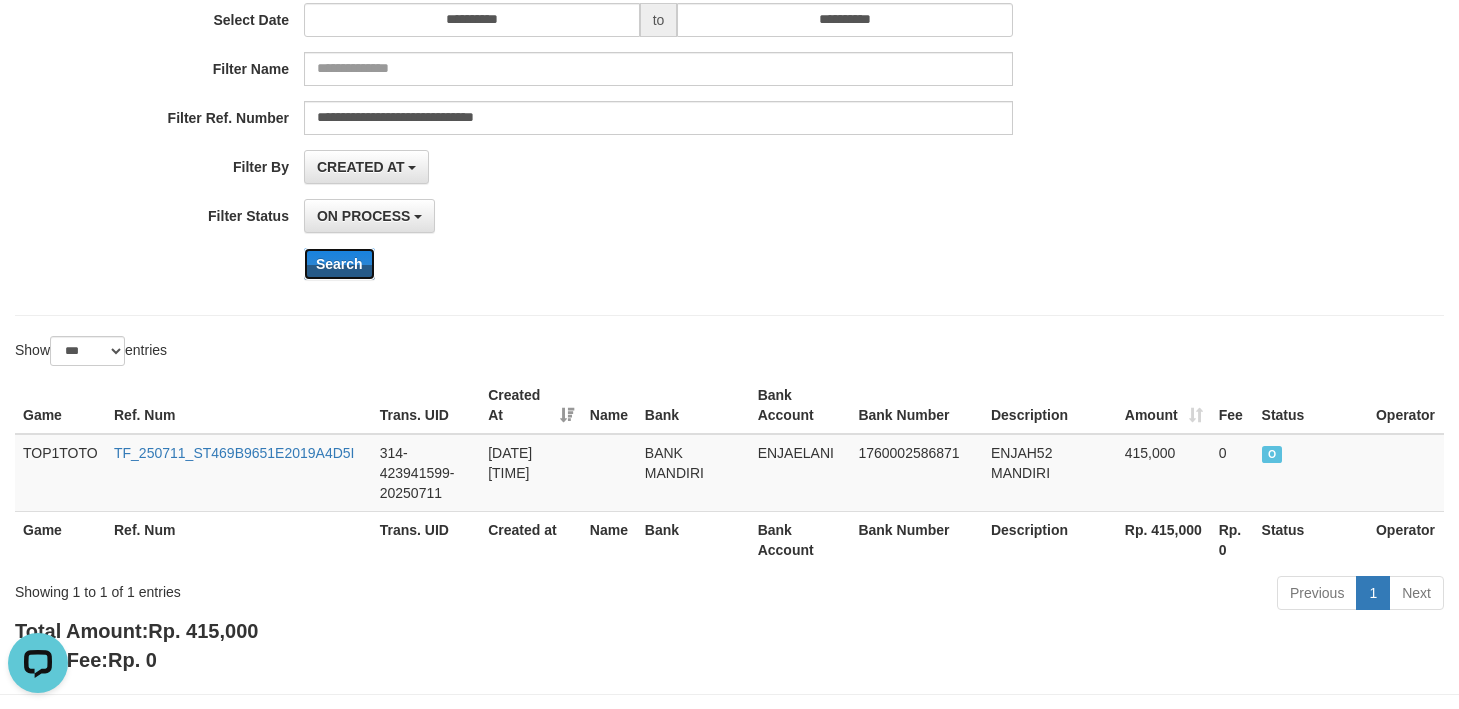 scroll, scrollTop: 324, scrollLeft: 0, axis: vertical 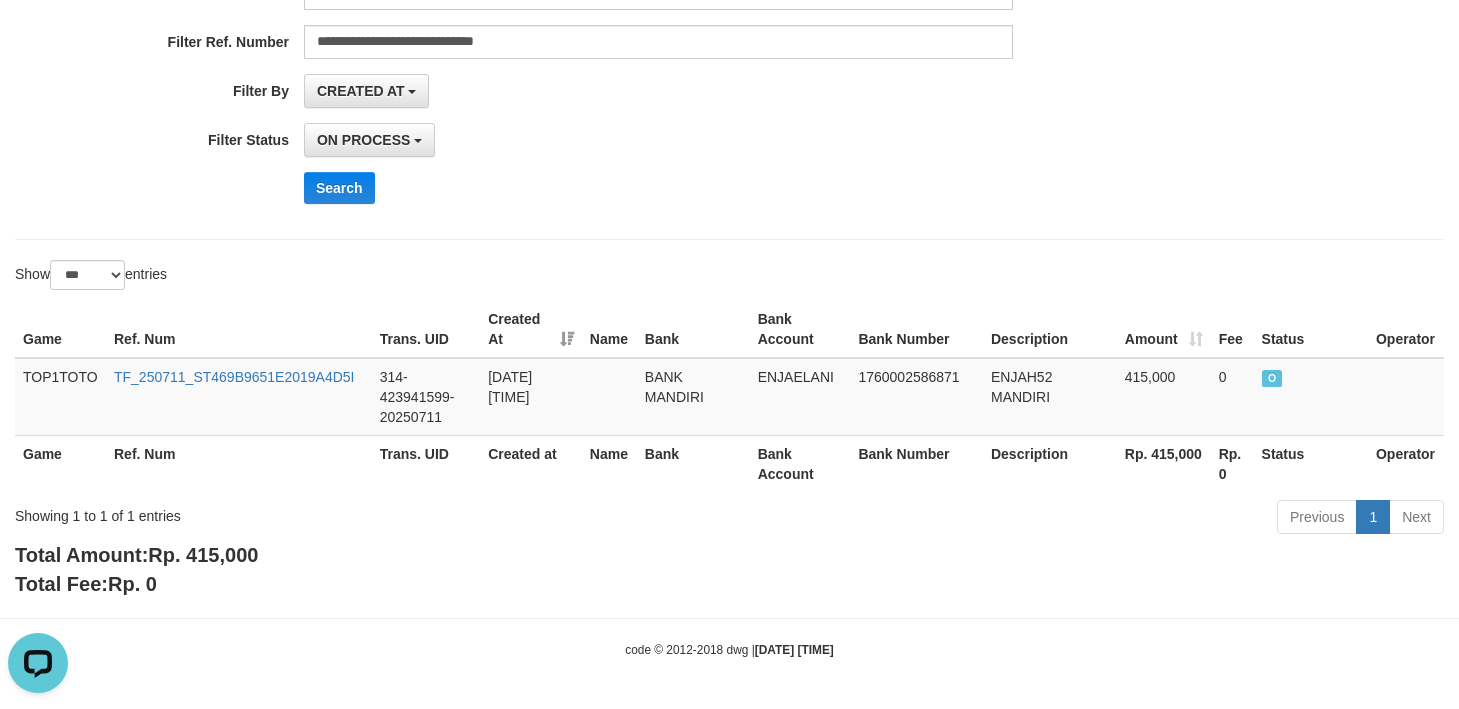 drag, startPoint x: 1307, startPoint y: 212, endPoint x: 918, endPoint y: 201, distance: 389.1555 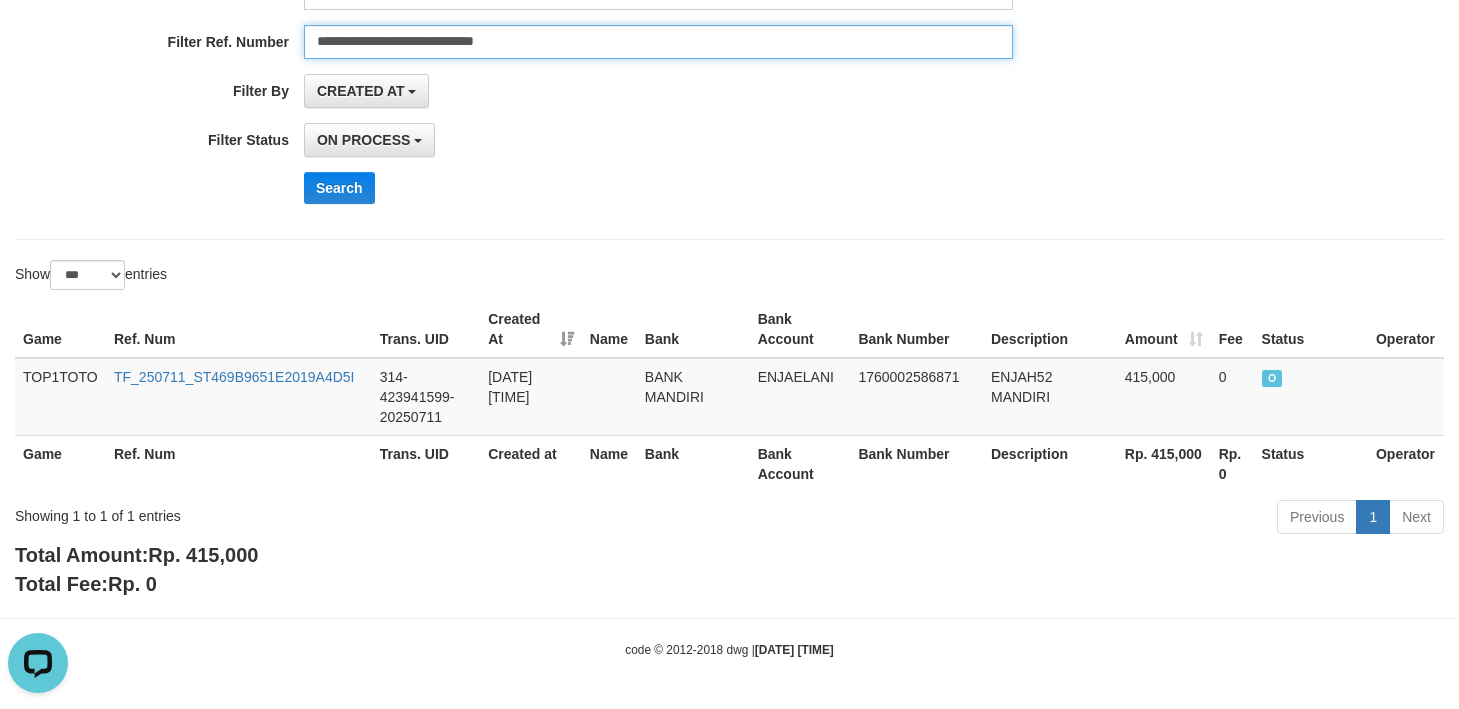 drag, startPoint x: 588, startPoint y: 44, endPoint x: -566, endPoint y: 43, distance: 1154.0005 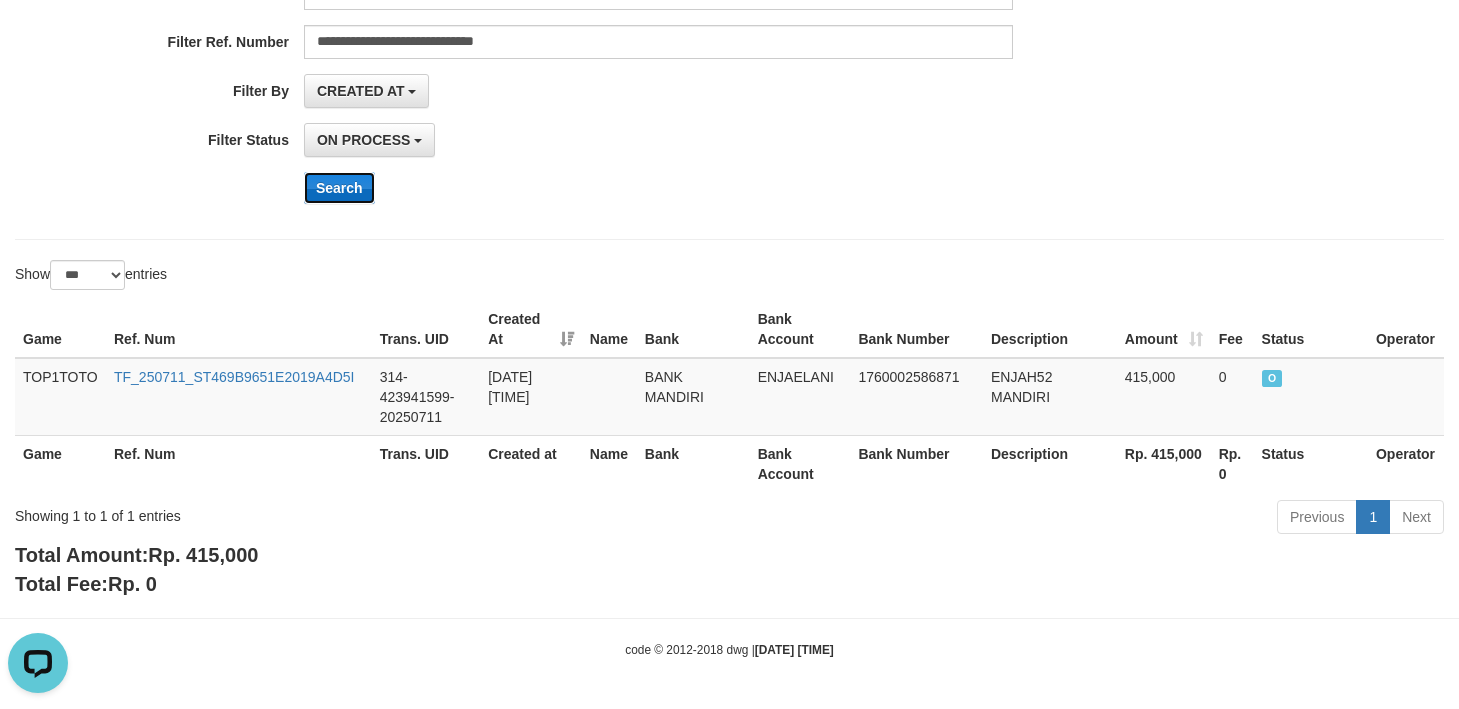 click on "Search" at bounding box center [339, 188] 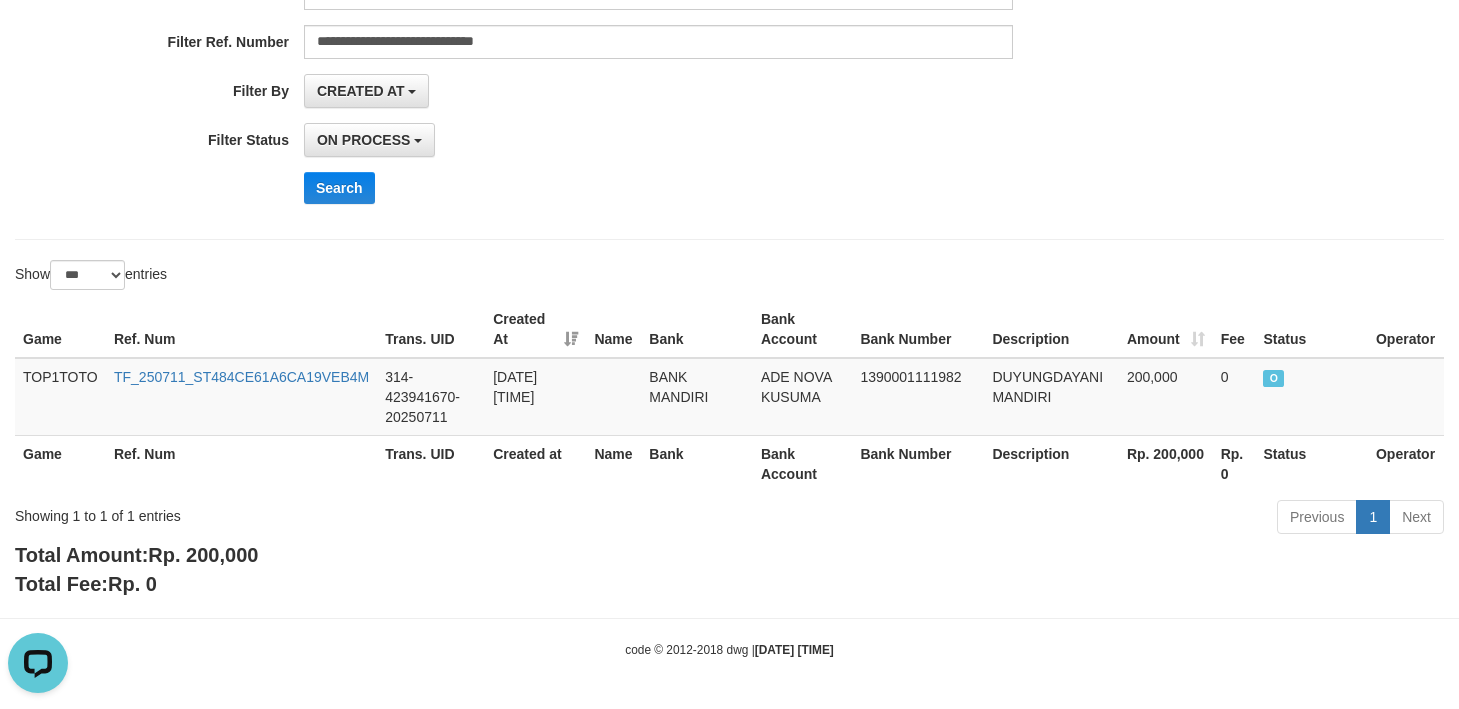 click on "**********" at bounding box center [729, 24] 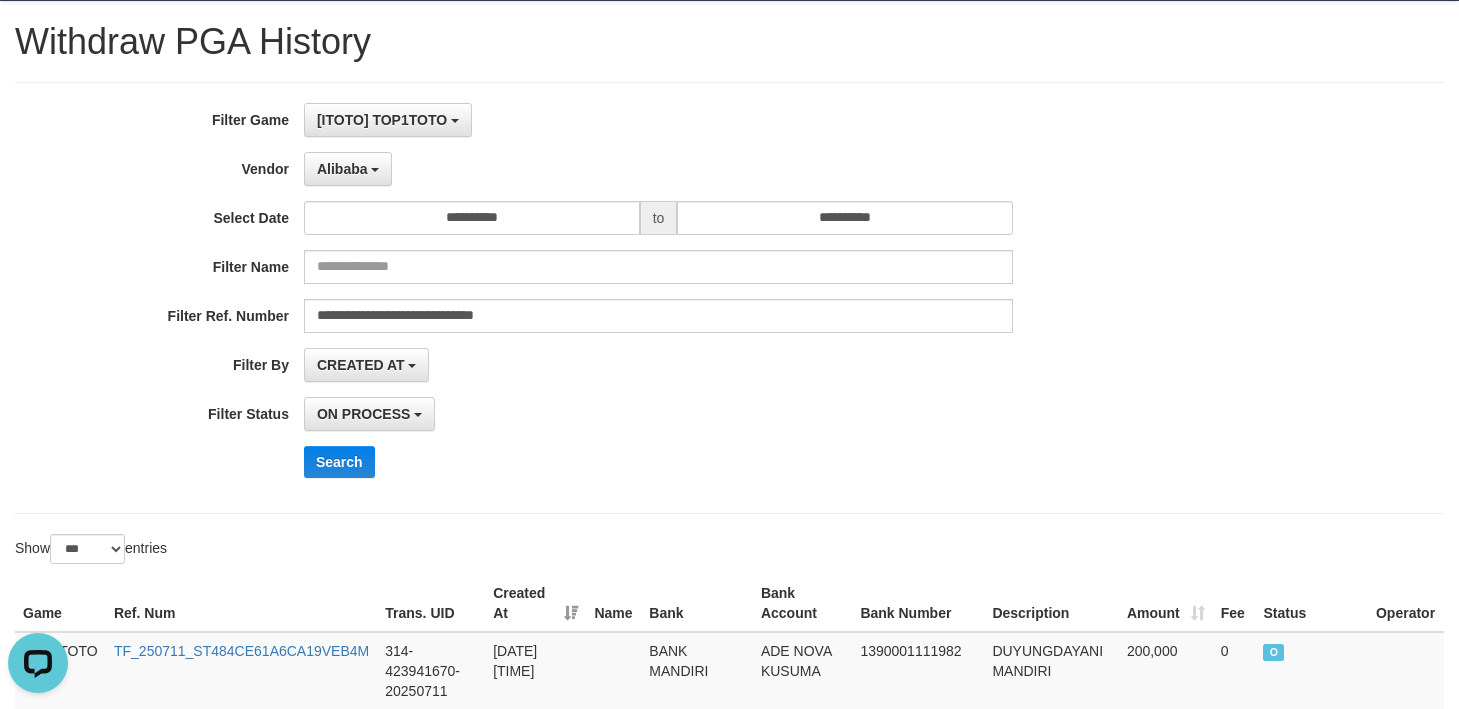 scroll, scrollTop: 0, scrollLeft: 0, axis: both 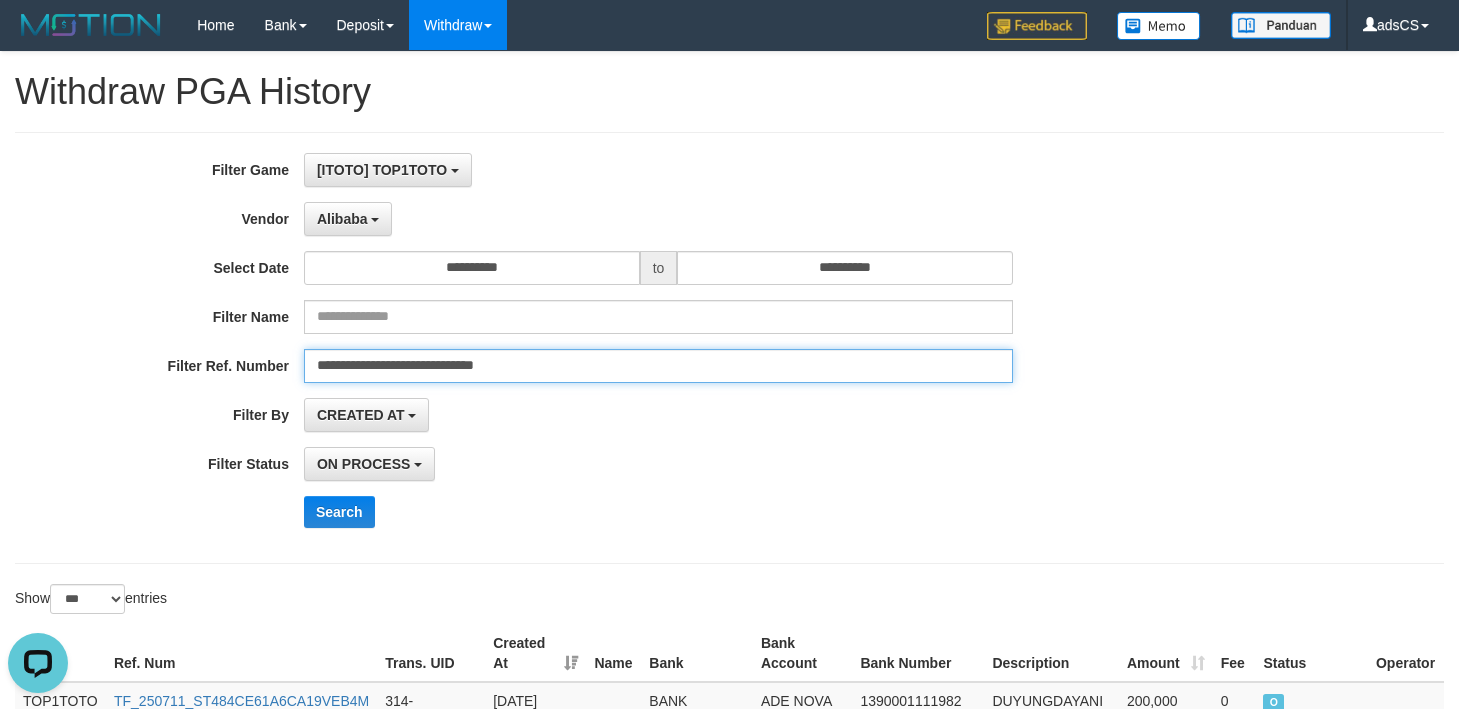 drag, startPoint x: 579, startPoint y: 367, endPoint x: 76, endPoint y: 367, distance: 503 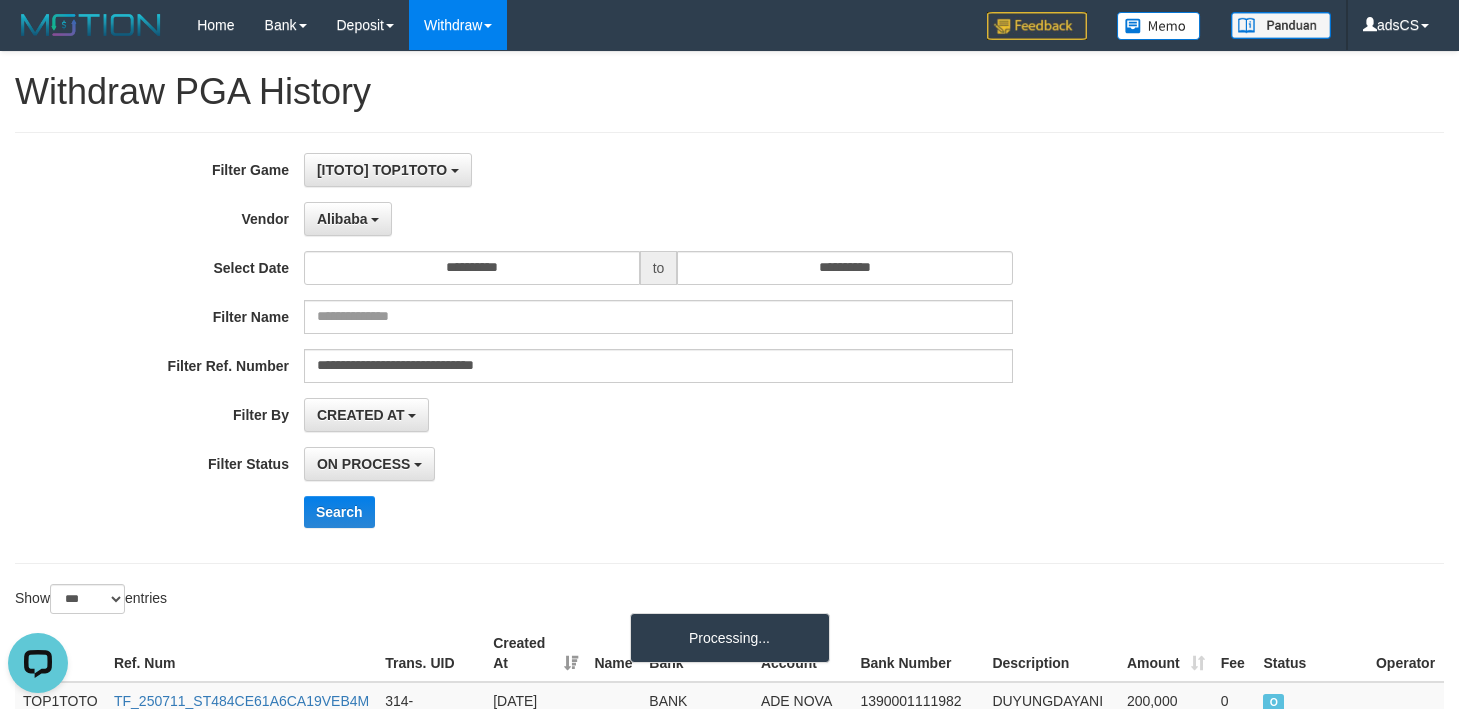 click on "**********" at bounding box center (729, 348) 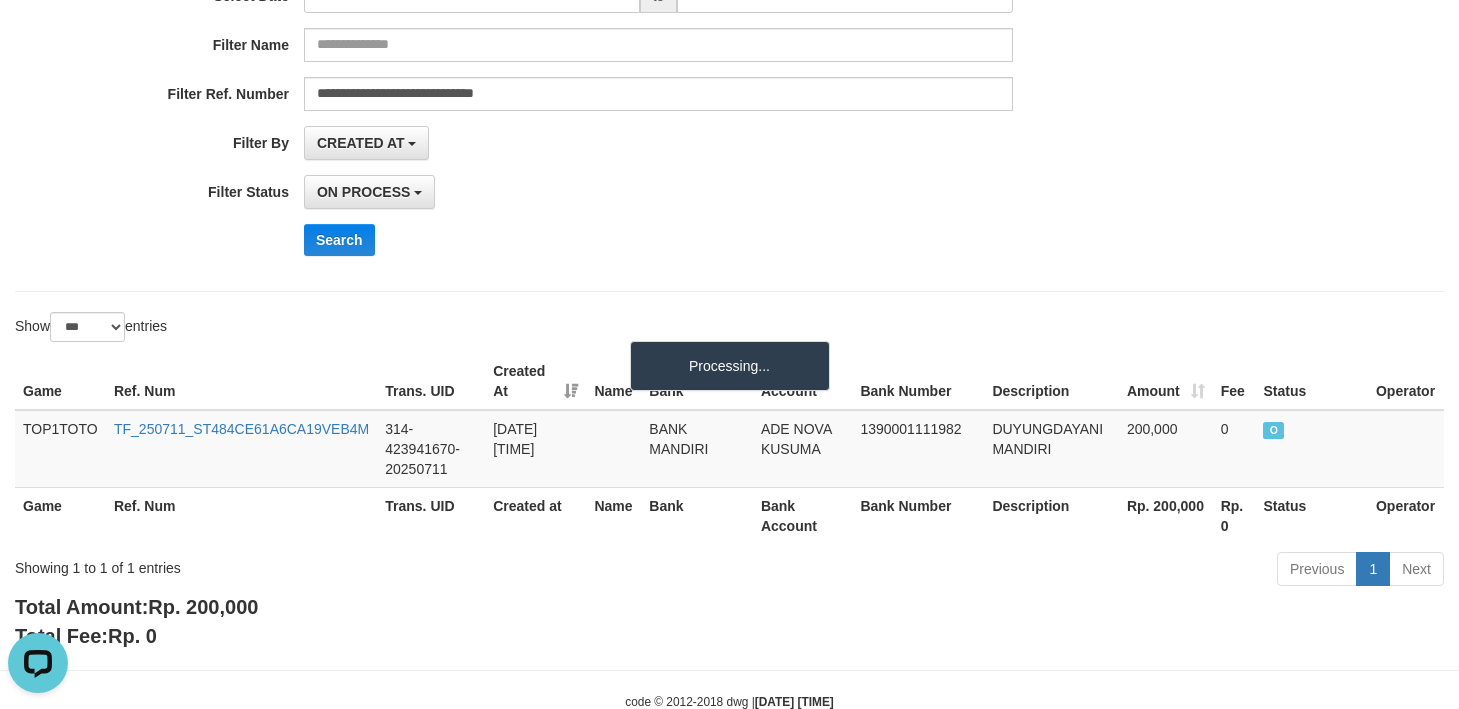 scroll, scrollTop: 324, scrollLeft: 0, axis: vertical 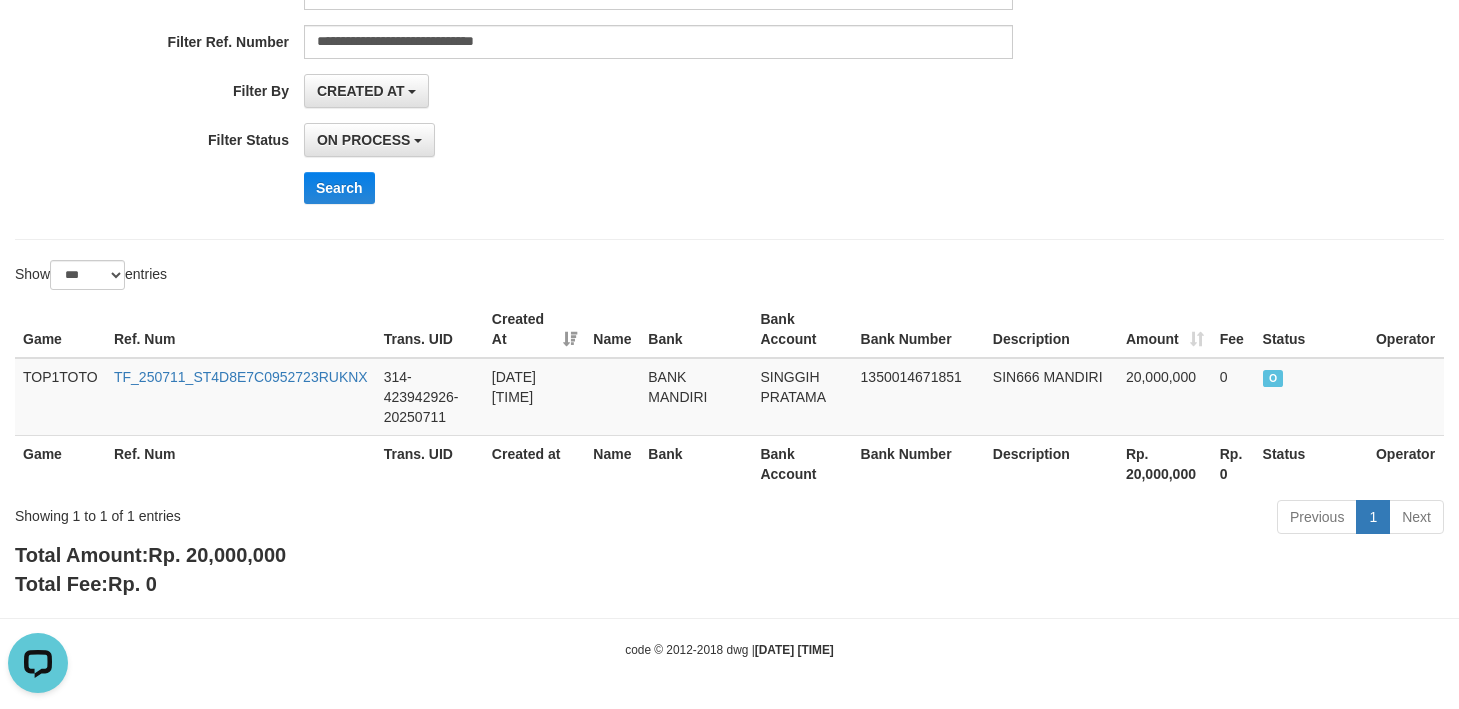 click on "Search" at bounding box center [760, 188] 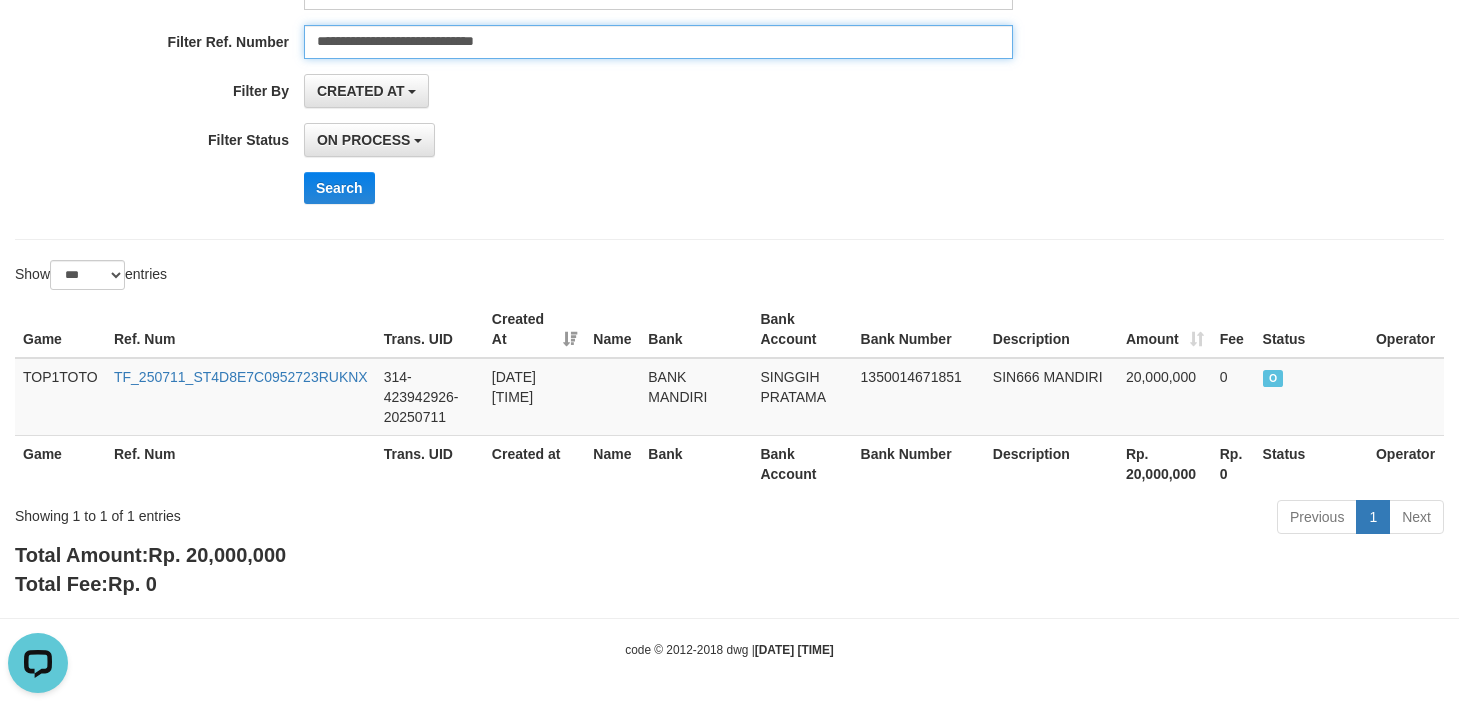 drag, startPoint x: 612, startPoint y: 51, endPoint x: -471, endPoint y: 87, distance: 1083.5981 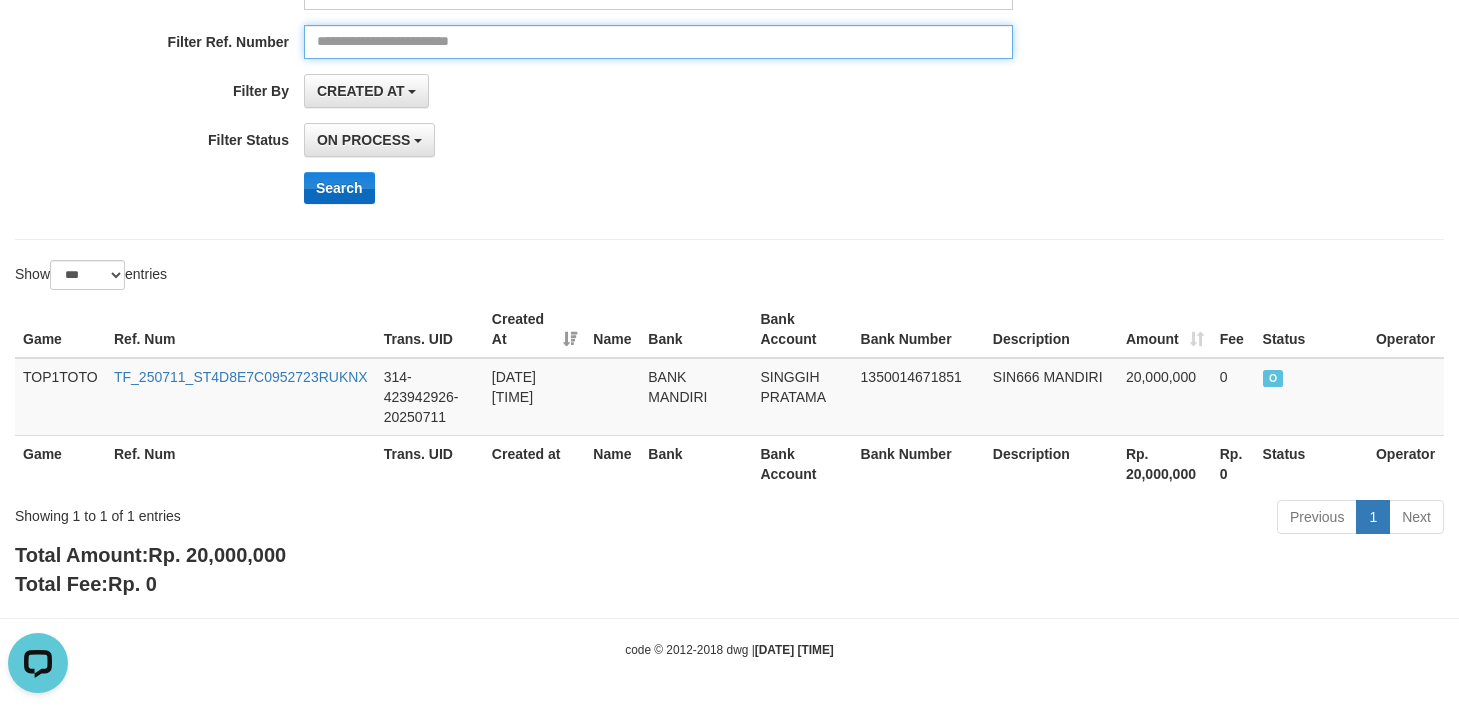 type 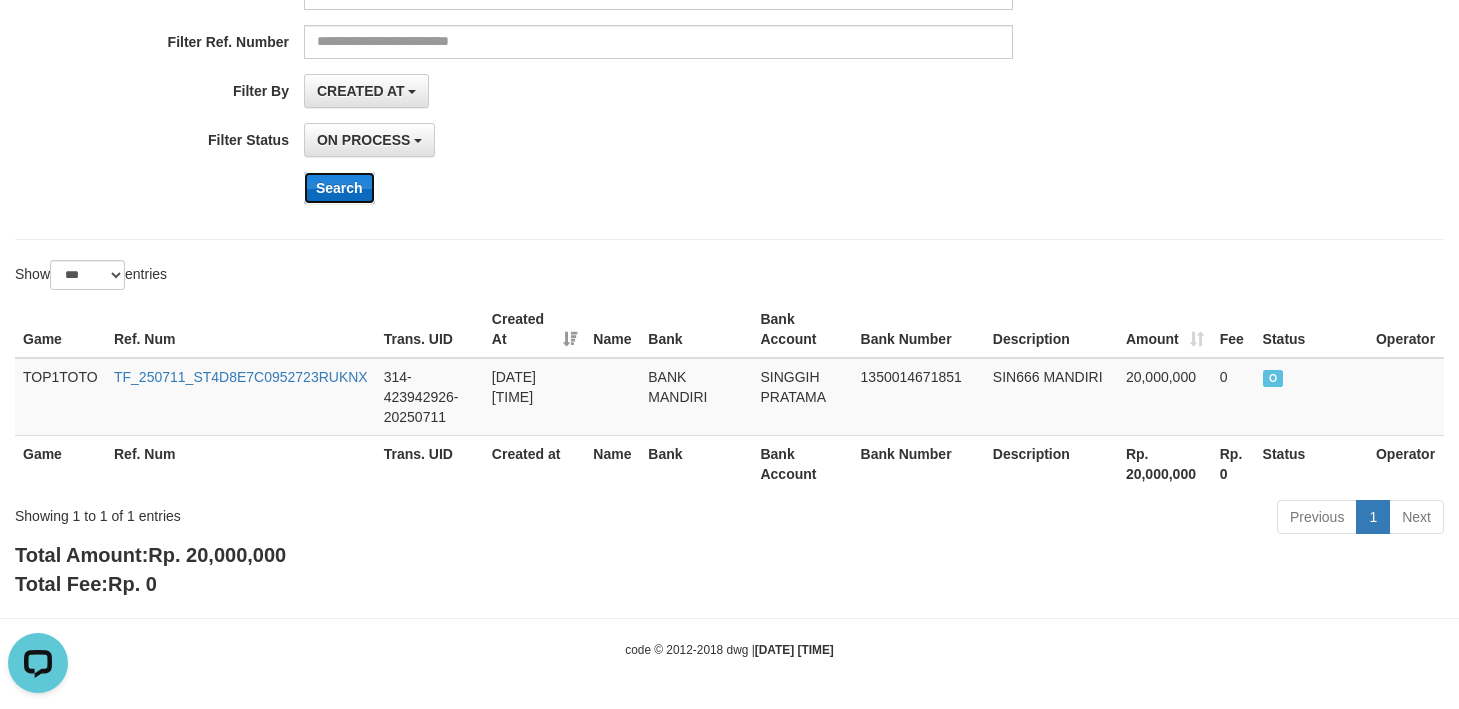 click on "Search" at bounding box center (339, 188) 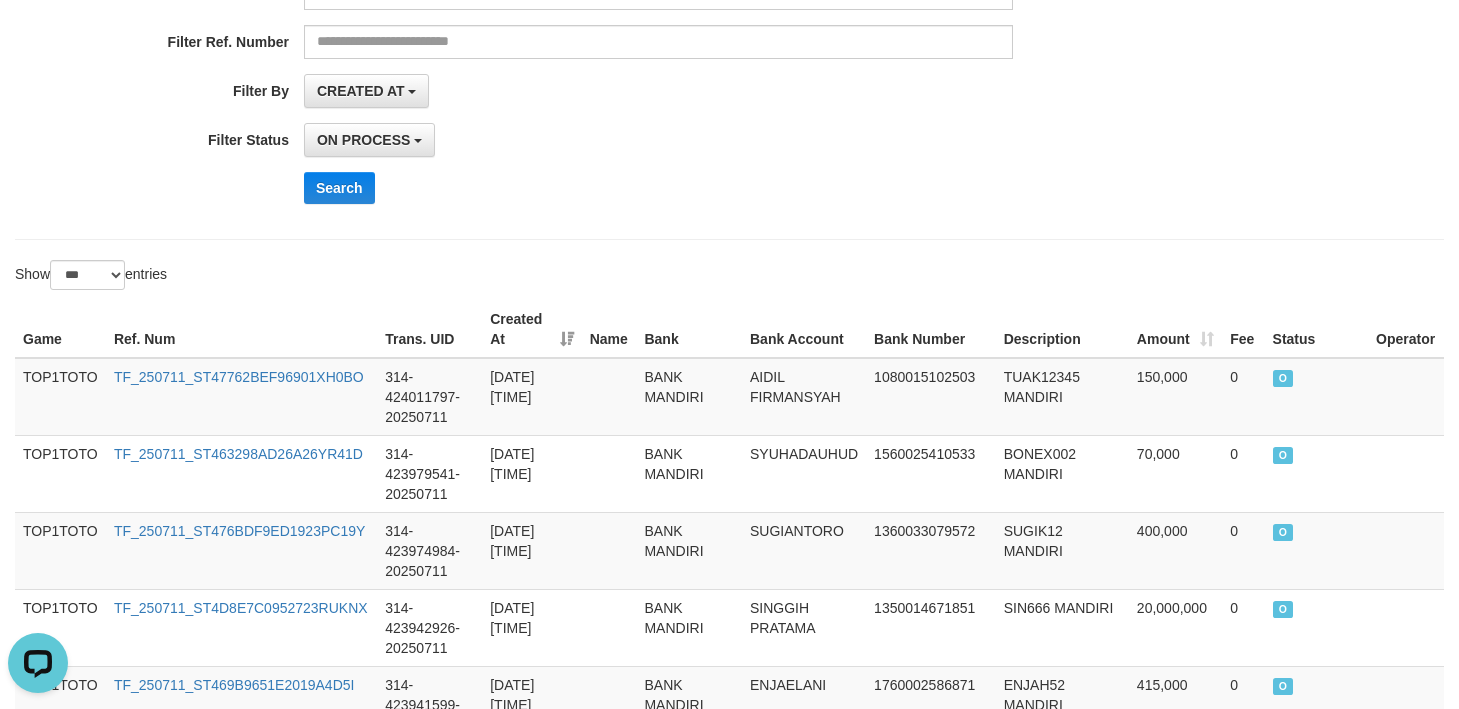drag, startPoint x: 1421, startPoint y: 204, endPoint x: 1066, endPoint y: 210, distance: 355.0507 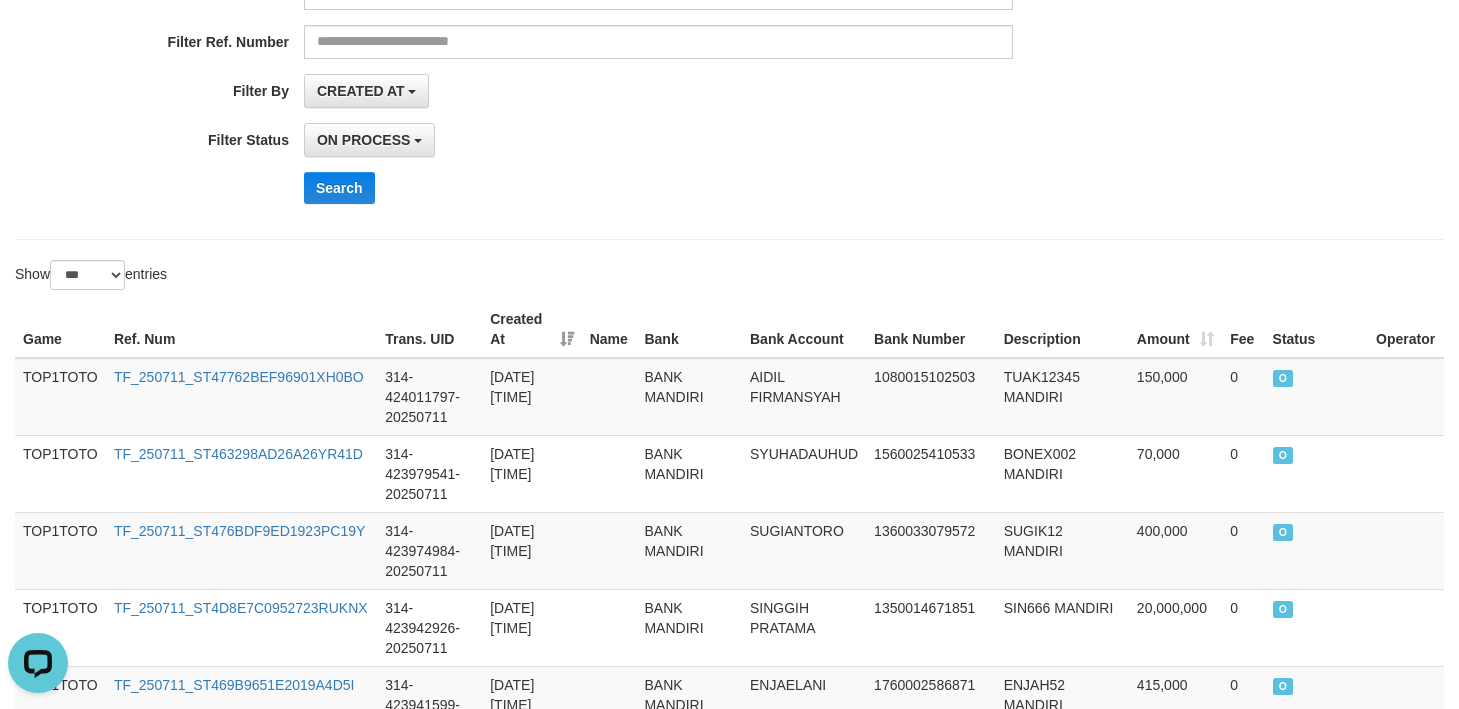 click on "**********" at bounding box center (608, 24) 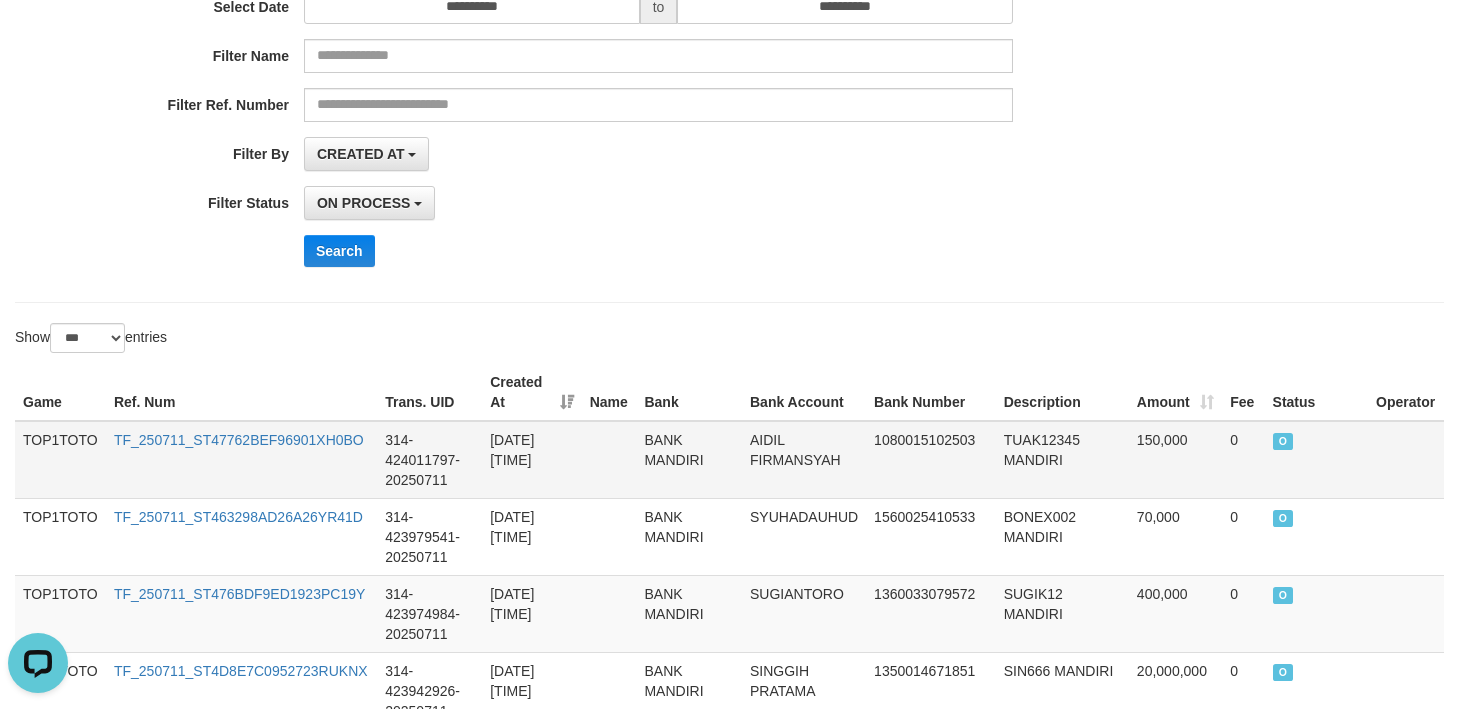 scroll, scrollTop: 24, scrollLeft: 0, axis: vertical 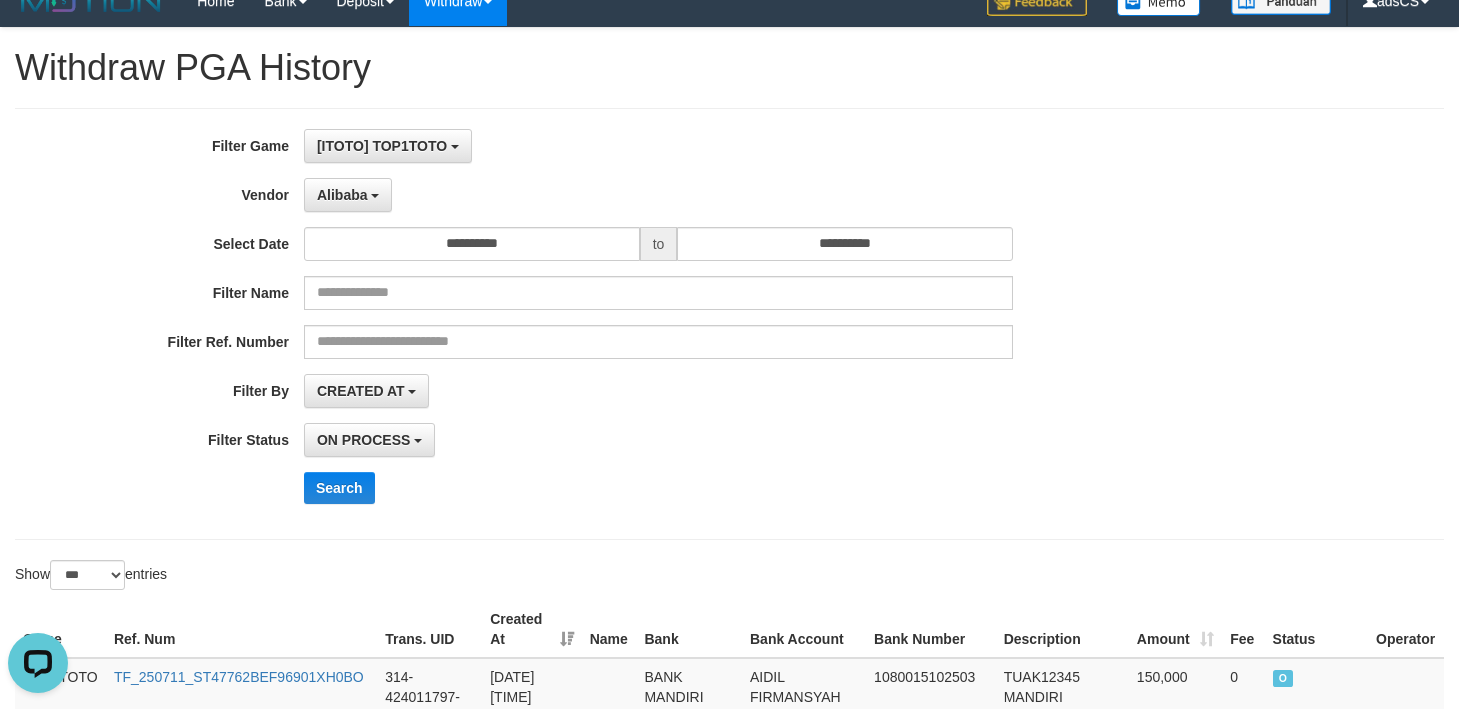 click on "**********" at bounding box center (729, 324) 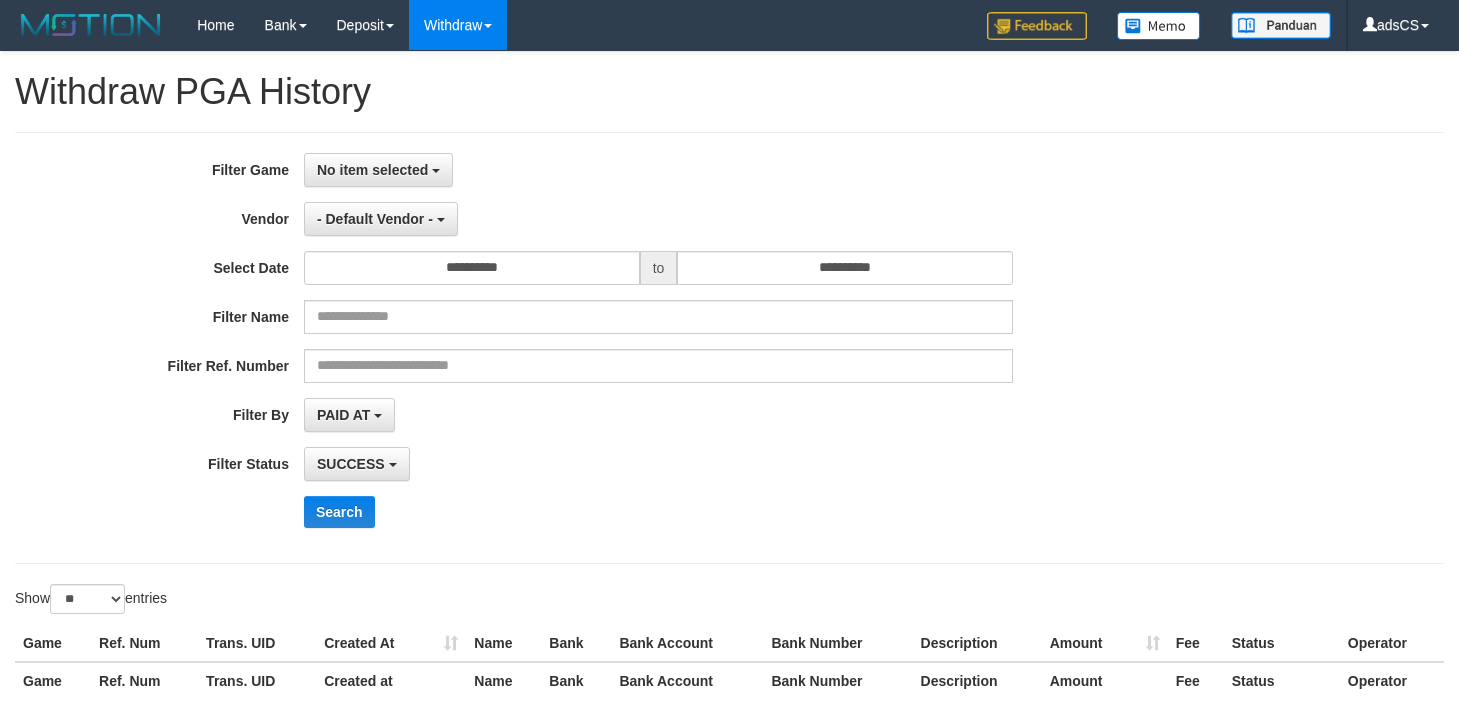 select 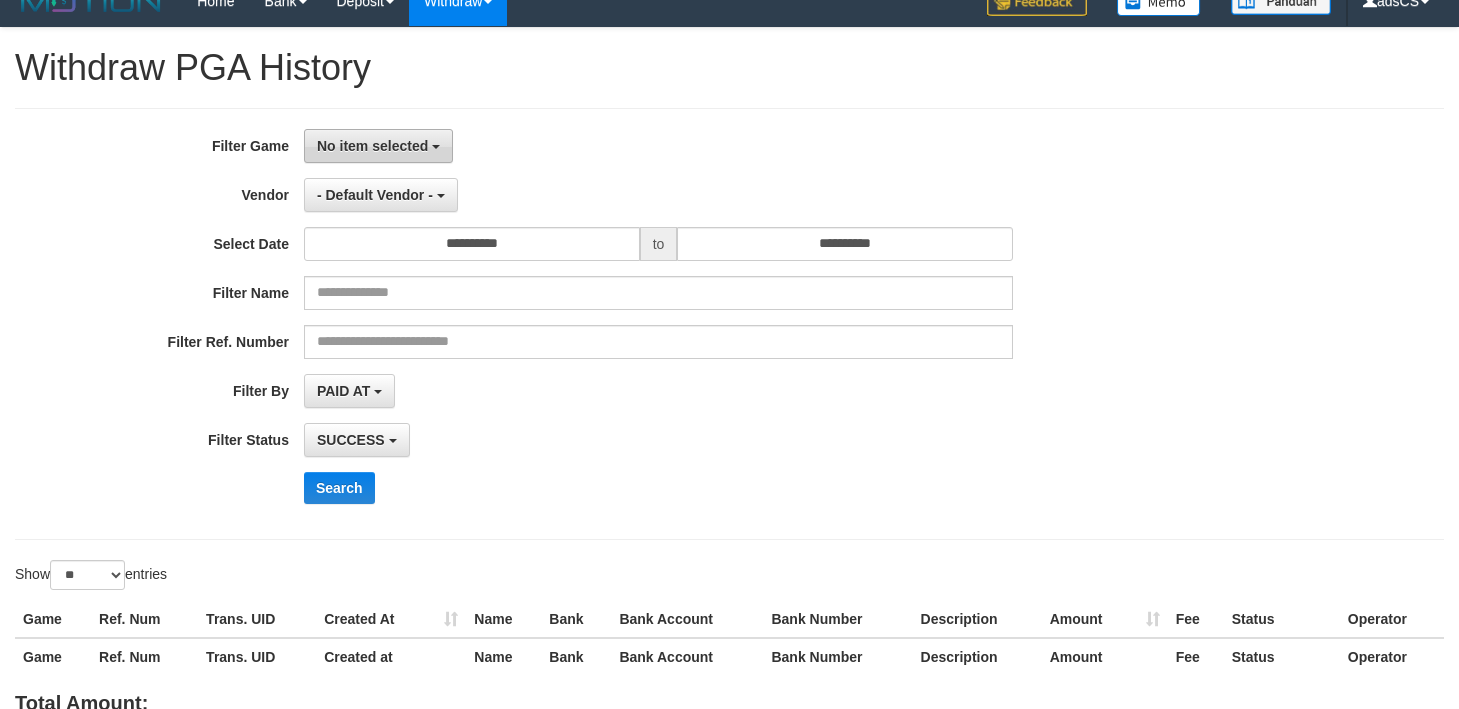 click on "No item selected" at bounding box center [372, 146] 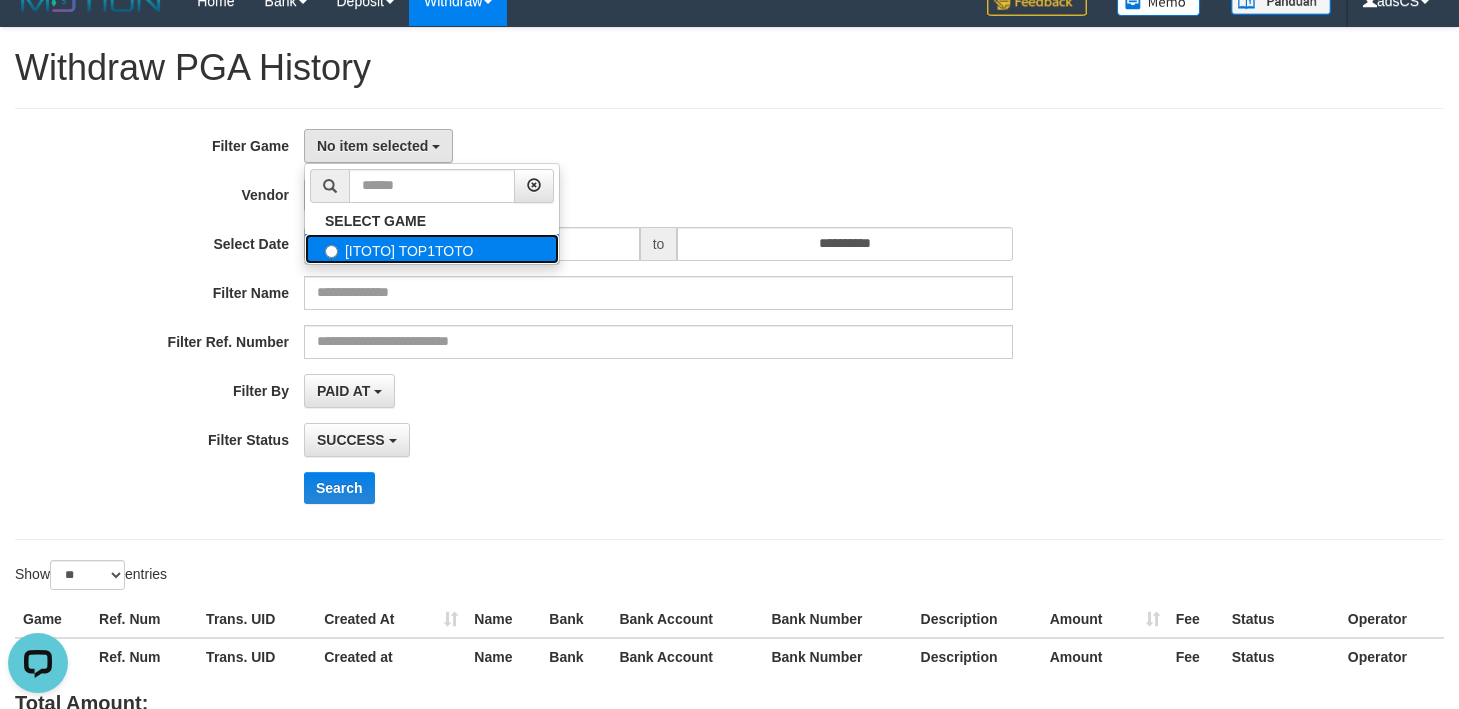 scroll, scrollTop: 0, scrollLeft: 0, axis: both 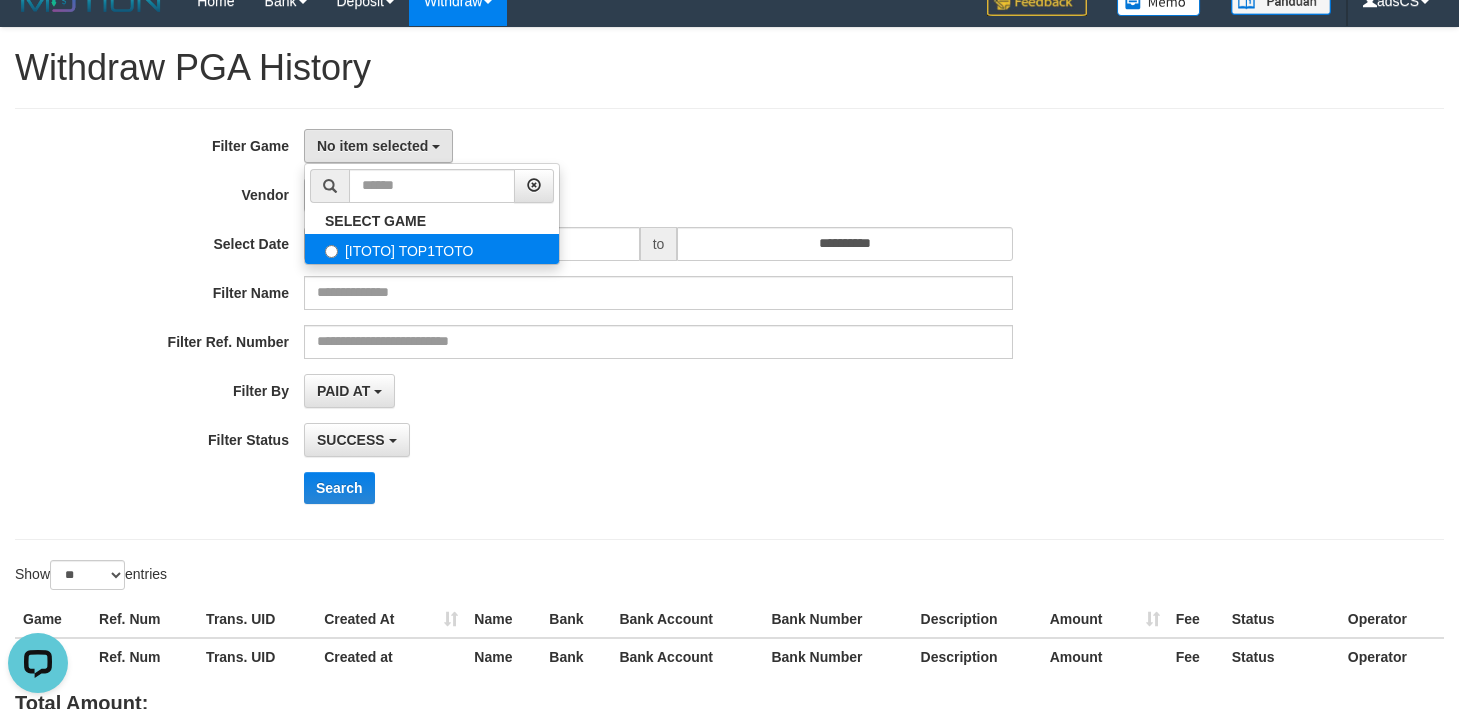 select on "***" 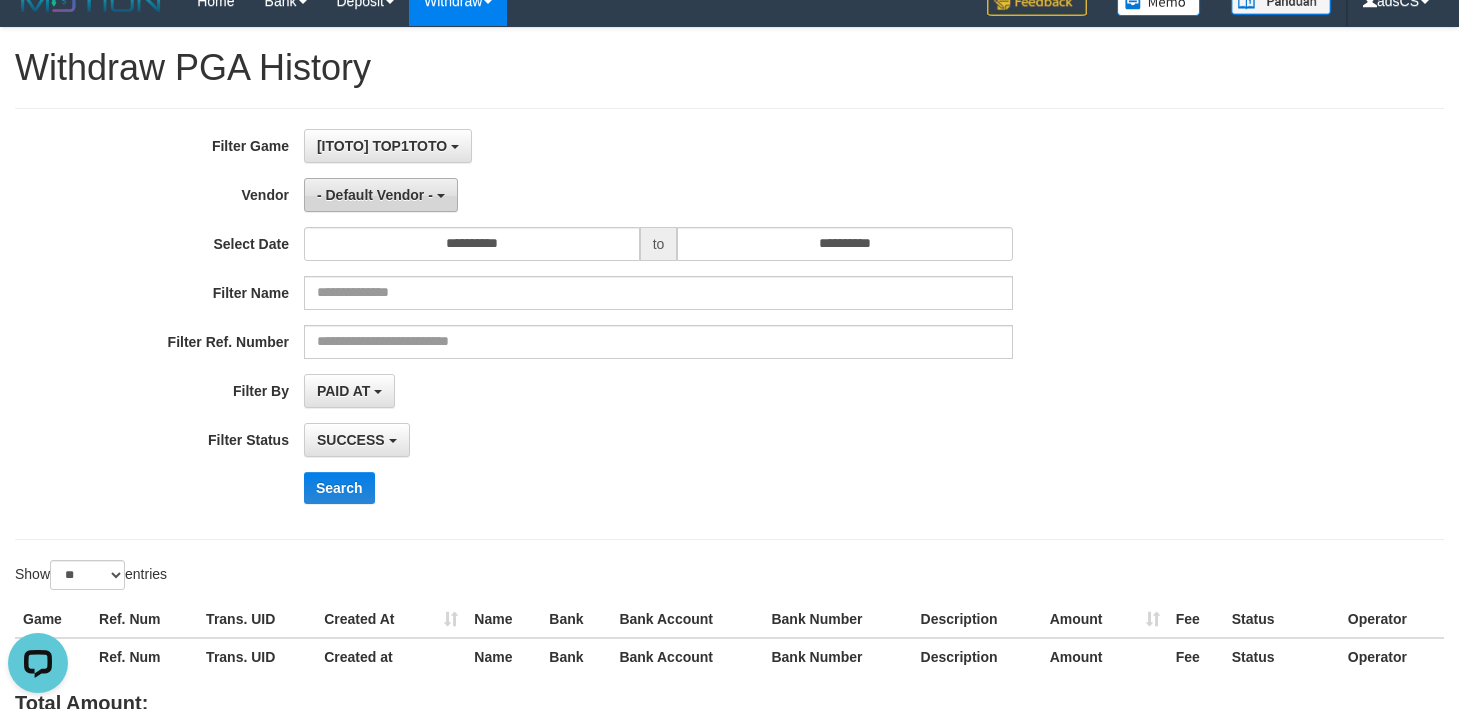 scroll, scrollTop: 18, scrollLeft: 0, axis: vertical 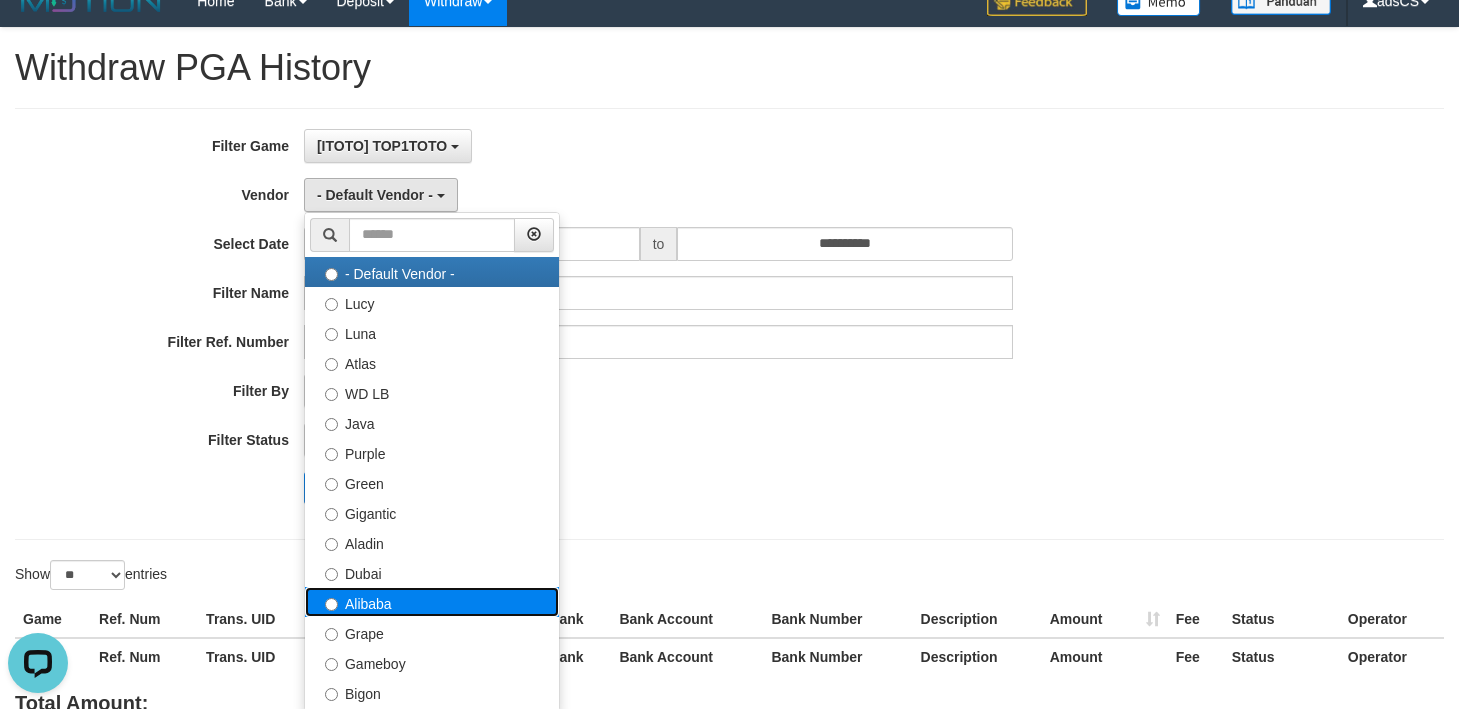 click on "Alibaba" at bounding box center [432, 602] 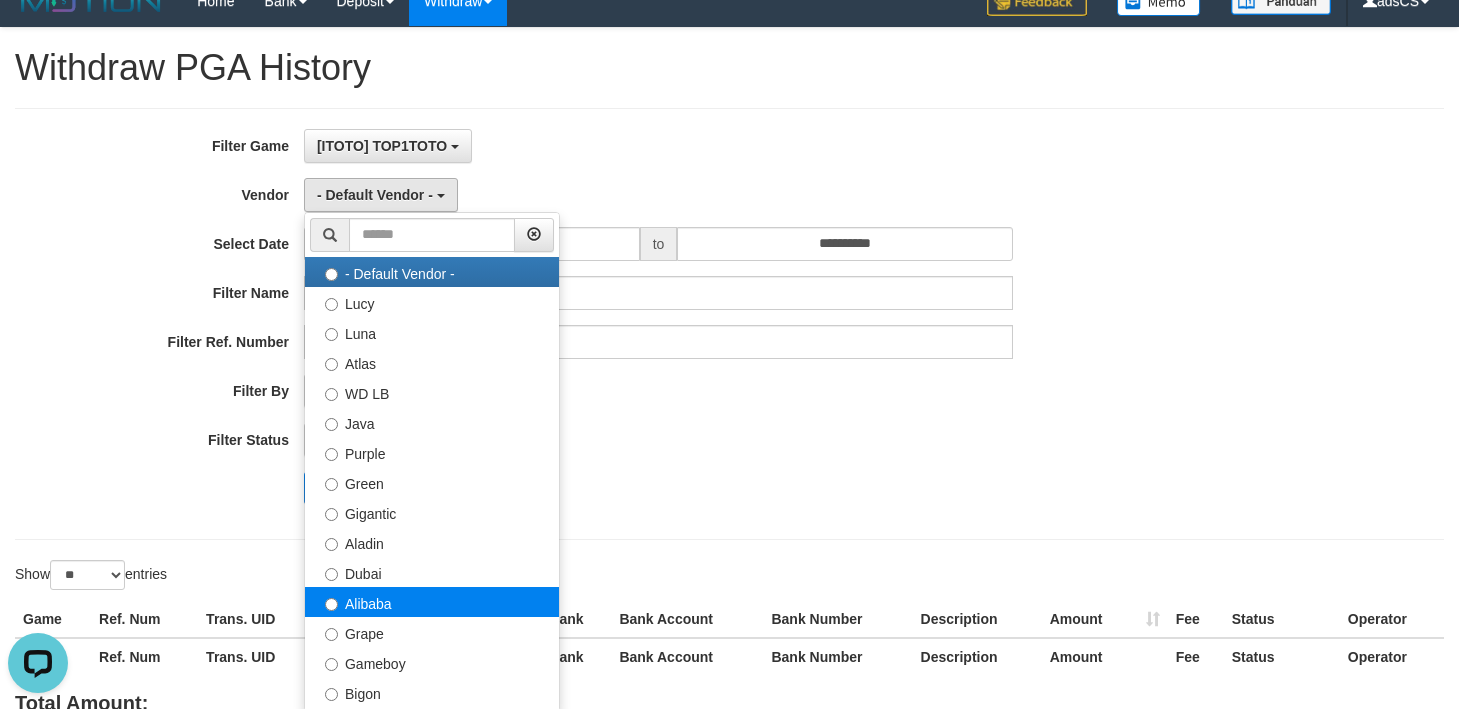 select on "**********" 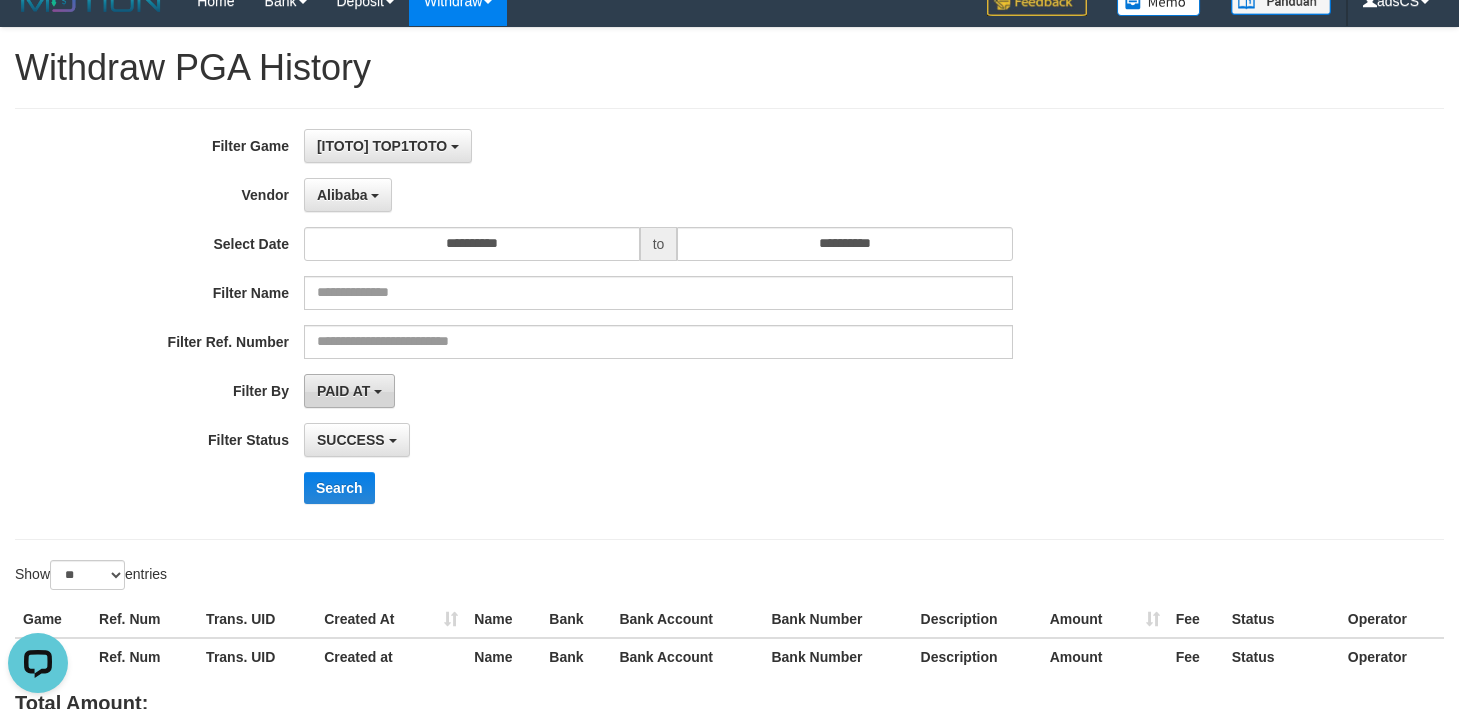 click on "PAID AT" at bounding box center [343, 391] 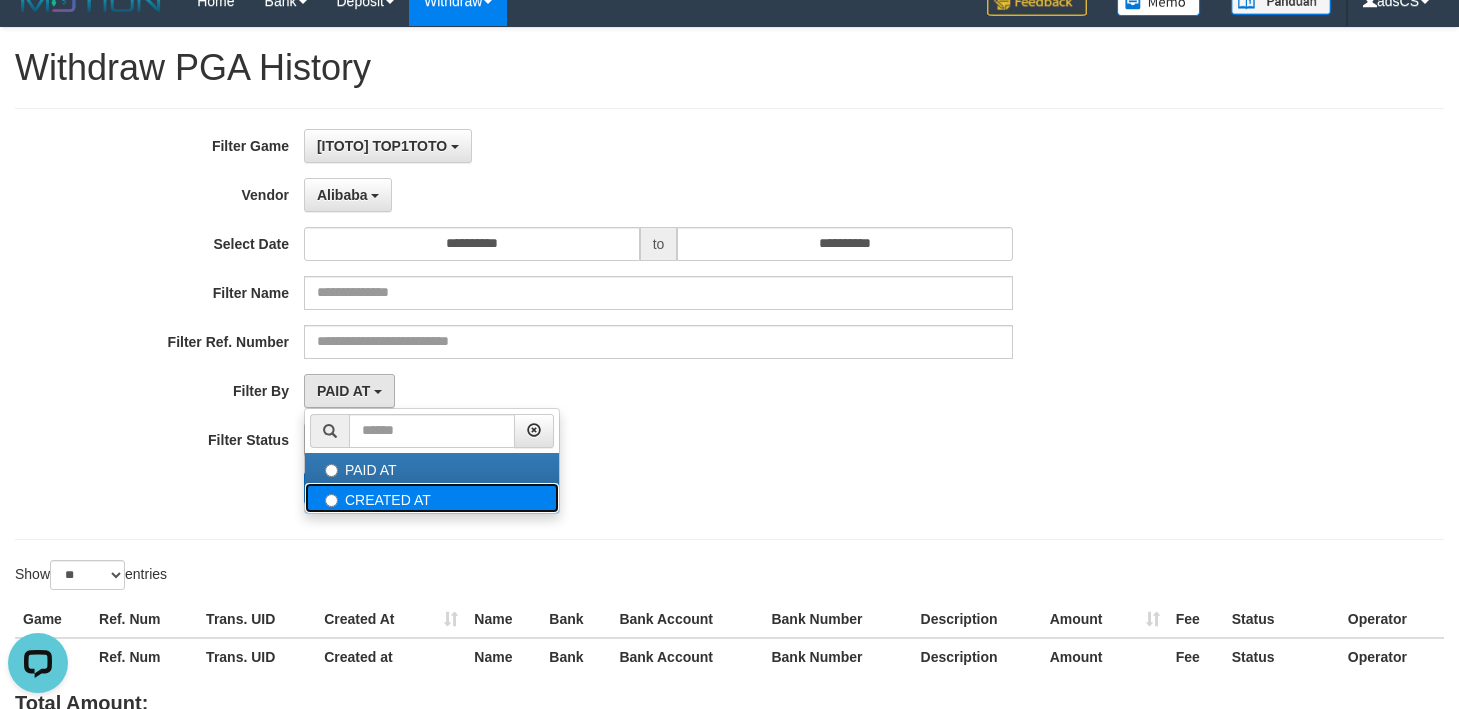 click on "CREATED AT" at bounding box center (432, 498) 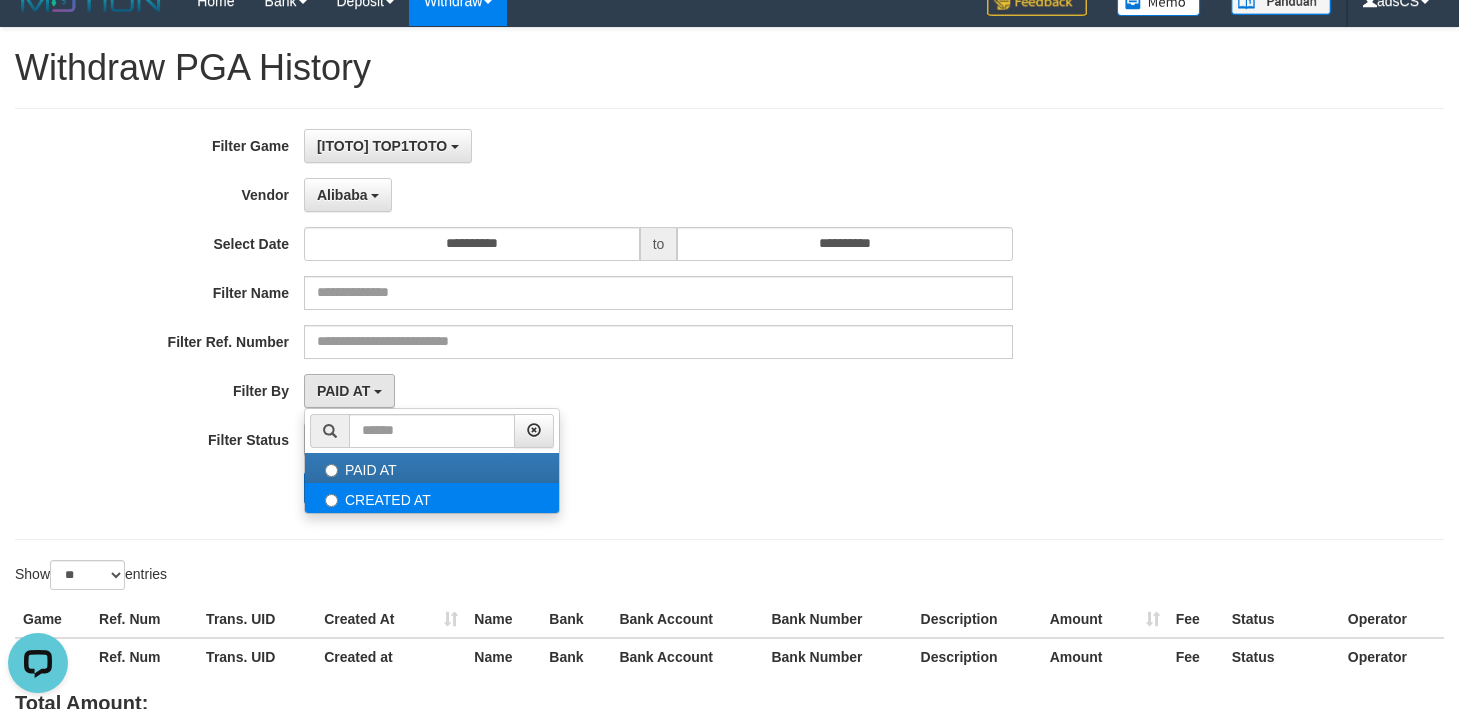 select on "*" 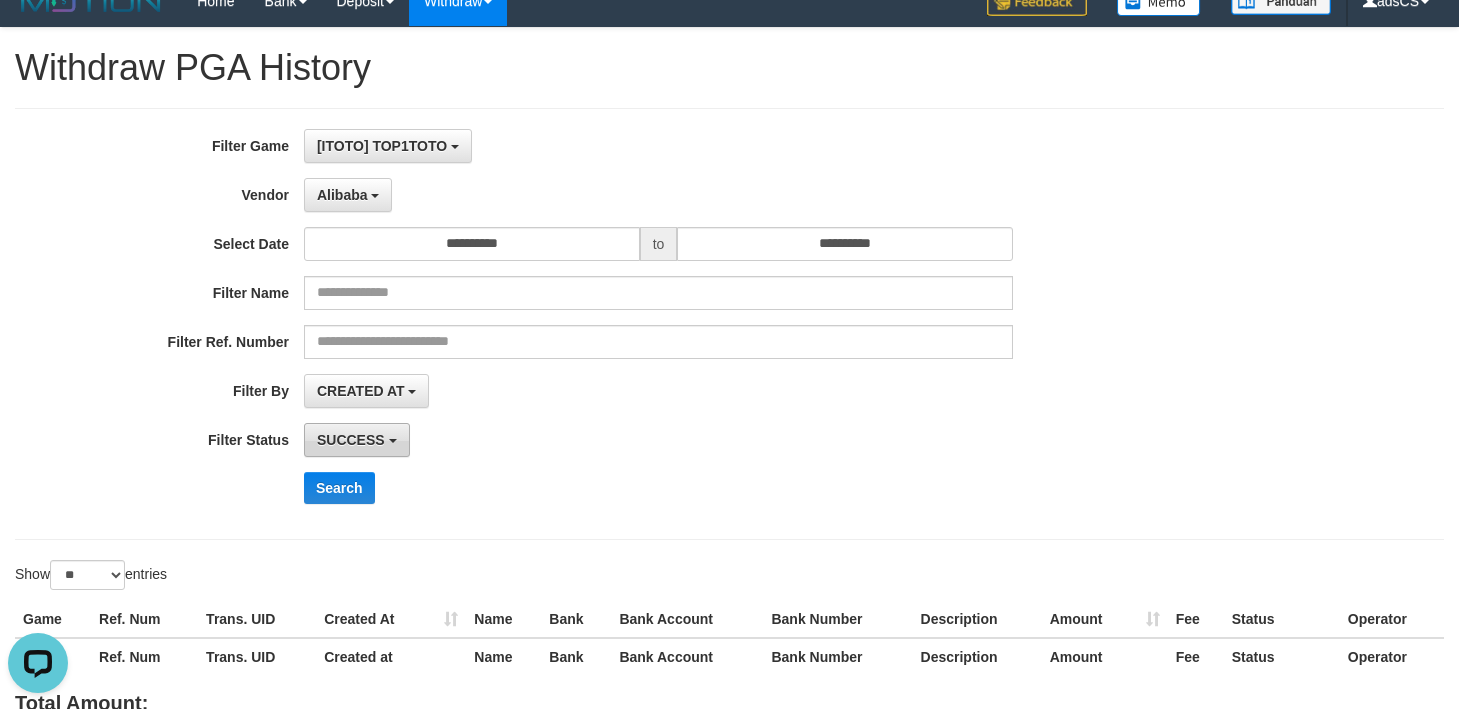 click on "SUCCESS" at bounding box center (351, 440) 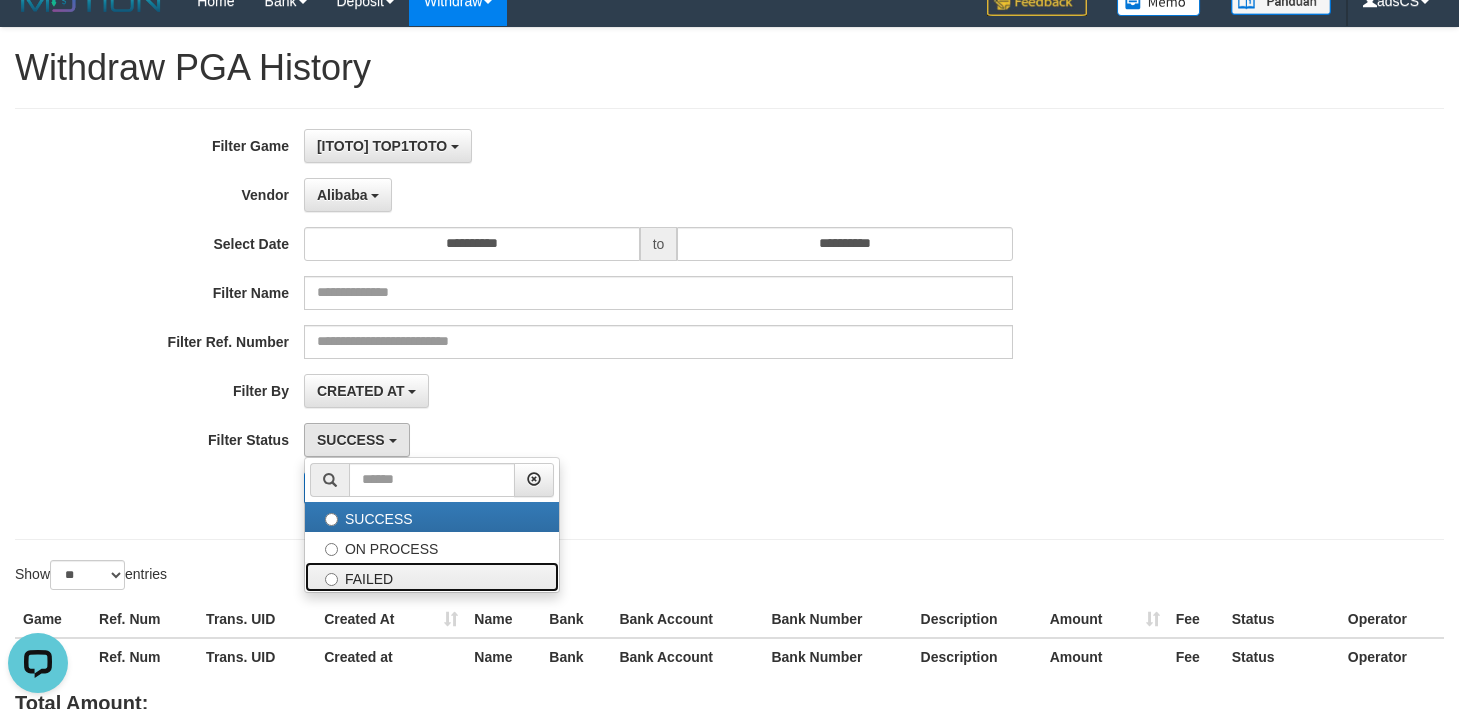drag, startPoint x: 354, startPoint y: 573, endPoint x: 354, endPoint y: 558, distance: 15 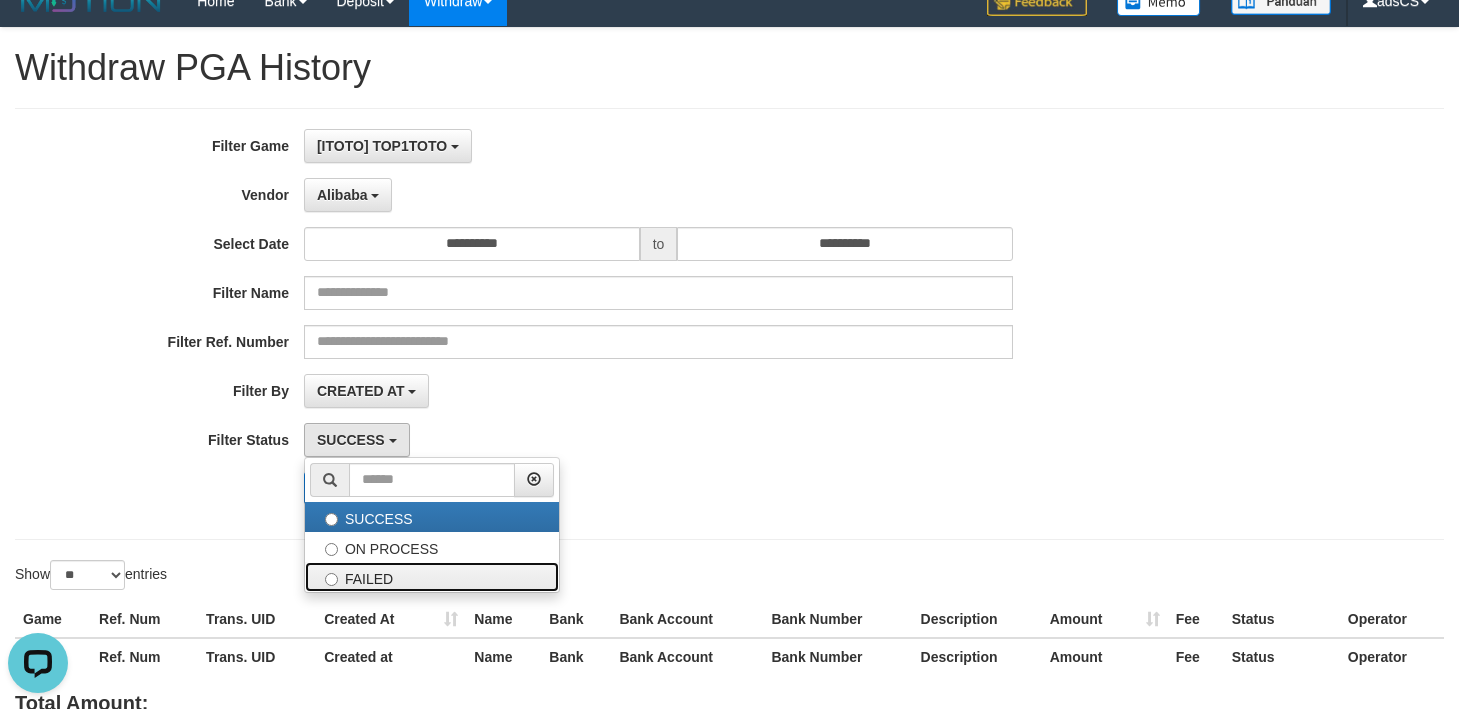 click on "FAILED" at bounding box center (432, 577) 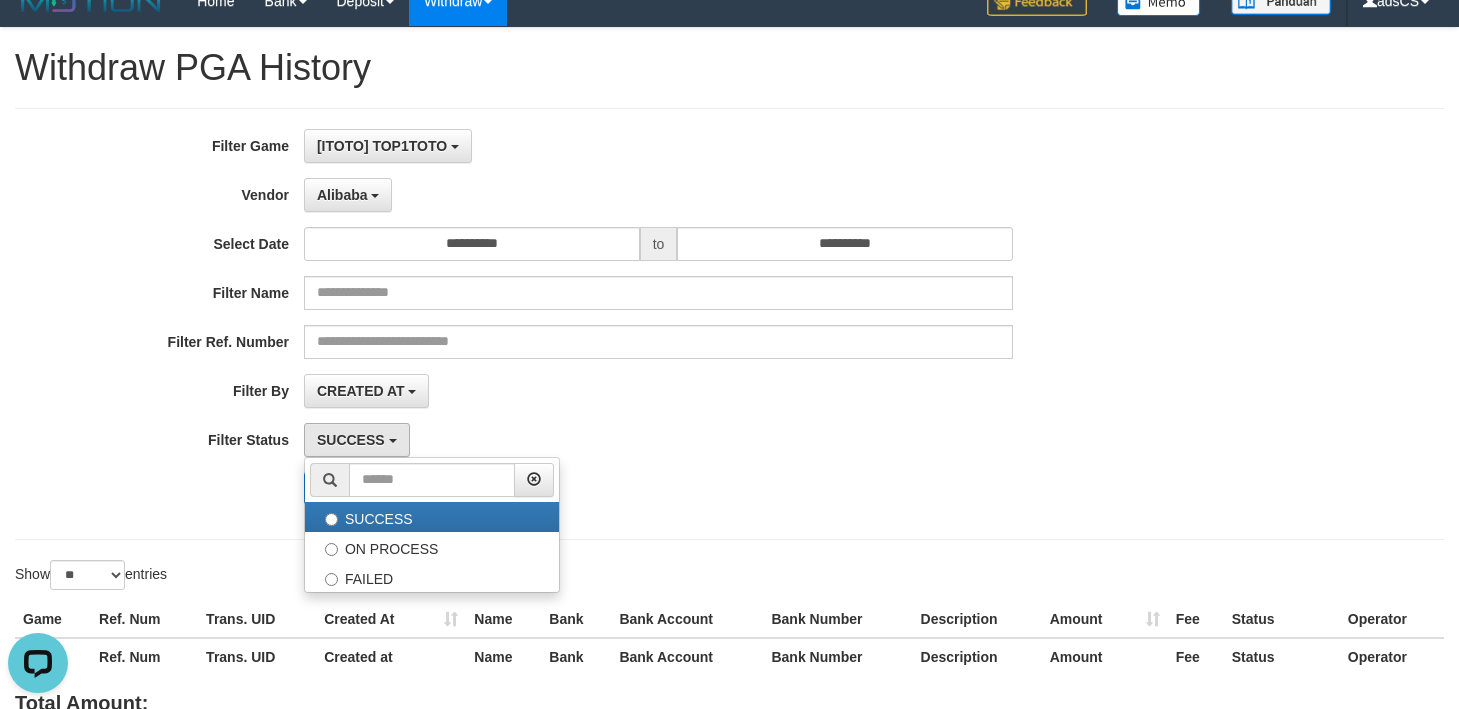 select on "*" 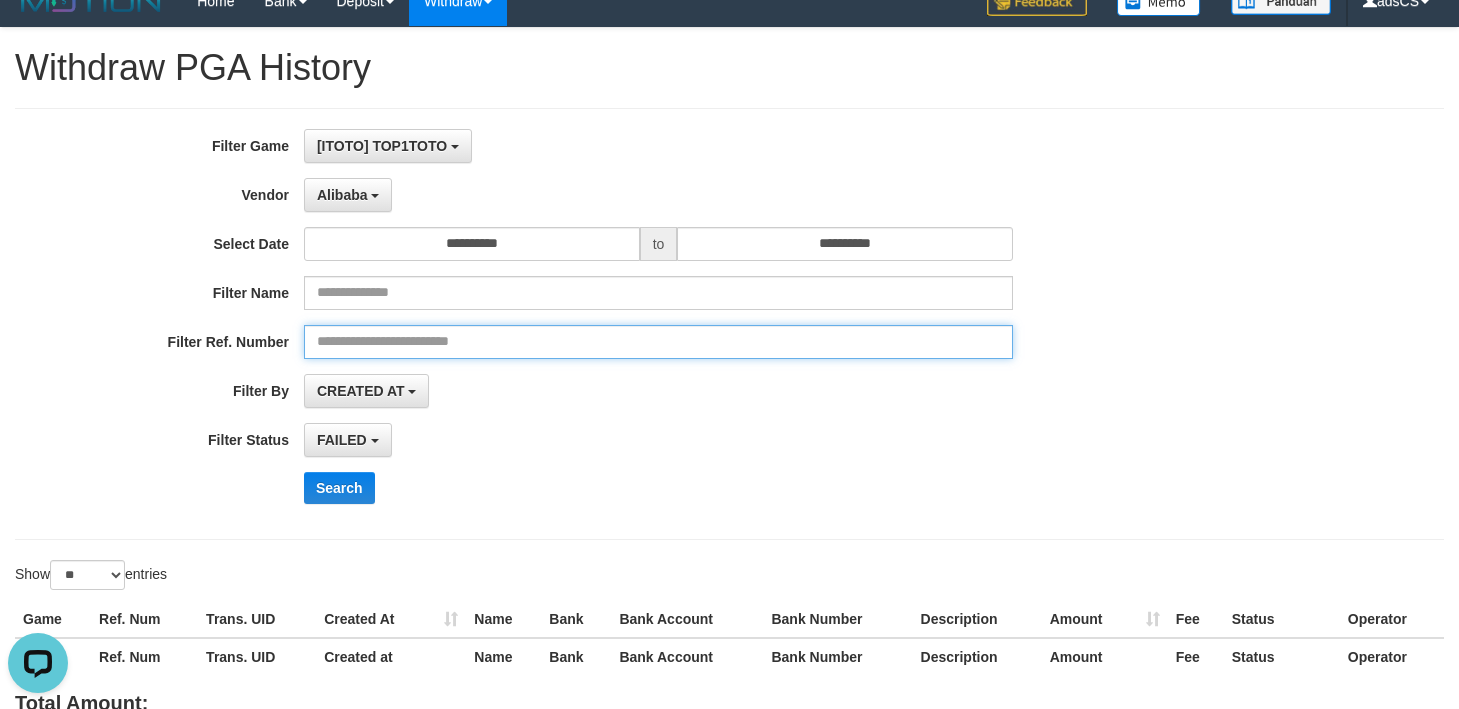 click at bounding box center [658, 342] 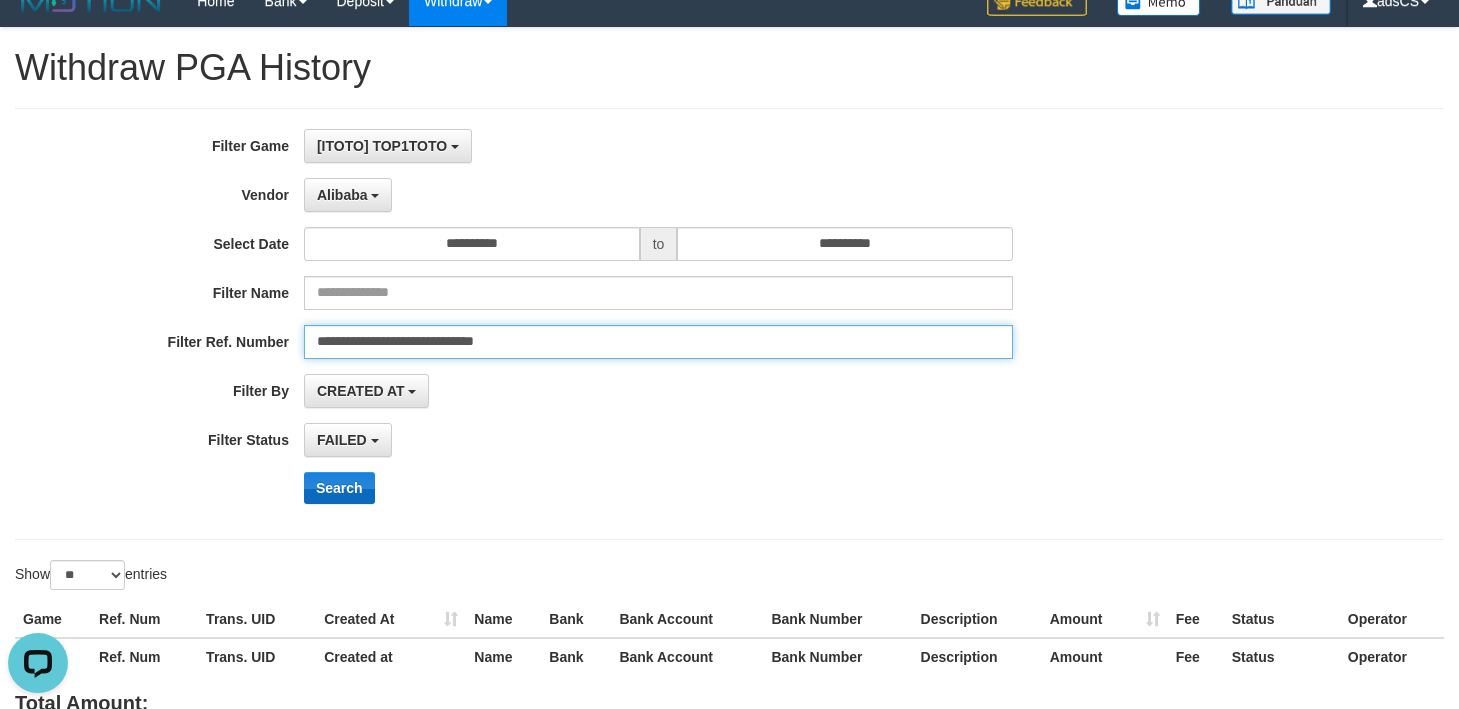 type on "**********" 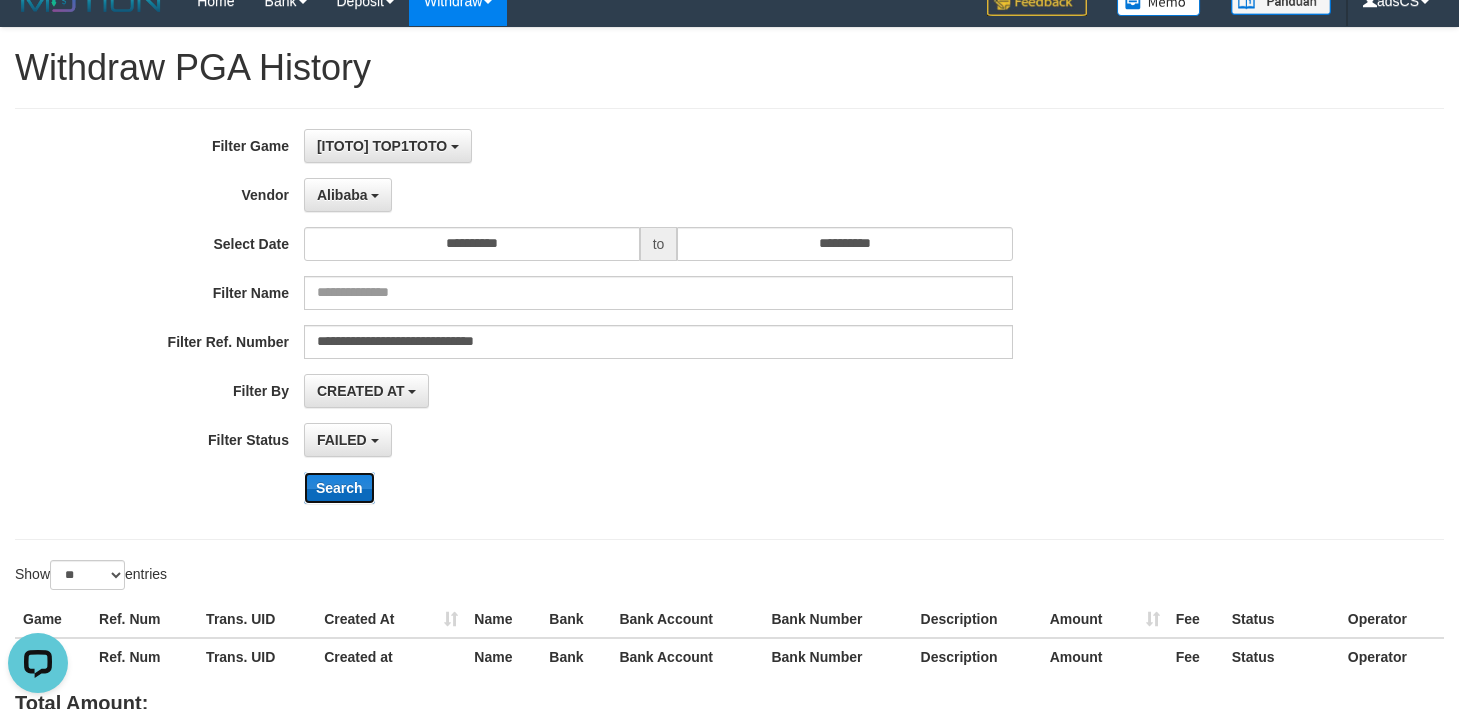 click on "Search" at bounding box center [339, 488] 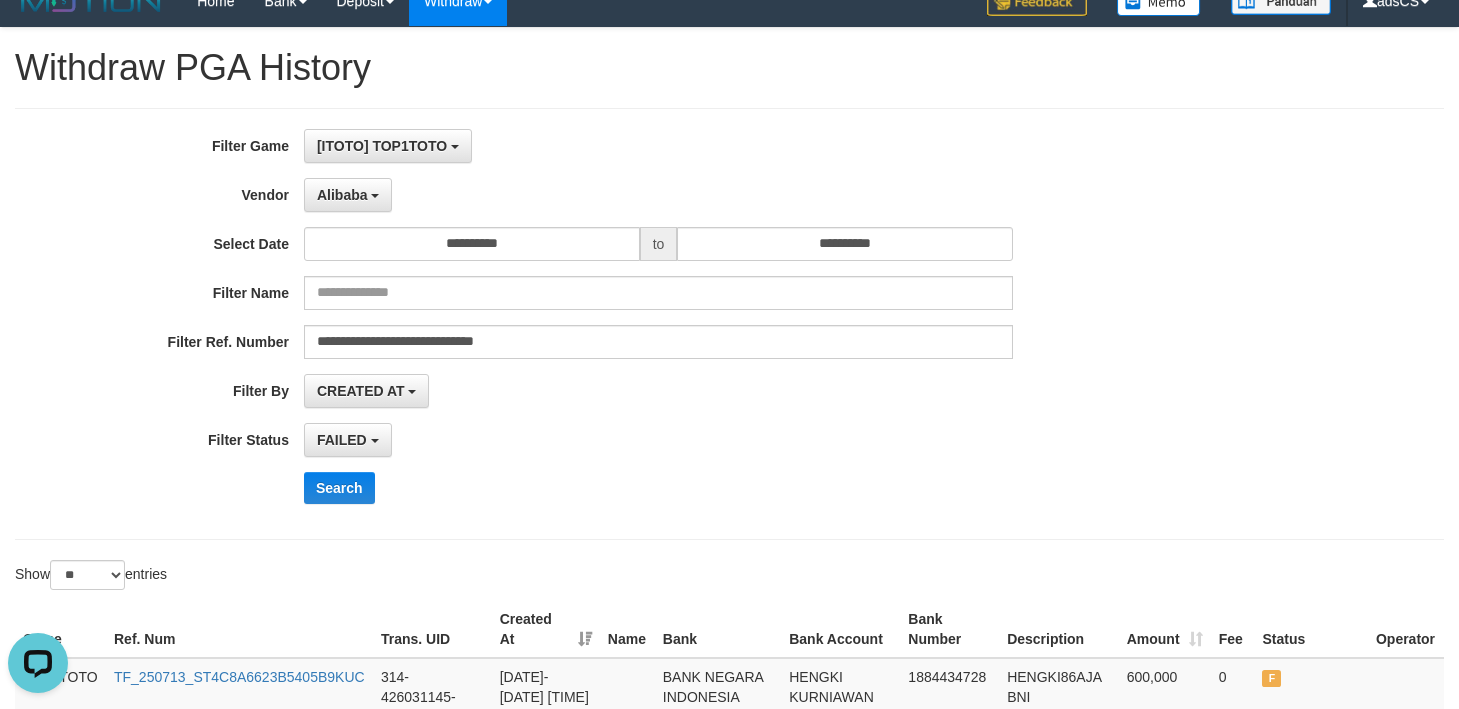 drag, startPoint x: 1353, startPoint y: 369, endPoint x: 176, endPoint y: 29, distance: 1225.124 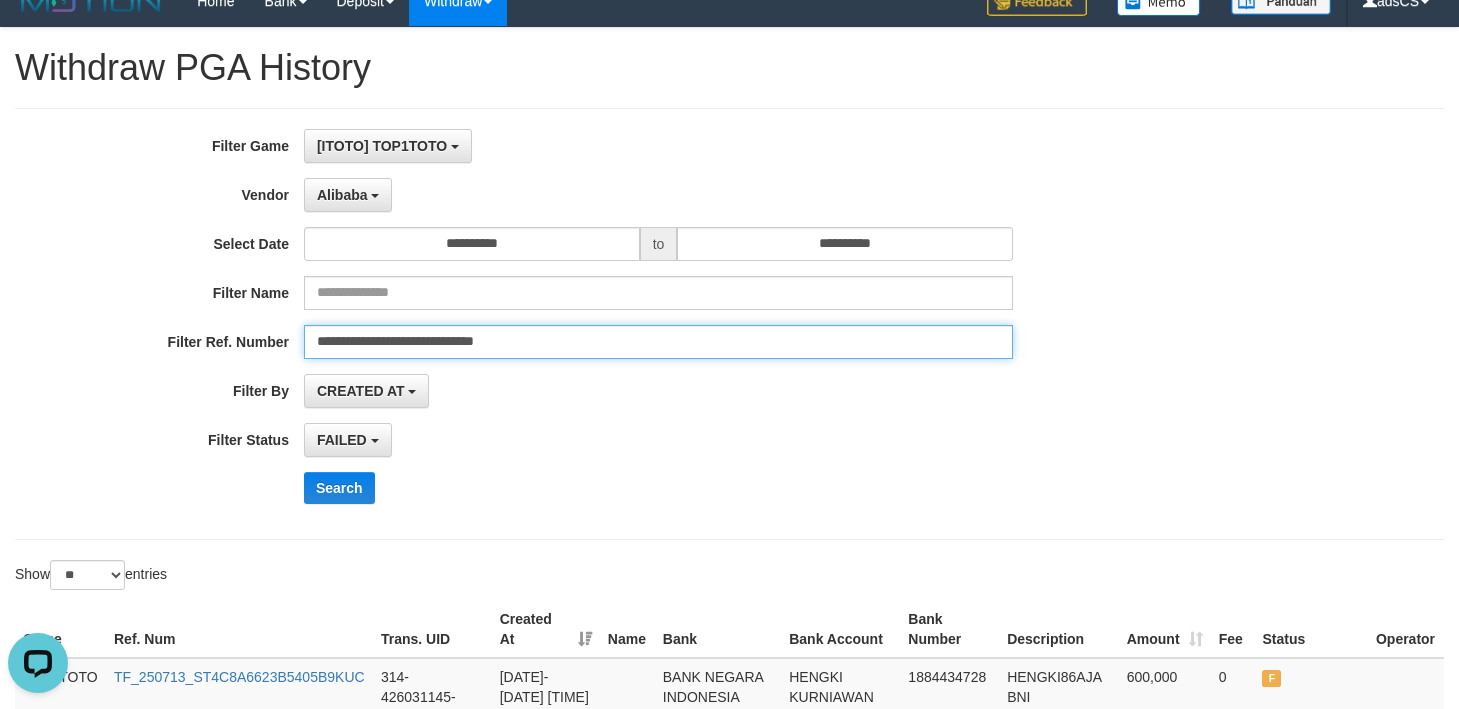 drag, startPoint x: 599, startPoint y: 344, endPoint x: -642, endPoint y: 381, distance: 1241.5514 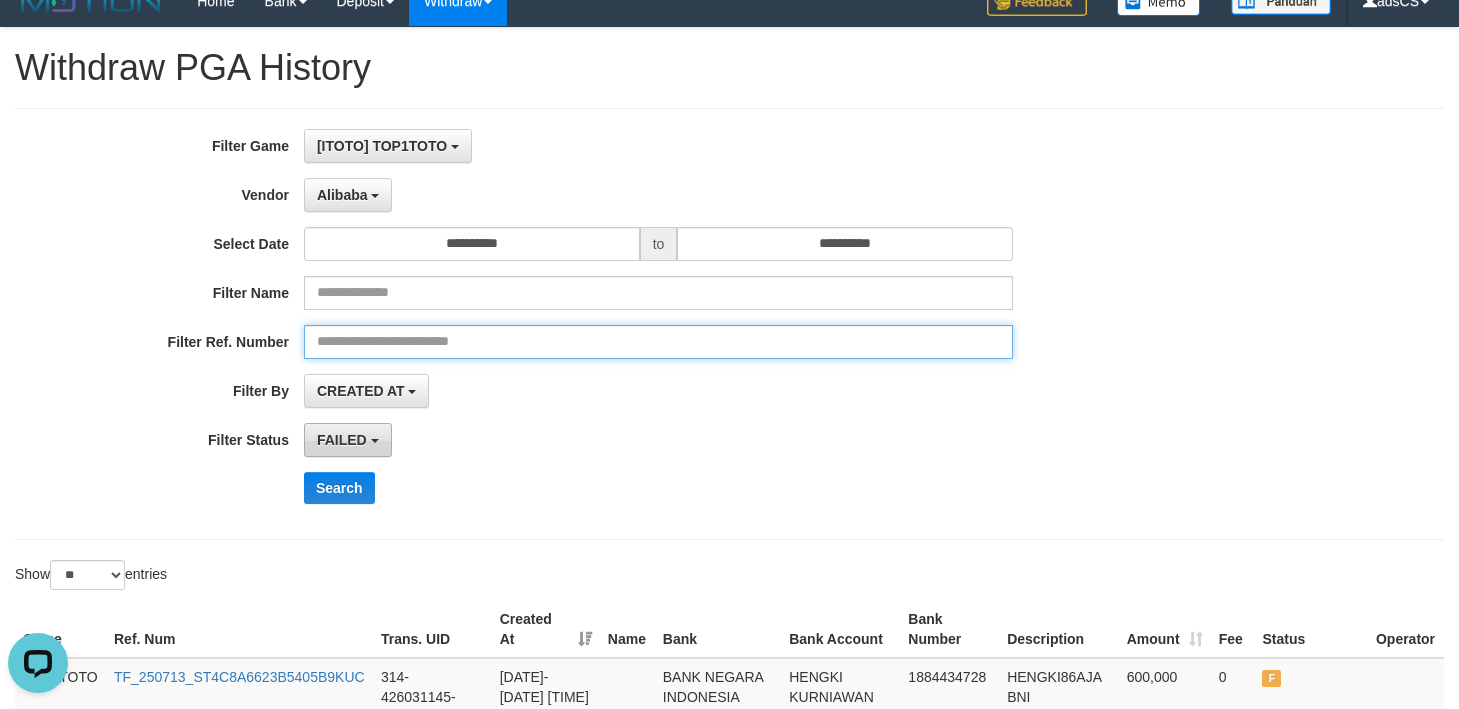 type 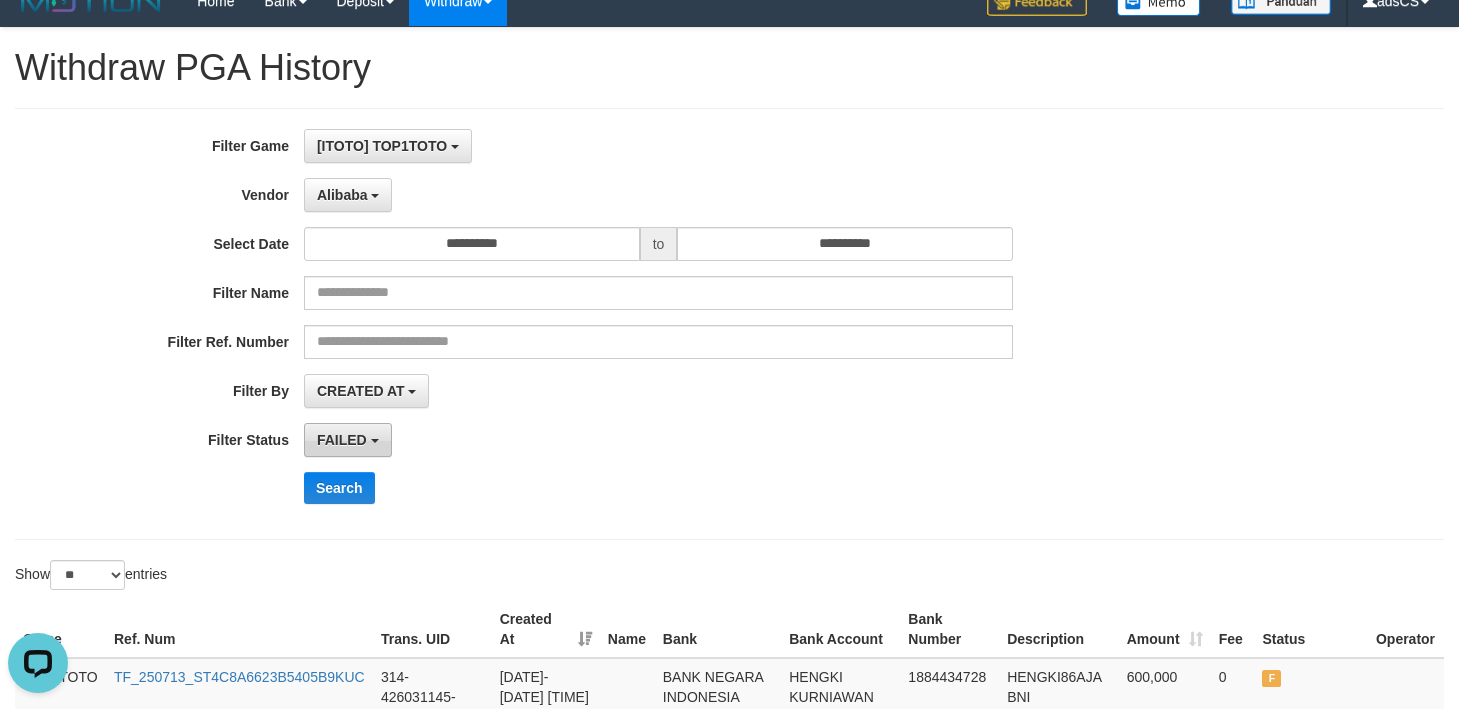 click on "FAILED" at bounding box center (348, 440) 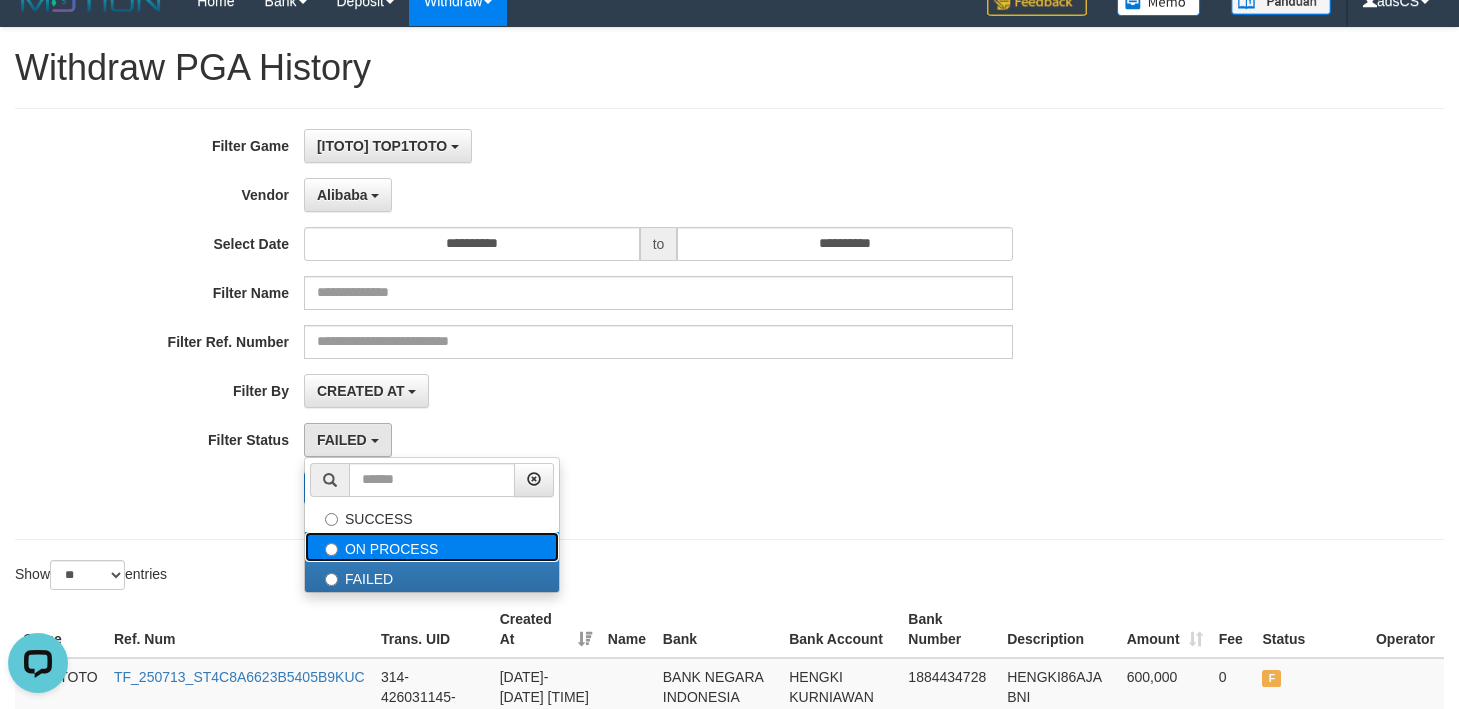 click on "ON PROCESS" at bounding box center (432, 547) 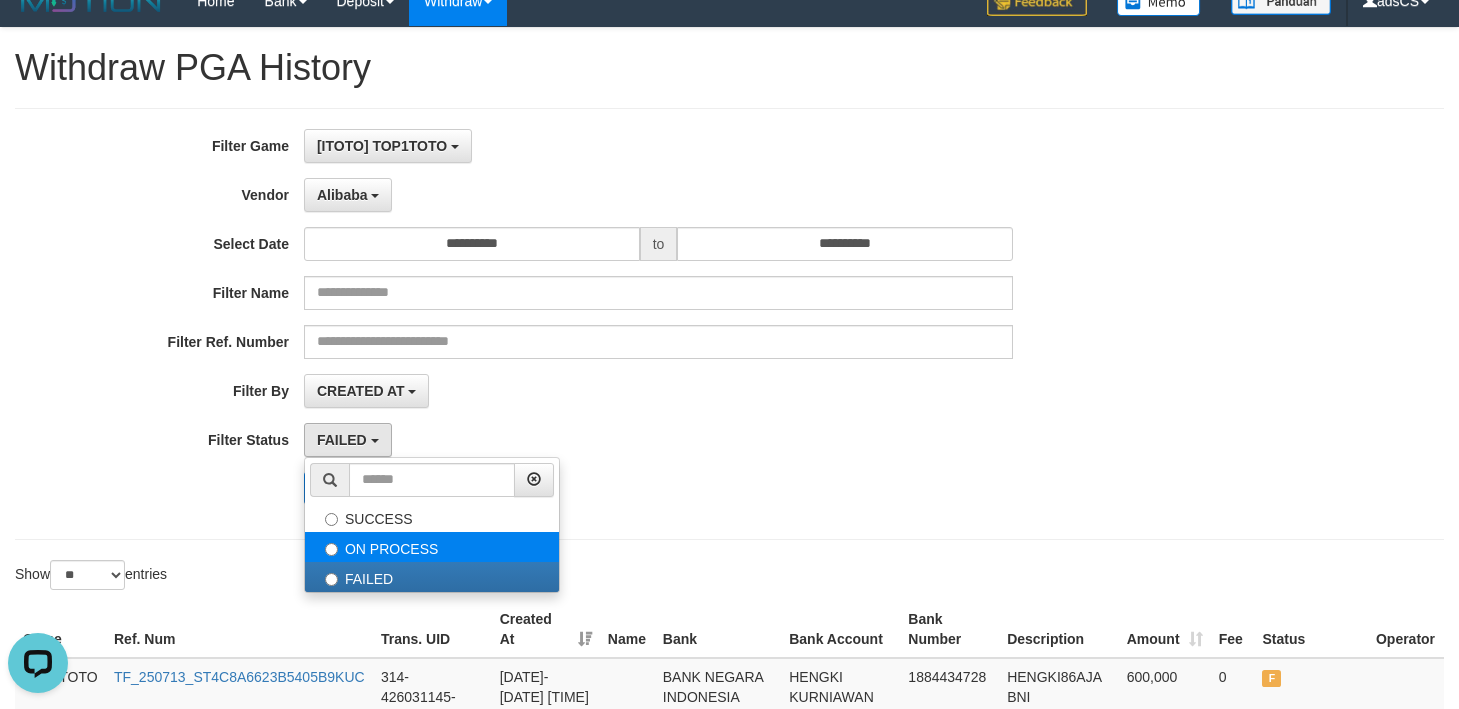 select on "*" 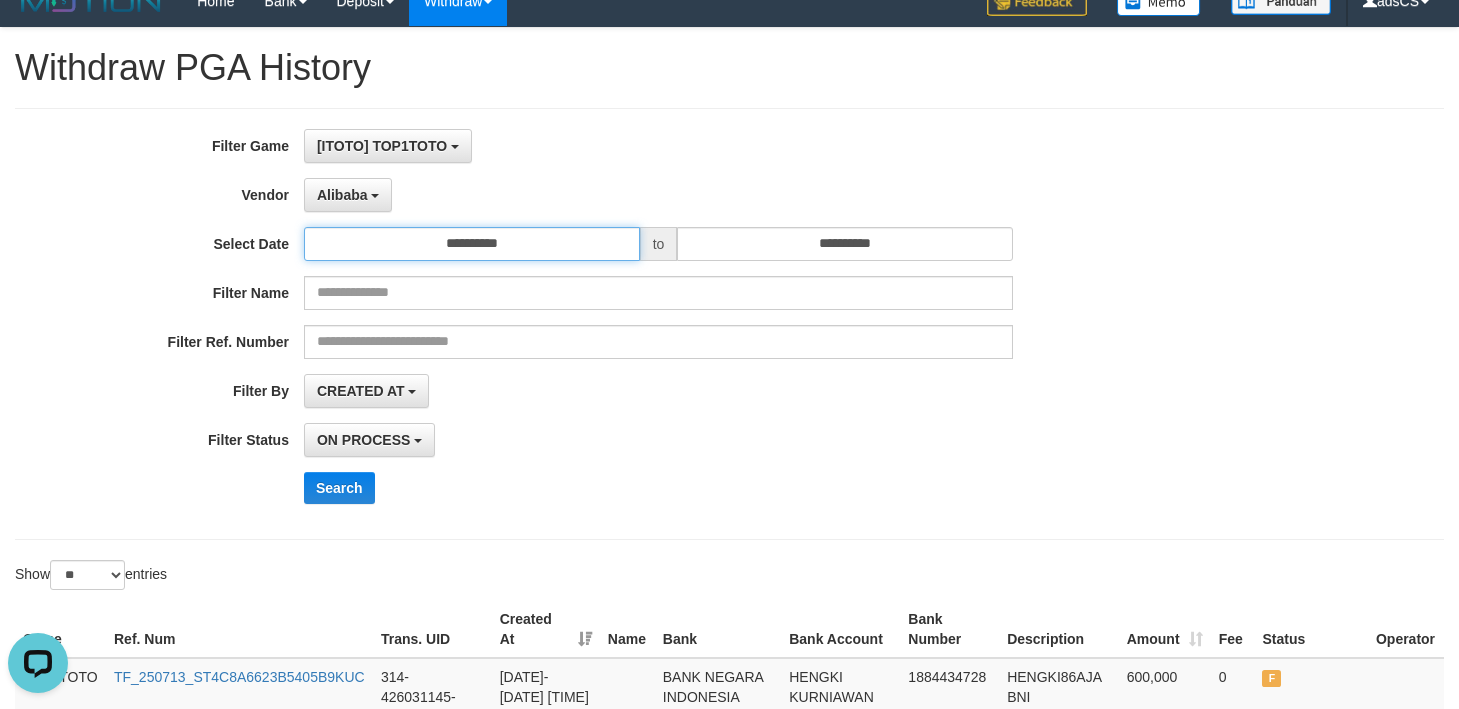 click on "**********" at bounding box center (472, 244) 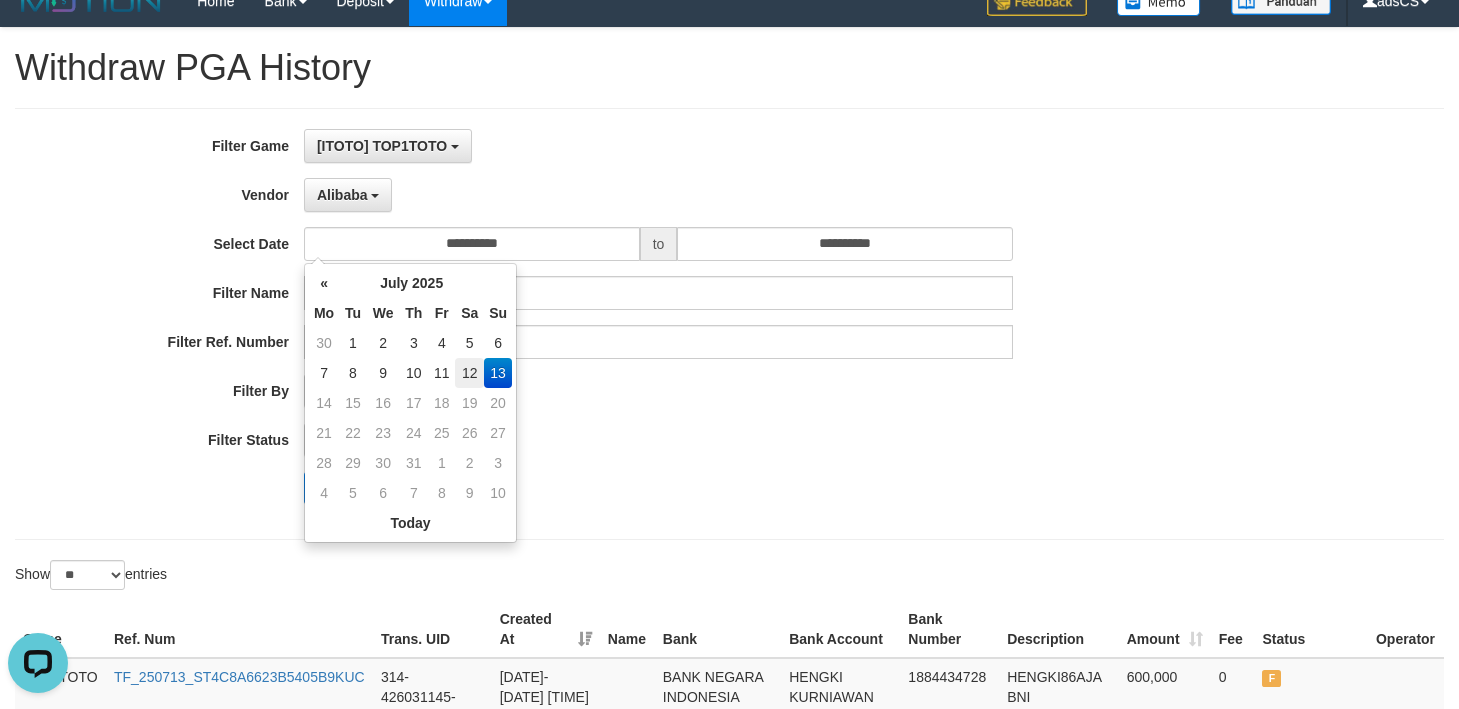 click on "12" at bounding box center (469, 373) 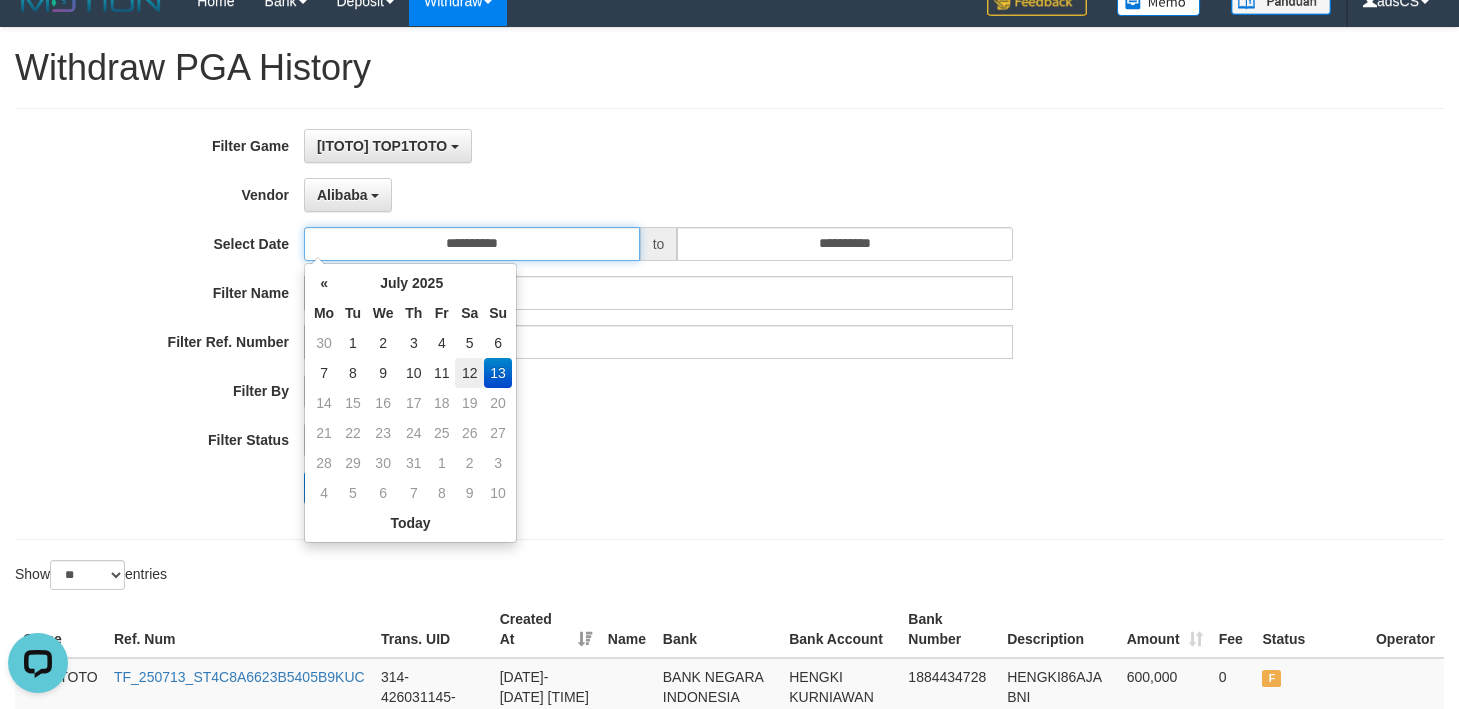 type on "**********" 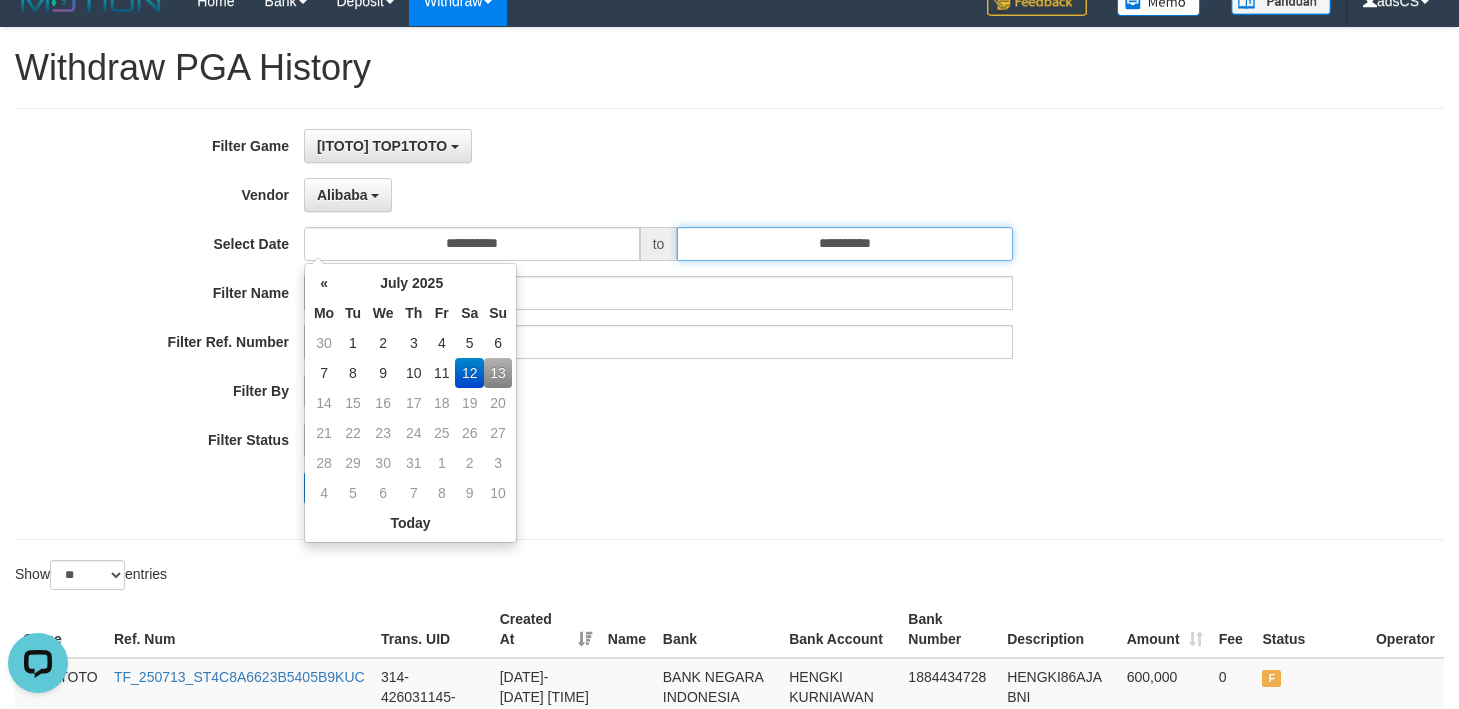 drag, startPoint x: 913, startPoint y: 254, endPoint x: 902, endPoint y: 255, distance: 11.045361 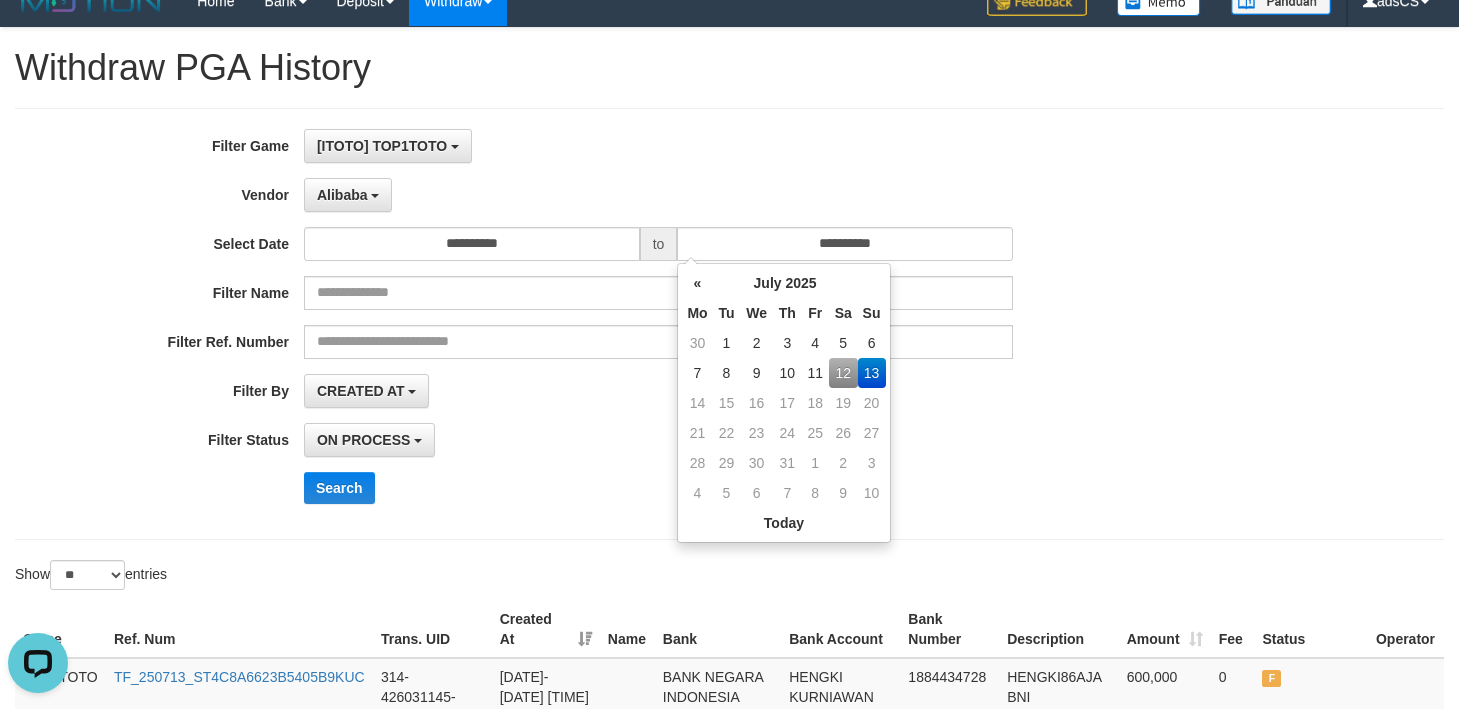 click on "12" at bounding box center [843, 373] 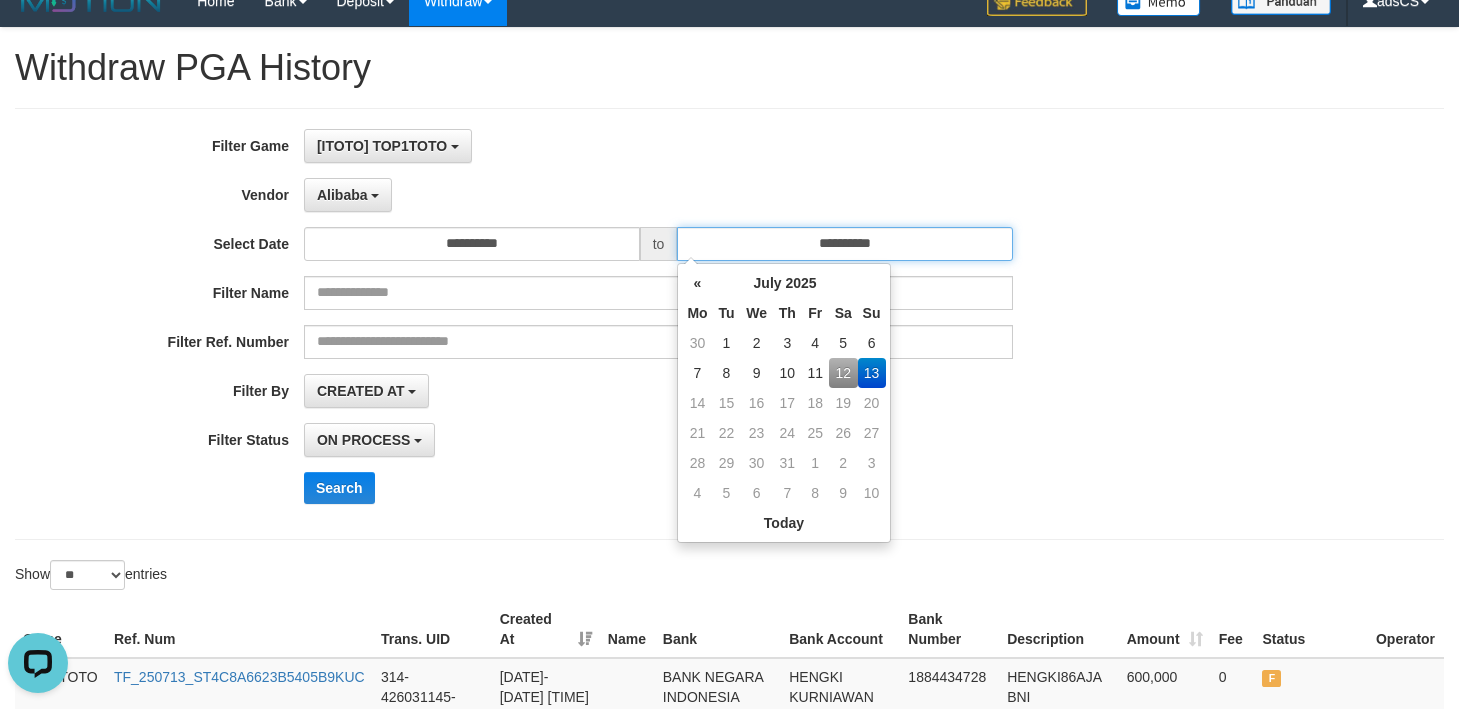 type on "**********" 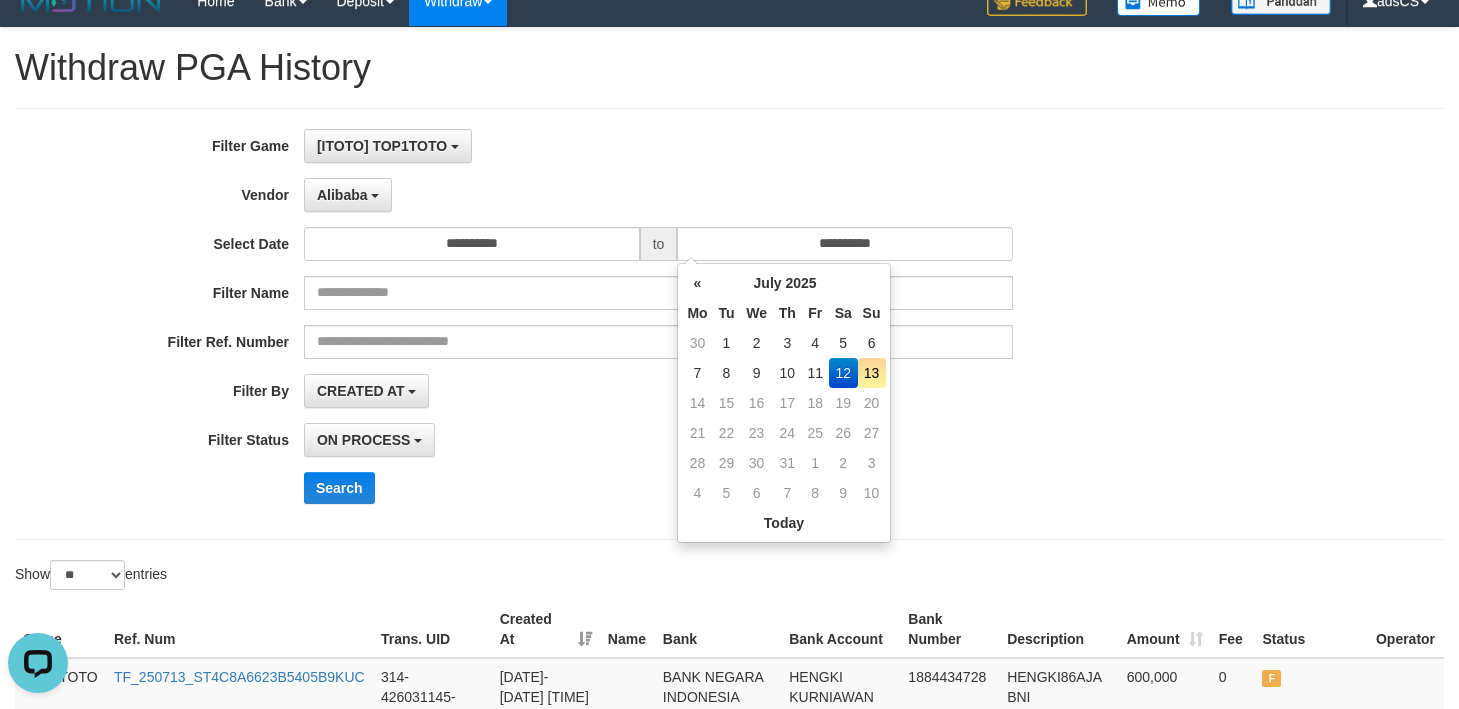 click on "**********" at bounding box center [608, 440] 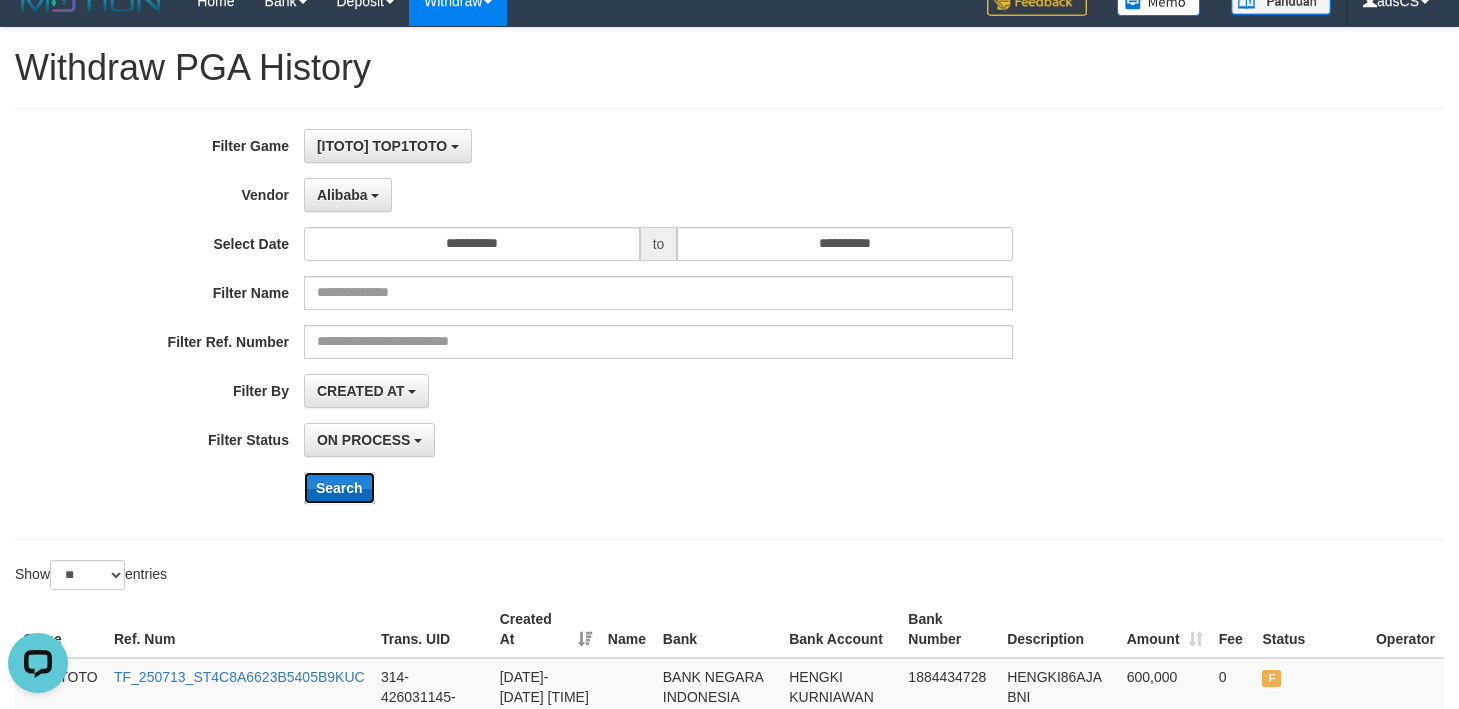 click on "Search" at bounding box center (339, 488) 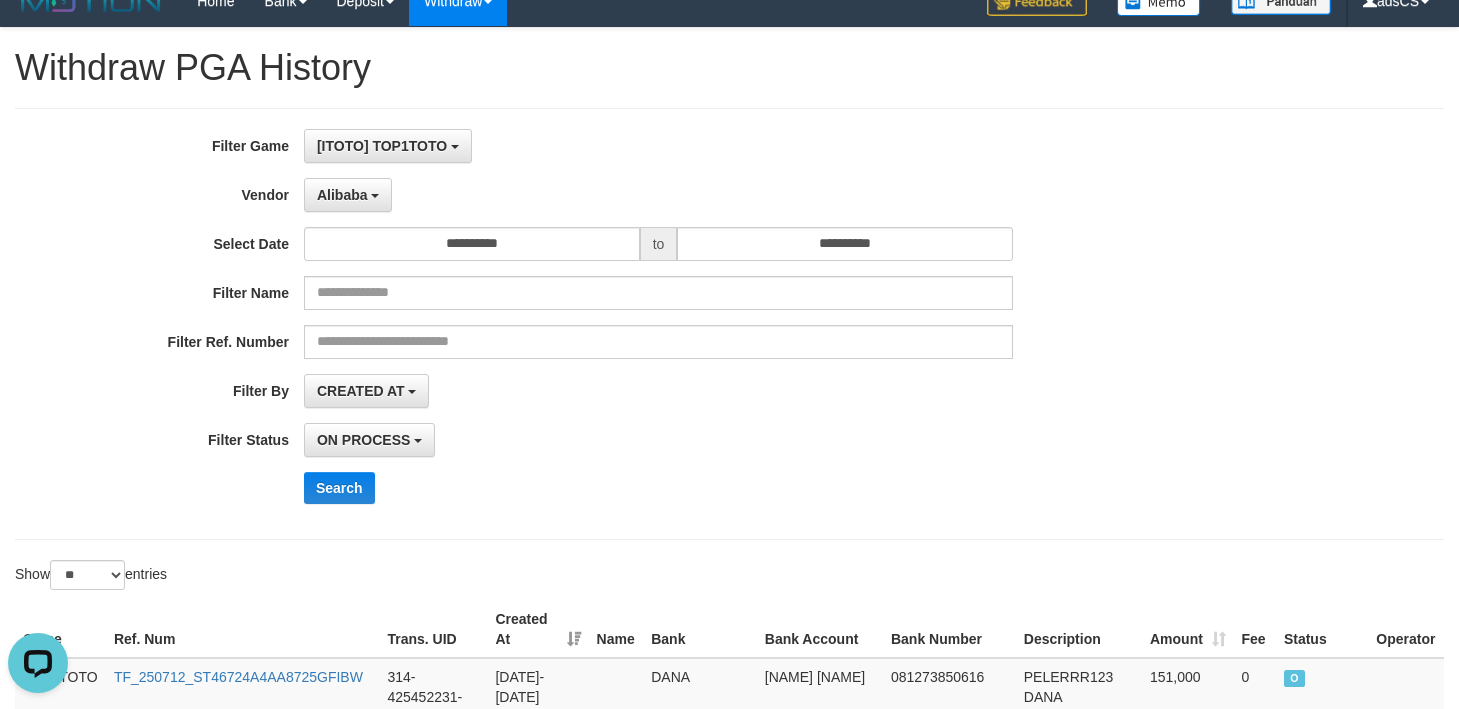 click on "ON PROCESS
SUCCESS
ON PROCESS
FAILED" at bounding box center (658, 440) 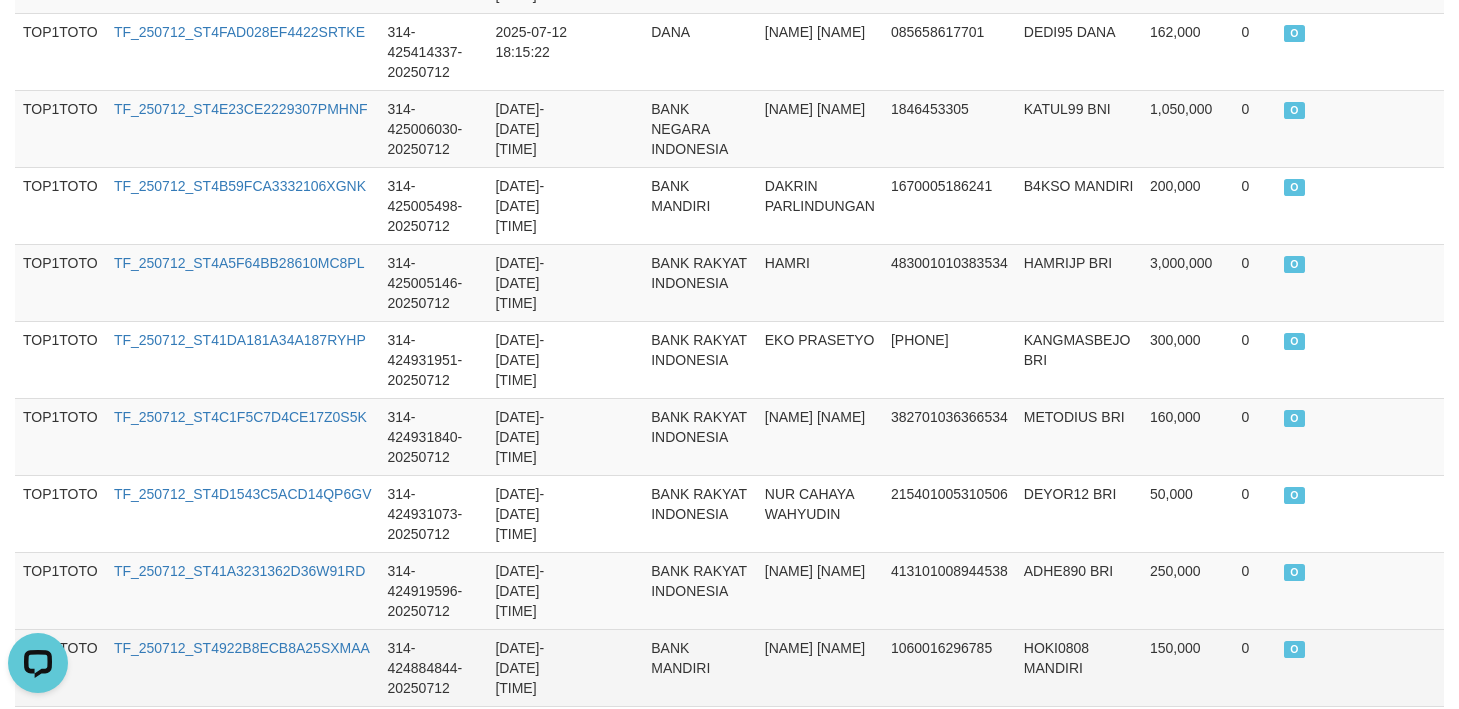 scroll, scrollTop: 1333, scrollLeft: 0, axis: vertical 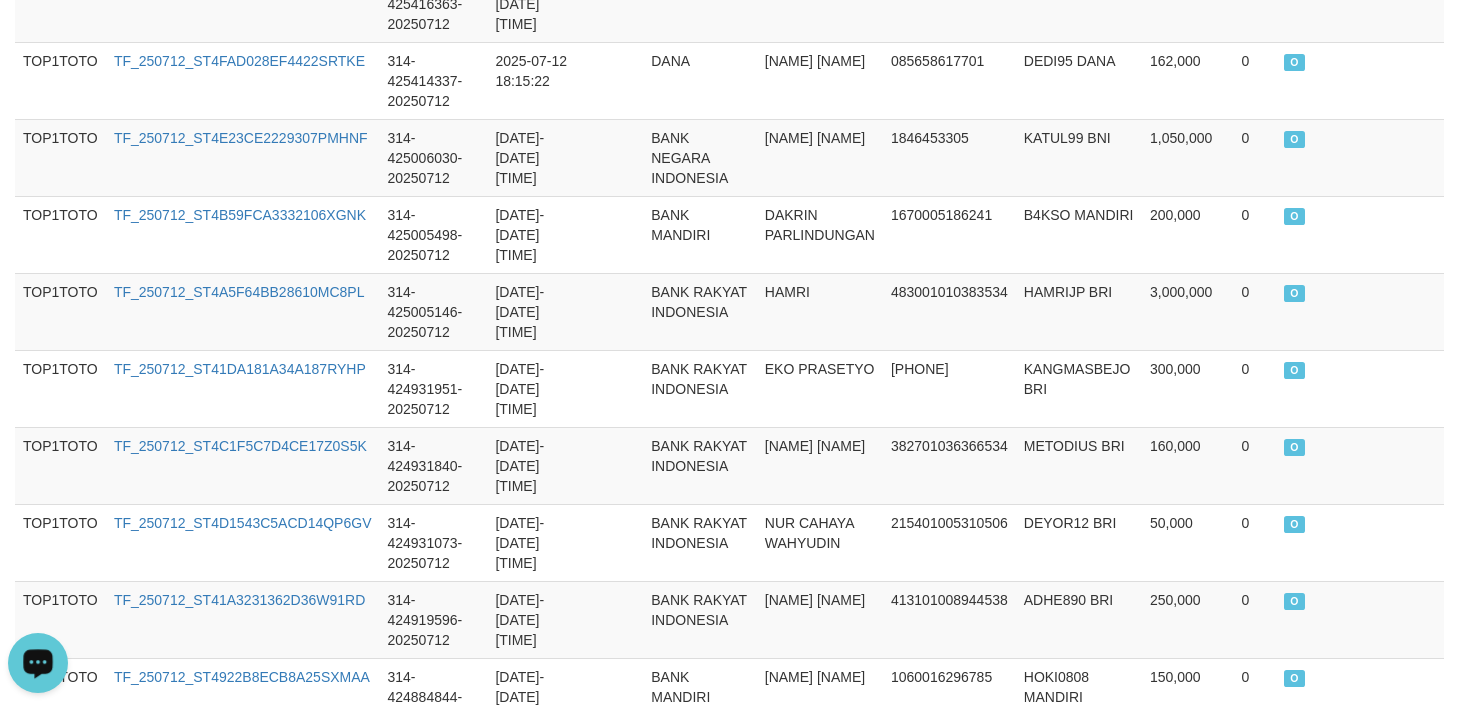 click 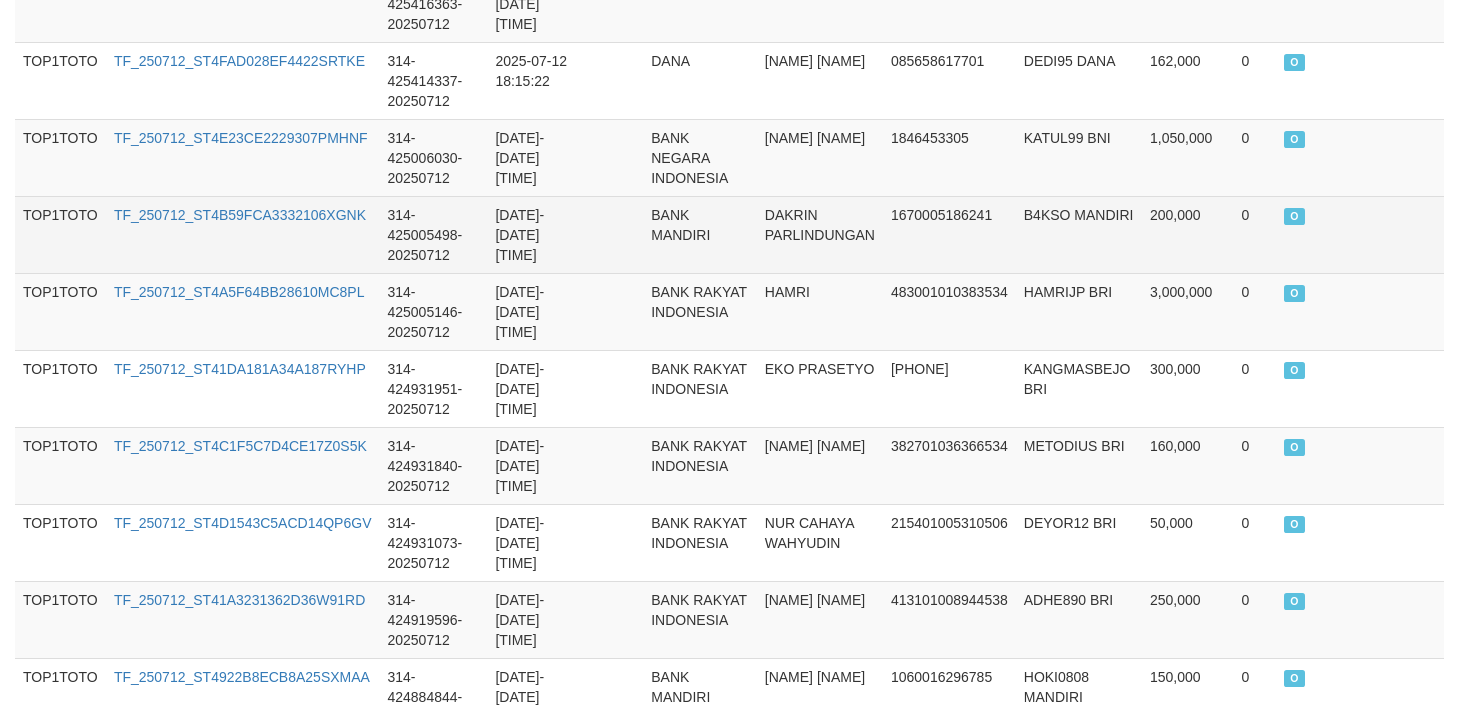 click on "BANK MANDIRI" at bounding box center [700, 234] 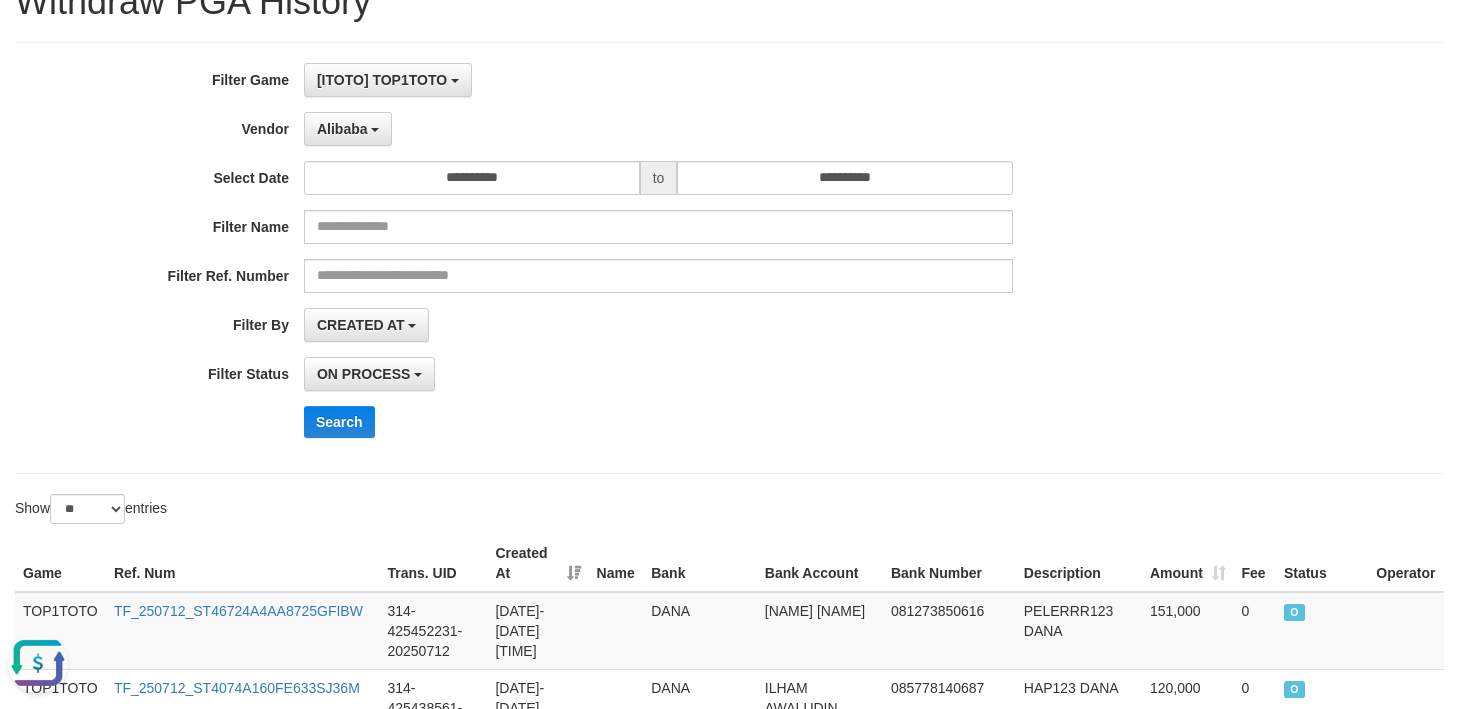 scroll, scrollTop: 0, scrollLeft: 0, axis: both 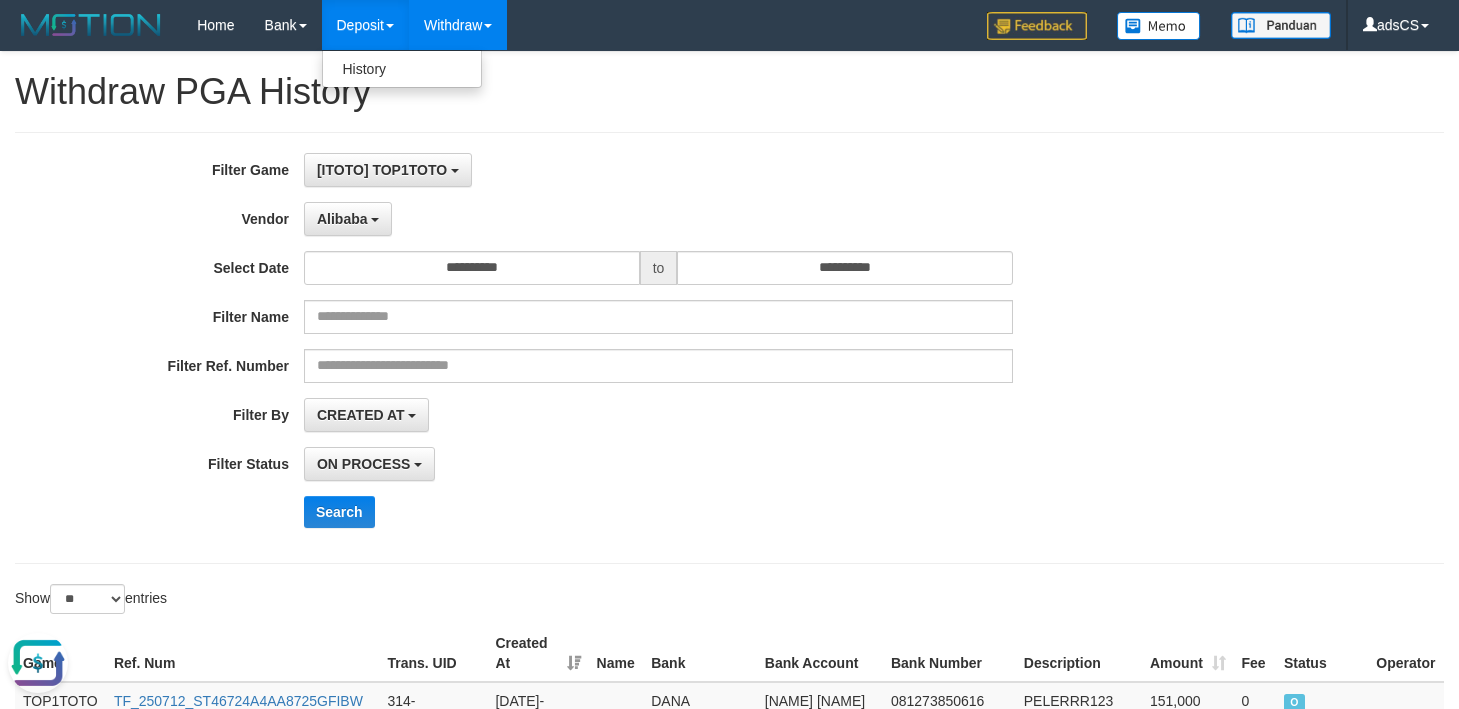 click on "Deposit" at bounding box center [365, 25] 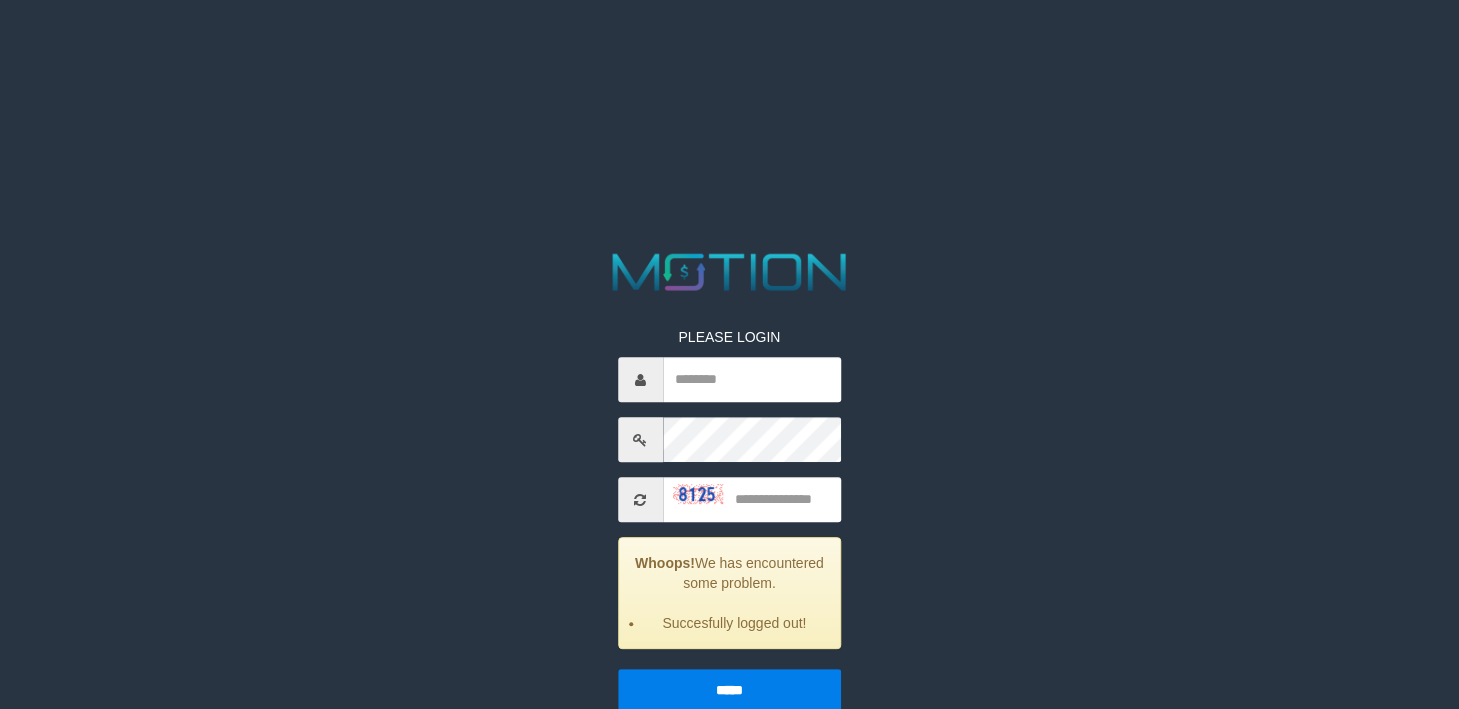 scroll, scrollTop: 0, scrollLeft: 0, axis: both 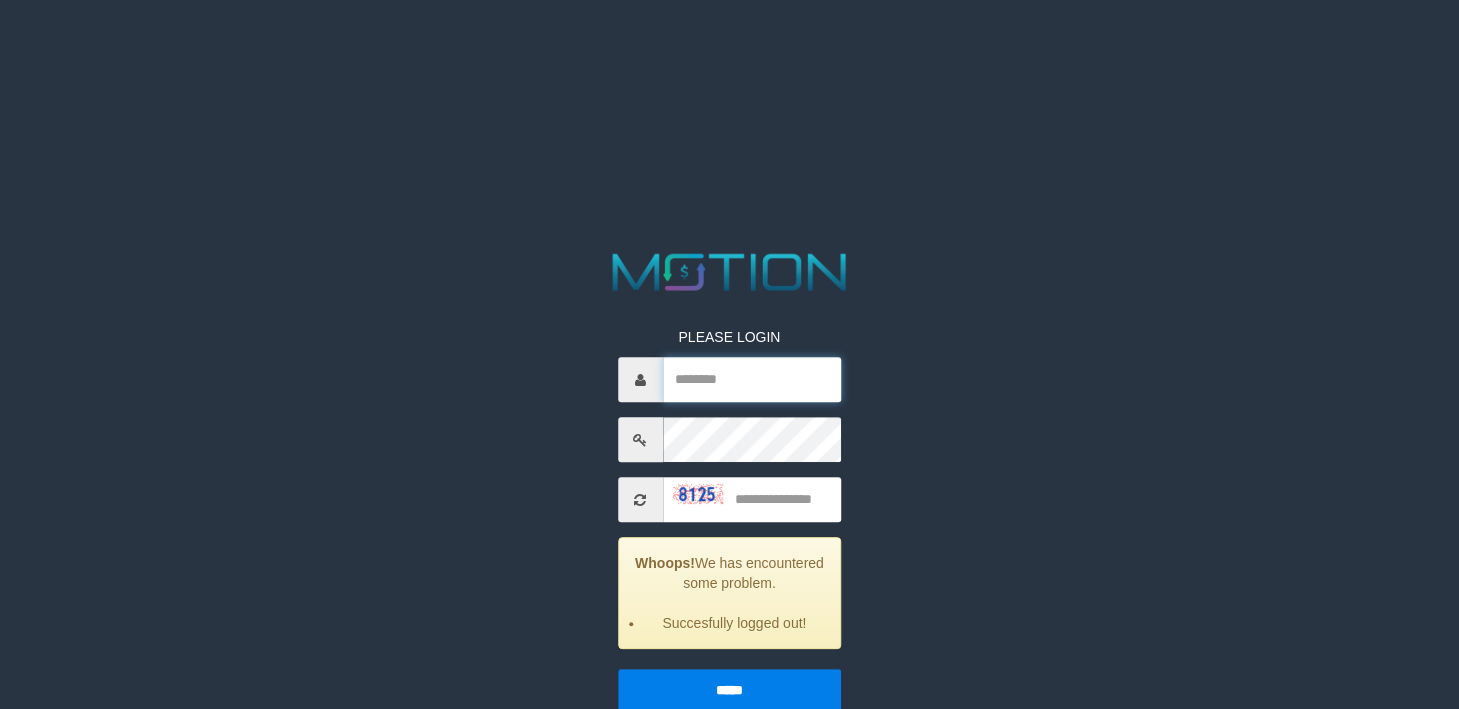 click at bounding box center [752, 379] 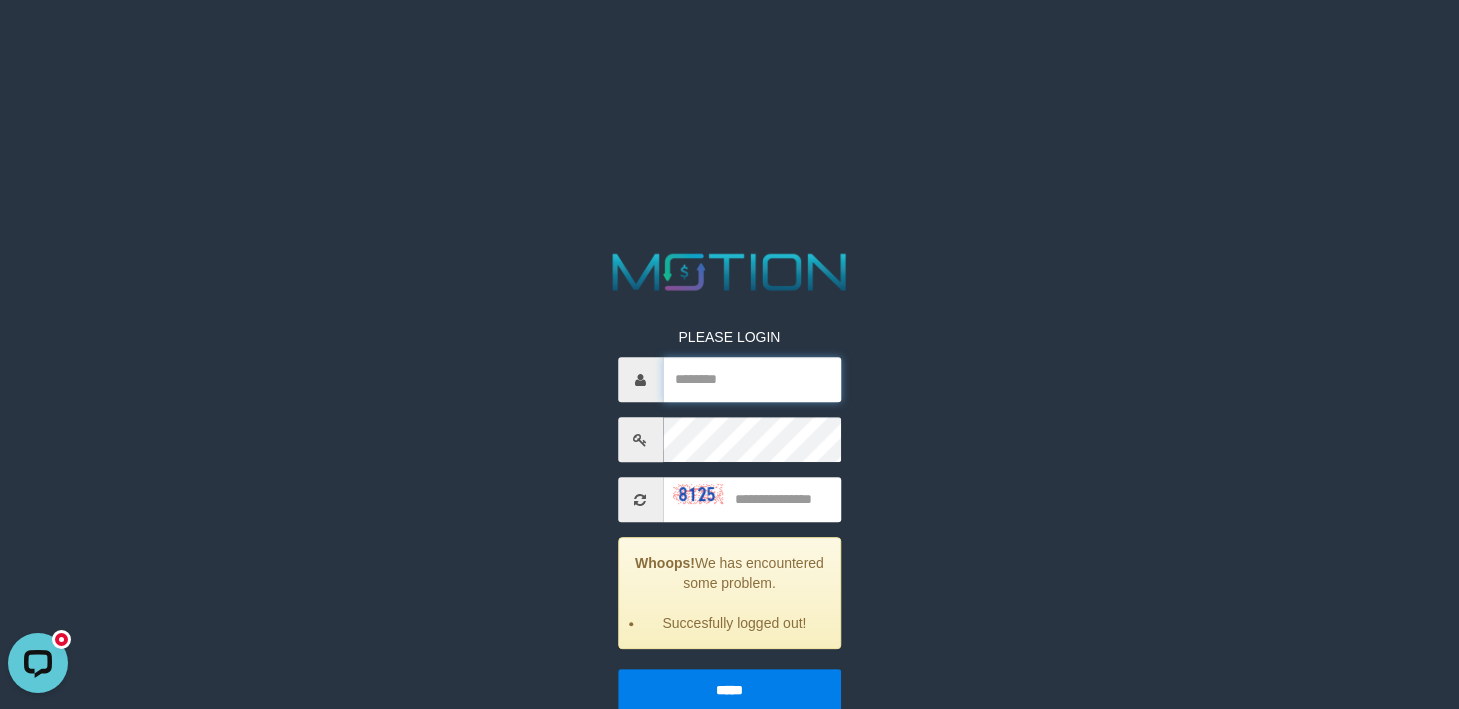 scroll, scrollTop: 0, scrollLeft: 0, axis: both 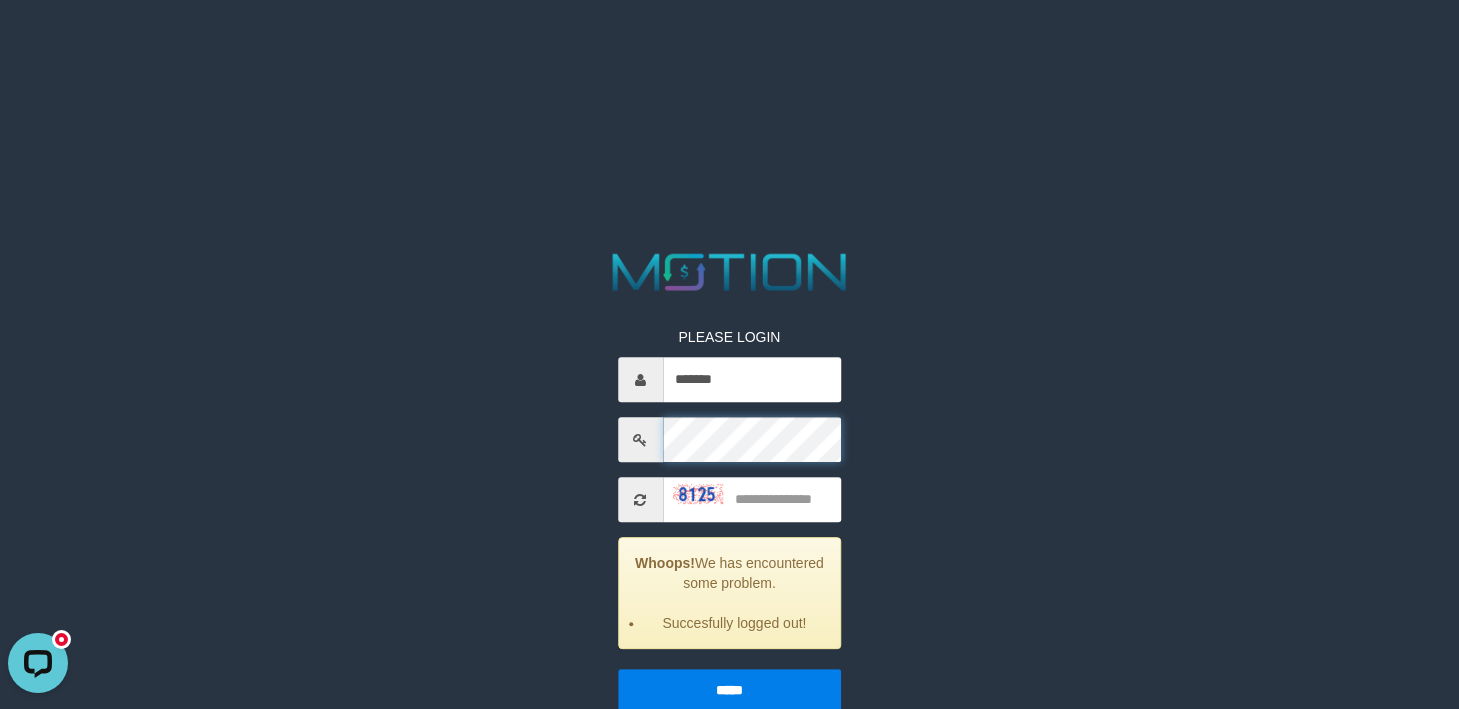 click on "PLEASE LOGIN
*******
Whoops!  We has encountered some problem.
Succesfully logged out!
*****
code © 2012-2018 dwg" at bounding box center [730, 494] 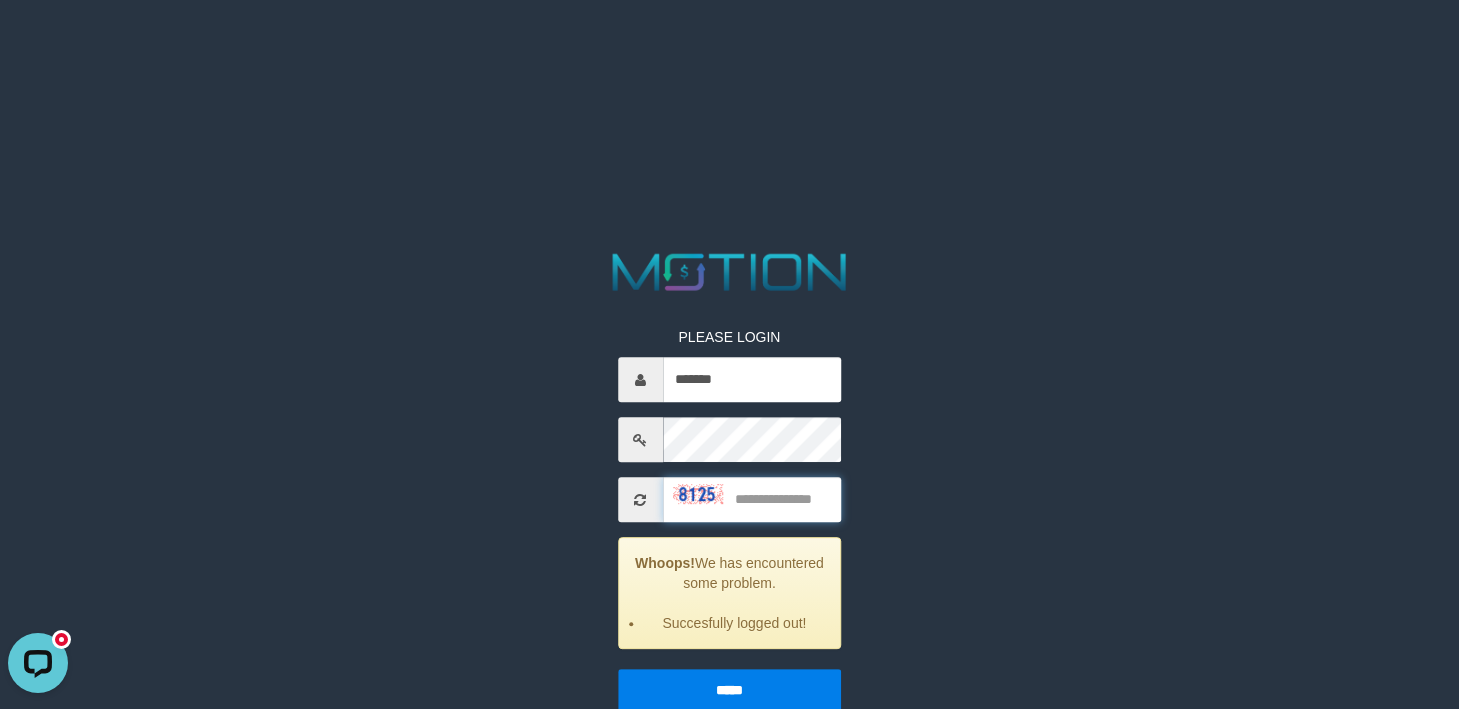 click at bounding box center (752, 499) 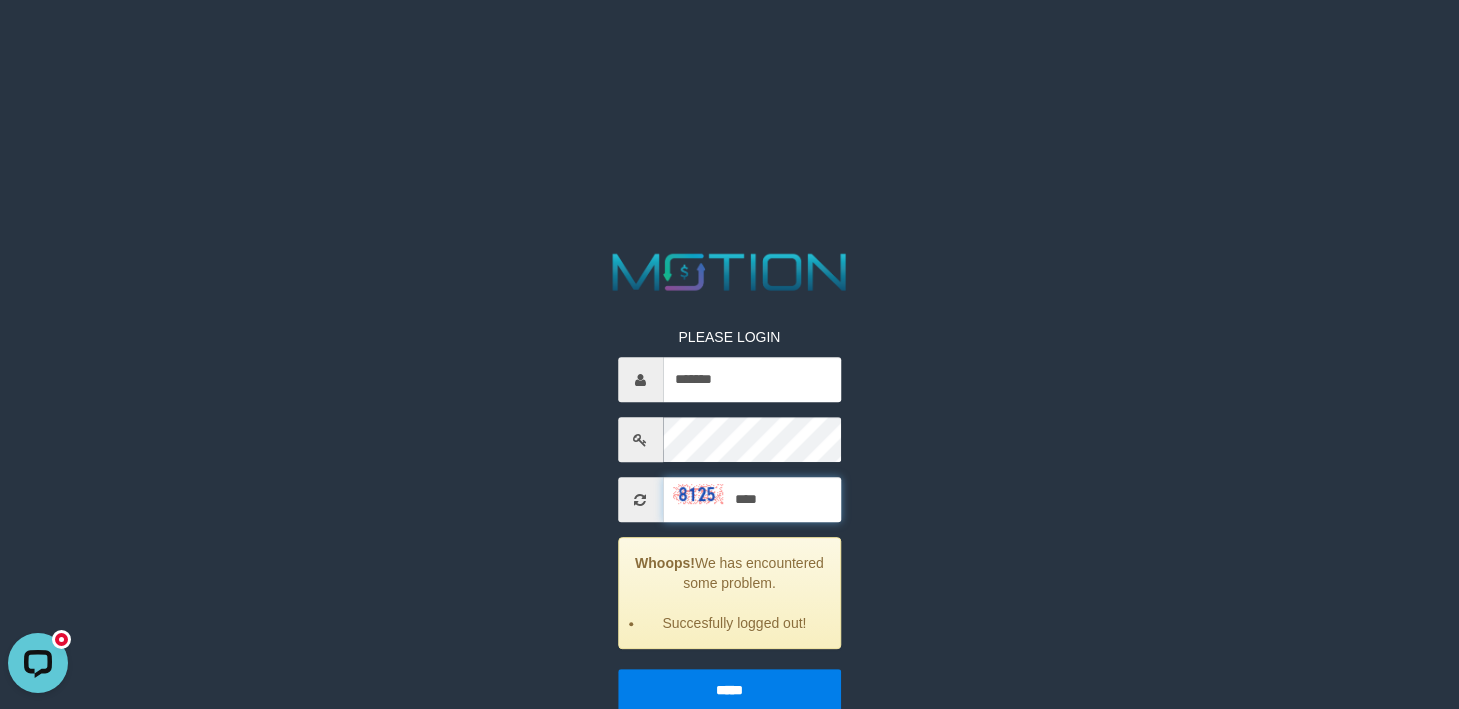 type on "****" 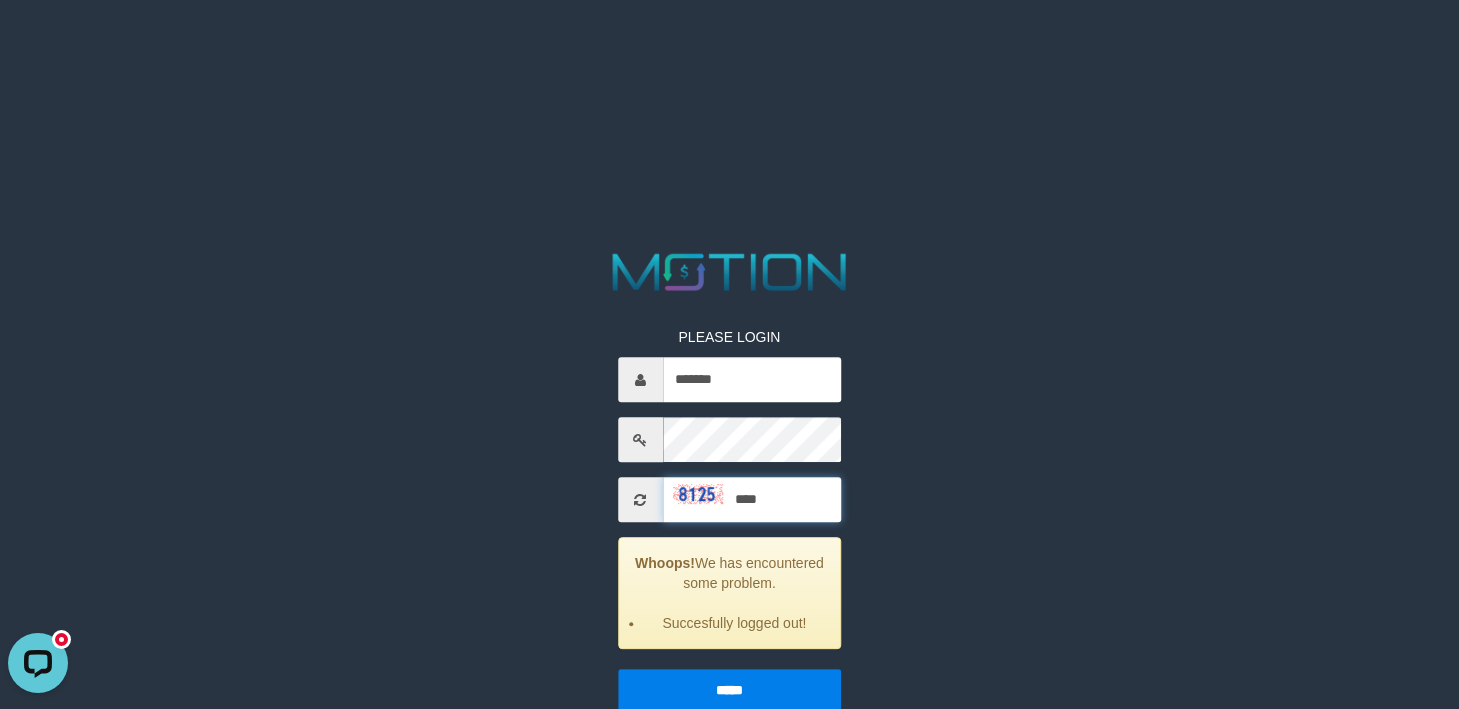 click on "*****" at bounding box center (729, 690) 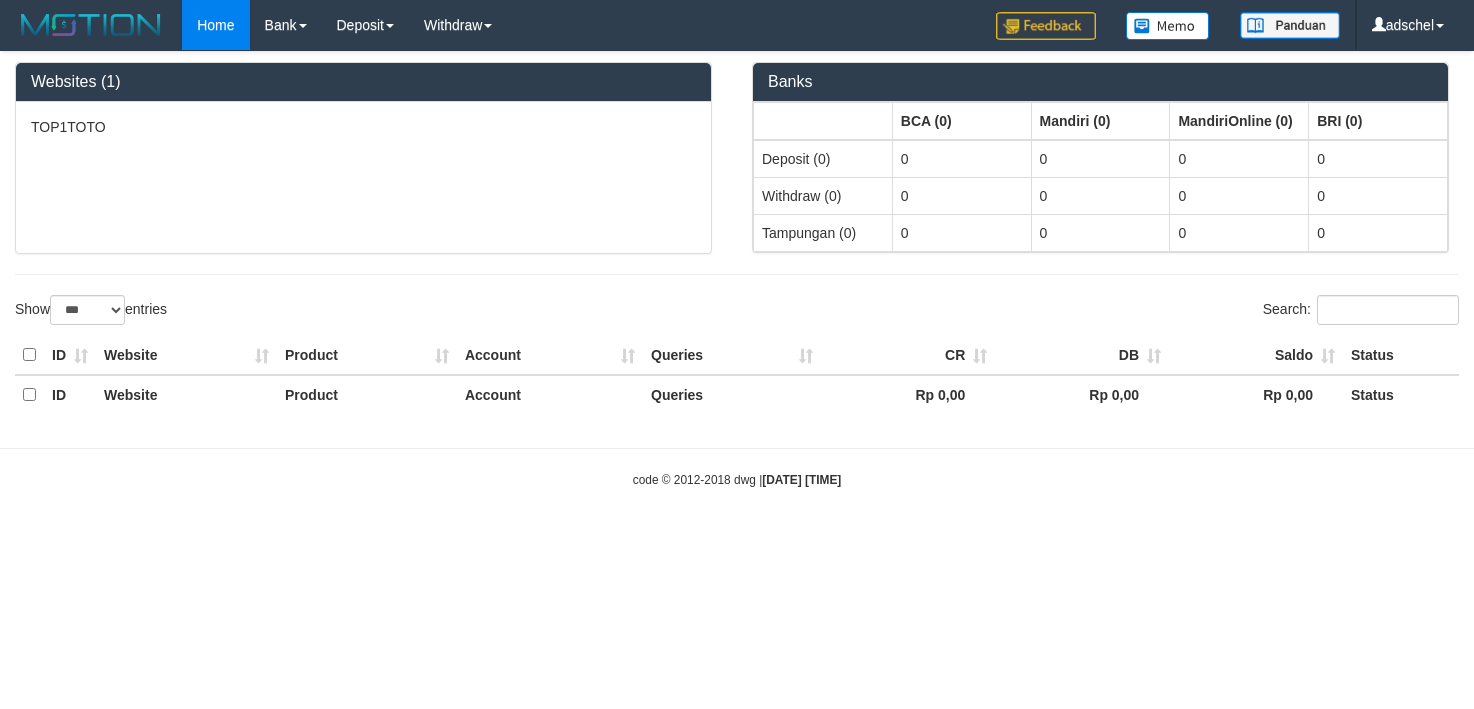 select on "***" 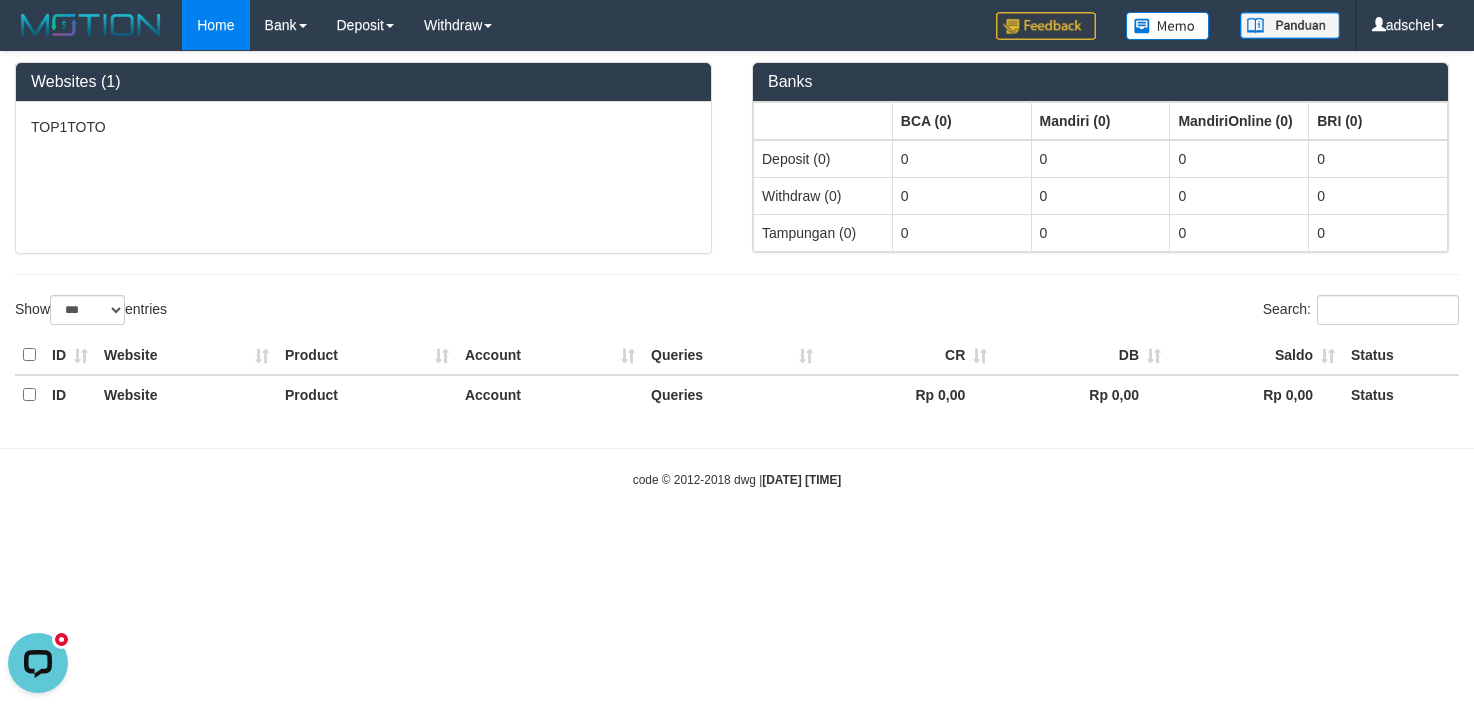 scroll, scrollTop: 0, scrollLeft: 0, axis: both 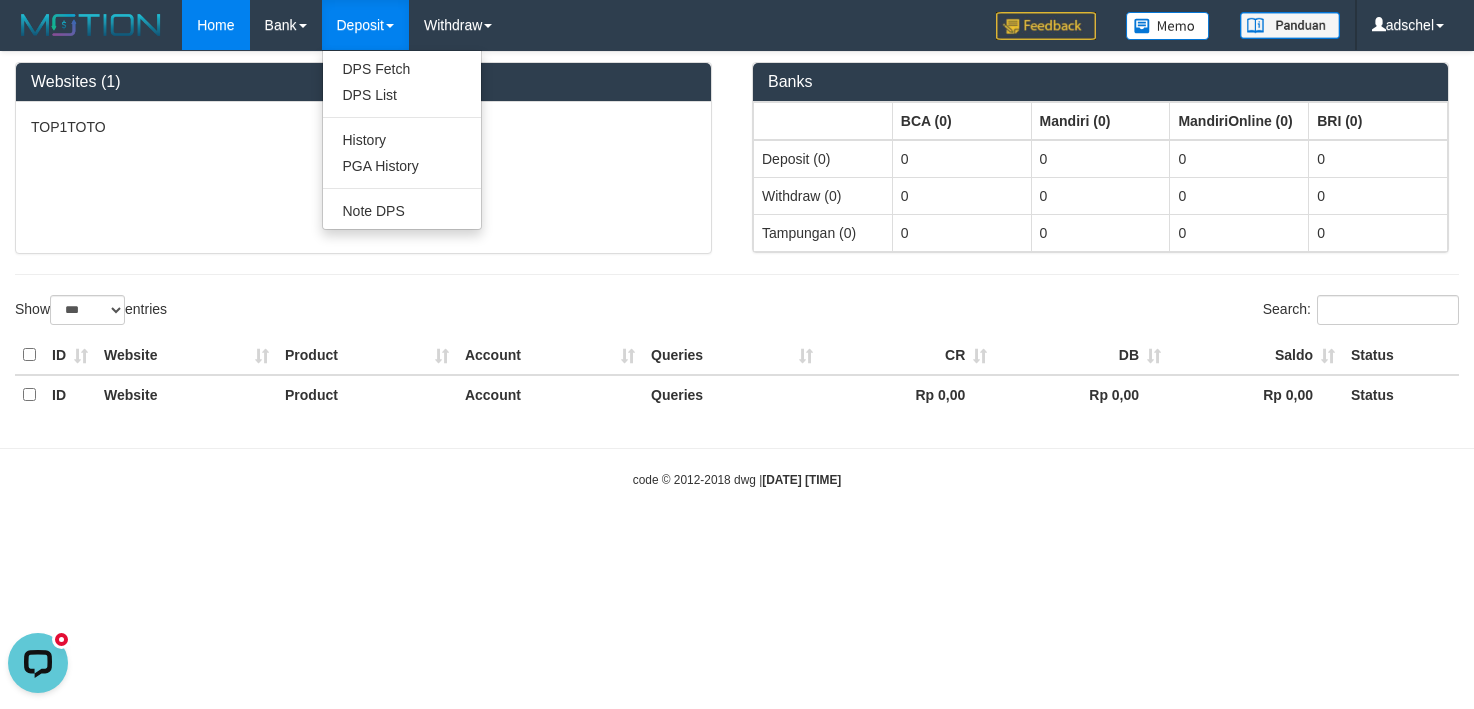 drag, startPoint x: 355, startPoint y: 24, endPoint x: 355, endPoint y: 41, distance: 17 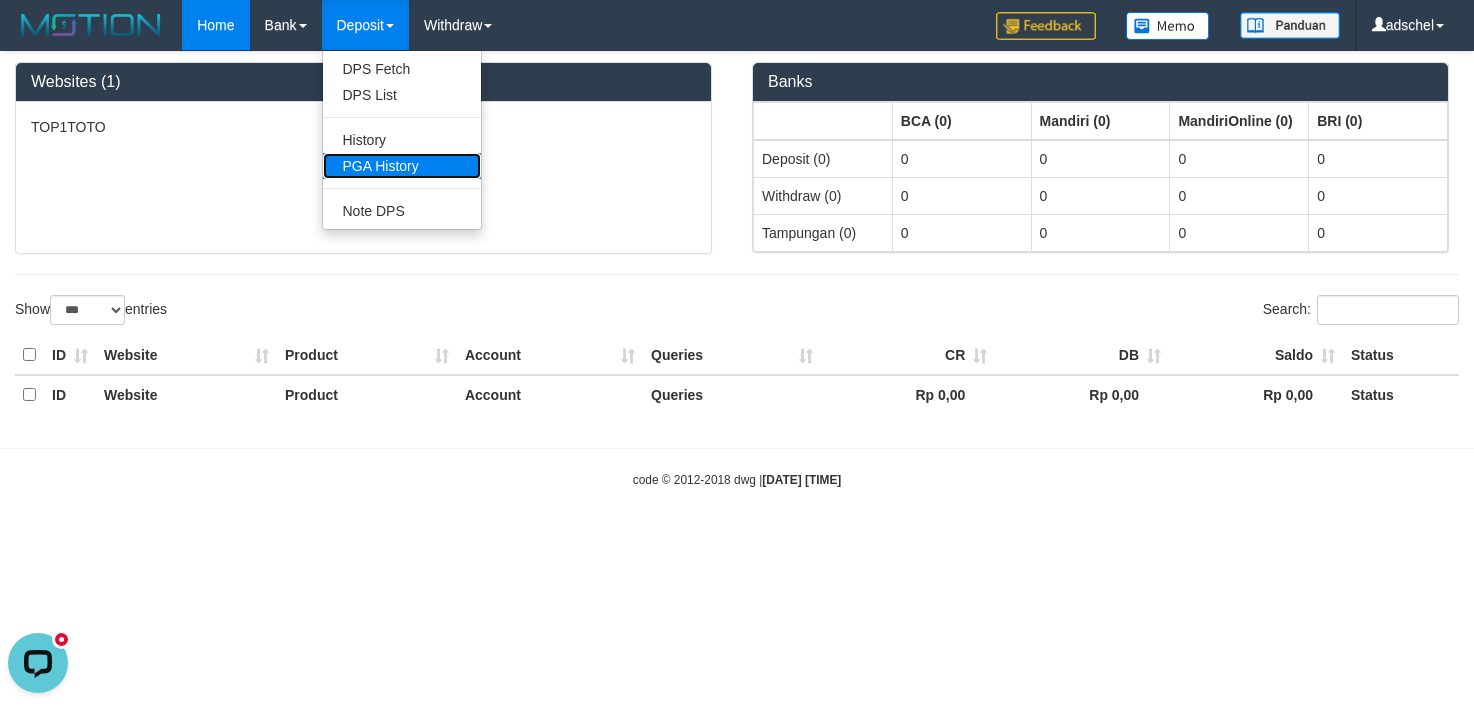 click on "PGA History" at bounding box center (402, 166) 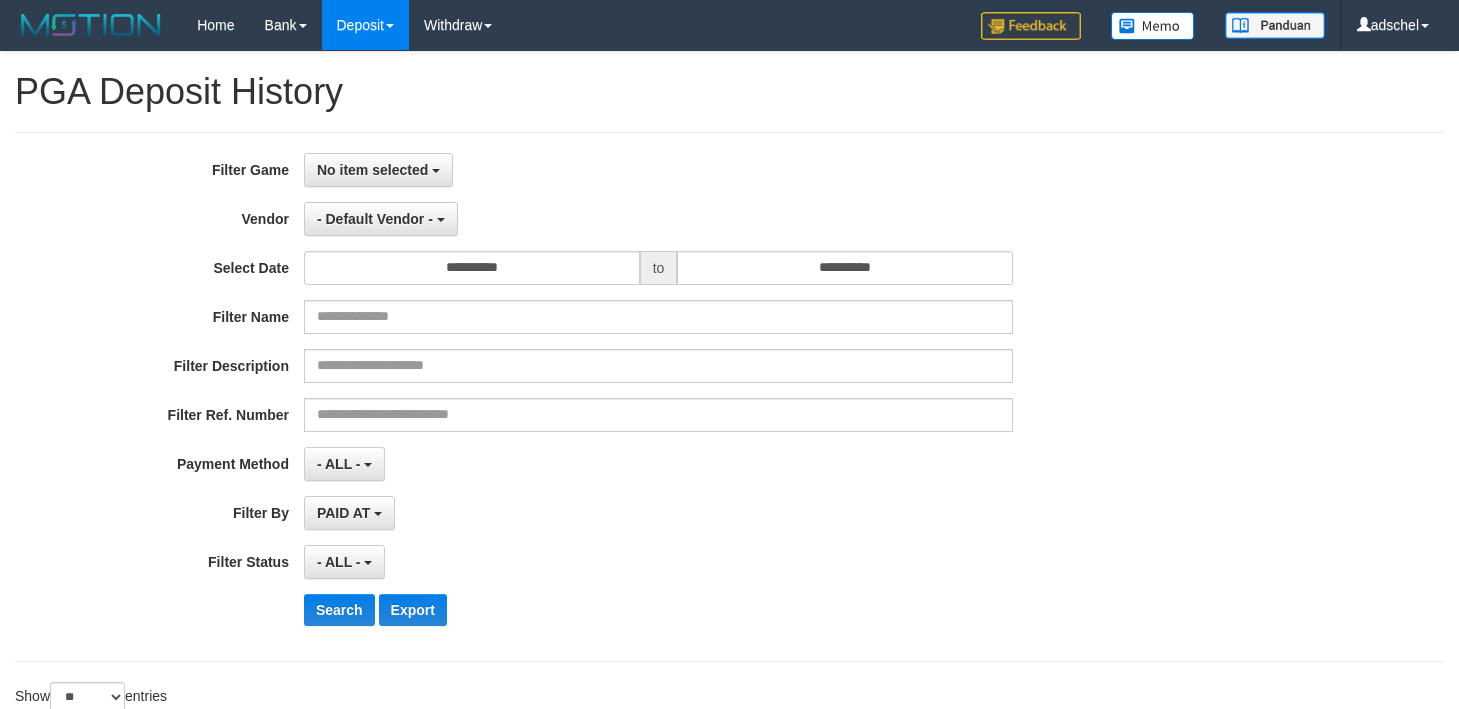 select 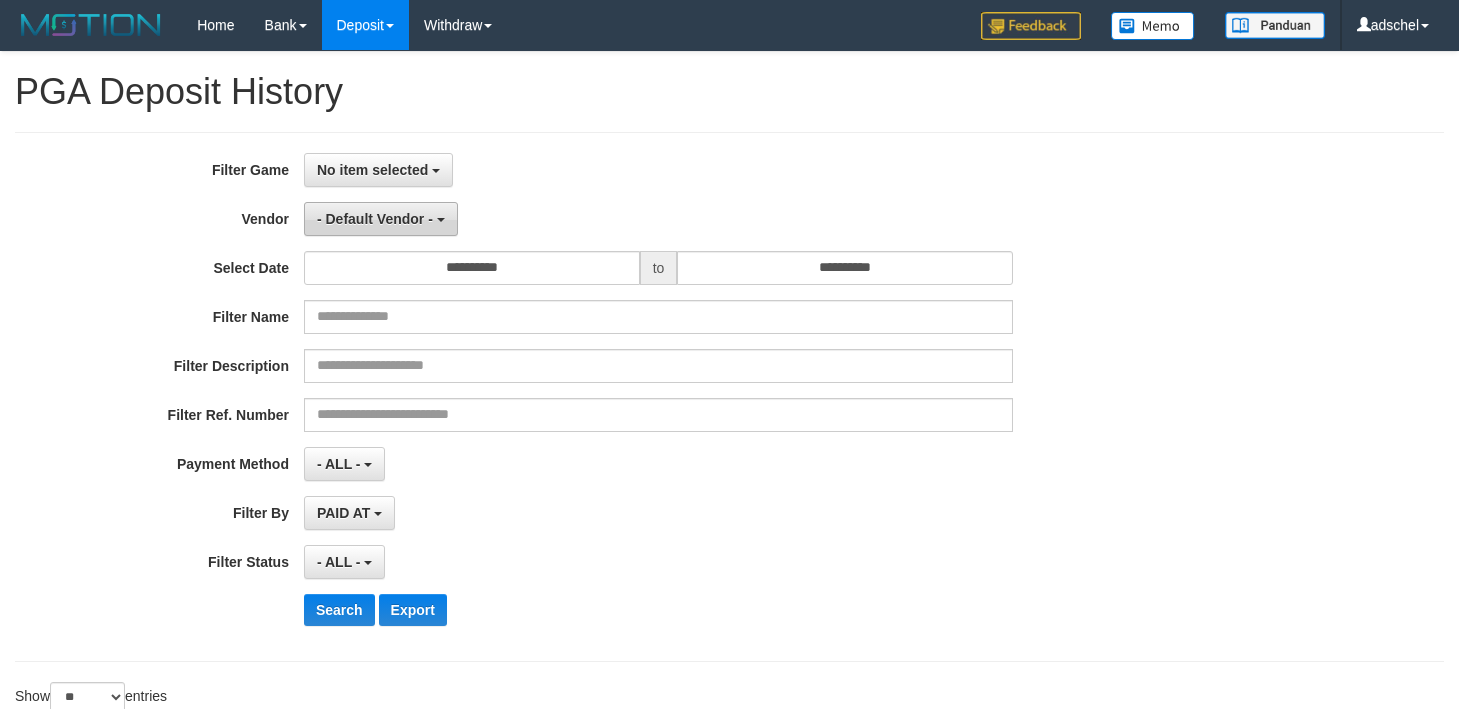 scroll, scrollTop: 0, scrollLeft: 0, axis: both 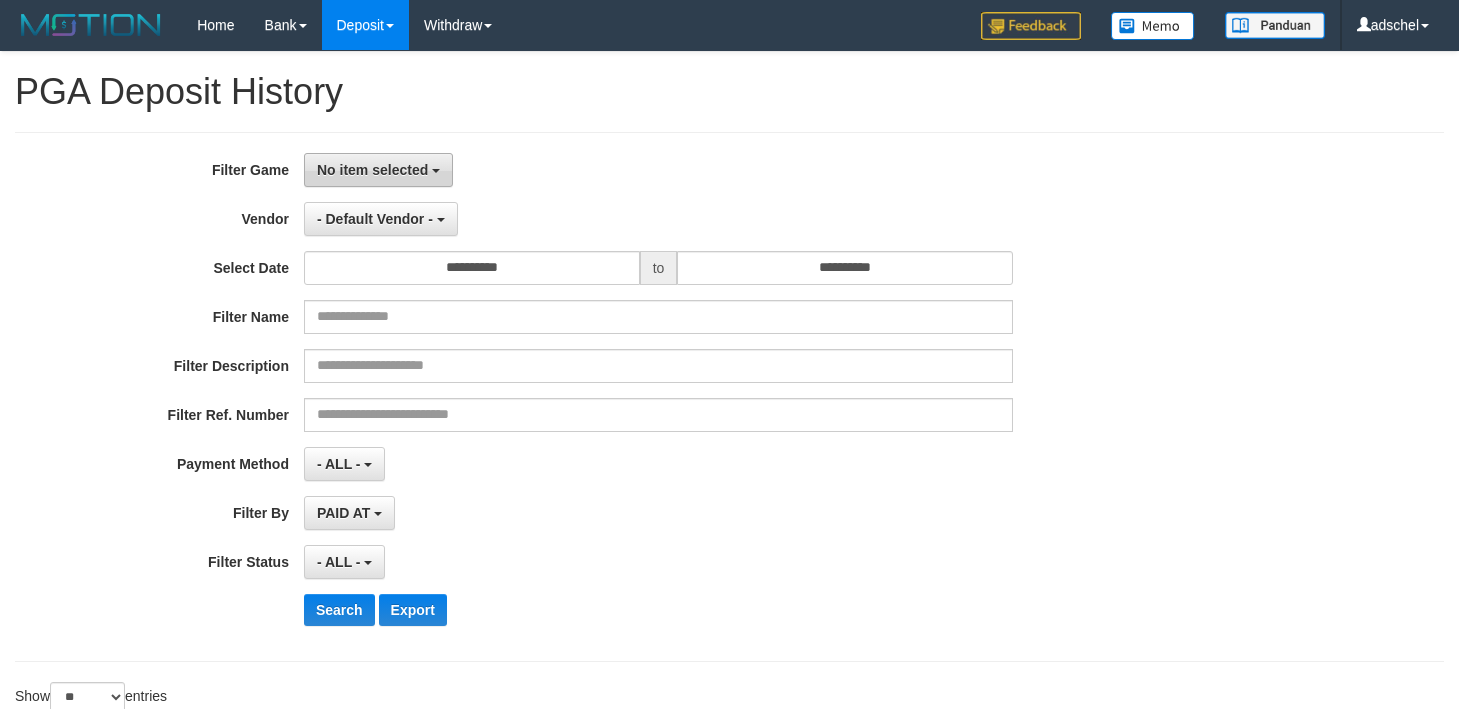 click on "No item selected" at bounding box center (372, 170) 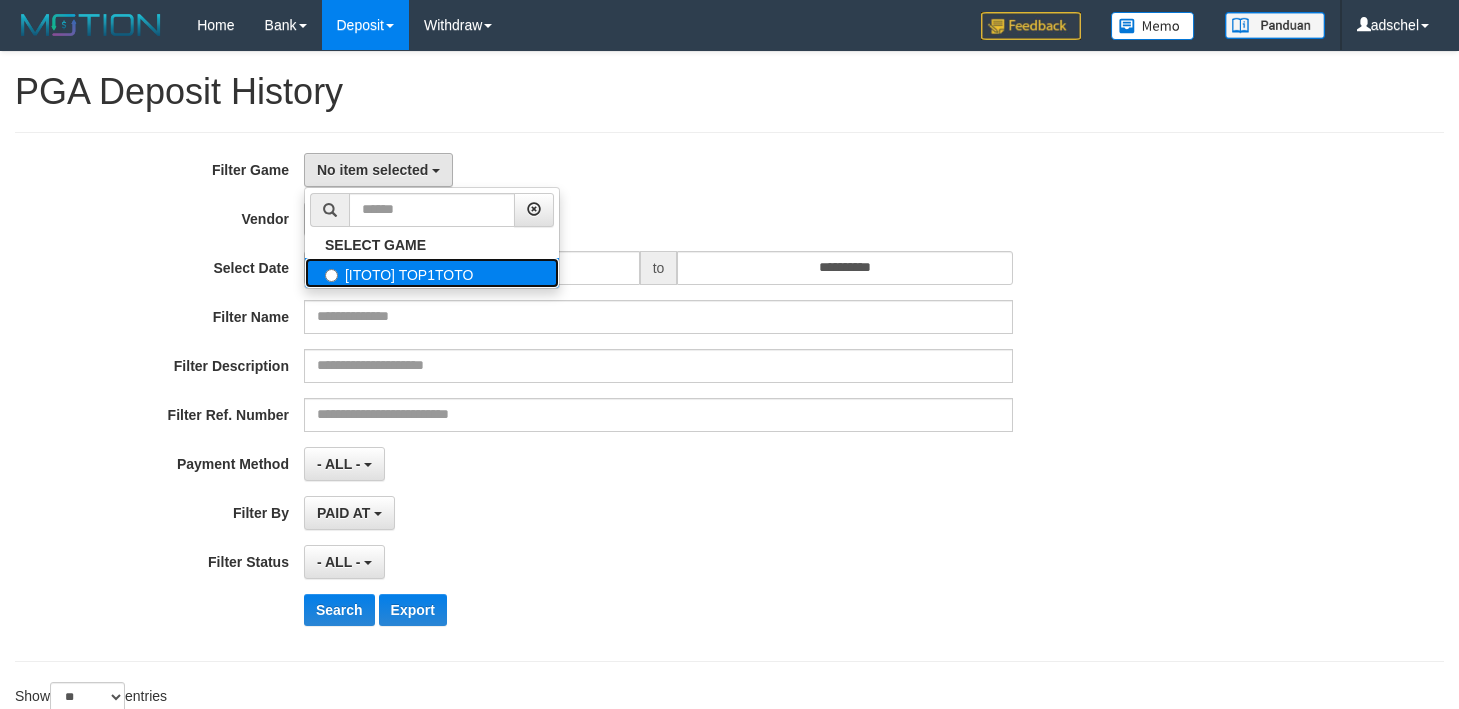 click on "[ITOTO] TOP1TOTO" at bounding box center (432, 273) 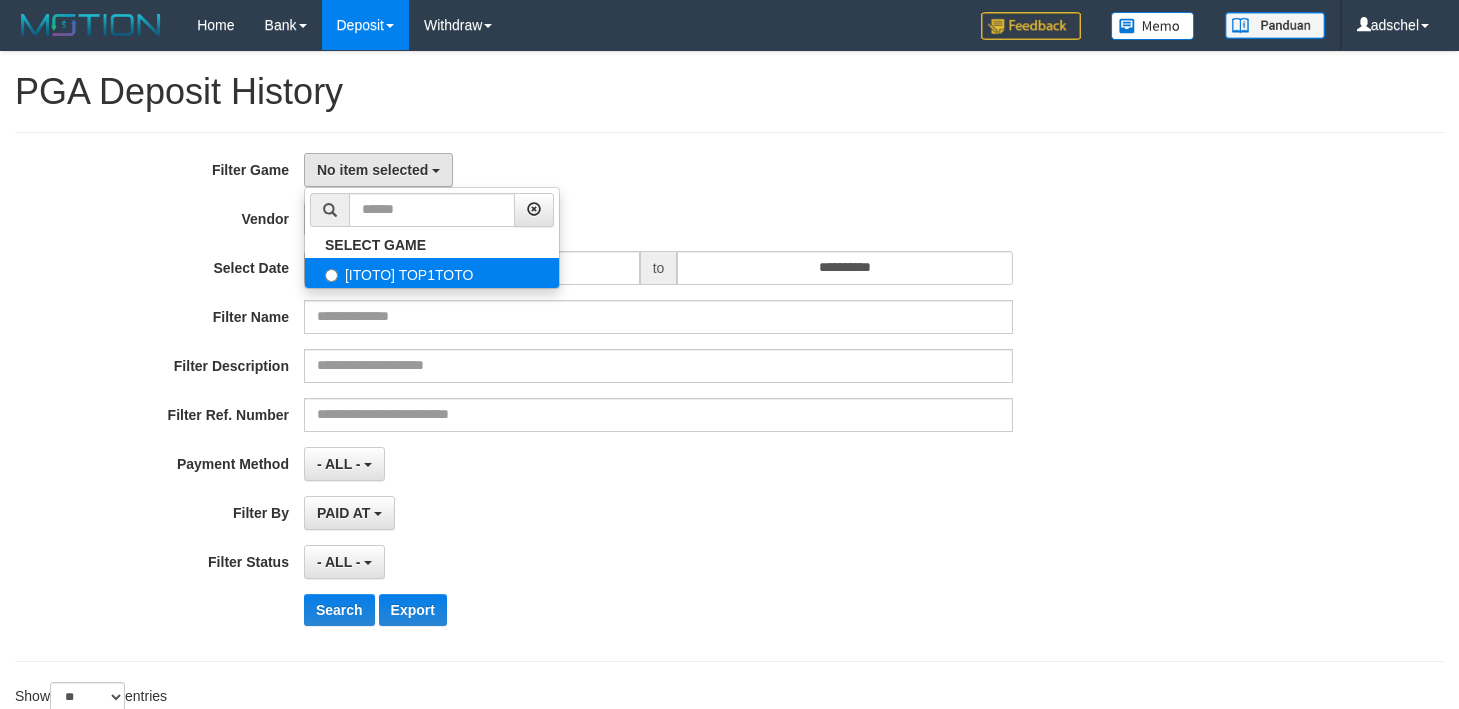 select on "***" 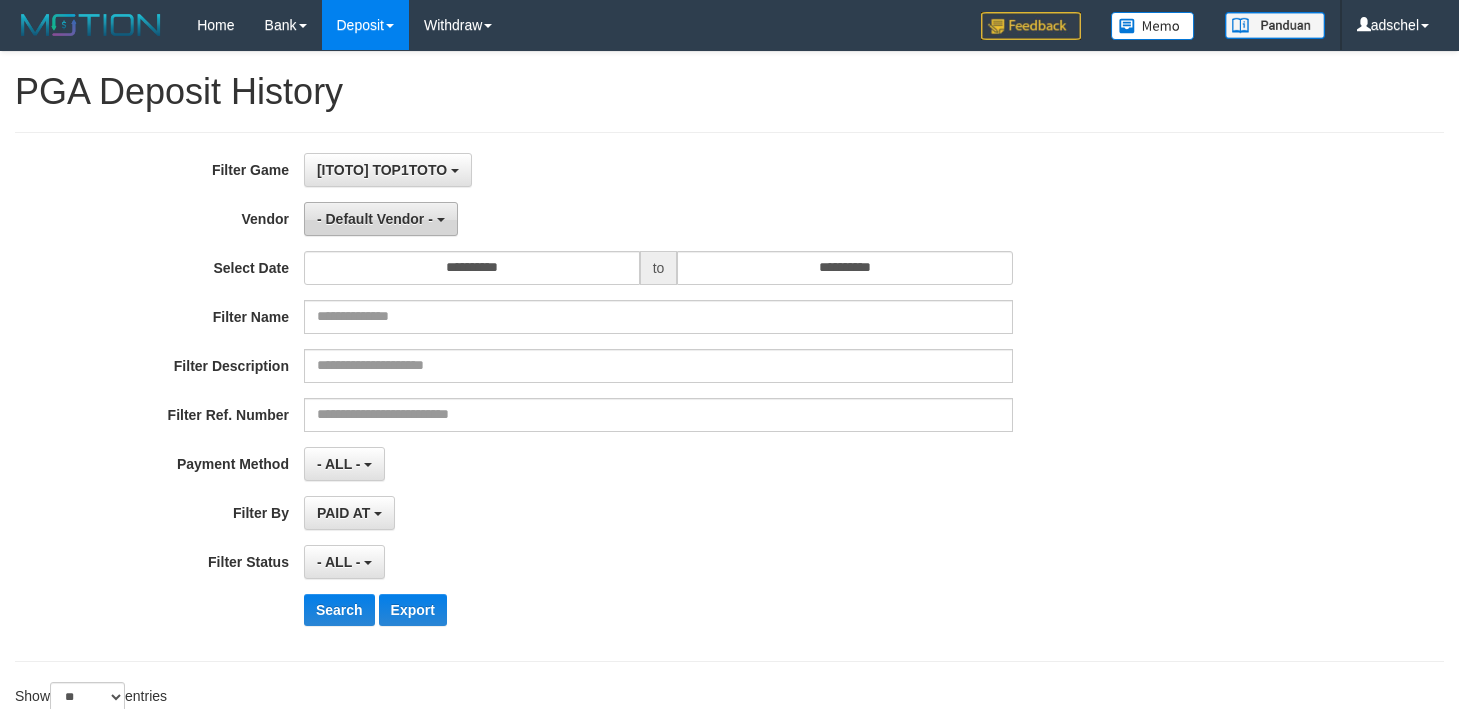scroll, scrollTop: 18, scrollLeft: 0, axis: vertical 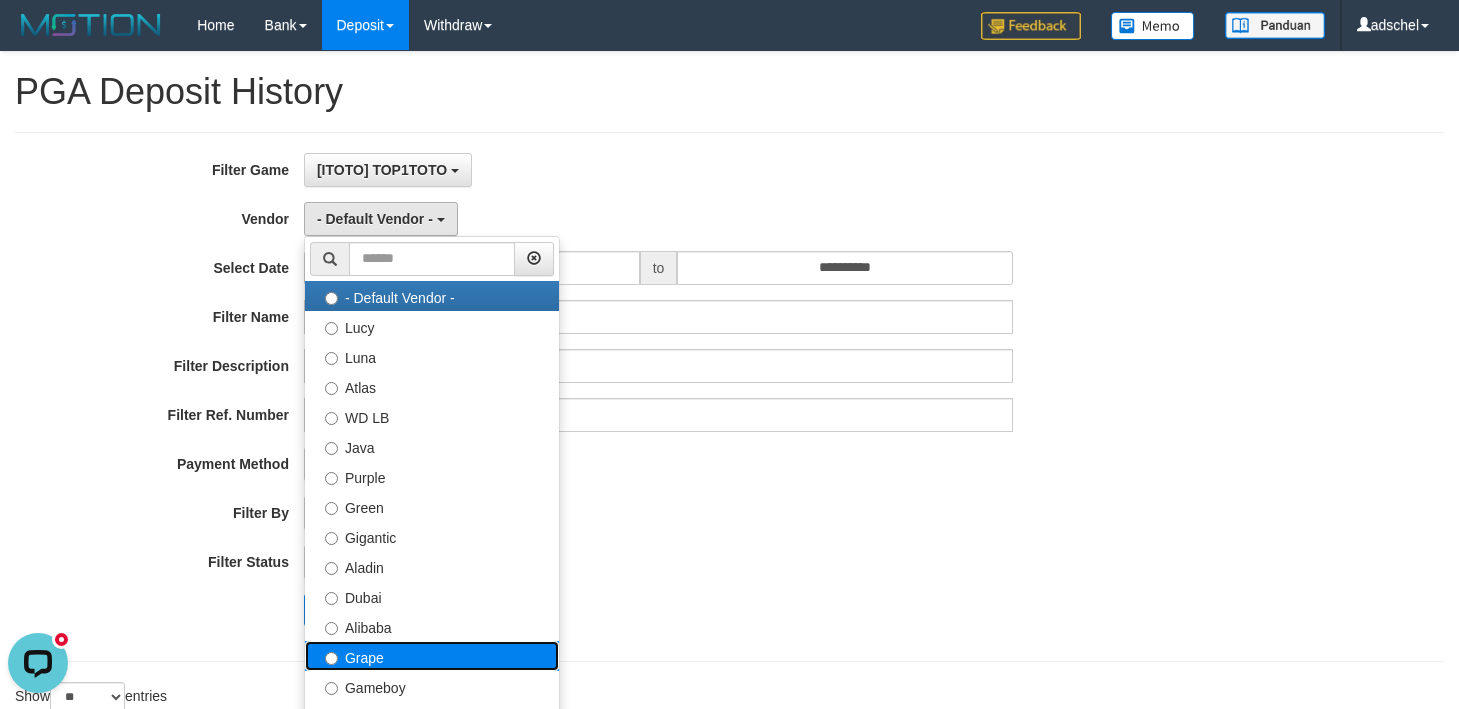 drag, startPoint x: 346, startPoint y: 656, endPoint x: 371, endPoint y: 611, distance: 51.47815 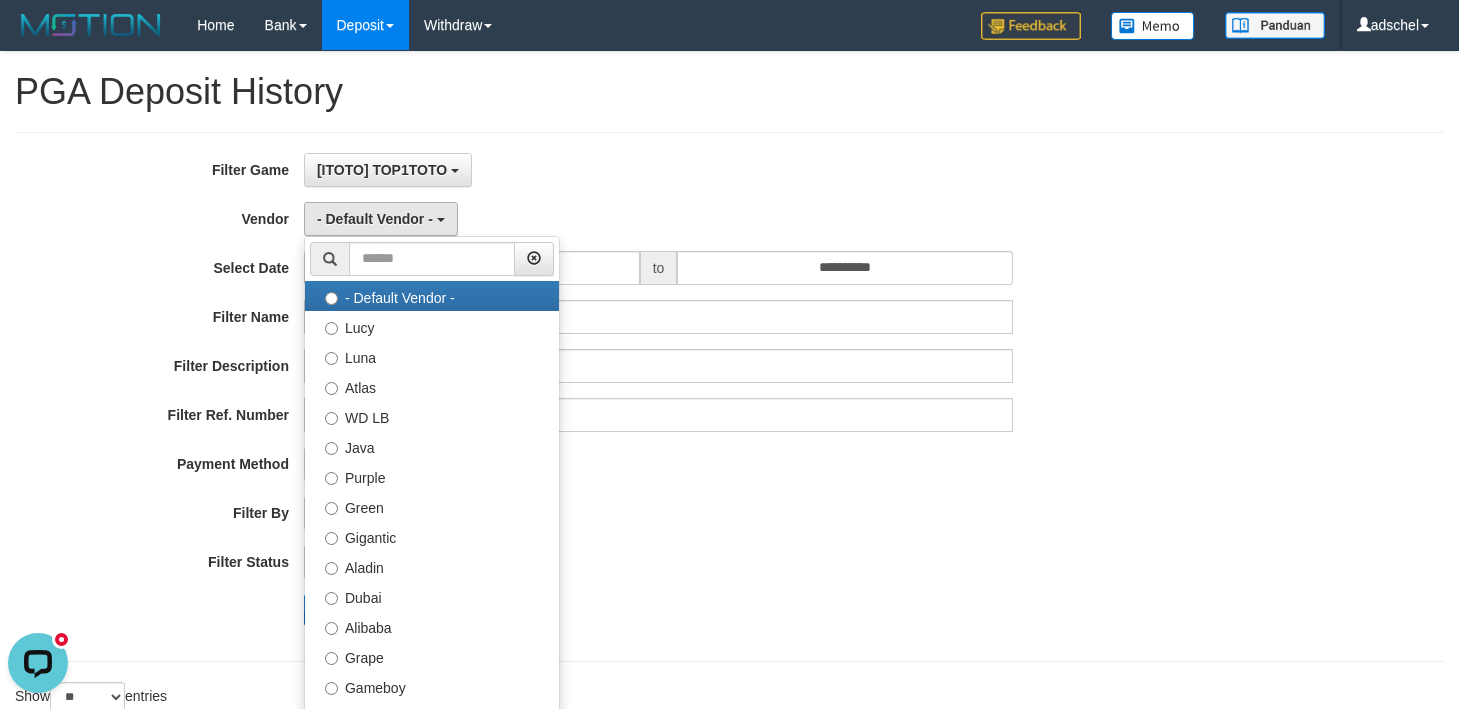 select on "**********" 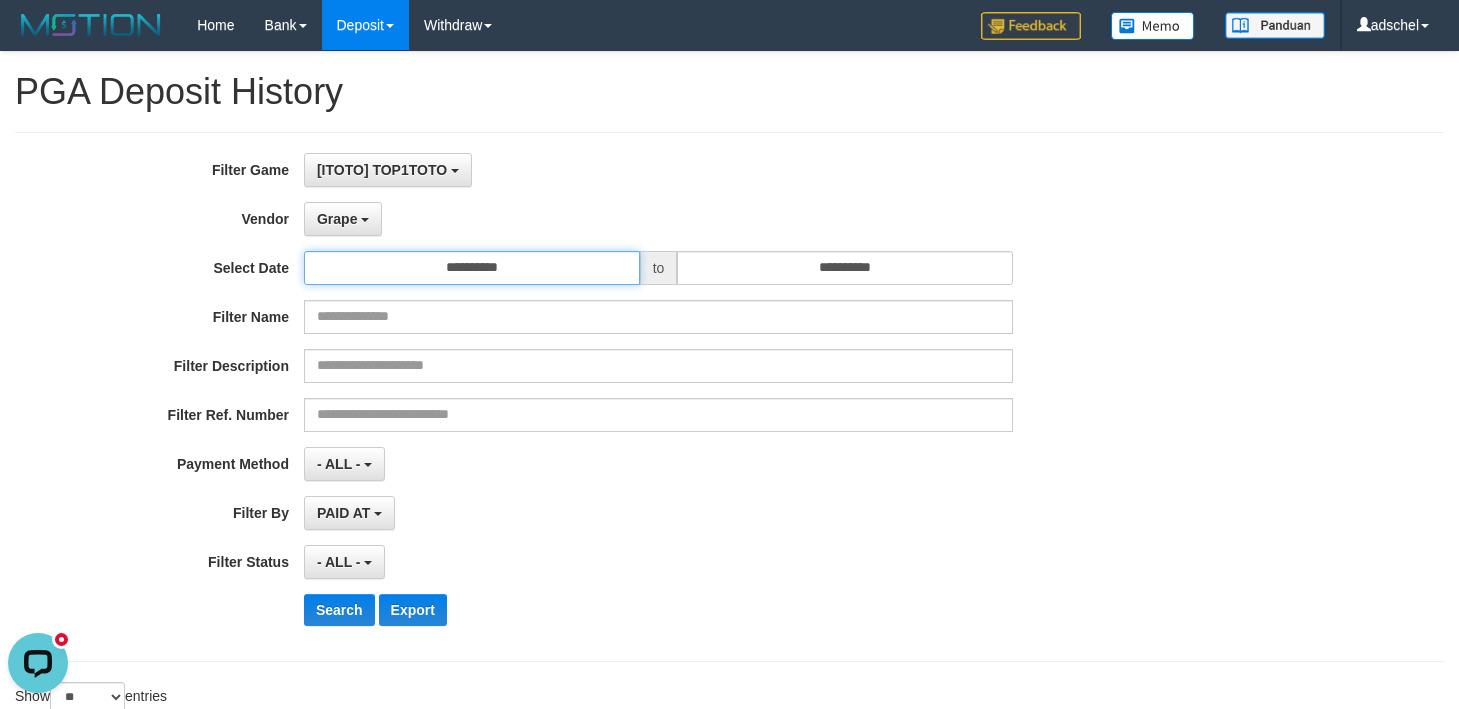 click on "**********" at bounding box center (472, 268) 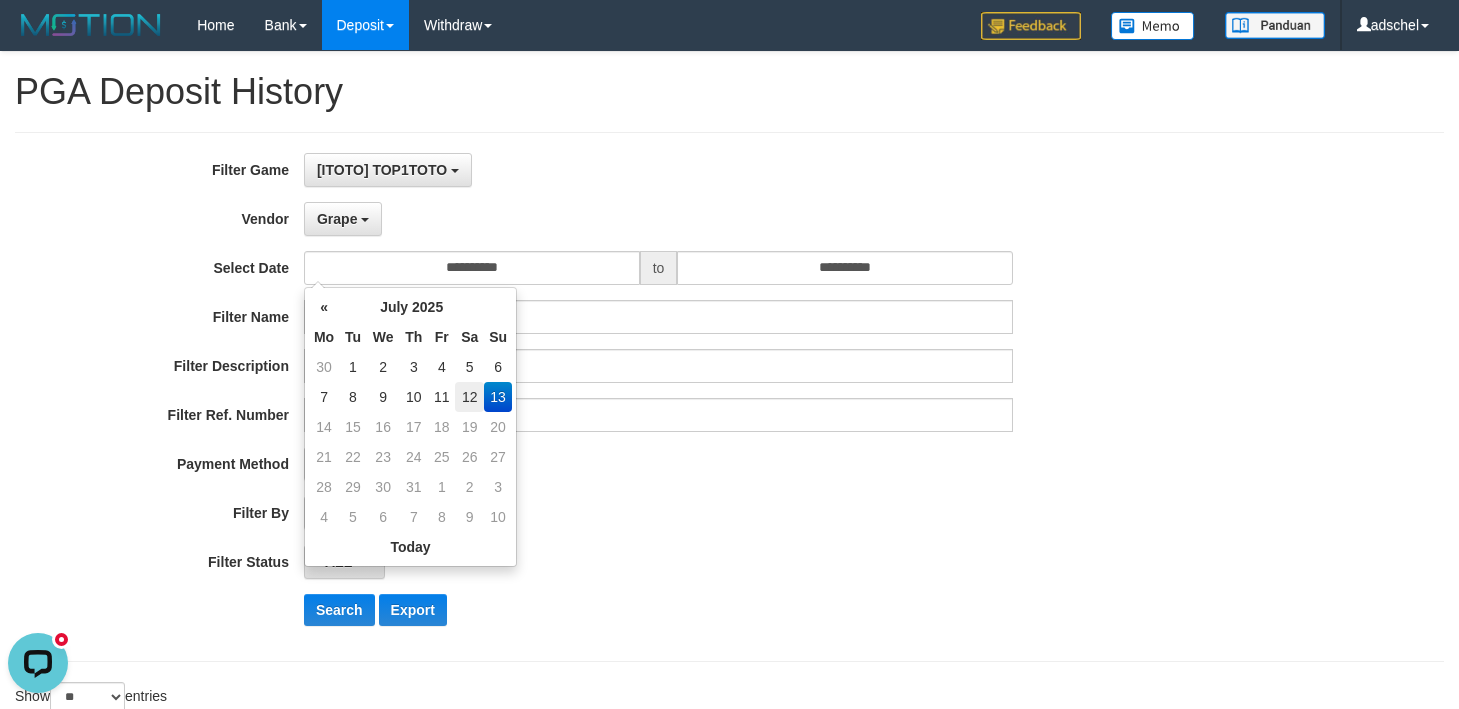 click on "12" at bounding box center (469, 397) 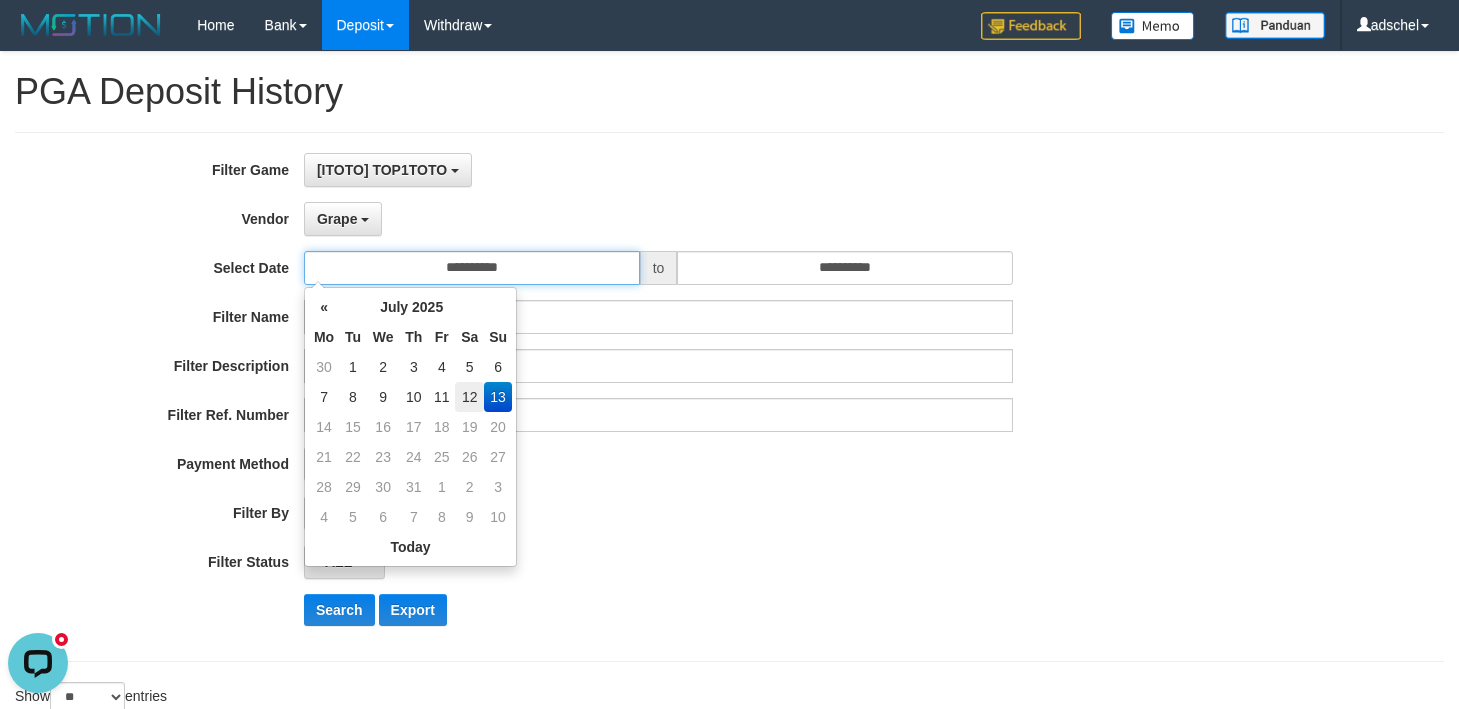 type on "**********" 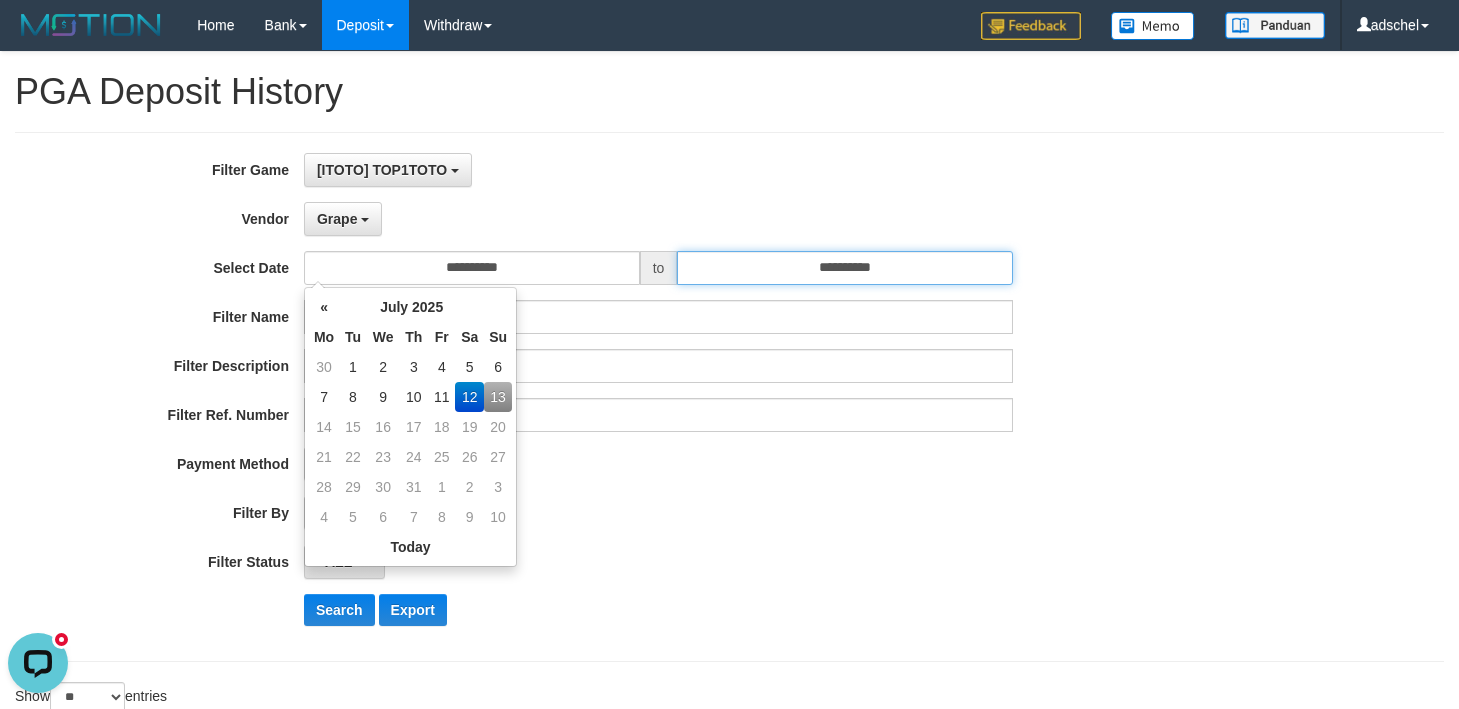 drag, startPoint x: 920, startPoint y: 278, endPoint x: 899, endPoint y: 307, distance: 35.805027 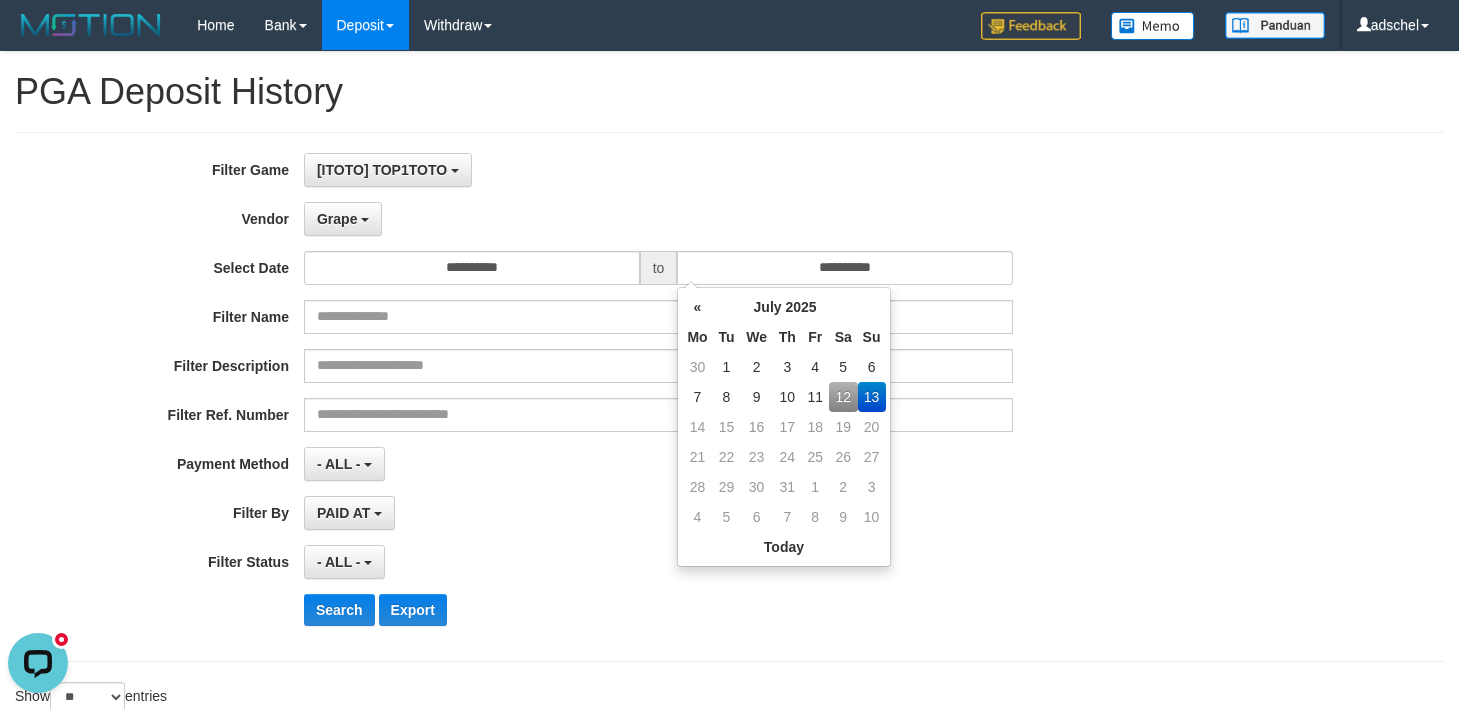 click on "12" at bounding box center (843, 397) 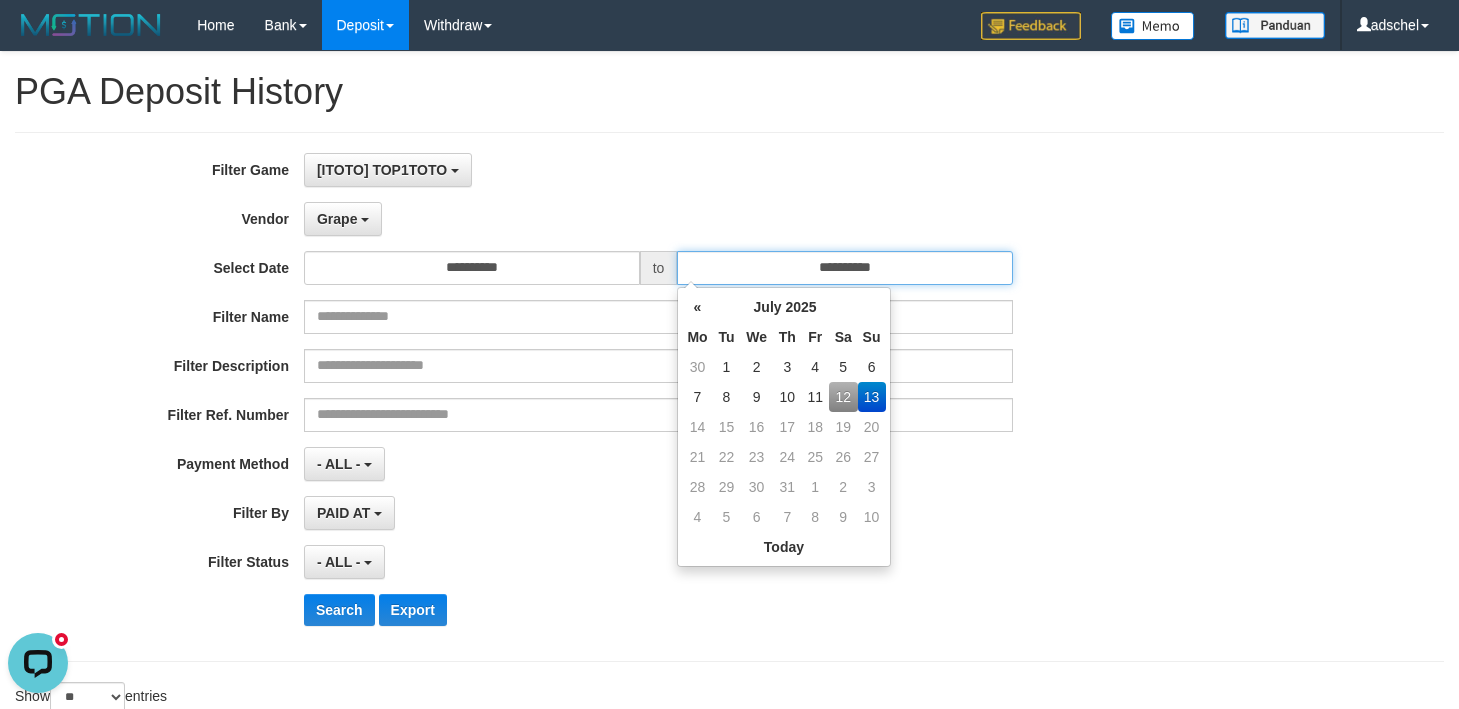 type on "**********" 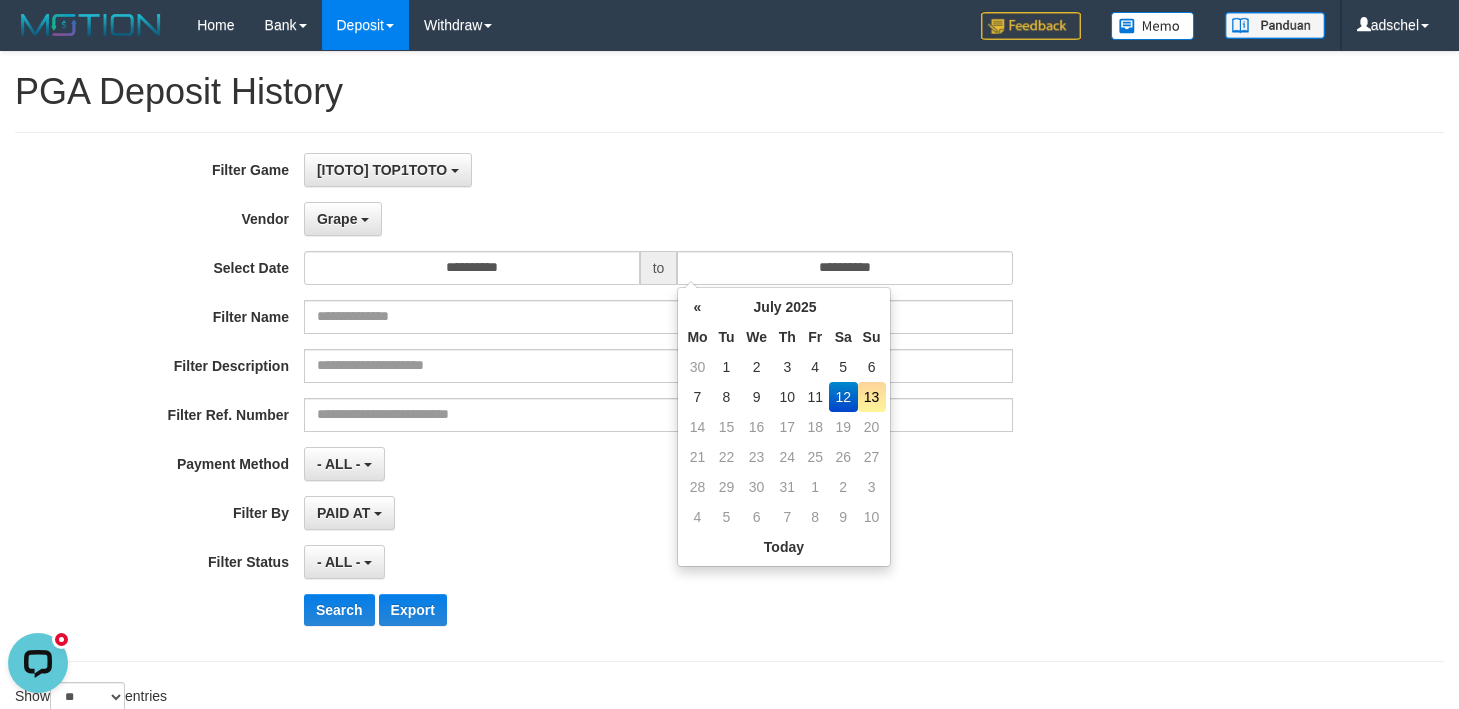 drag, startPoint x: 602, startPoint y: 507, endPoint x: 572, endPoint y: 506, distance: 30.016663 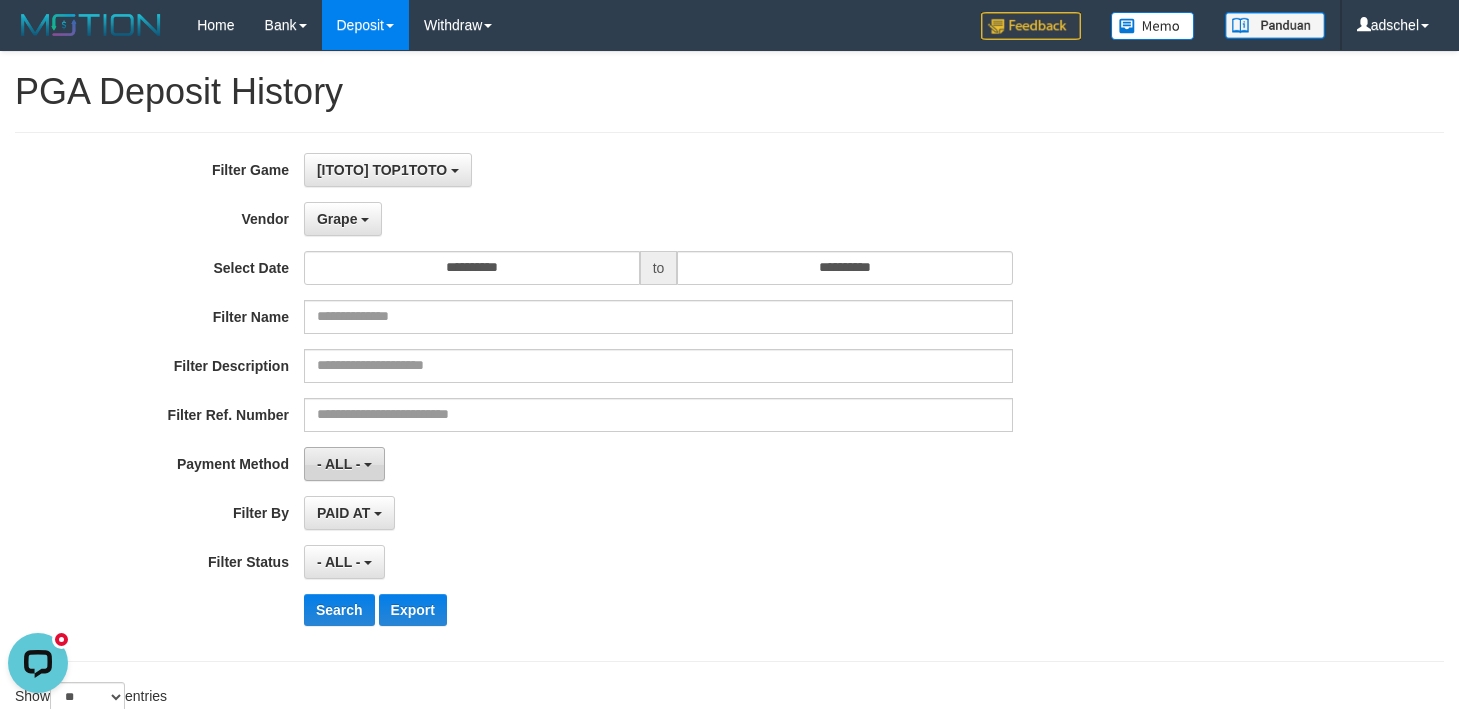 click on "- ALL -" at bounding box center [344, 464] 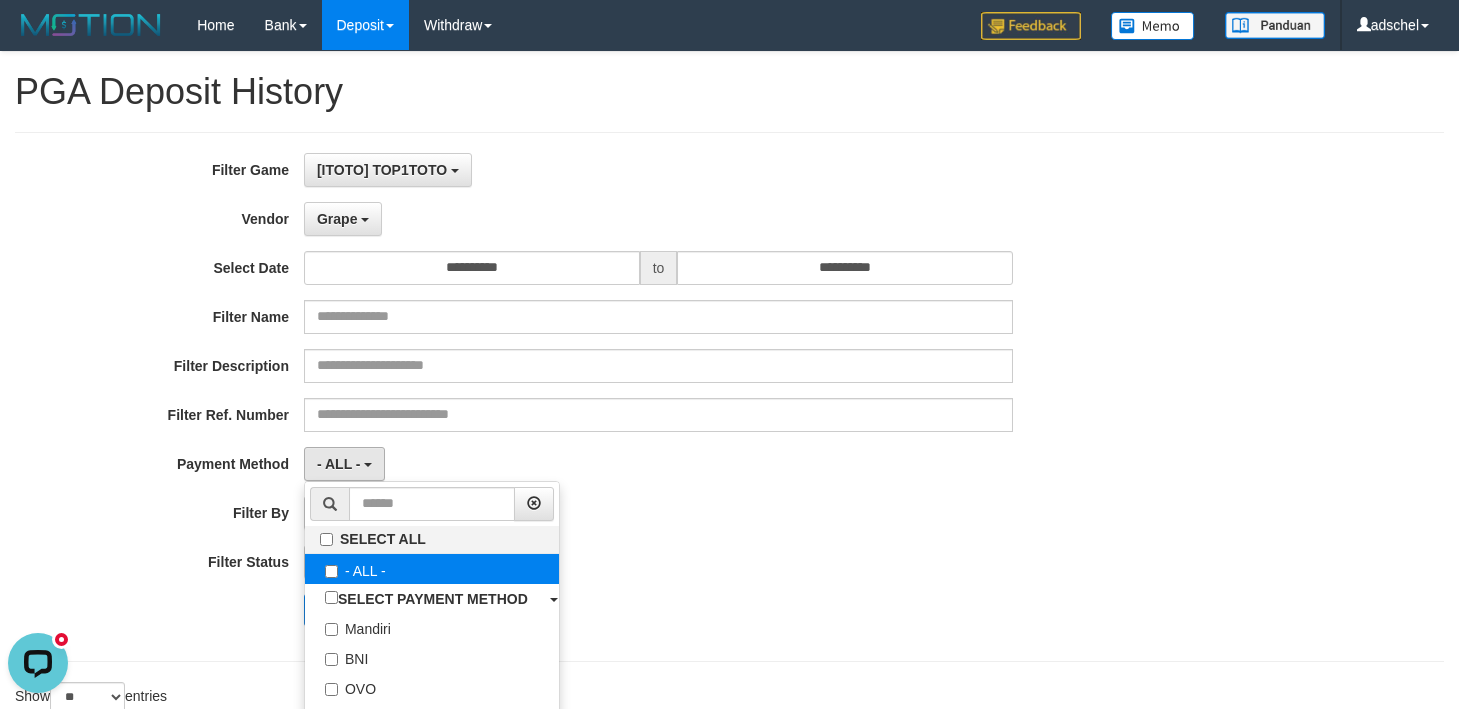 click on "- ALL -" at bounding box center (432, 569) 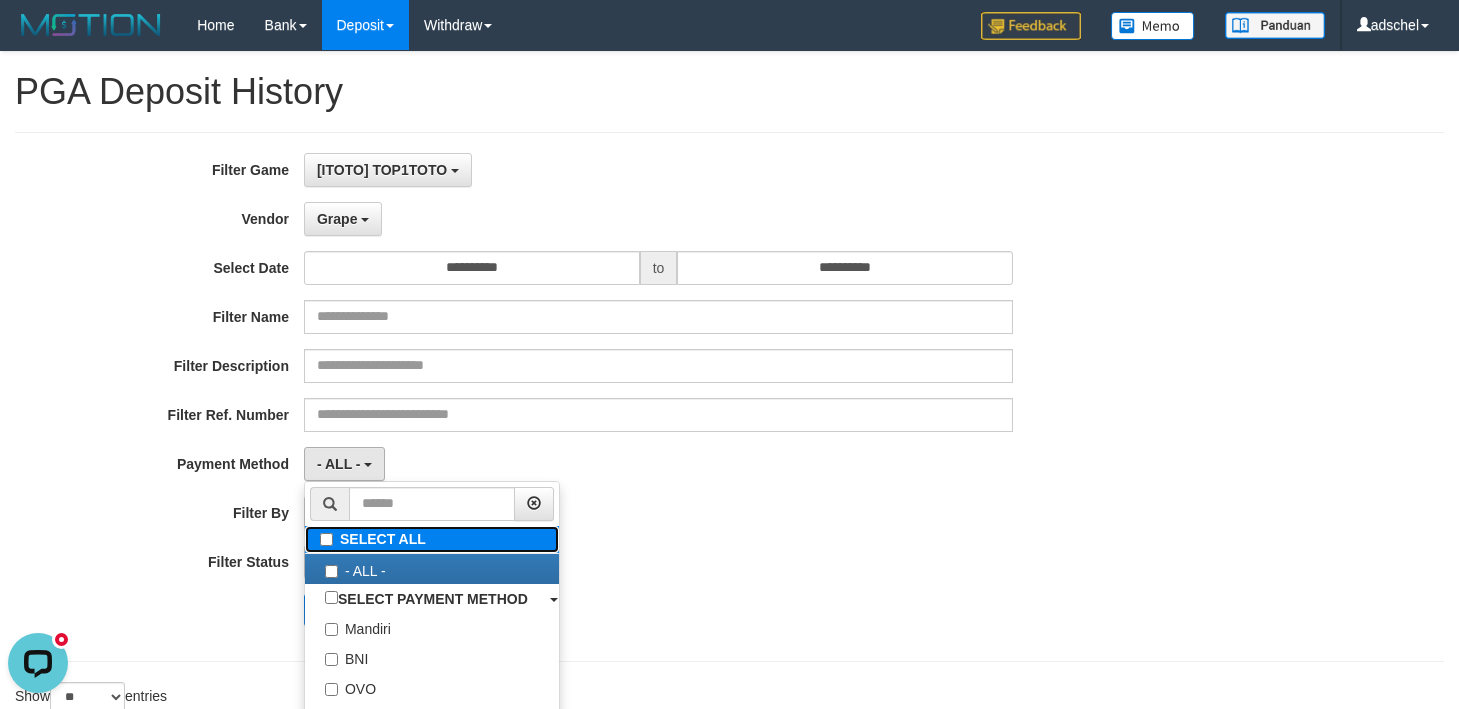 click on "SELECT ALL" at bounding box center [432, 539] 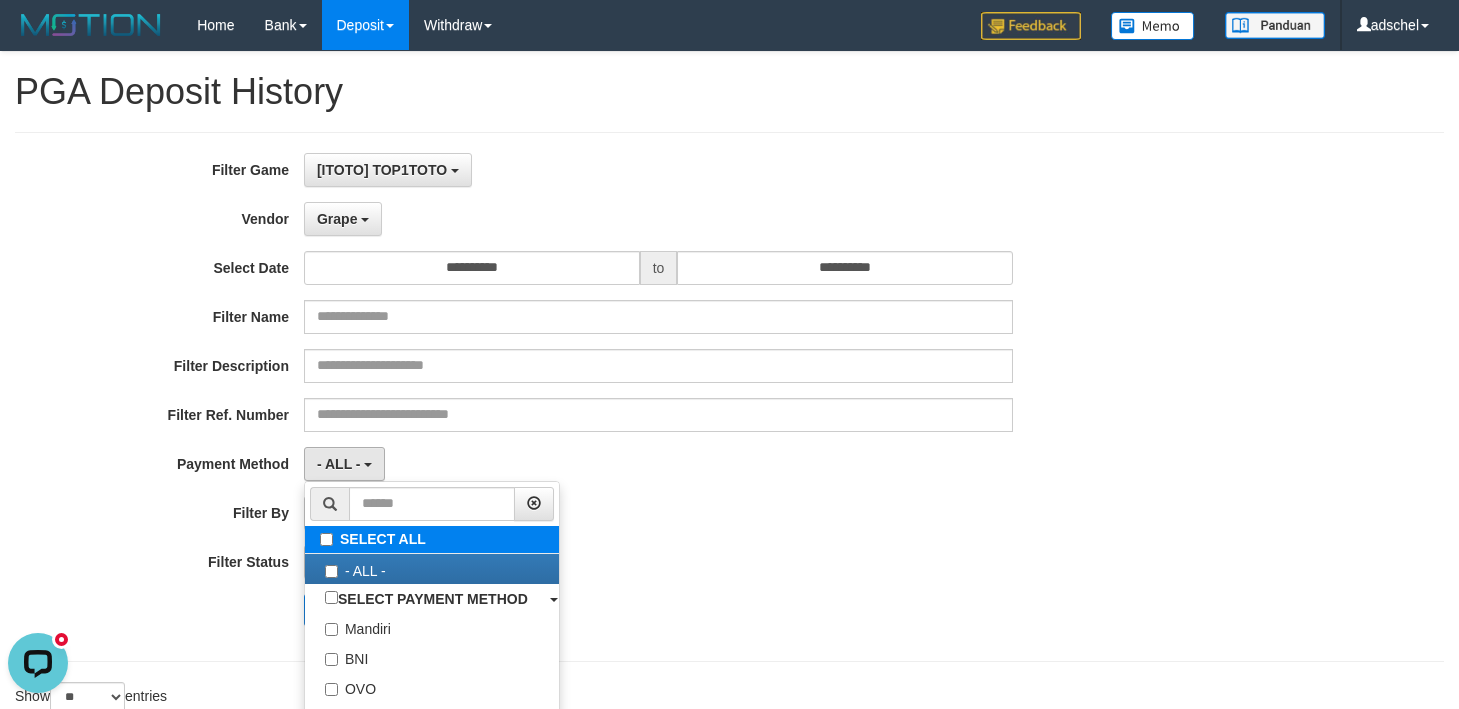 type 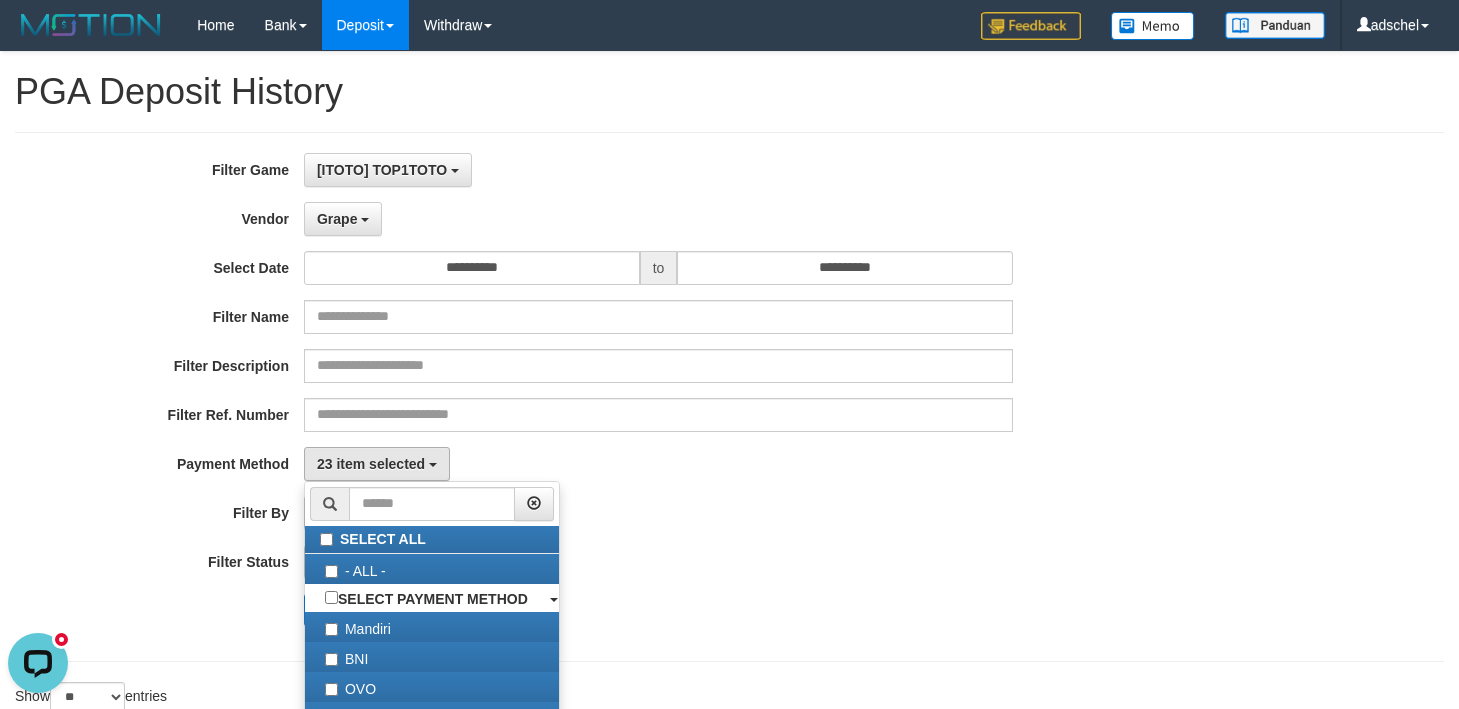 click on "23 item selected    SELECT ALL  - ALL -  SELECT PAYMENT METHOD
Mandiri
BNI
OVO
CIMB
BRI
MAYBANK
PERMATA
DANAMON
INDOMARET
ALFAMART
GOPAY
CC
BCA
QRIS
SINARMAS
LINKAJA
SHOPEEPAY
ATMBERSAMA
DANA
ARTHAGRAHA
SAMPOERNA
OCBCNISP" at bounding box center (658, 464) 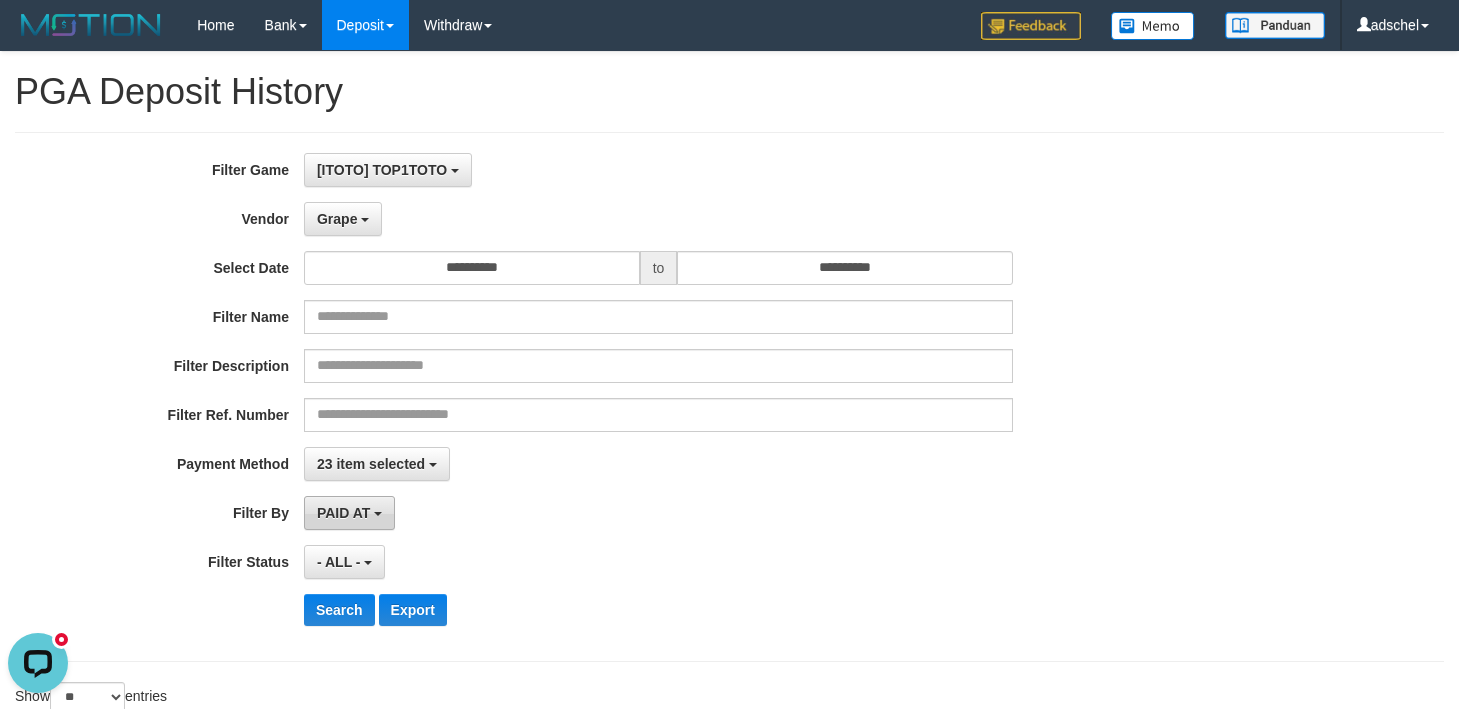 click on "PAID AT" at bounding box center (349, 513) 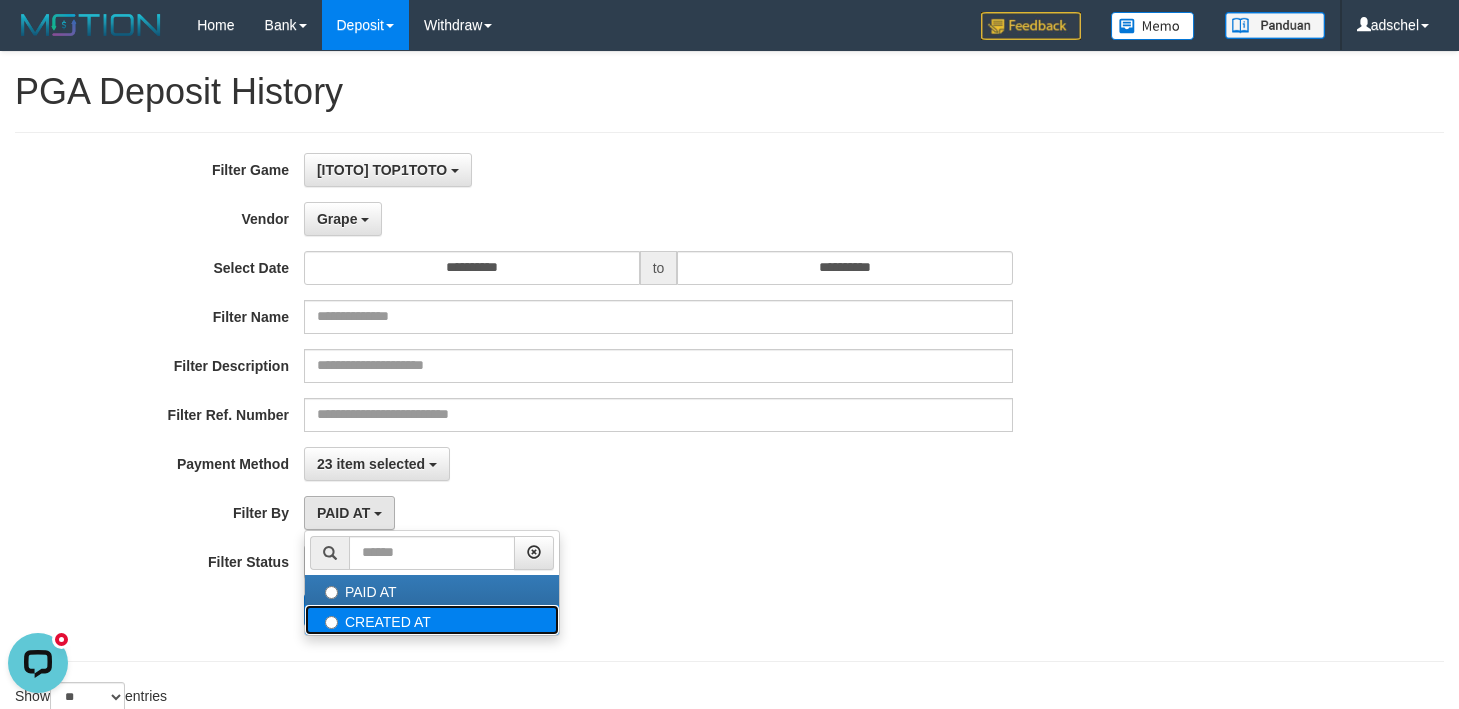 click on "CREATED AT" at bounding box center (432, 620) 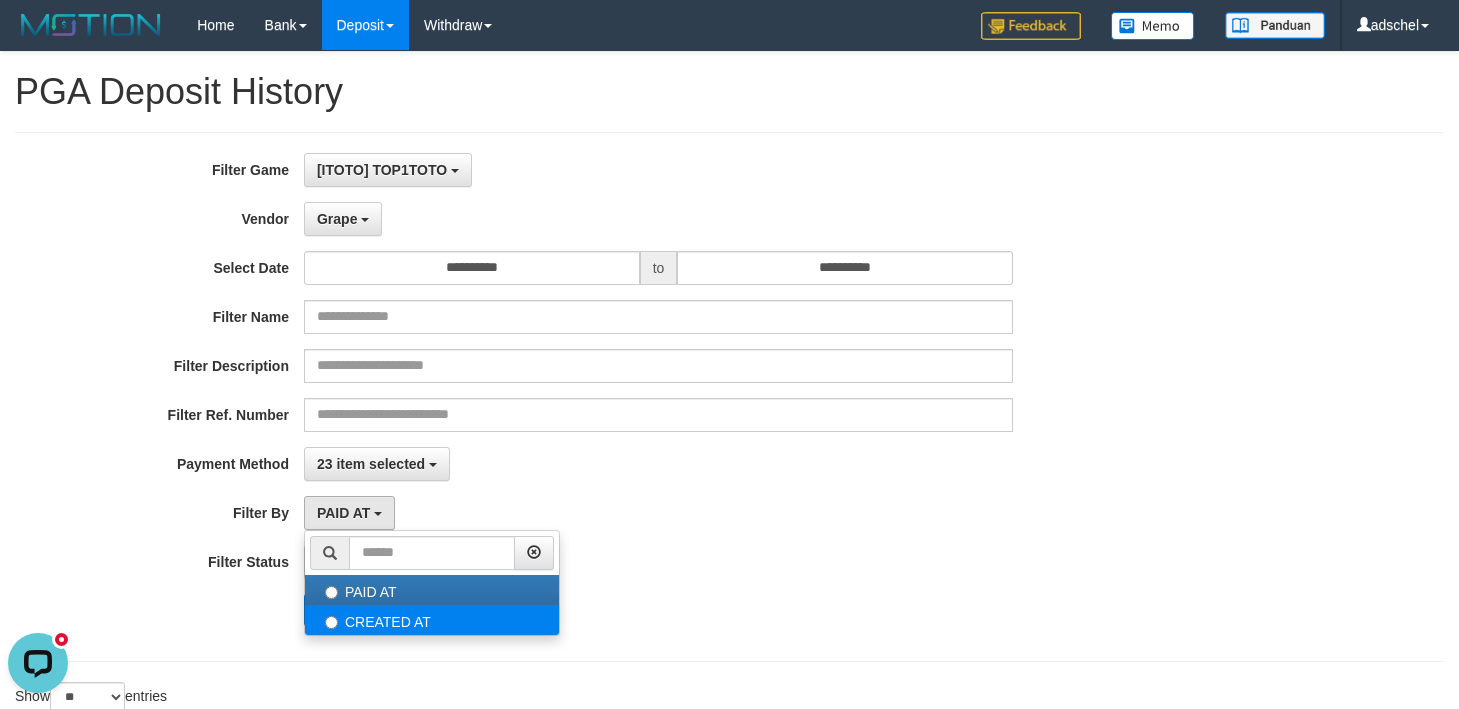 select on "*" 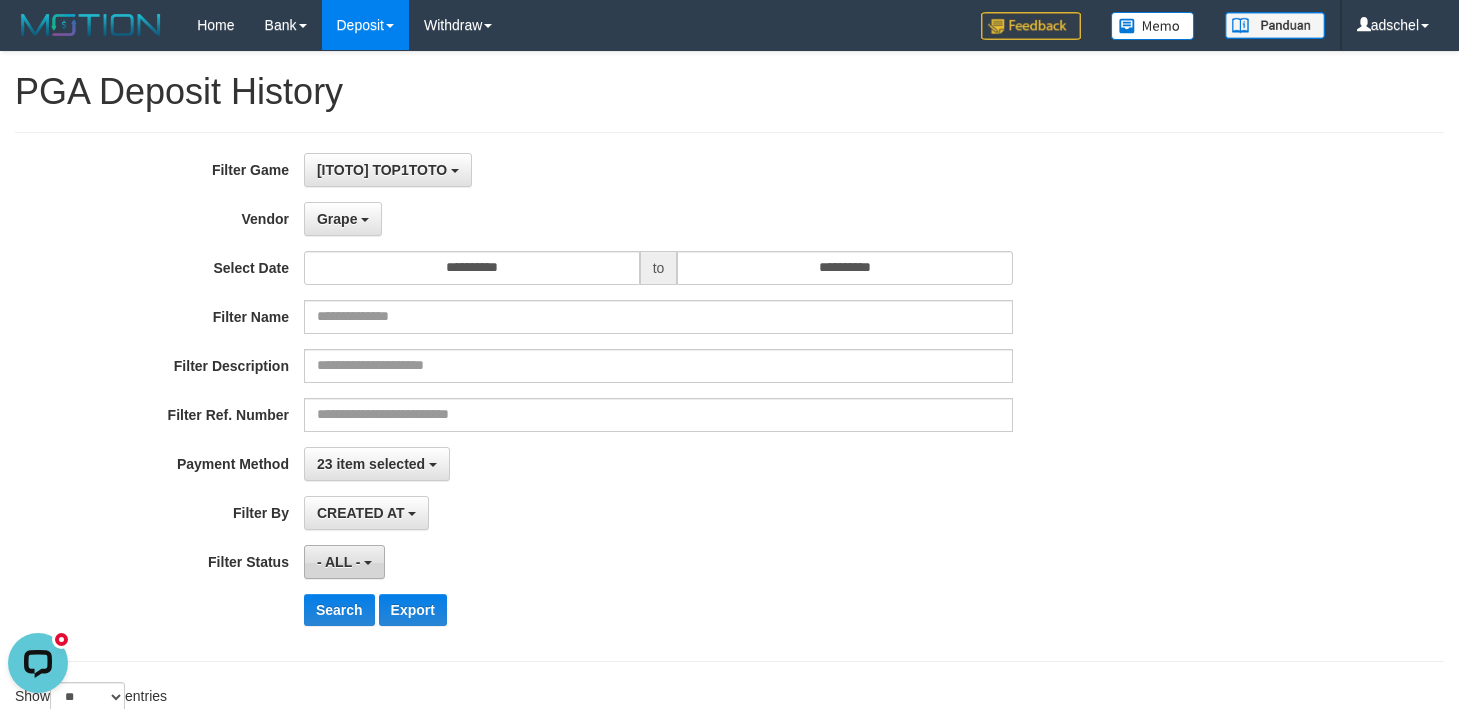 click on "- ALL -" at bounding box center (344, 562) 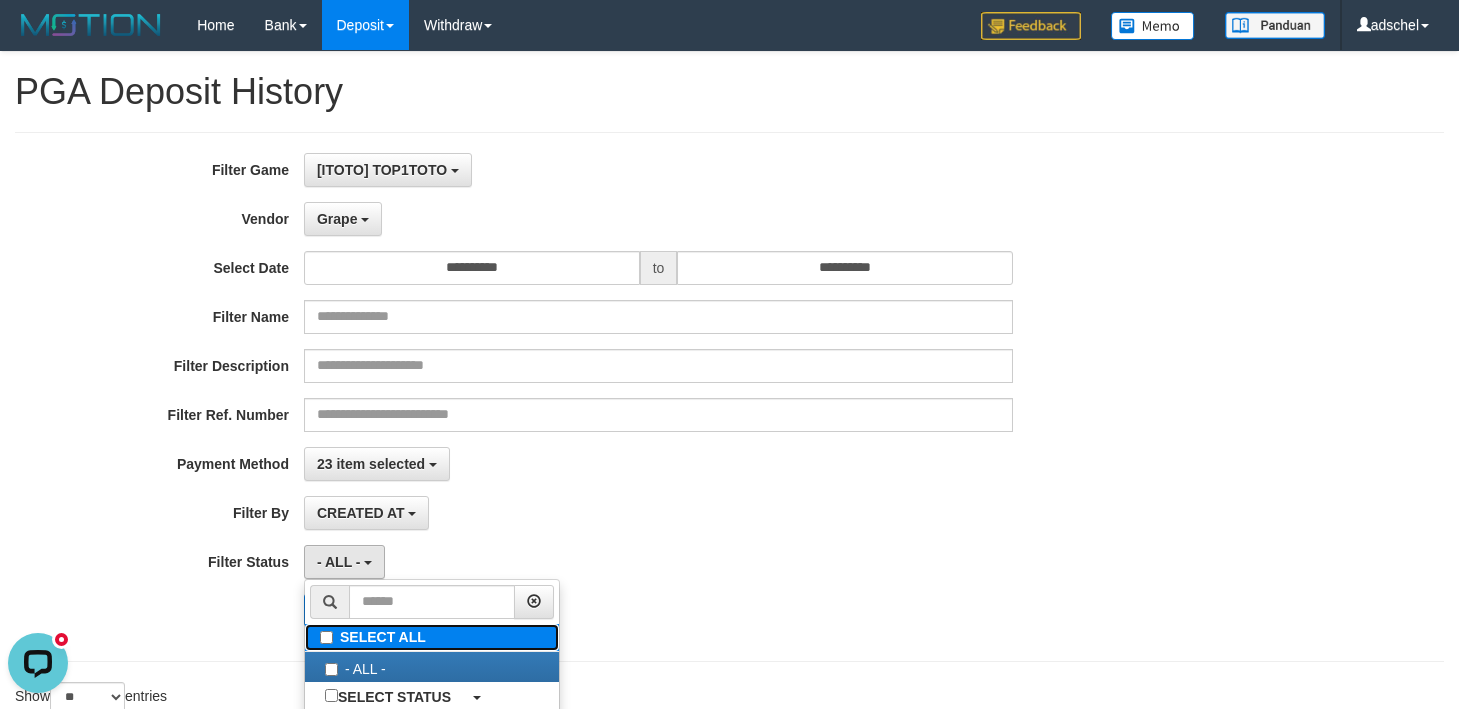 click on "SELECT ALL" at bounding box center [432, 637] 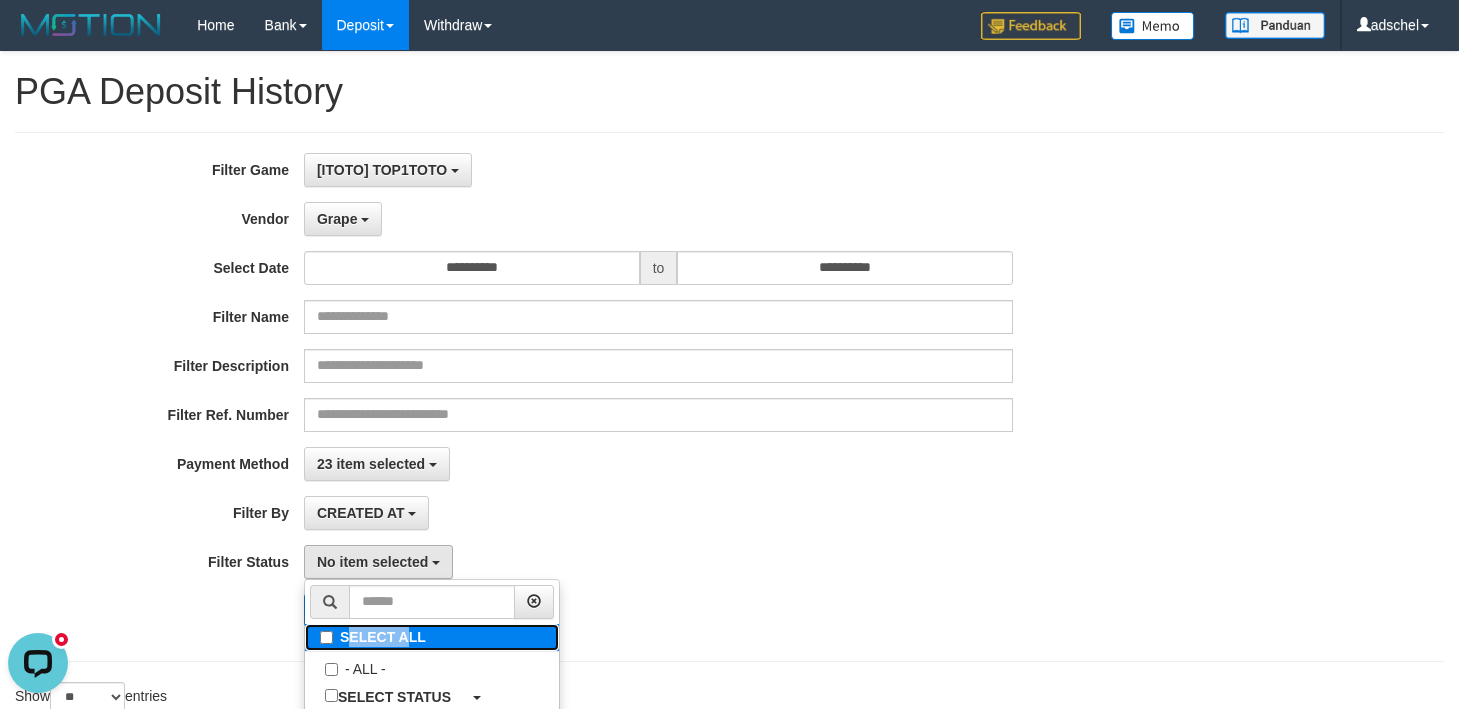 click on "SELECT ALL" at bounding box center [432, 637] 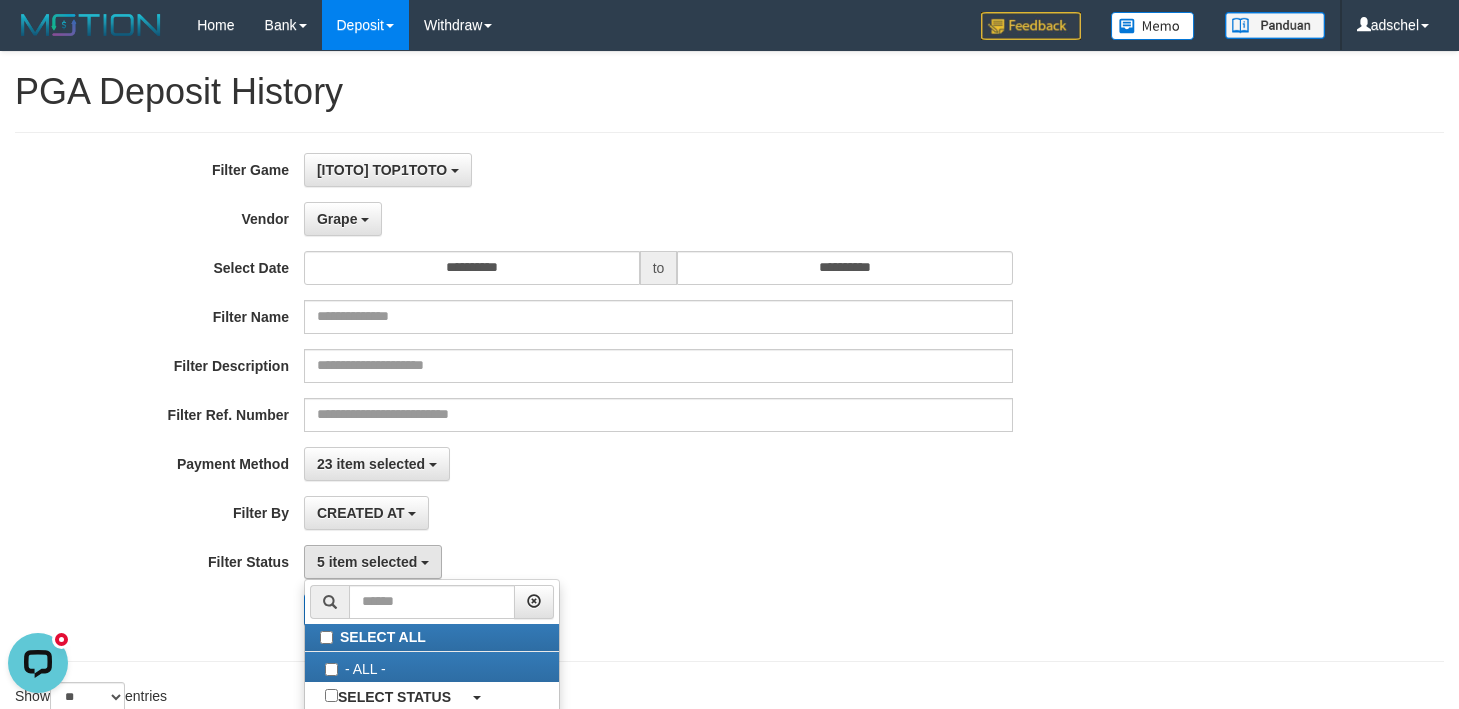 drag, startPoint x: 953, startPoint y: 533, endPoint x: 485, endPoint y: 590, distance: 471.45837 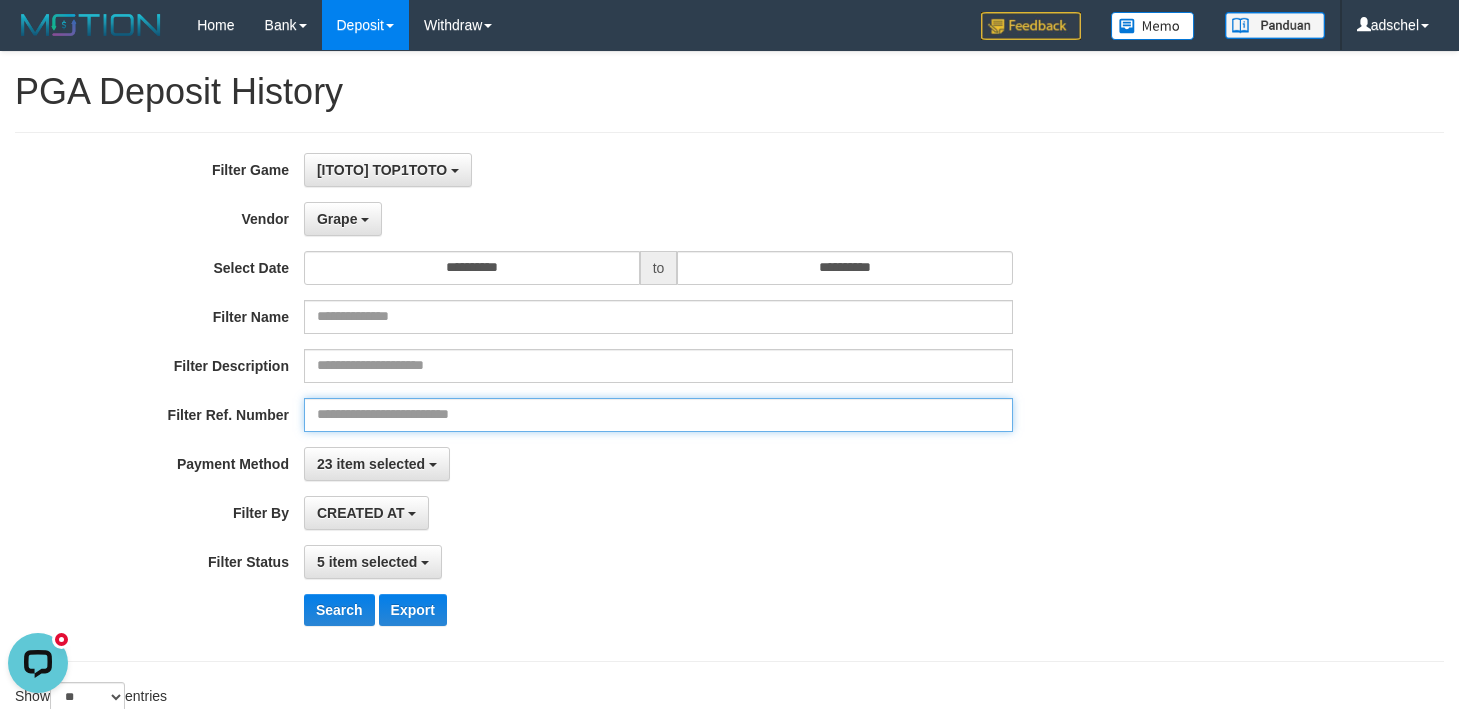 click at bounding box center [658, 415] 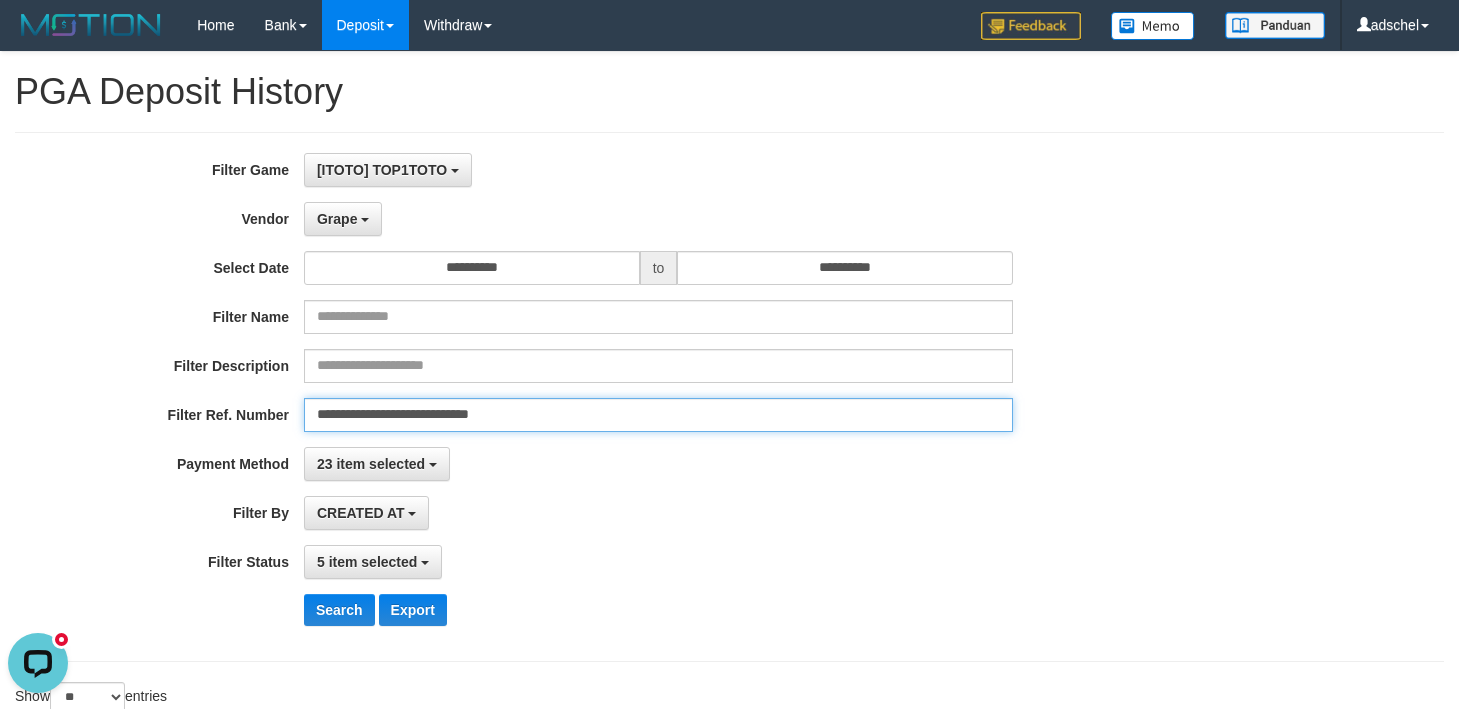 type on "**********" 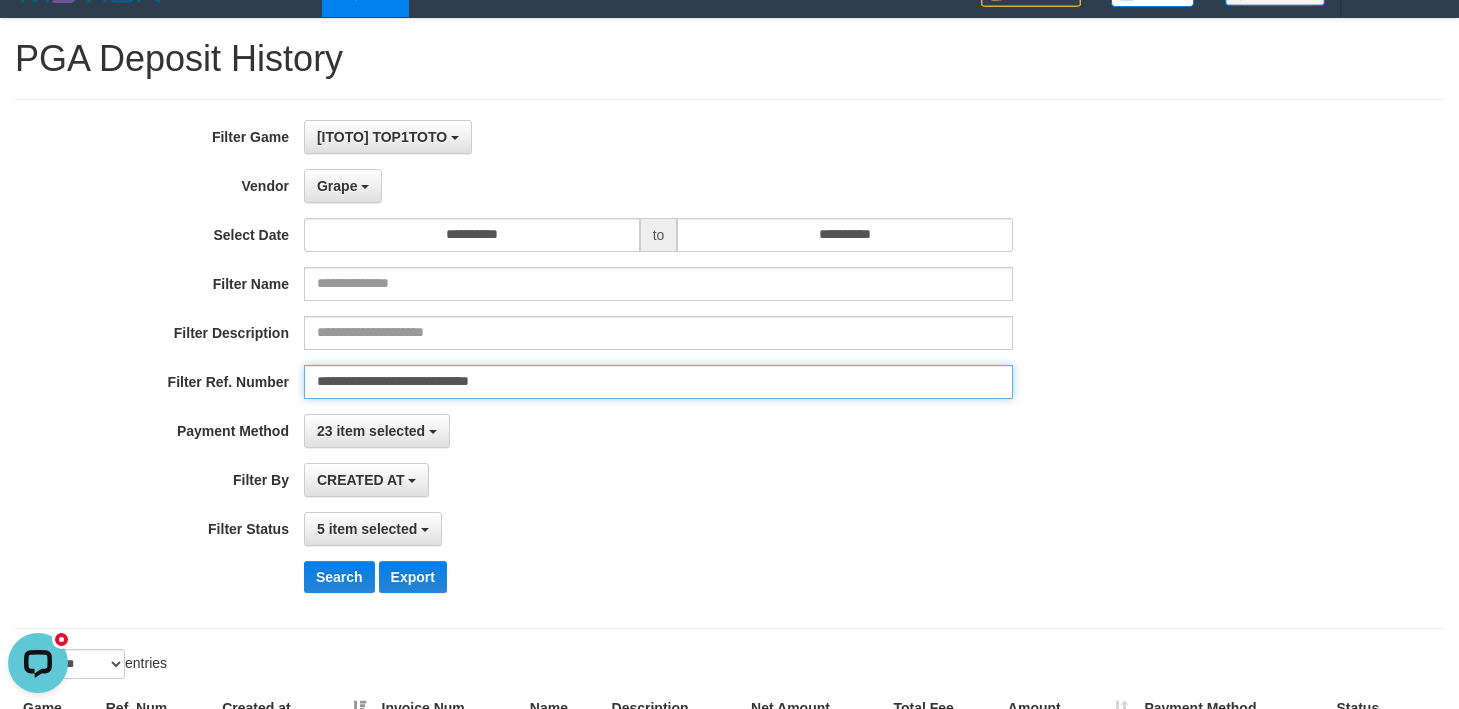 scroll, scrollTop: 0, scrollLeft: 0, axis: both 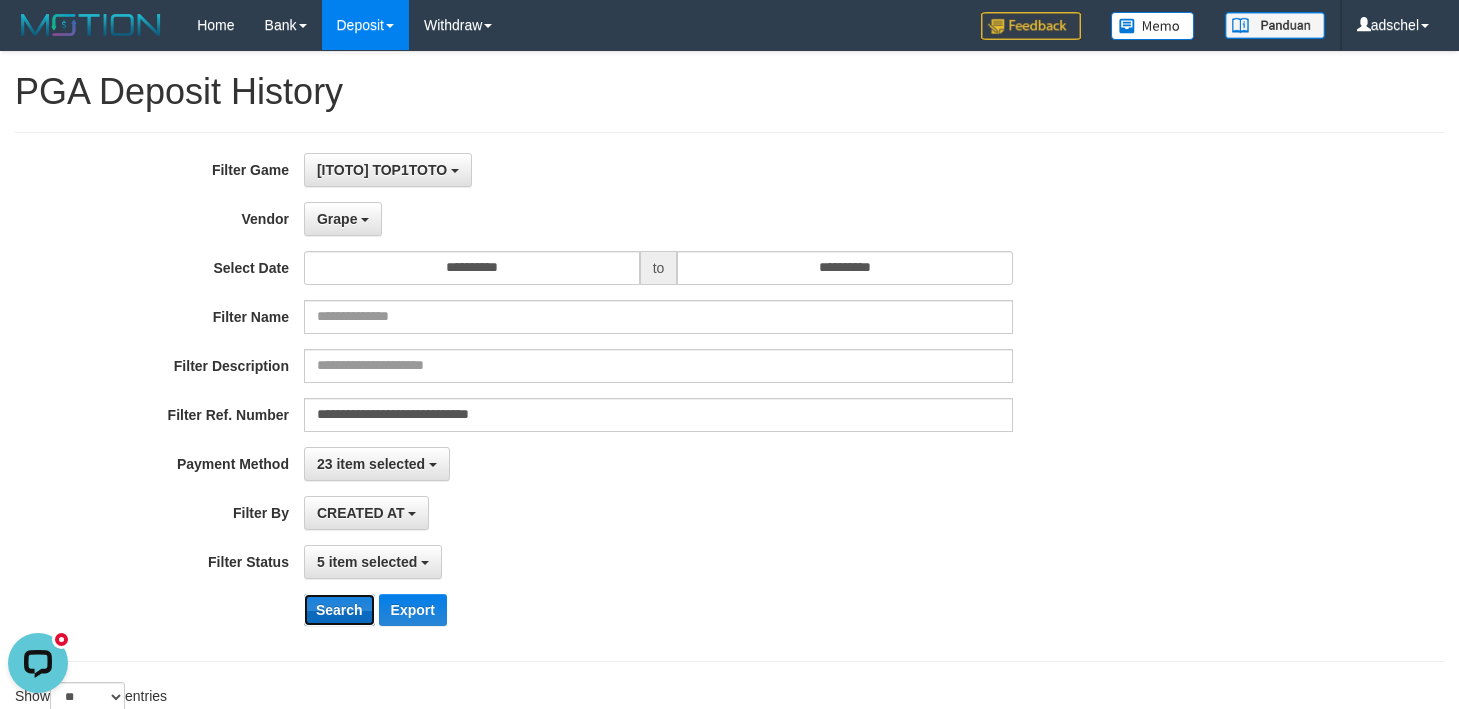 click on "Search" at bounding box center (339, 610) 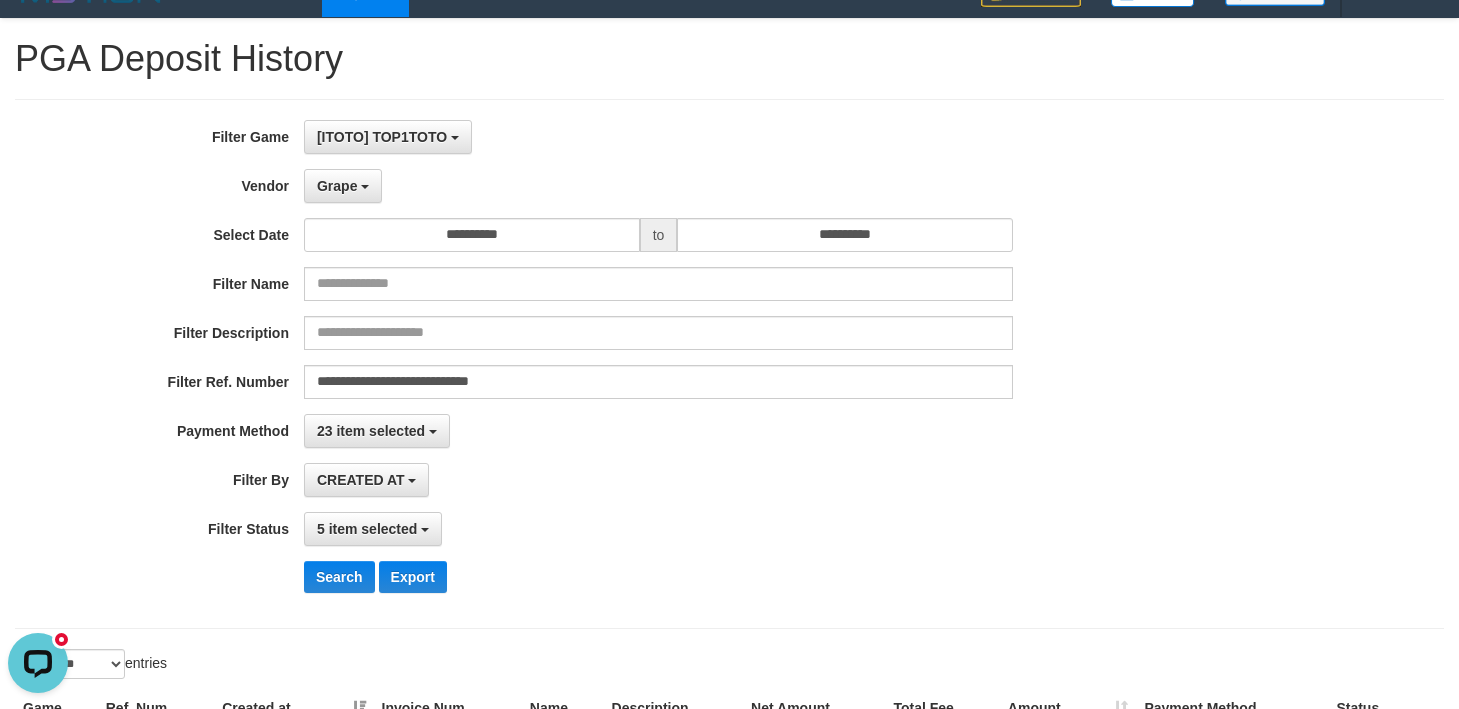 scroll, scrollTop: 0, scrollLeft: 0, axis: both 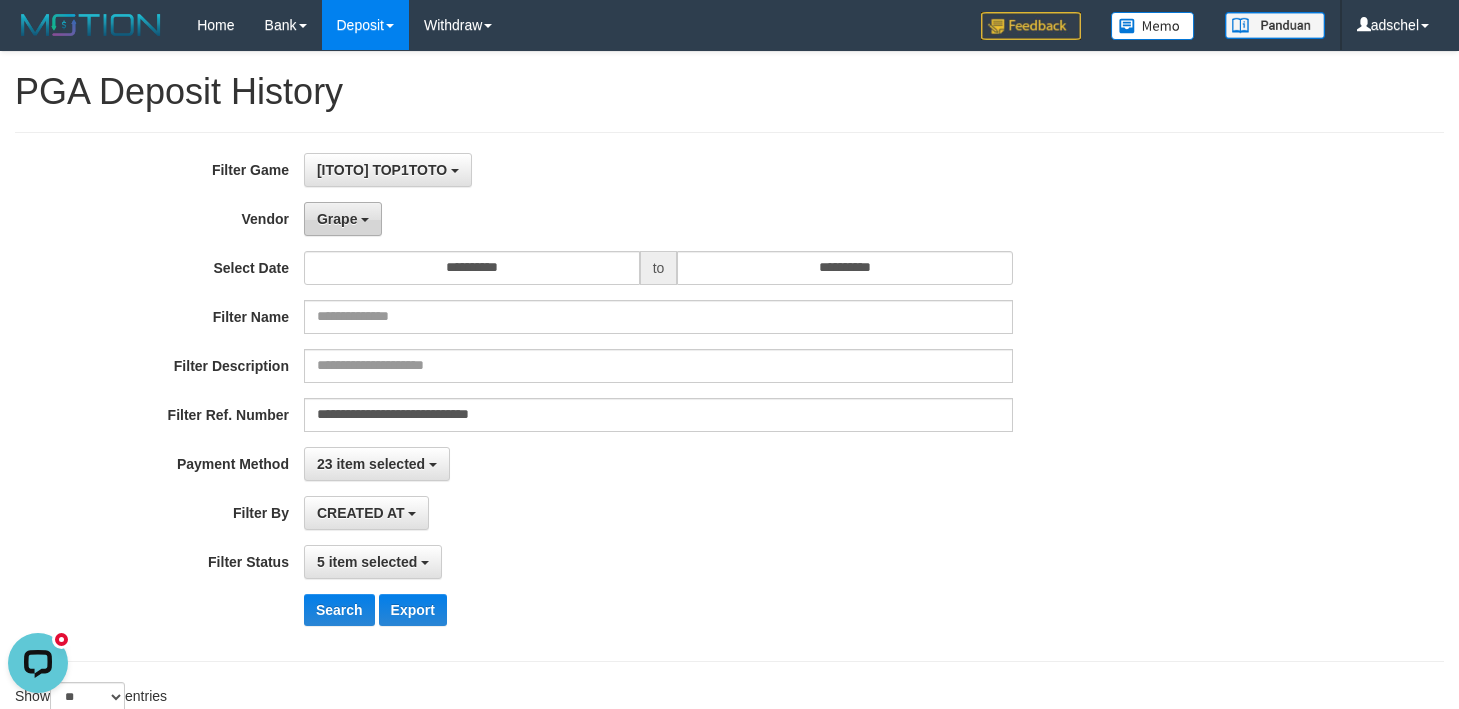 click on "Grape" at bounding box center [343, 219] 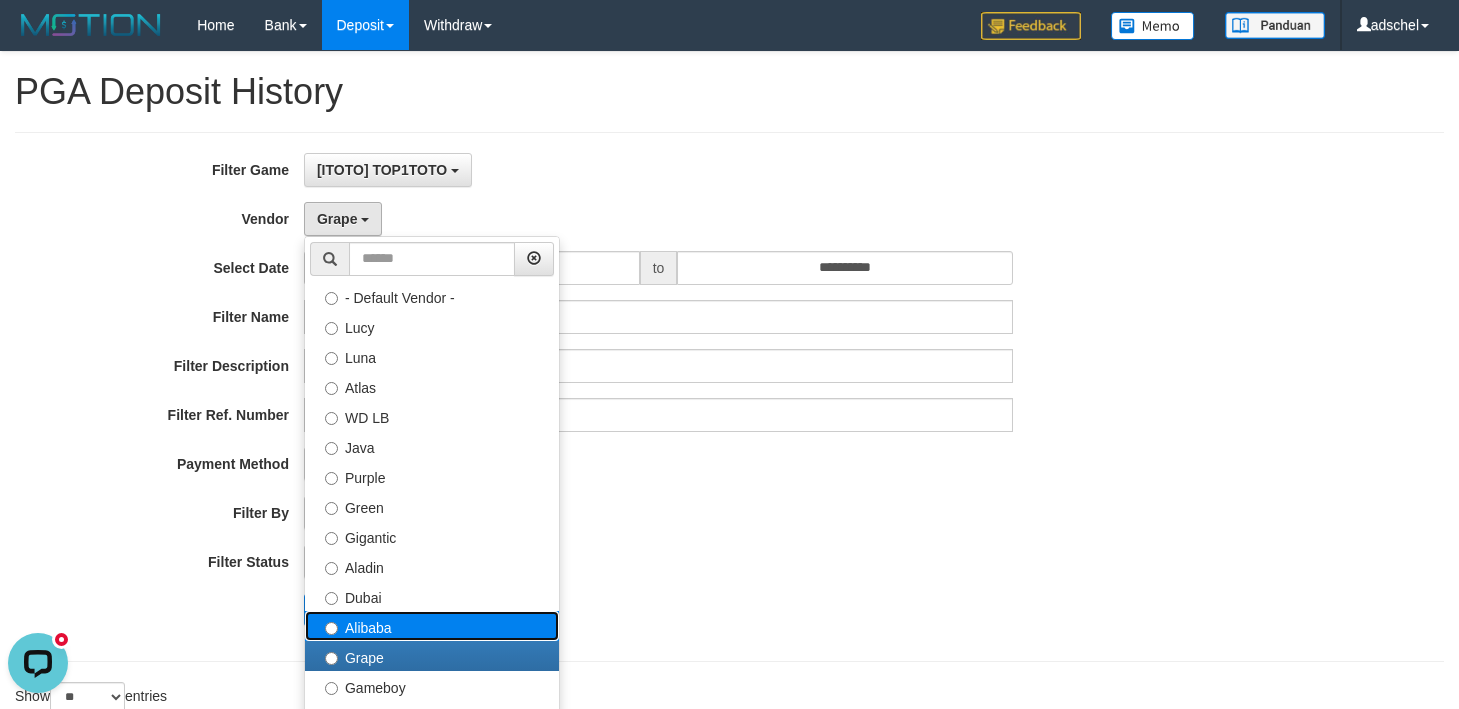 click on "Alibaba" at bounding box center (432, 626) 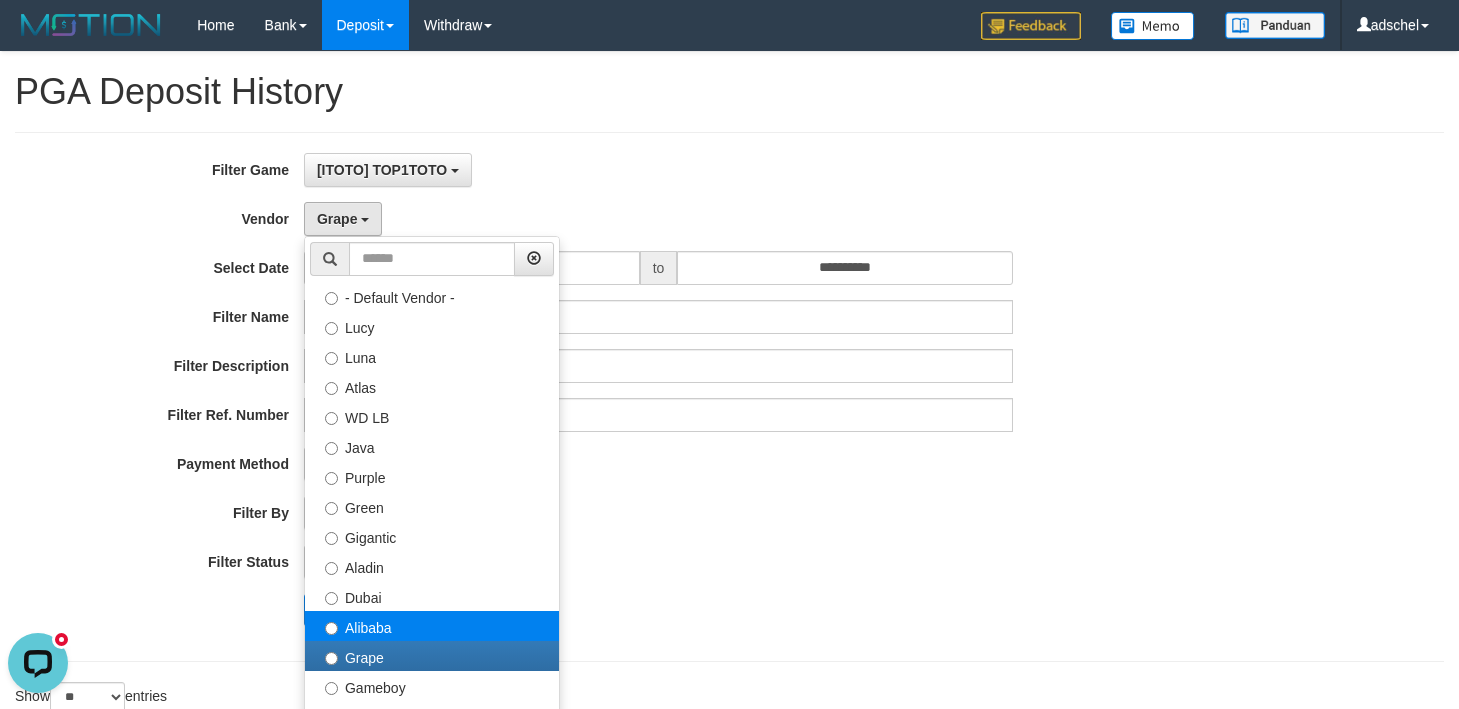 select on "**********" 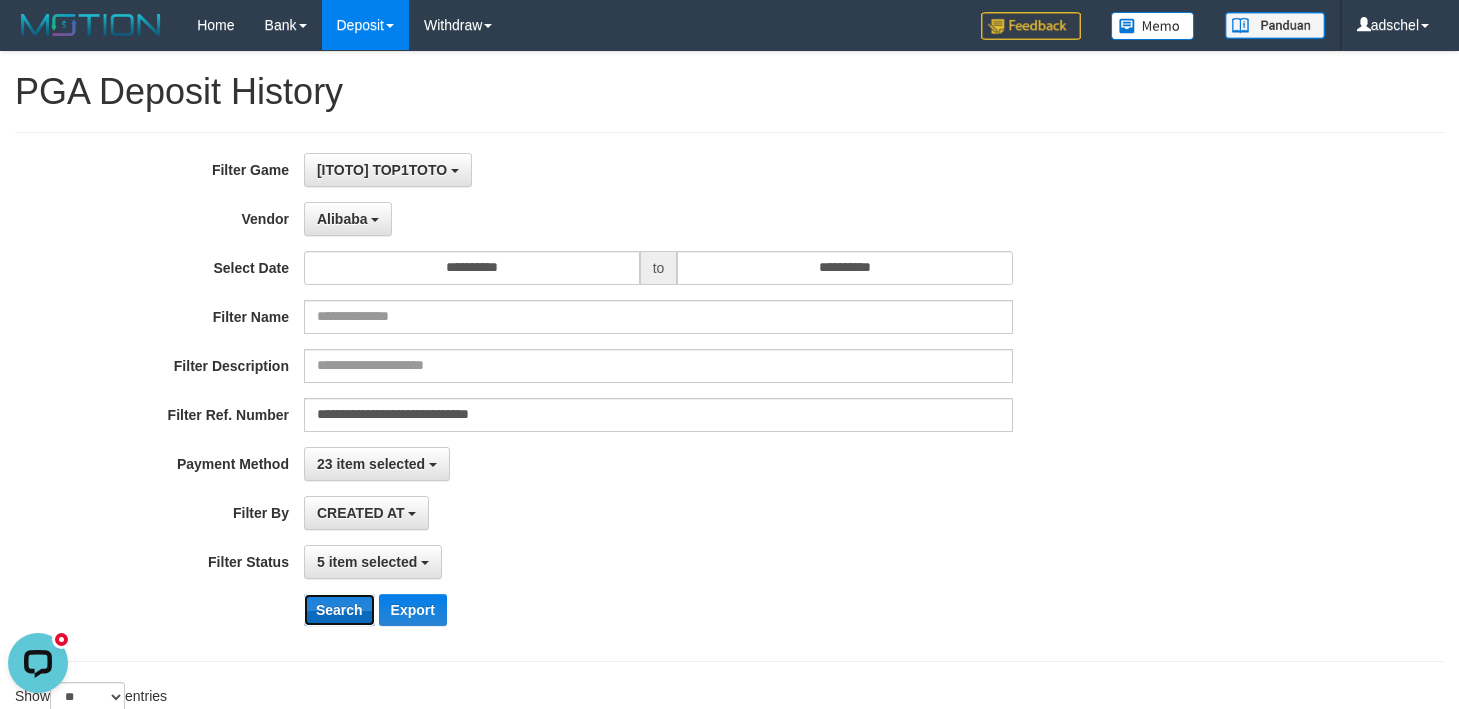 click on "Search" at bounding box center [339, 610] 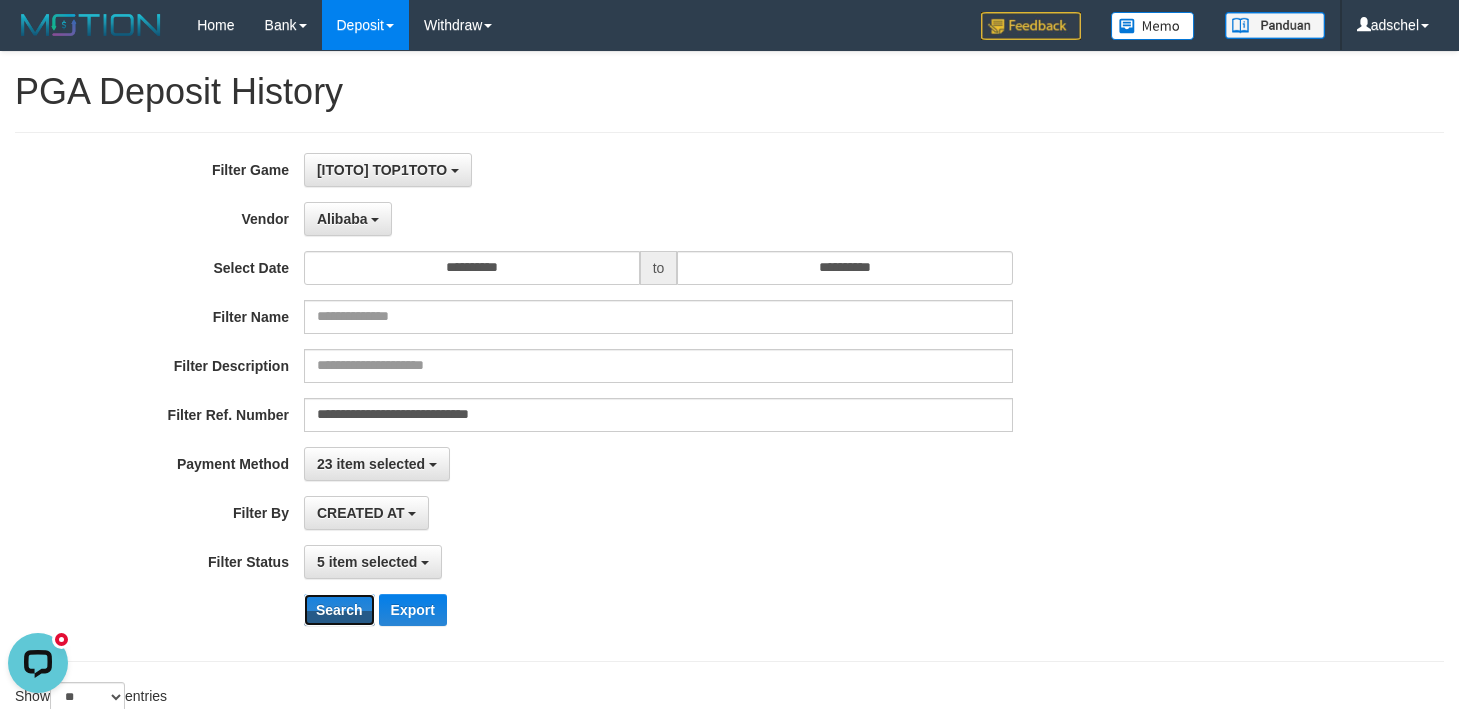 scroll, scrollTop: 300, scrollLeft: 0, axis: vertical 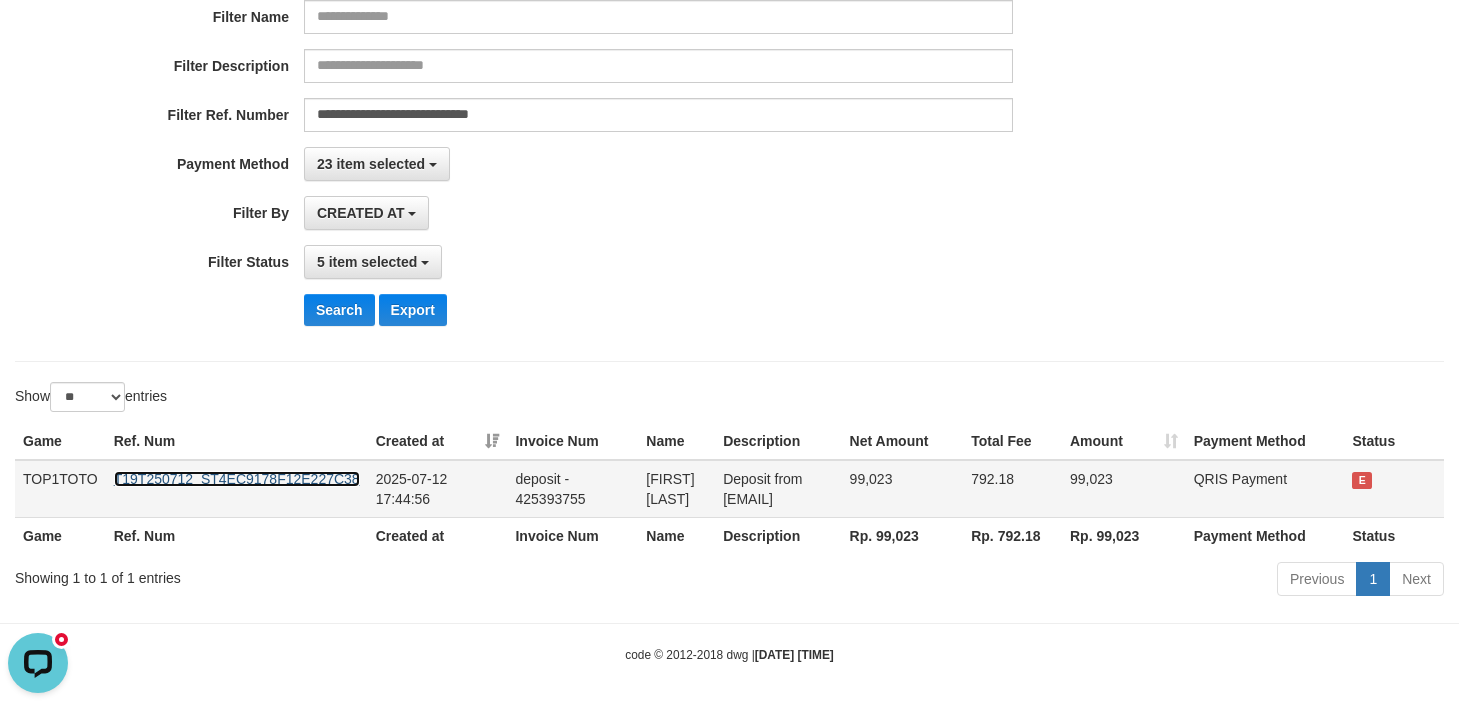 click on "T19T250712_ST4EC9178F12E227C38" at bounding box center (237, 479) 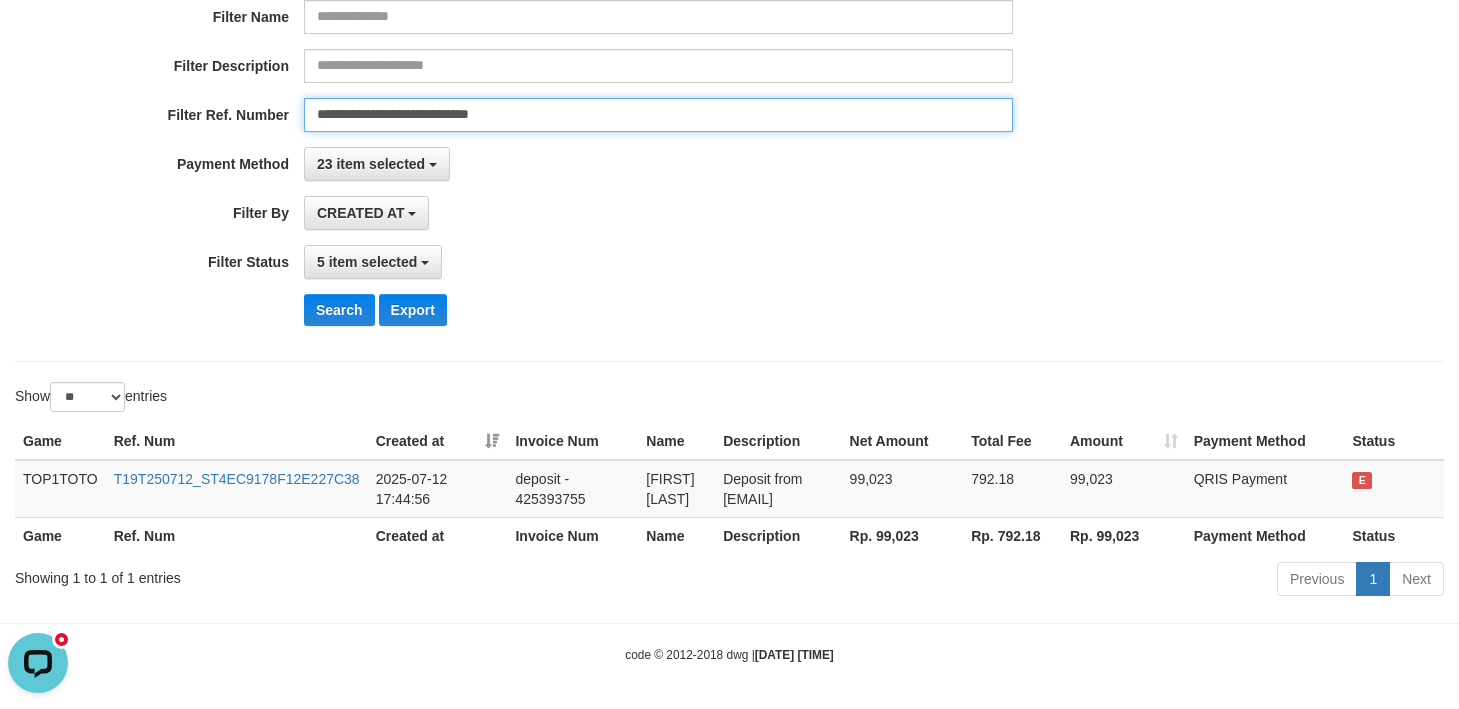 drag, startPoint x: 574, startPoint y: 120, endPoint x: -254, endPoint y: 120, distance: 828 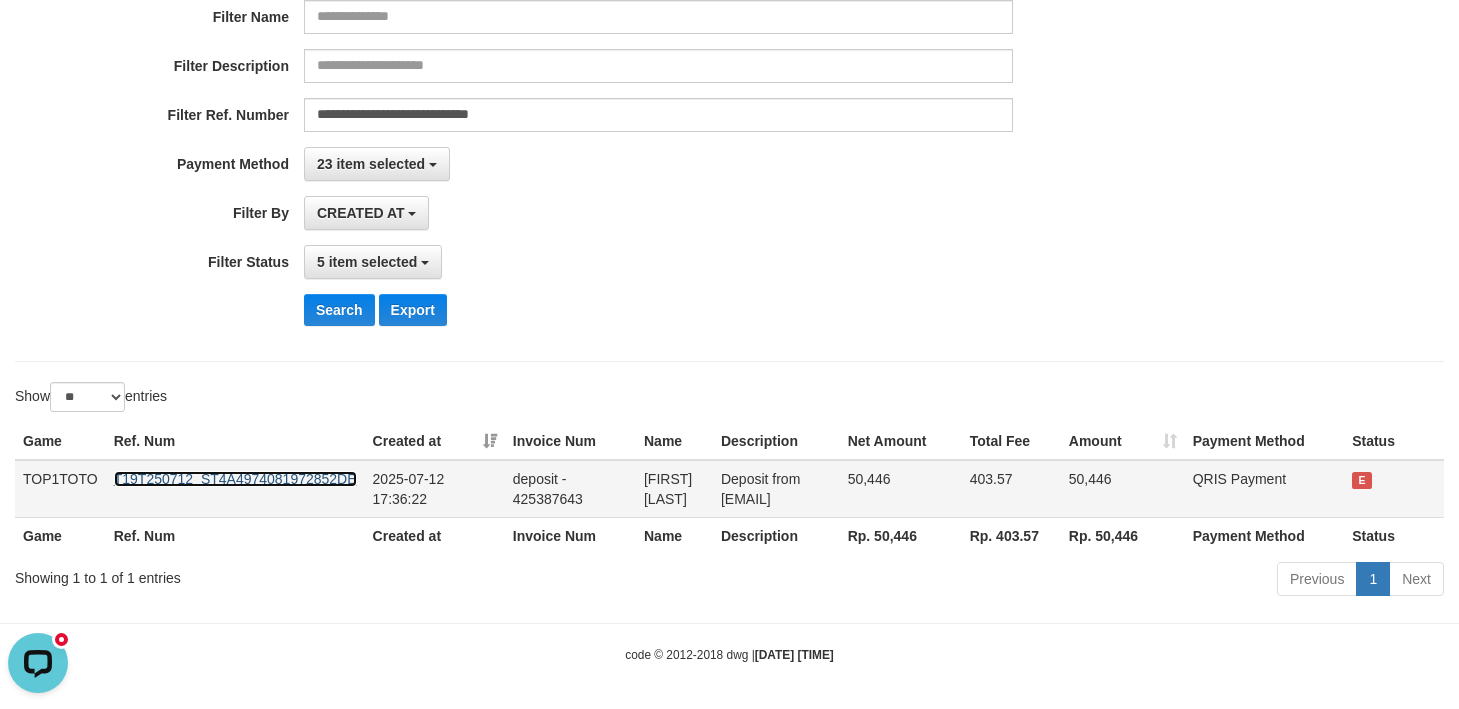 click on "T19T250712_ST4A4974081972852DE" at bounding box center [235, 479] 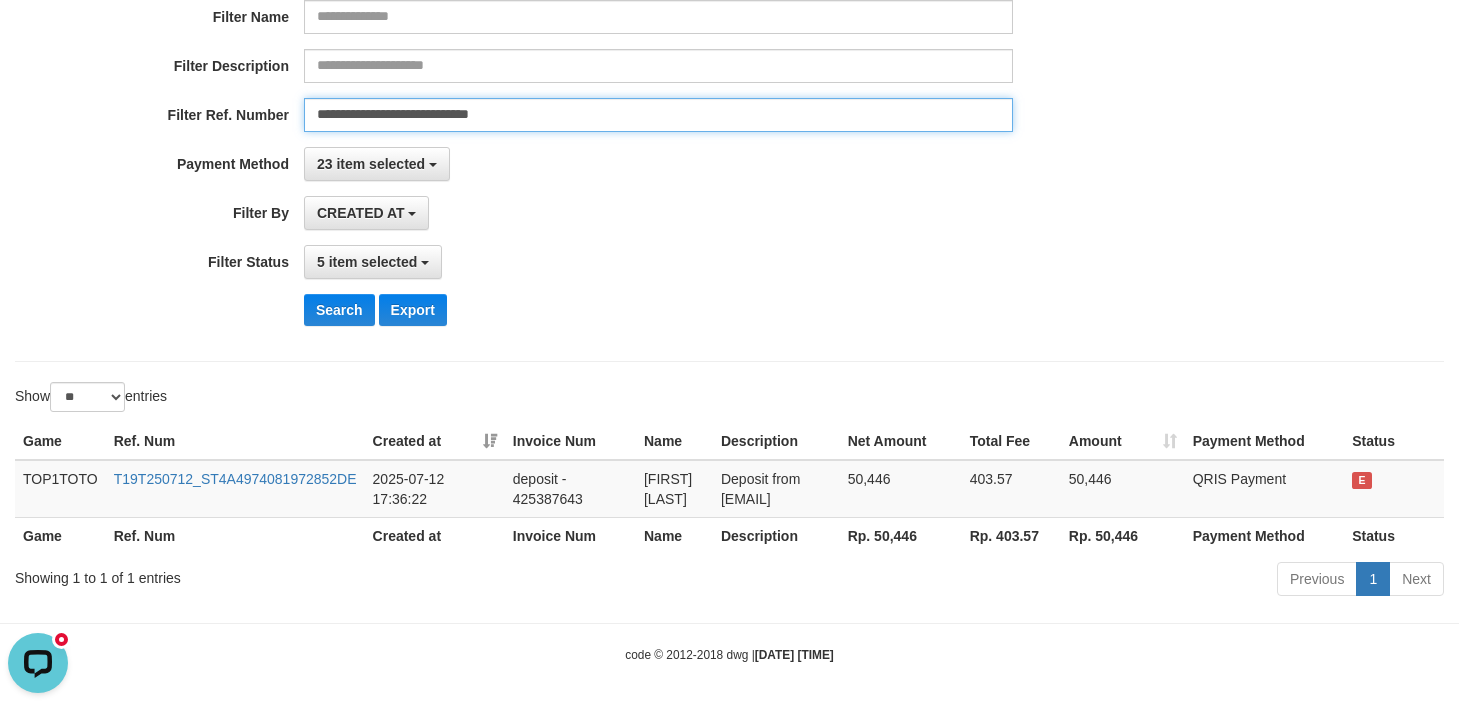 drag, startPoint x: 596, startPoint y: 110, endPoint x: 7, endPoint y: 110, distance: 589 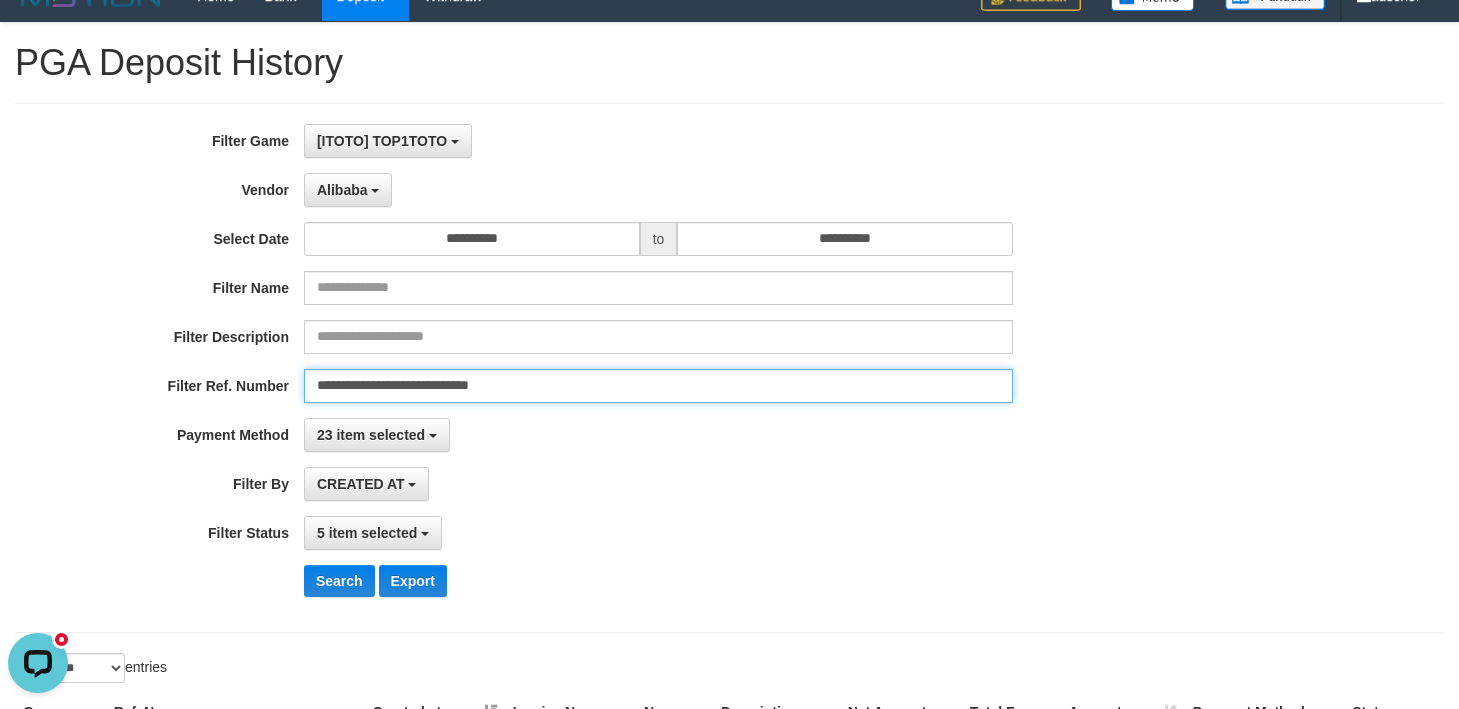 scroll, scrollTop: 0, scrollLeft: 0, axis: both 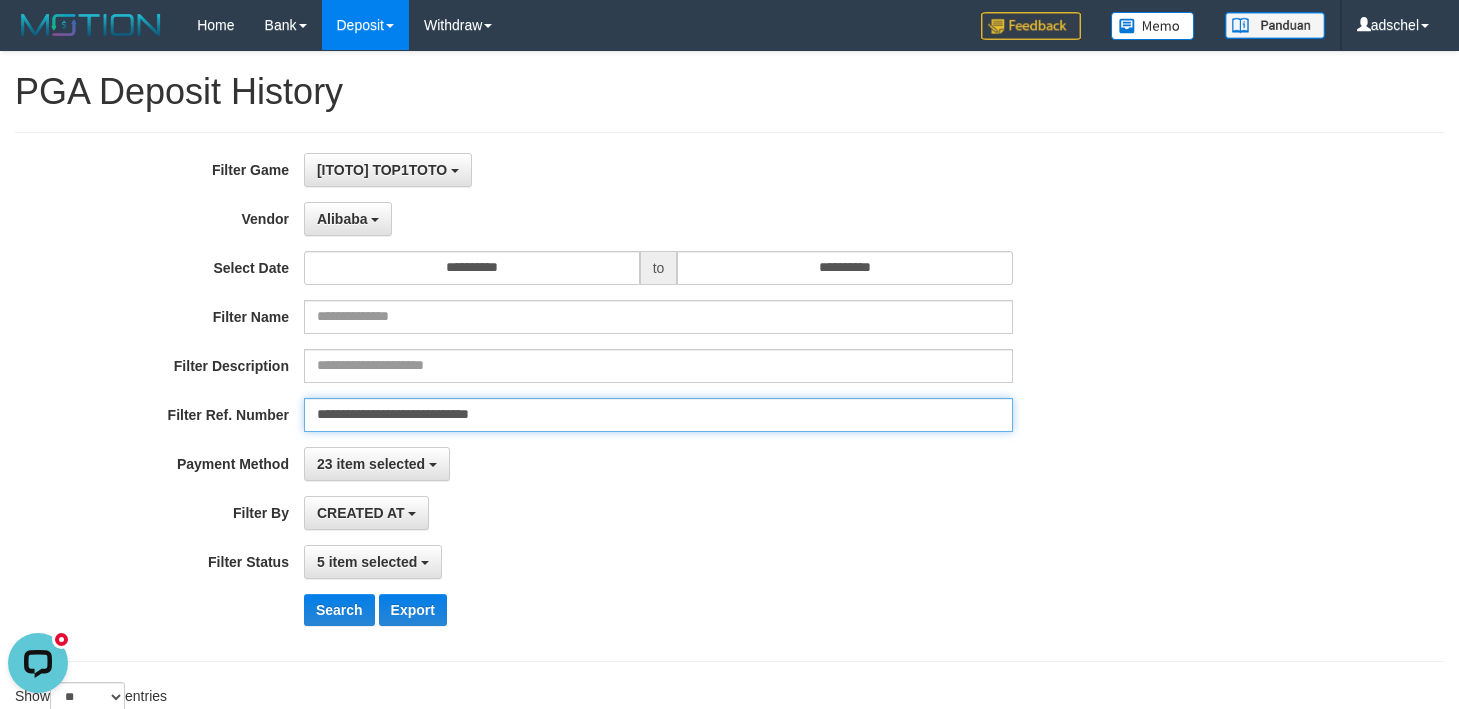 type on "**********" 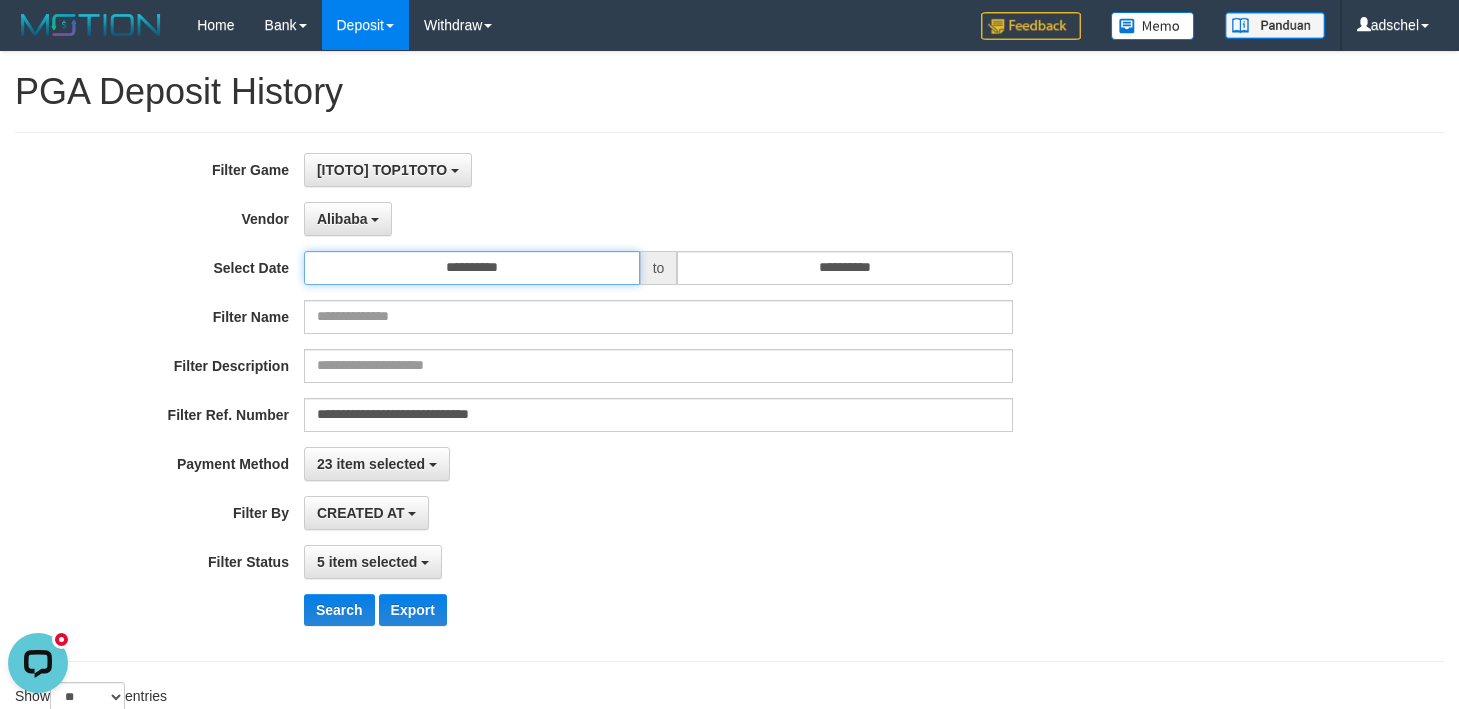 click on "**********" at bounding box center [472, 268] 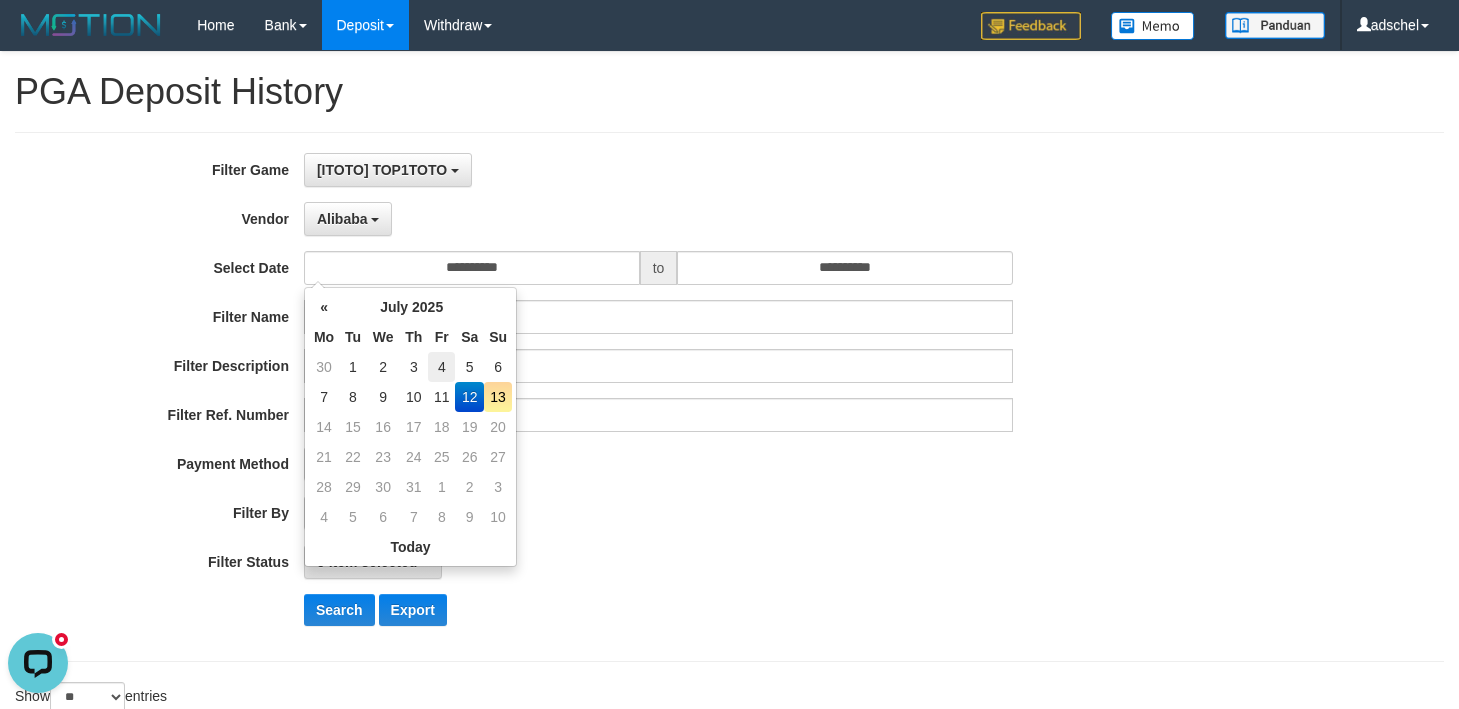 click on "4" at bounding box center (441, 367) 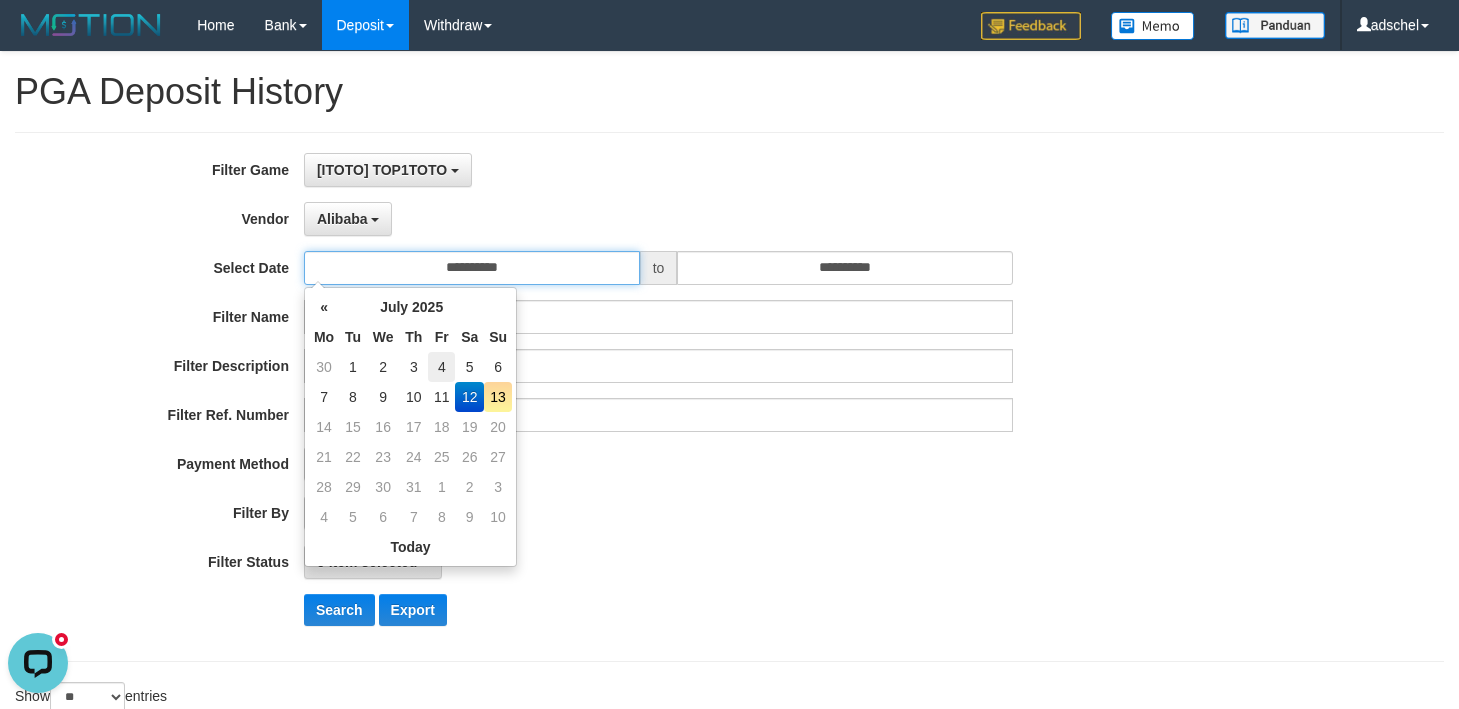 type on "**********" 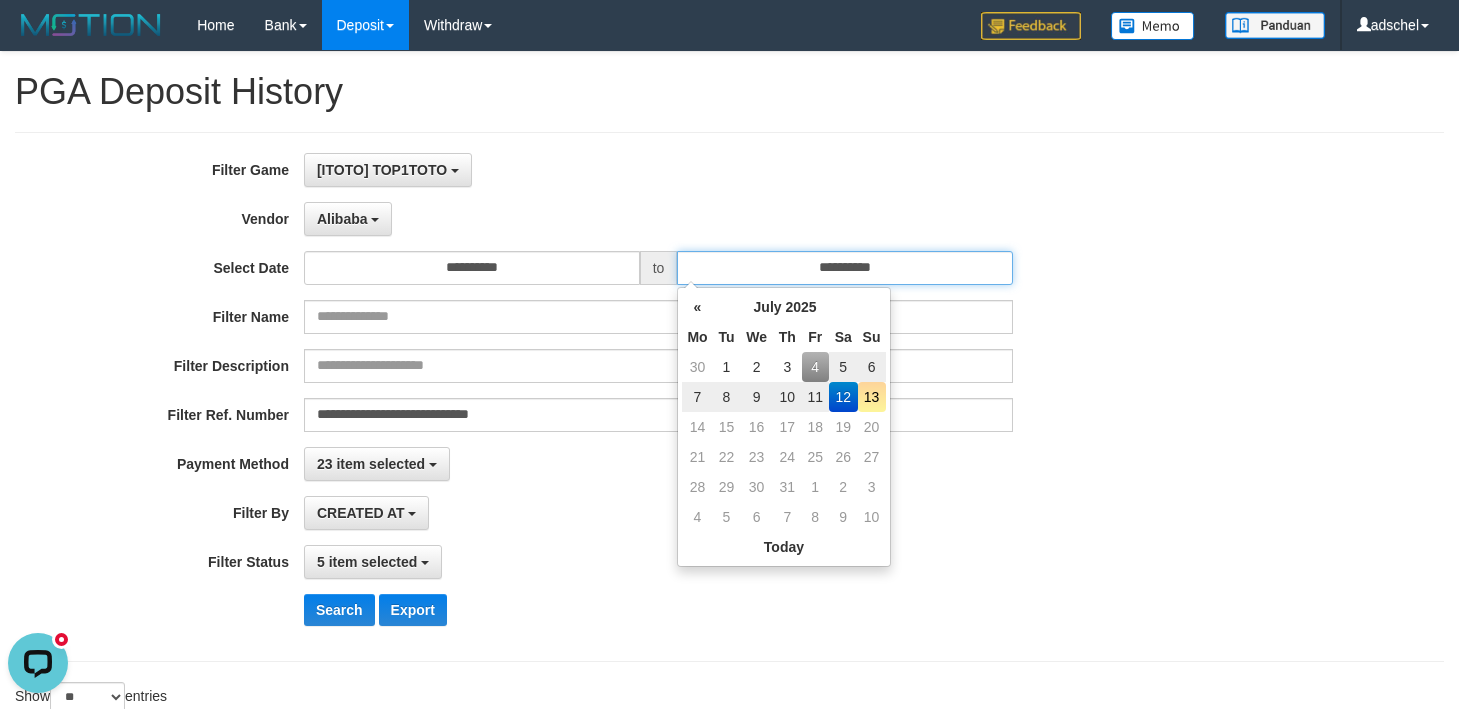 drag, startPoint x: 915, startPoint y: 259, endPoint x: 866, endPoint y: 296, distance: 61.400326 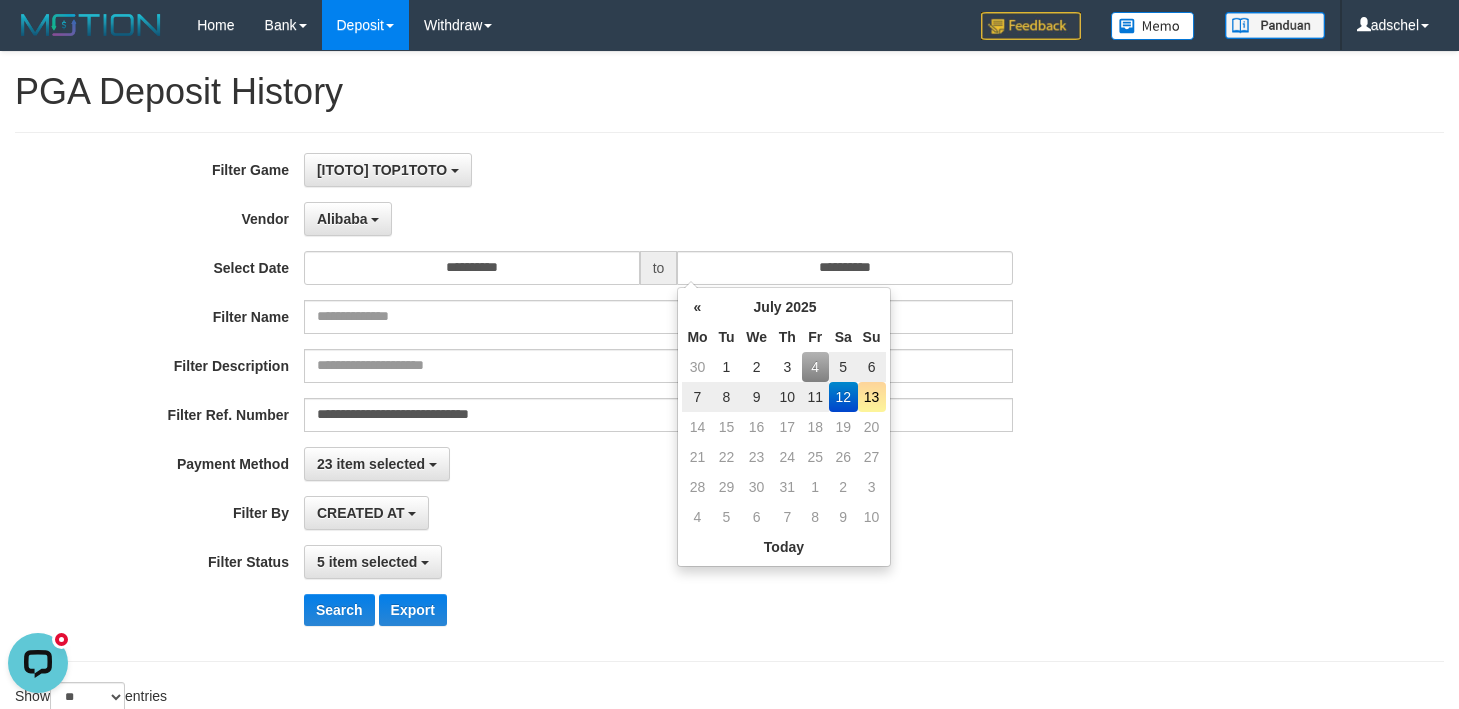 click on "4" at bounding box center (815, 367) 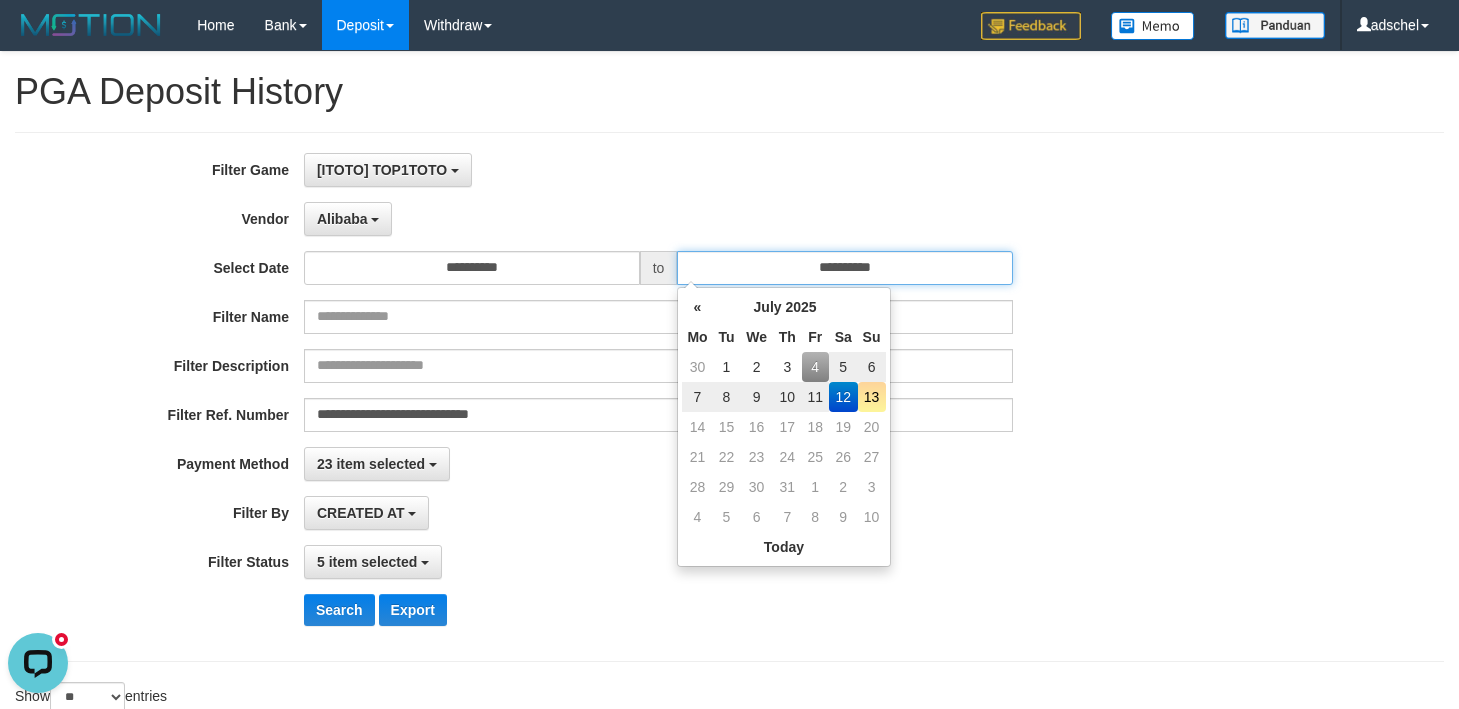 type on "**********" 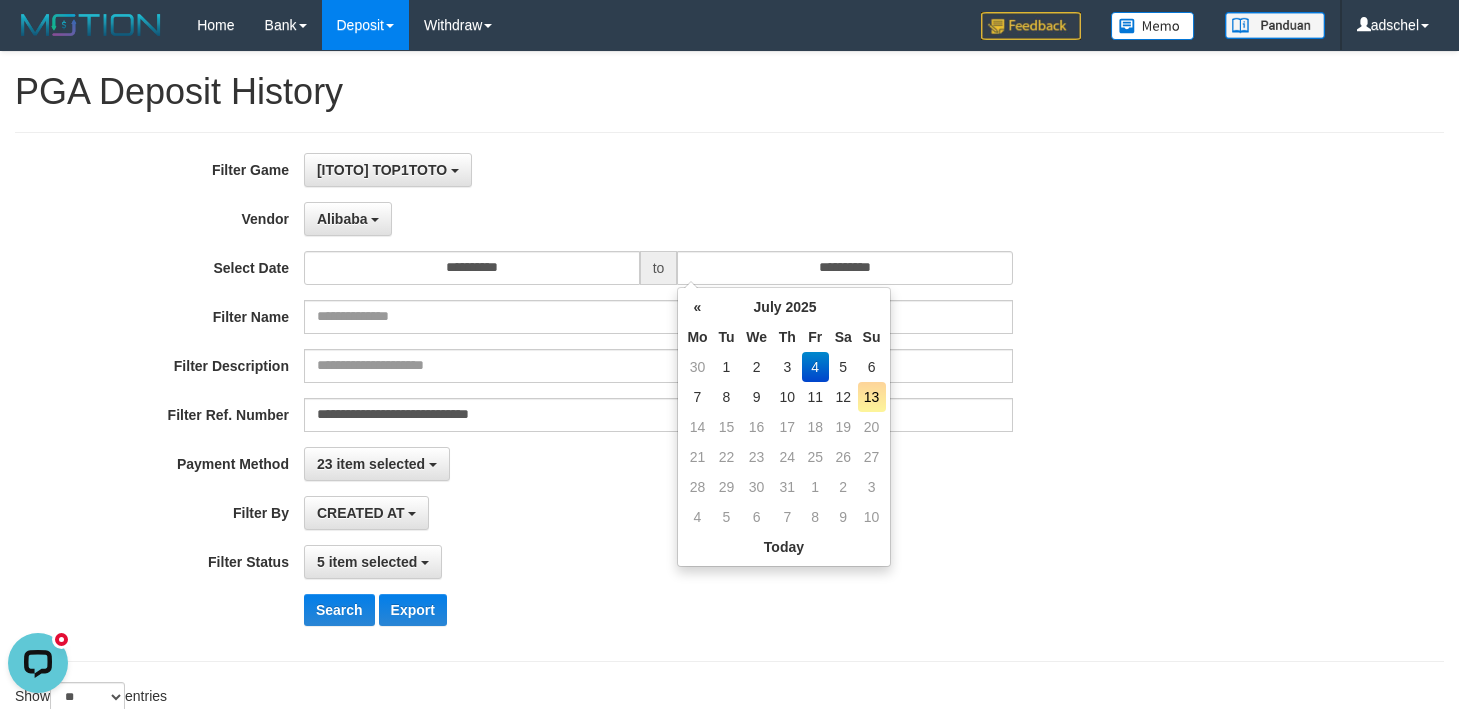 drag, startPoint x: 1116, startPoint y: 355, endPoint x: 832, endPoint y: 427, distance: 292.98465 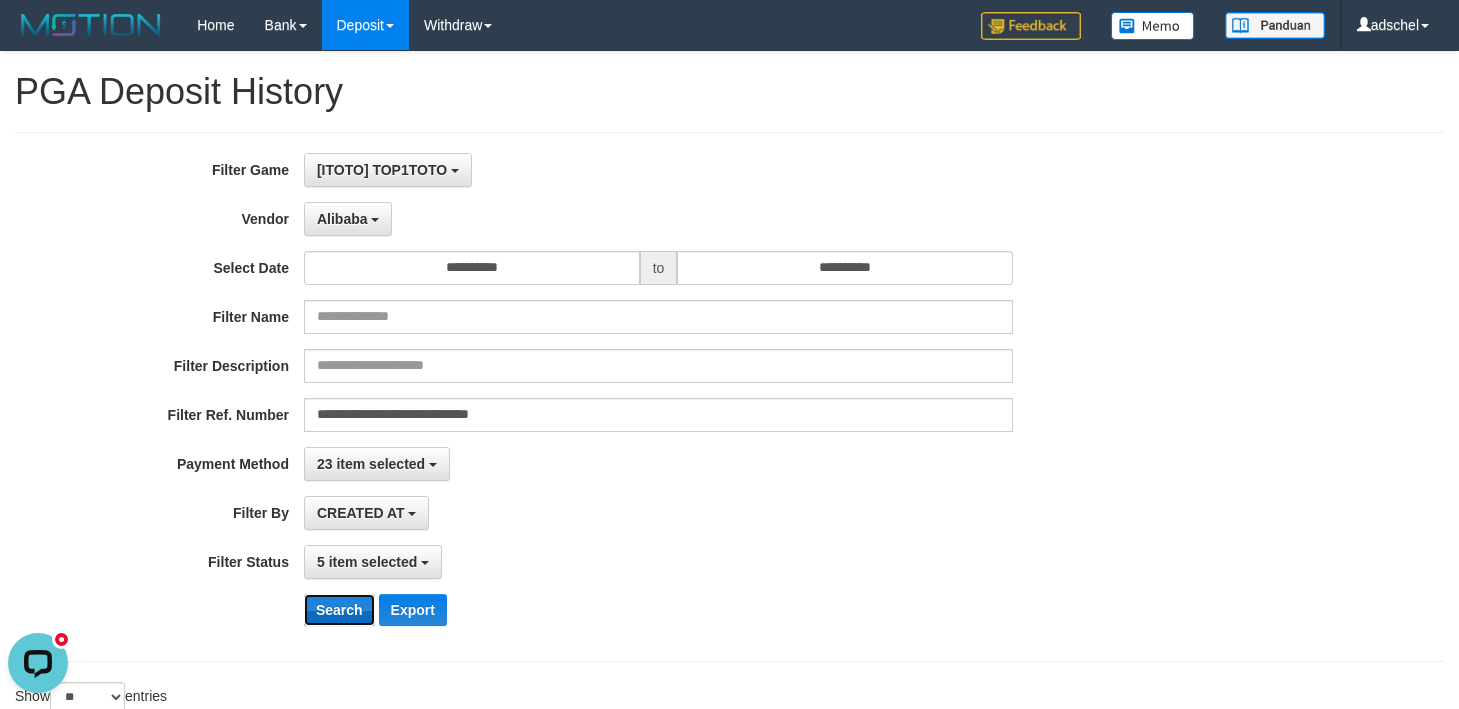 click on "Search" at bounding box center (339, 610) 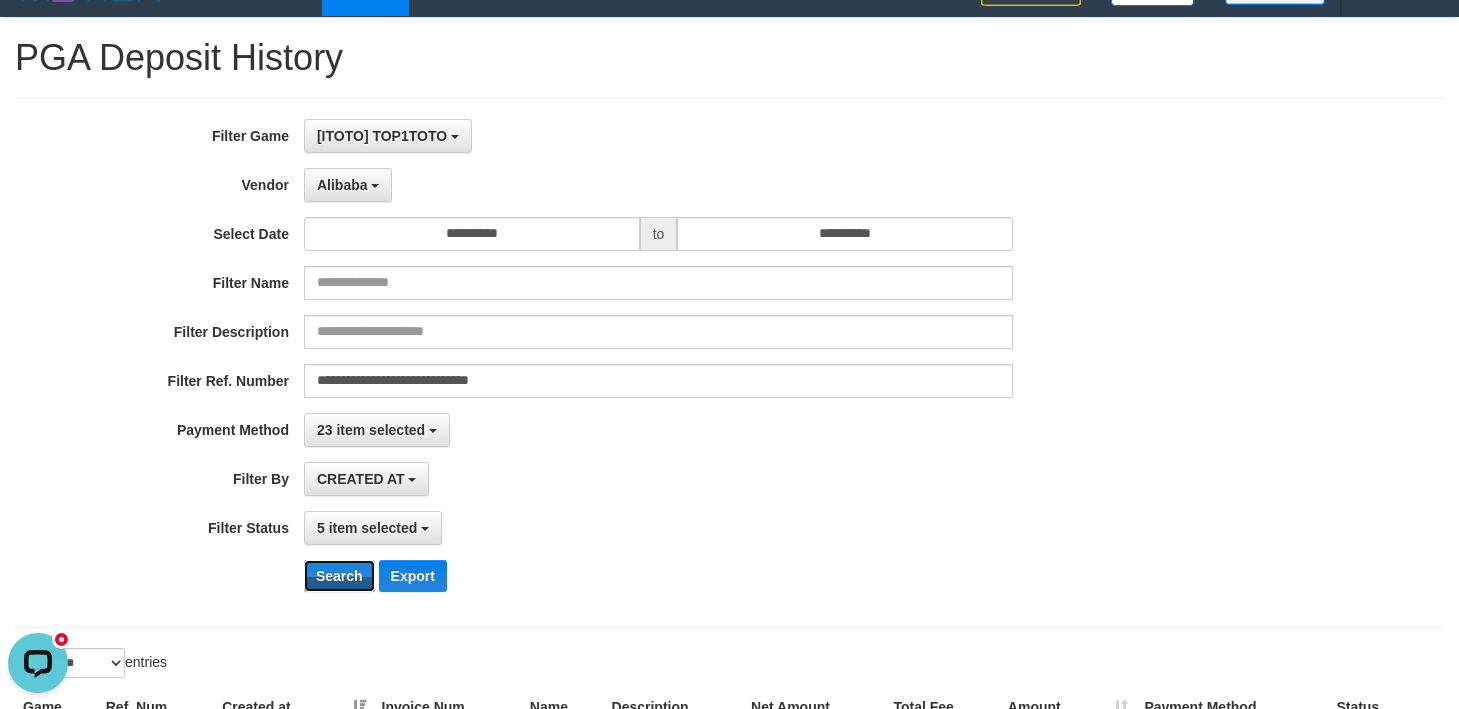 scroll, scrollTop: 0, scrollLeft: 0, axis: both 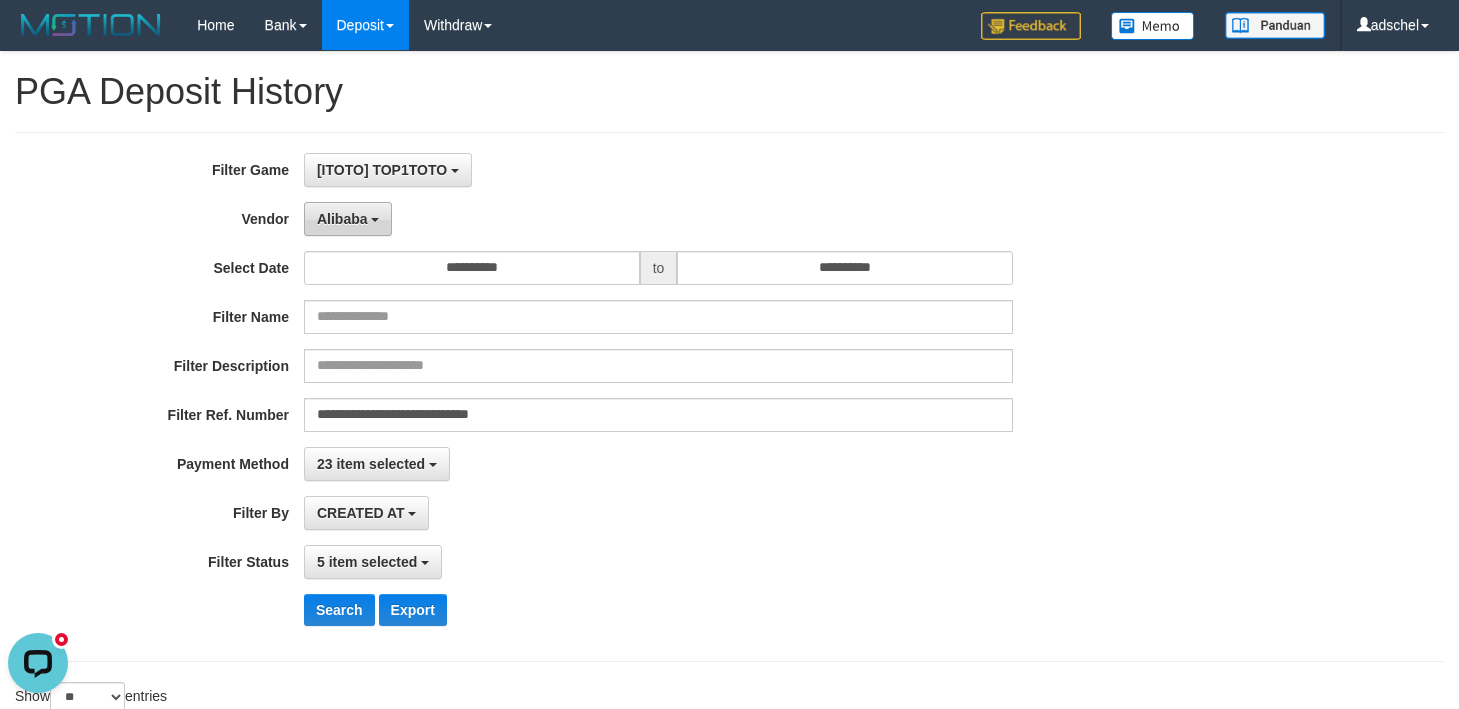 click on "Alibaba" at bounding box center (348, 219) 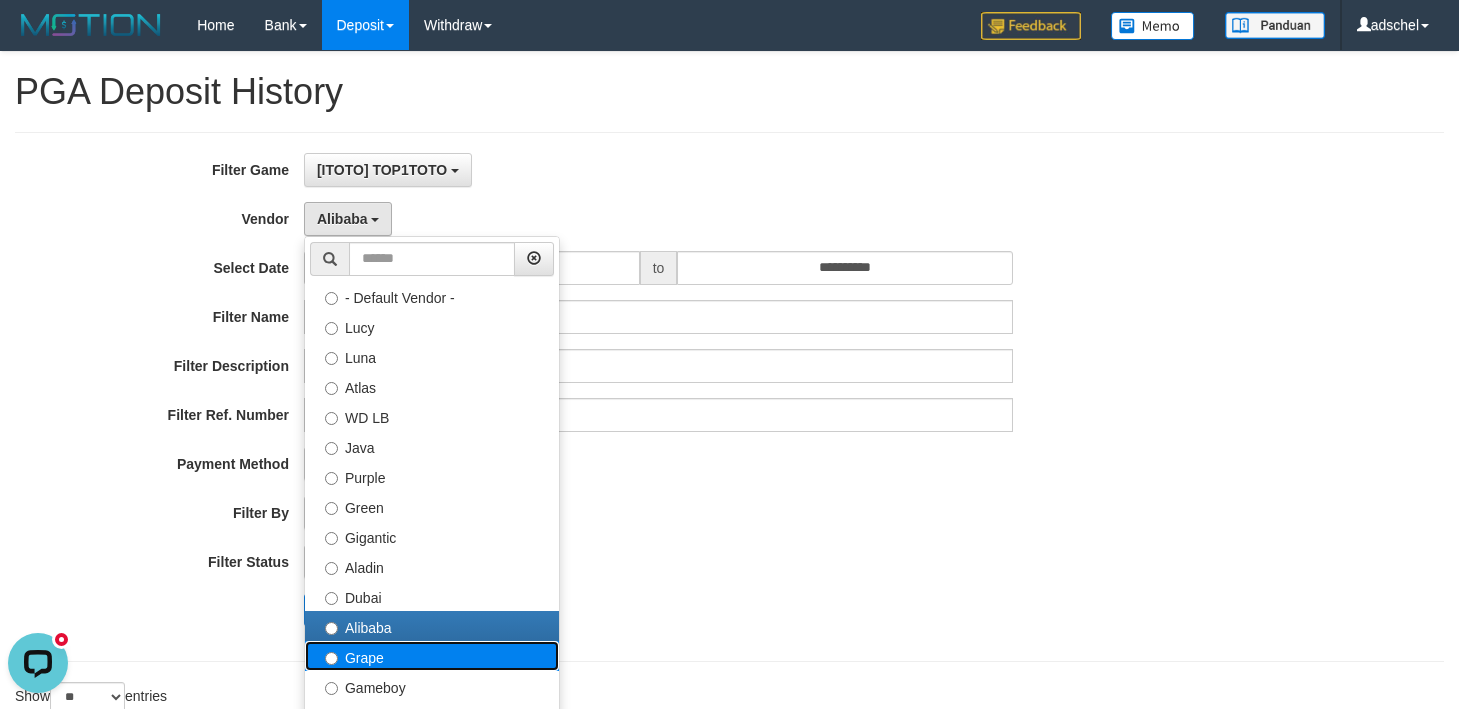 click on "Grape" at bounding box center (432, 656) 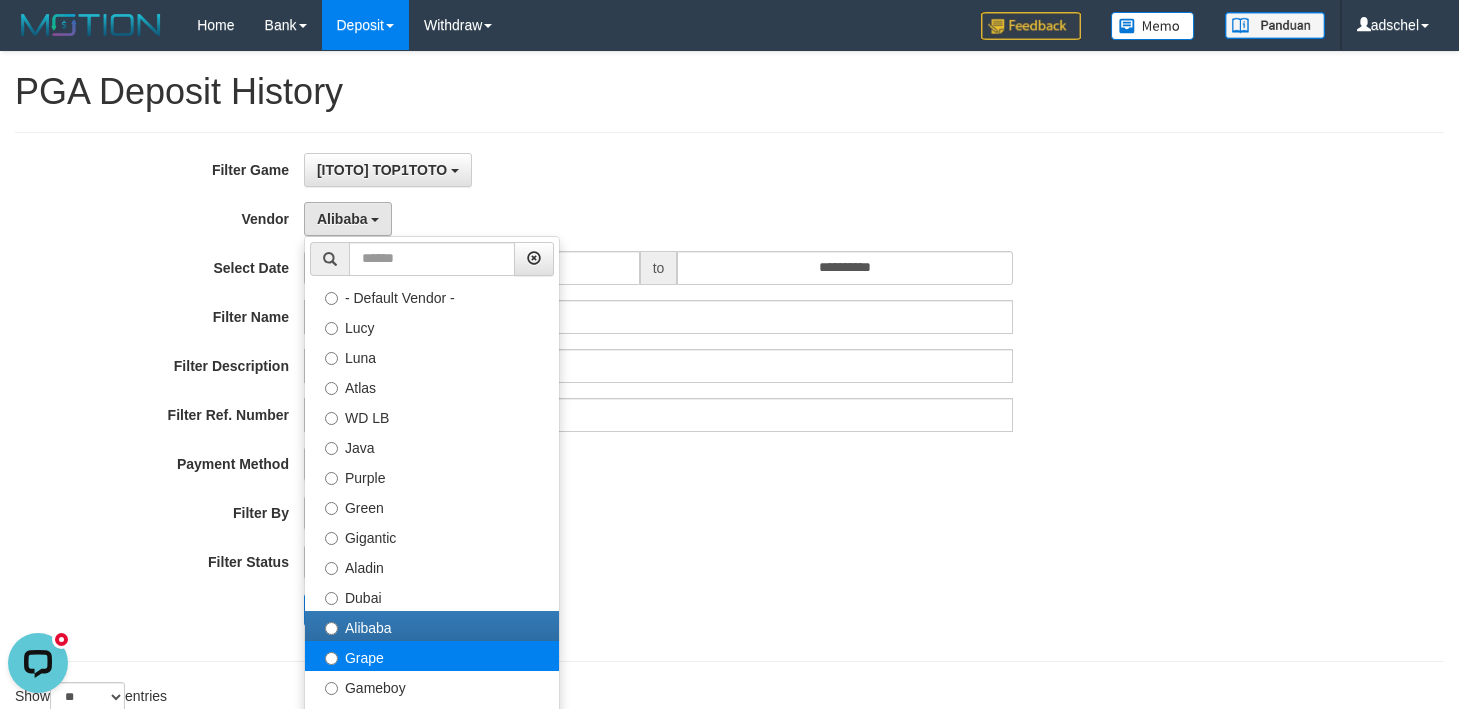 select on "**********" 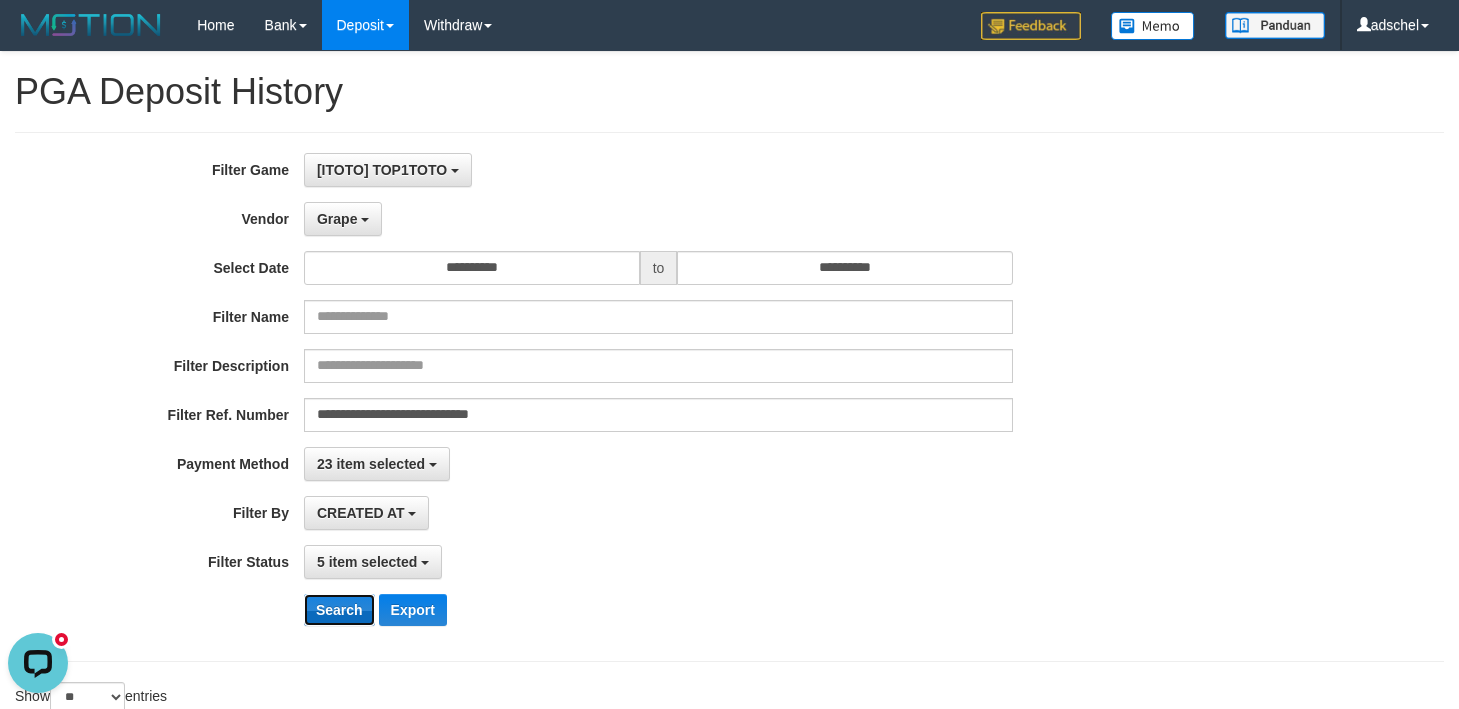 click on "Search" at bounding box center (339, 610) 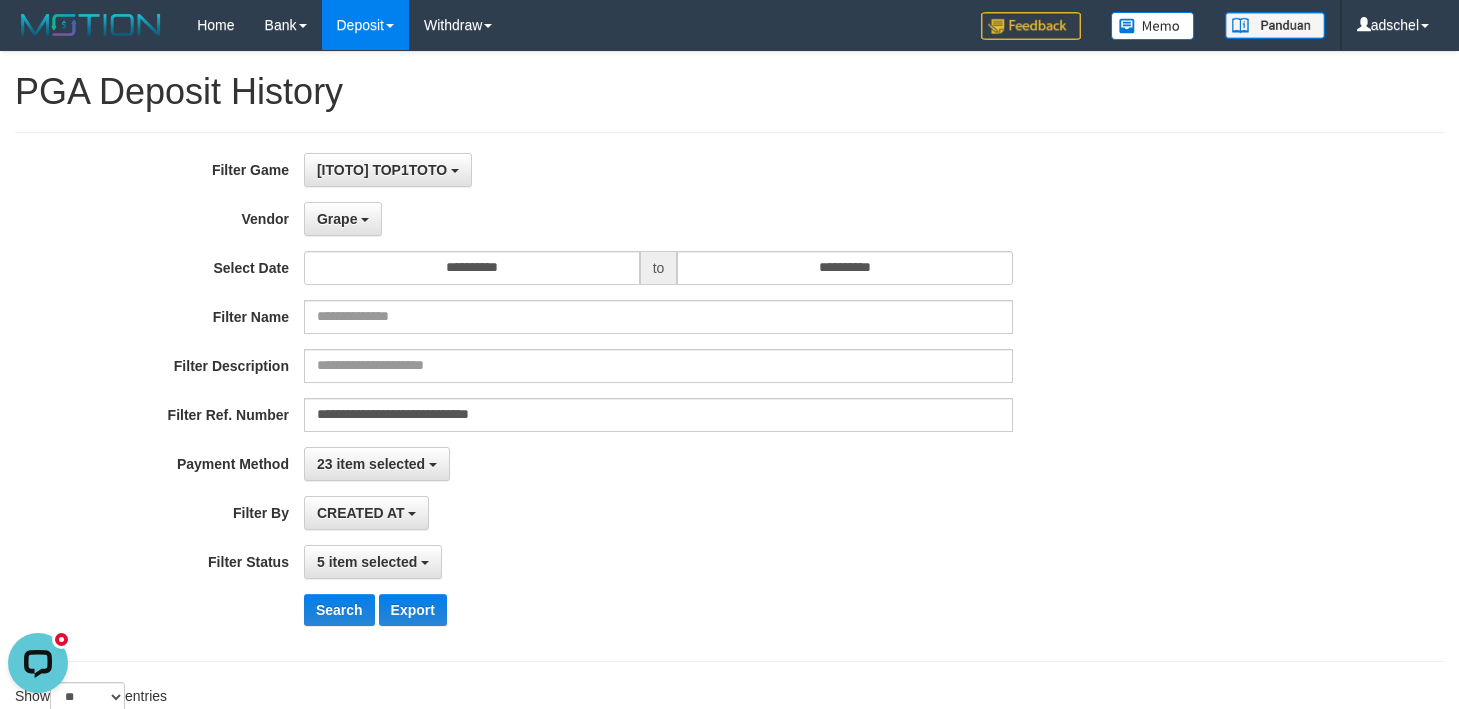 scroll, scrollTop: 300, scrollLeft: 0, axis: vertical 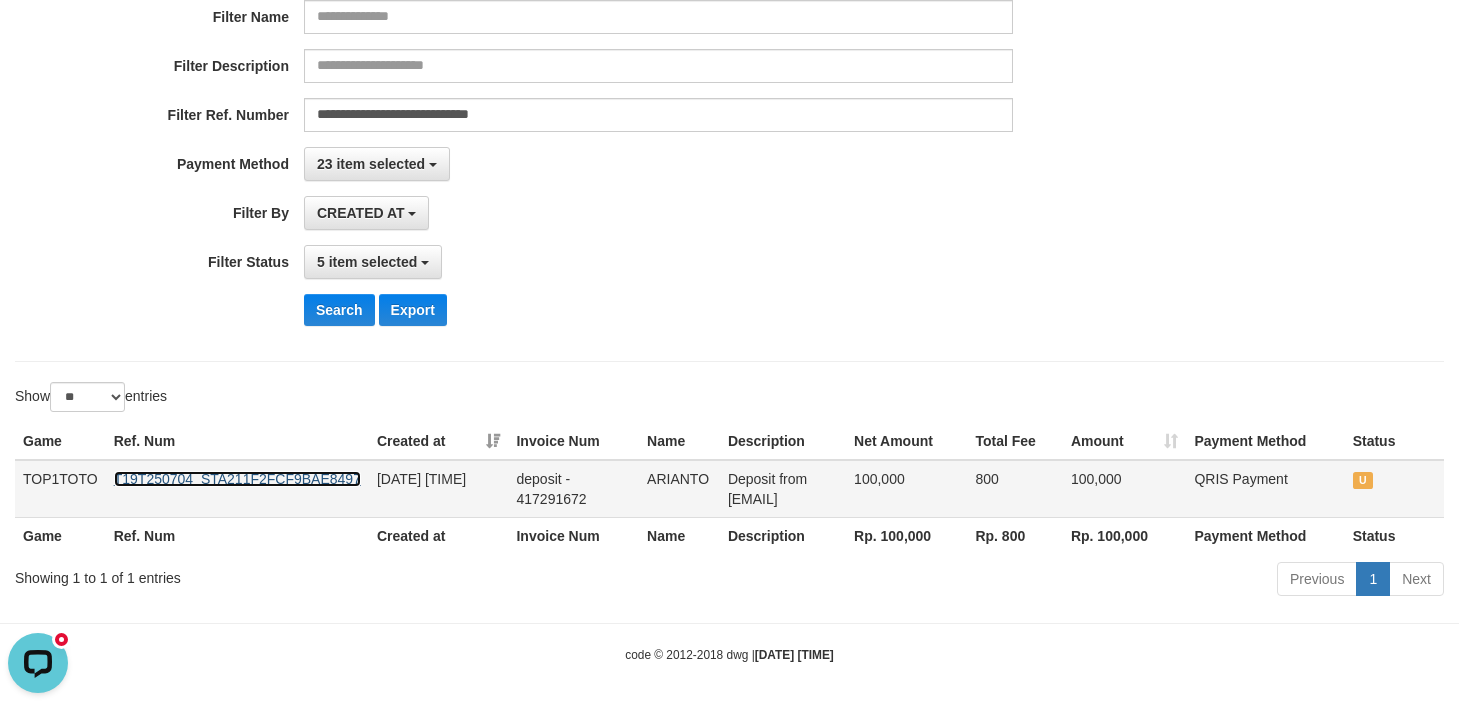 click on "T19T250704_STA211F2FCF9BAE8497" at bounding box center (237, 479) 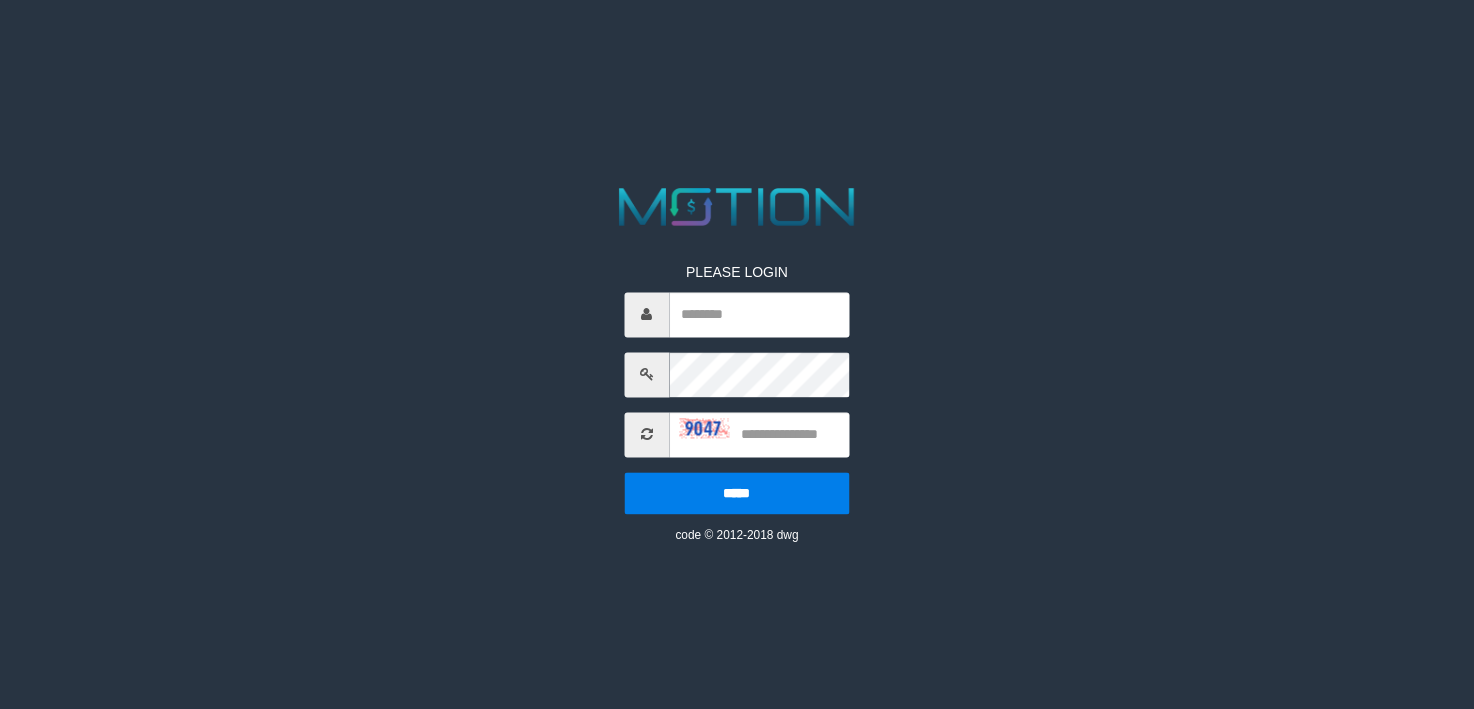 scroll, scrollTop: 0, scrollLeft: 0, axis: both 